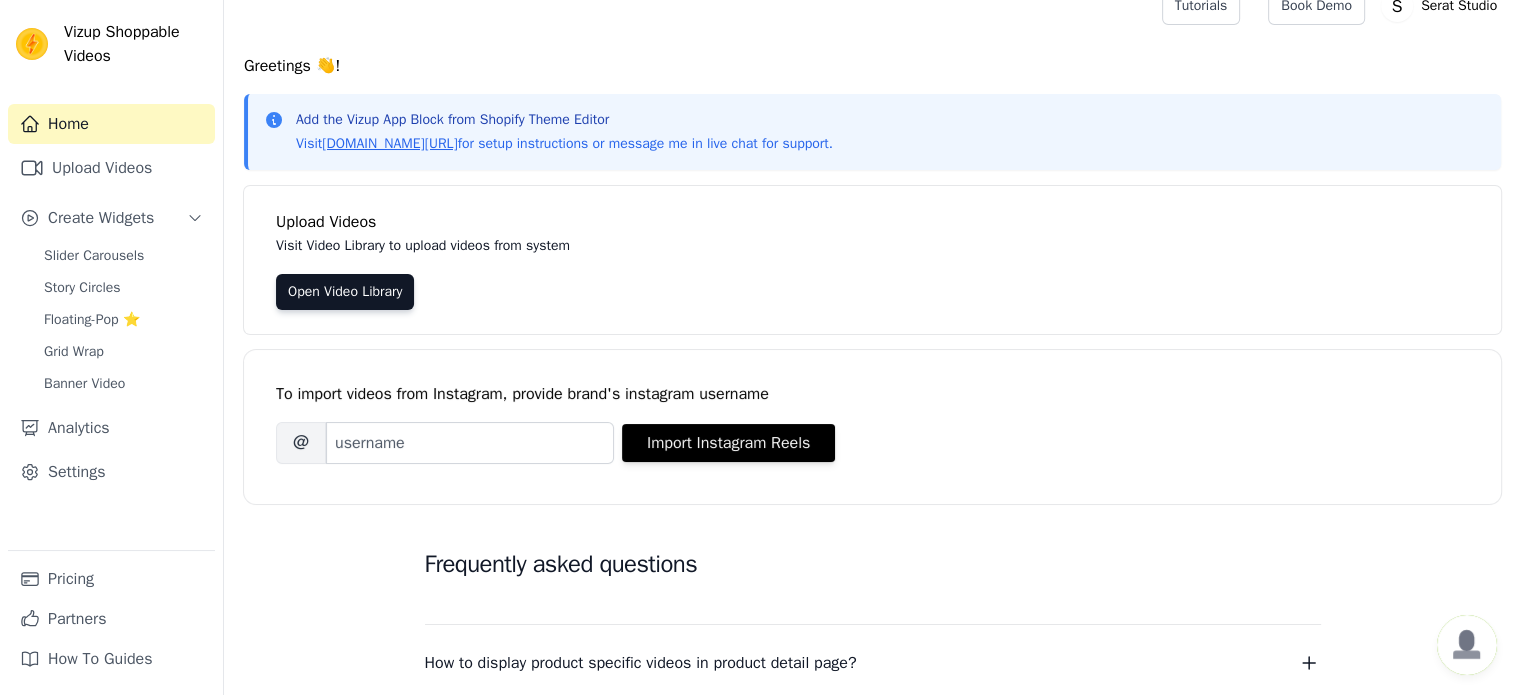 scroll, scrollTop: 0, scrollLeft: 0, axis: both 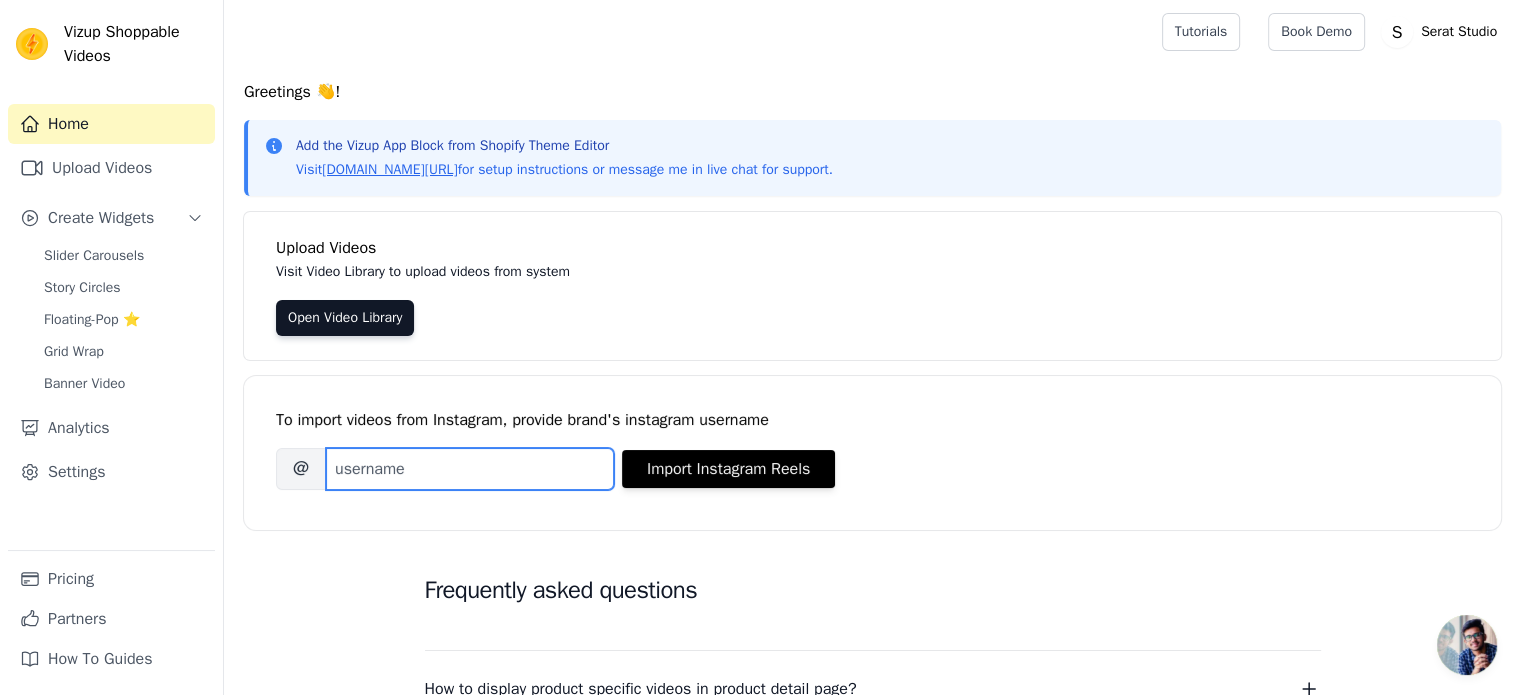 click on "Brand's Instagram Username" at bounding box center [470, 469] 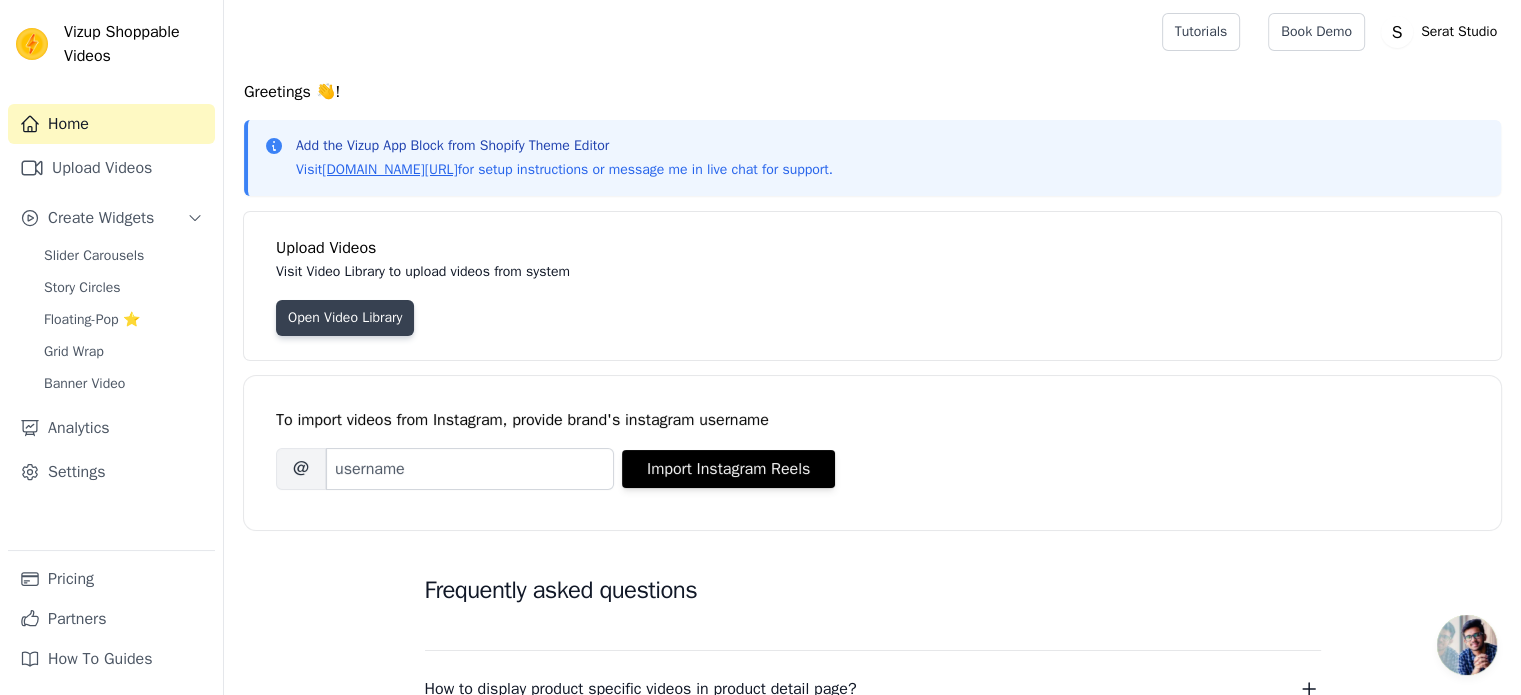click on "Open Video Library" at bounding box center (345, 318) 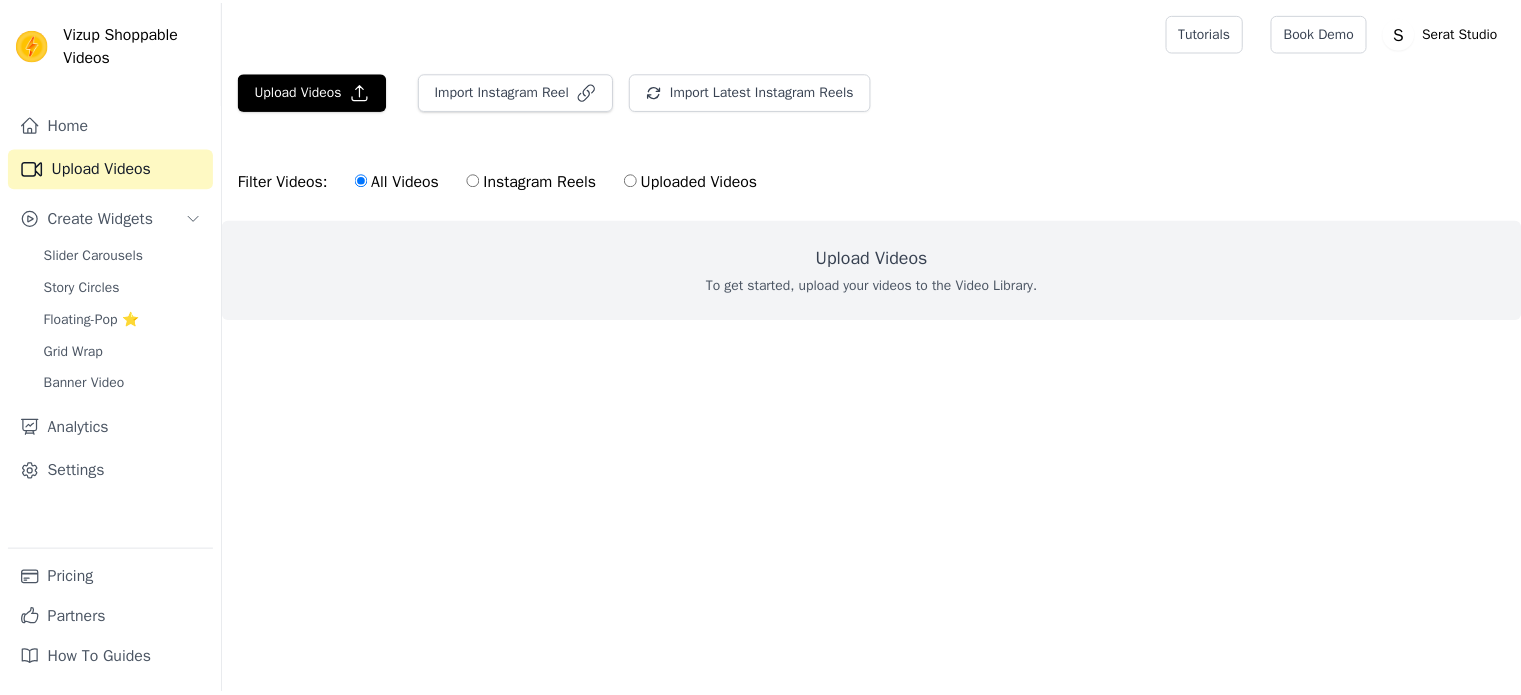scroll, scrollTop: 0, scrollLeft: 0, axis: both 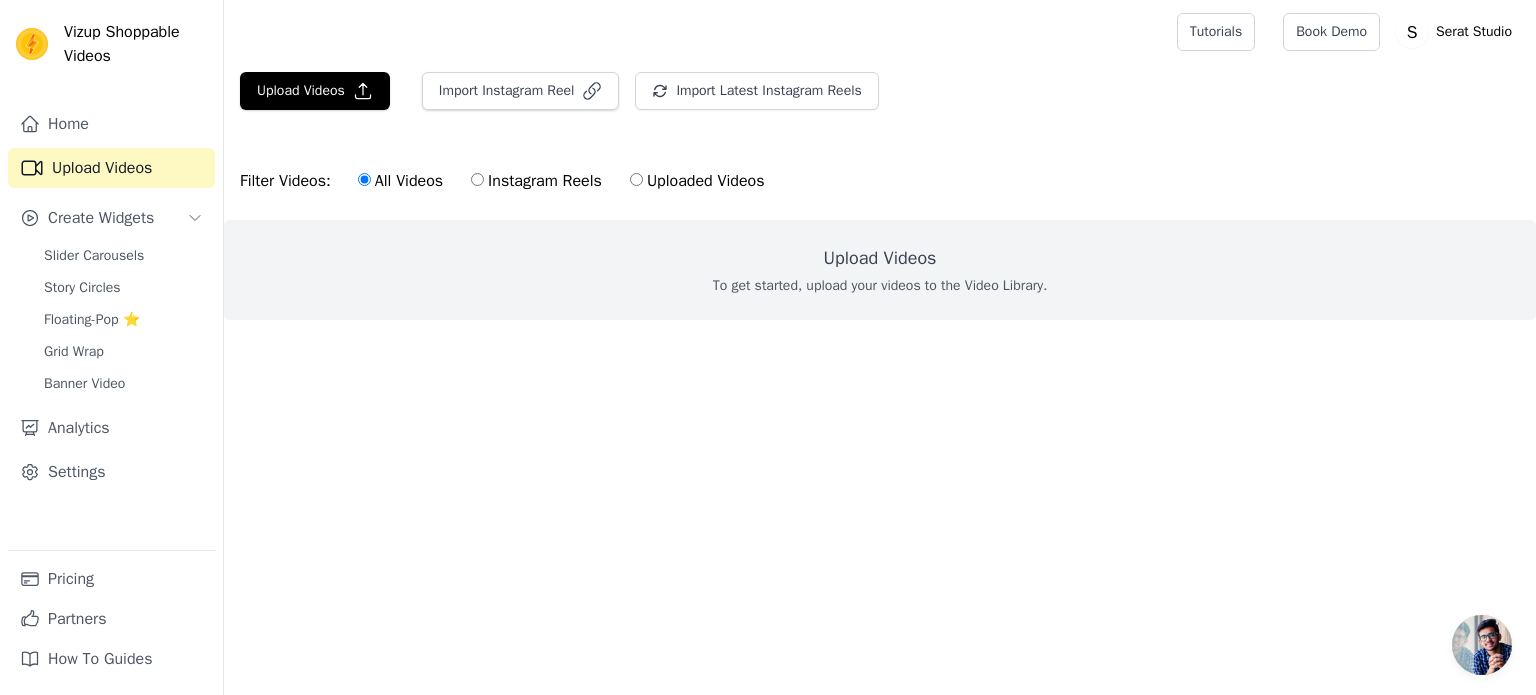 click on "Instagram Reels" at bounding box center [536, 181] 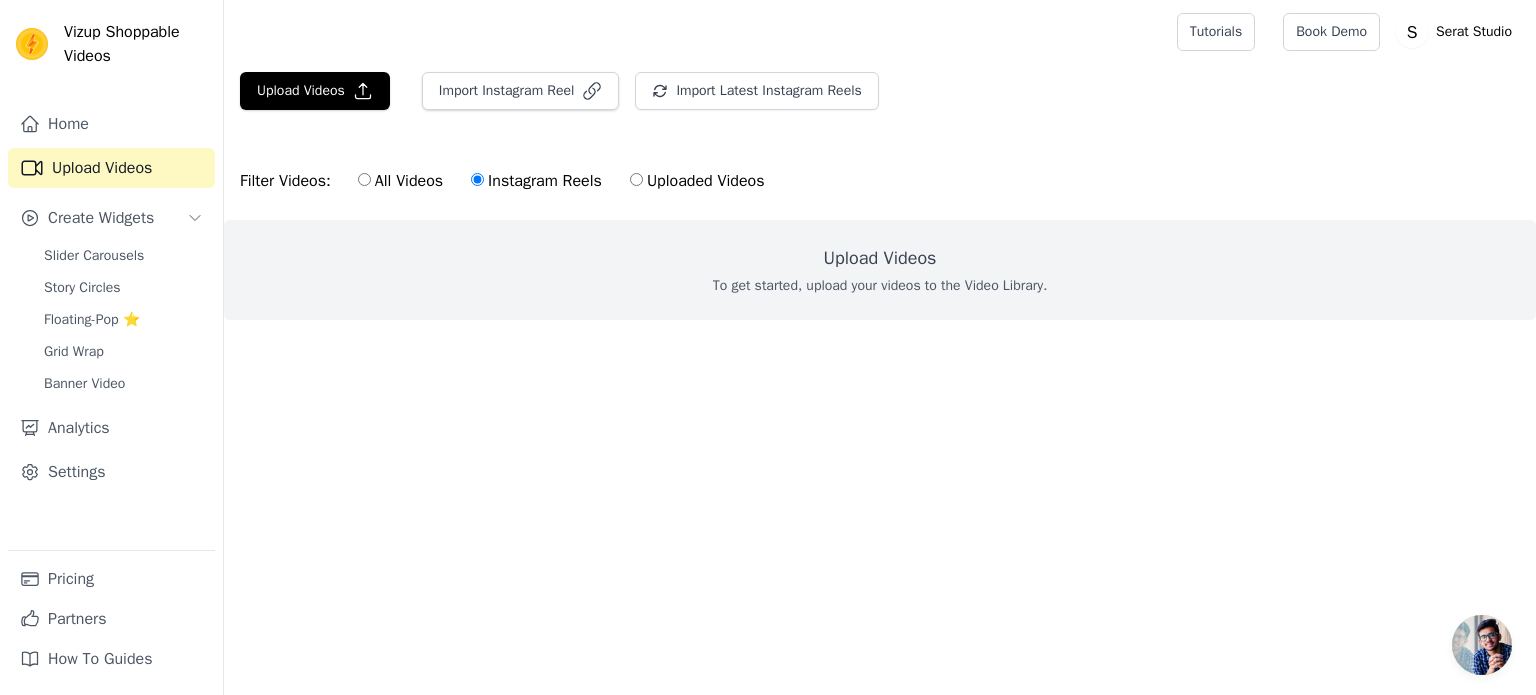 click on "All Videos" at bounding box center [400, 181] 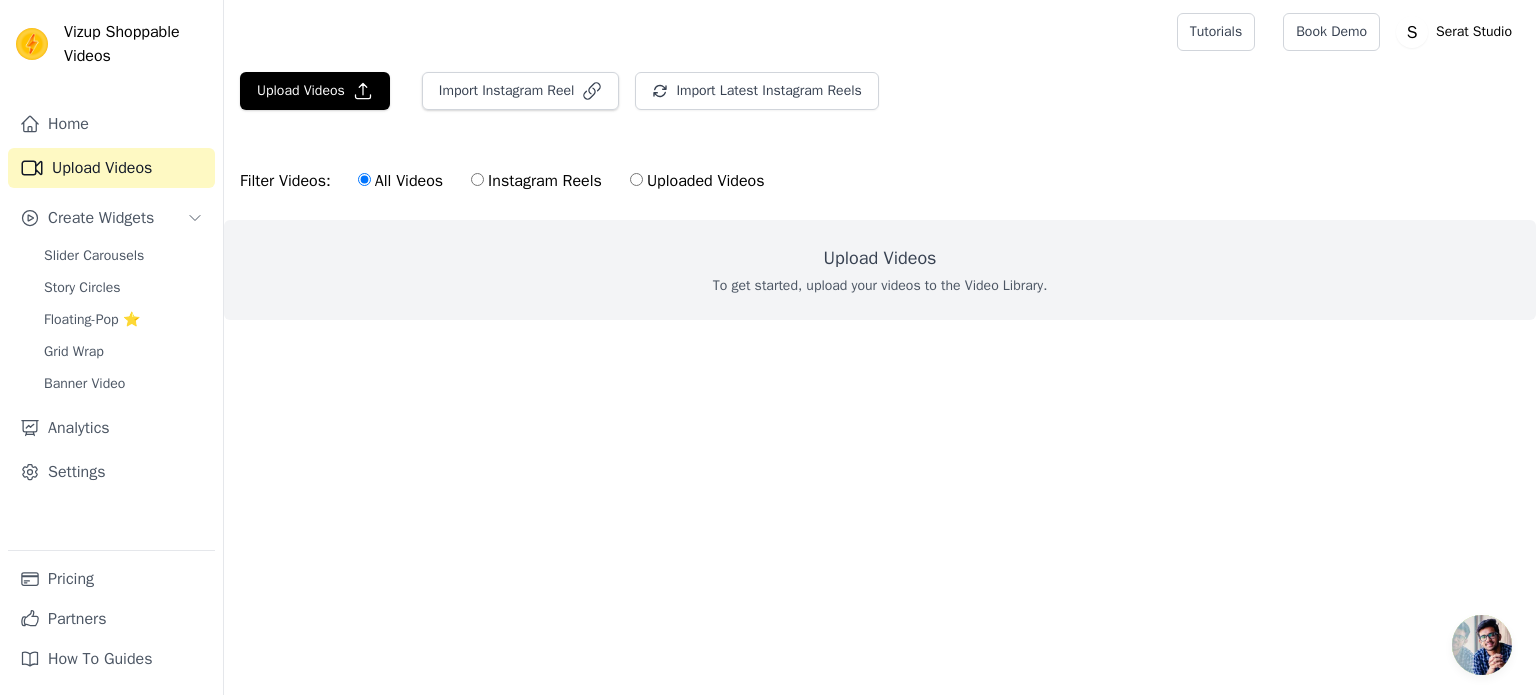 click on "Filter Videos:
All Videos
Instagram Reels
Uploaded Videos" at bounding box center (507, 181) 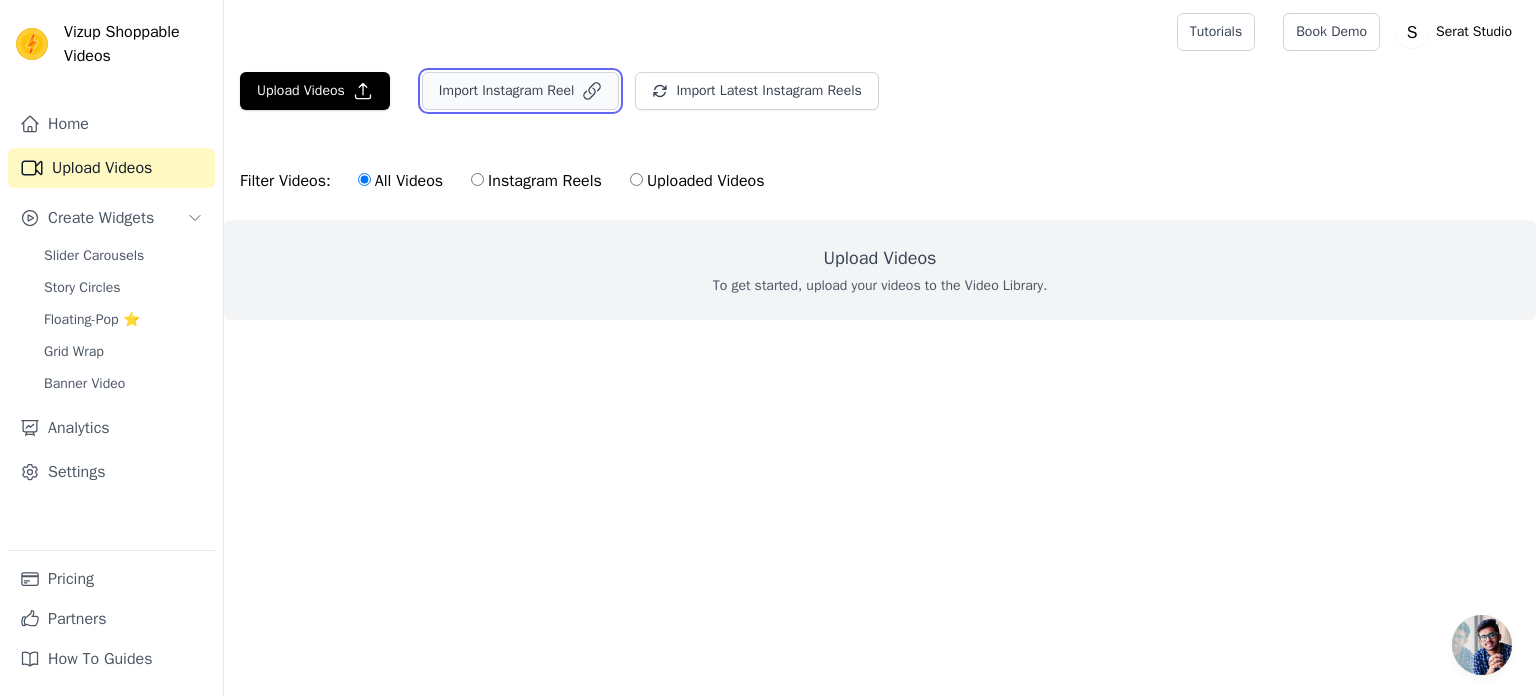 click on "Import Instagram Reel" at bounding box center (521, 91) 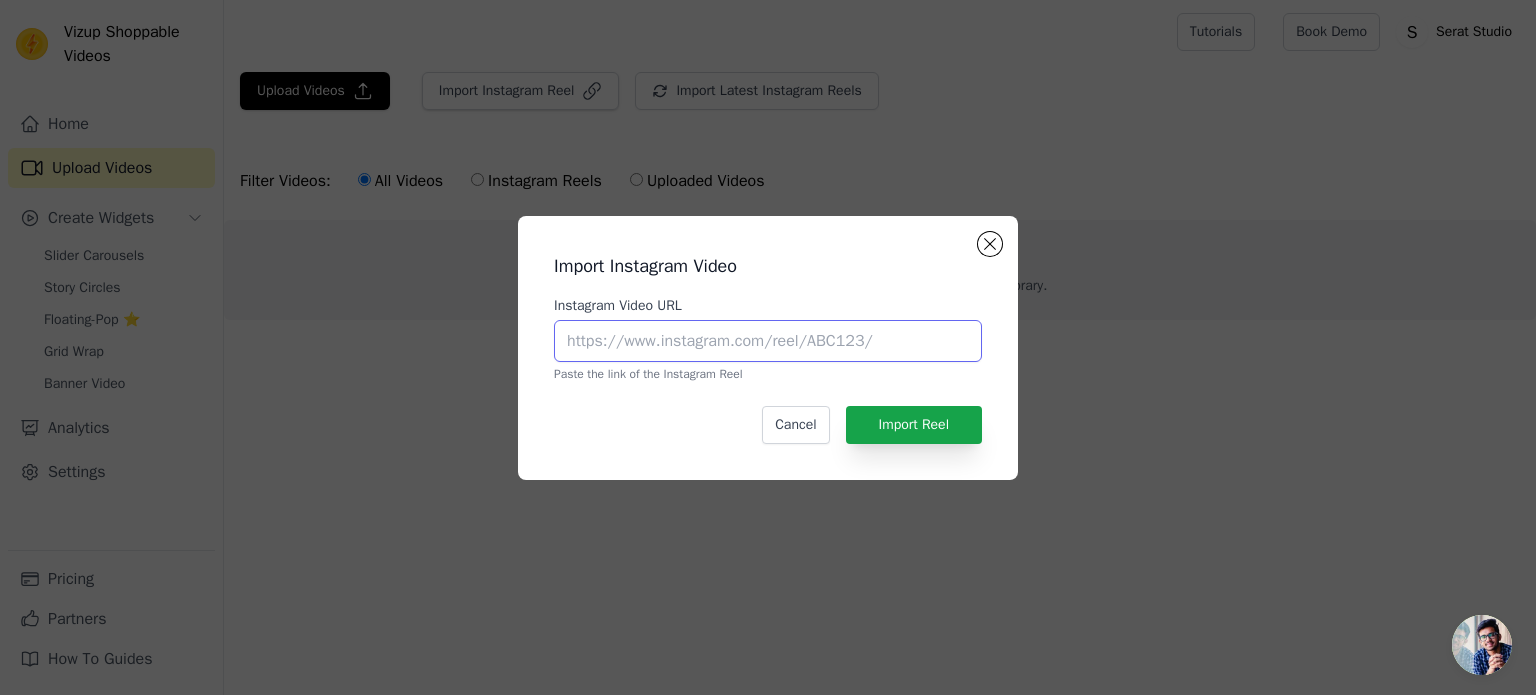 click on "Instagram Video URL" at bounding box center (768, 341) 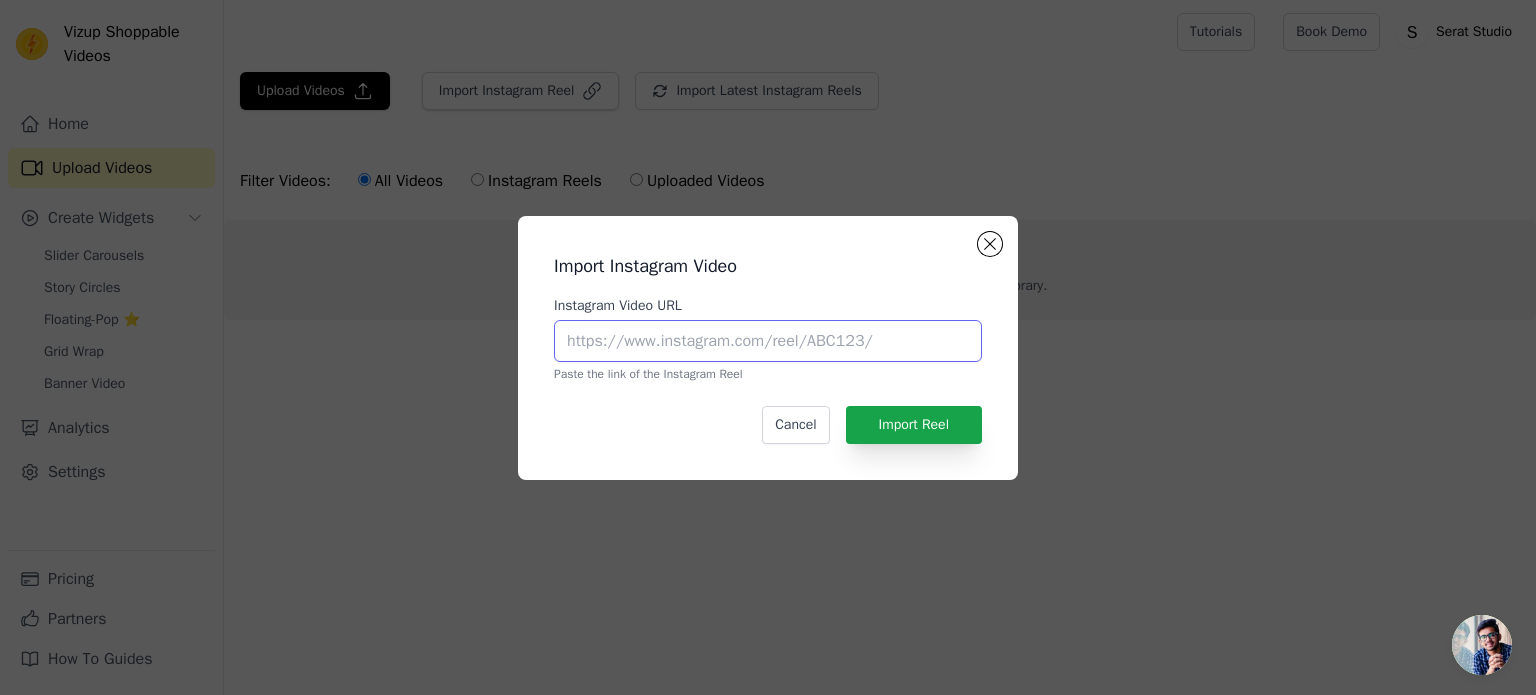 paste on "https://www.instagram.com/serathomedecor/" 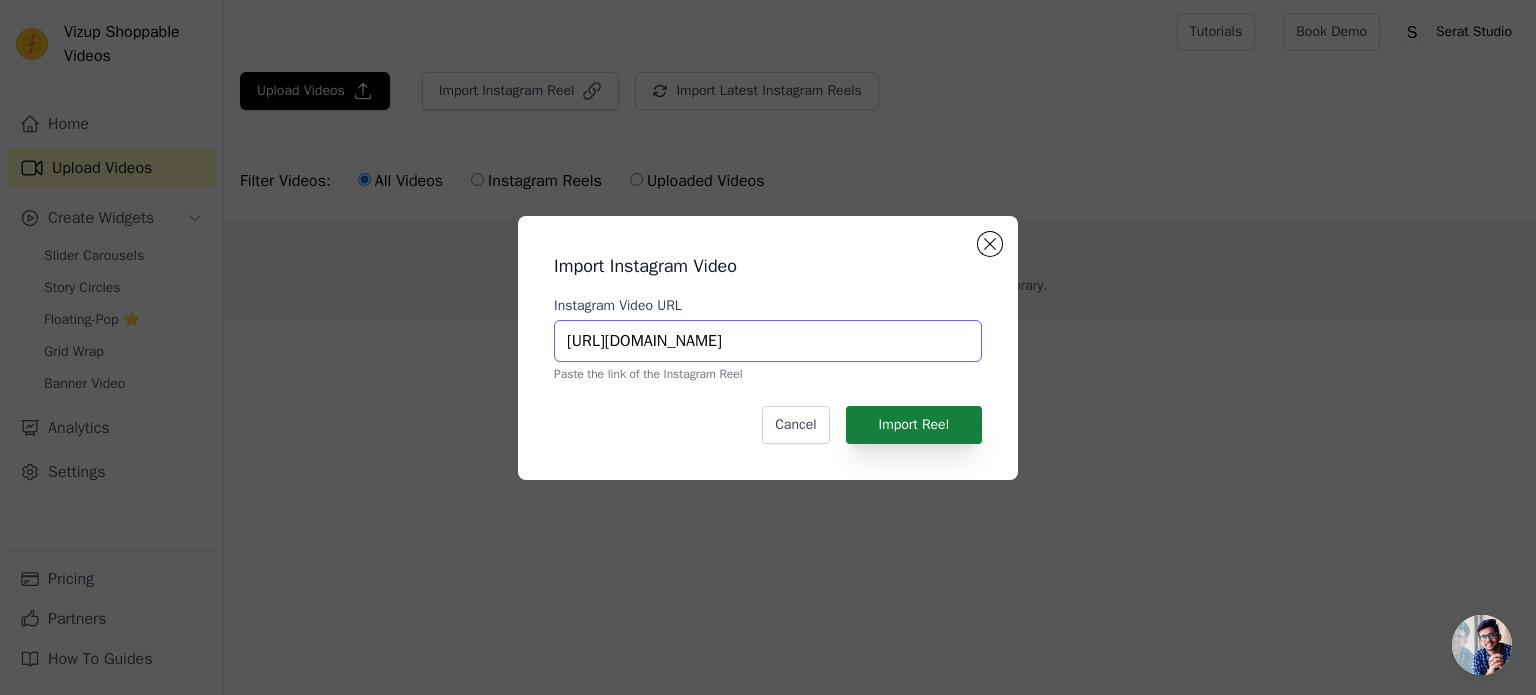 type on "https://www.instagram.com/serathomedecor/" 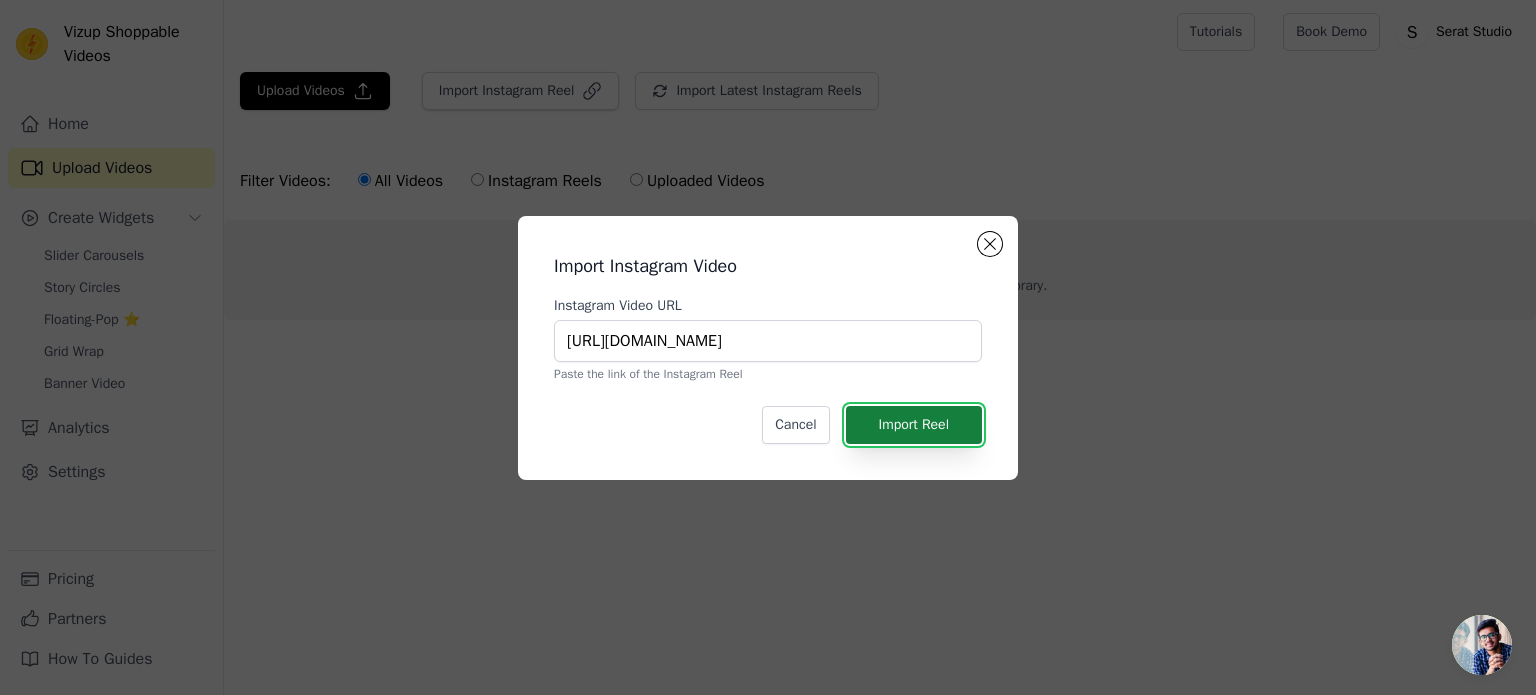 click on "Import Reel" at bounding box center [914, 425] 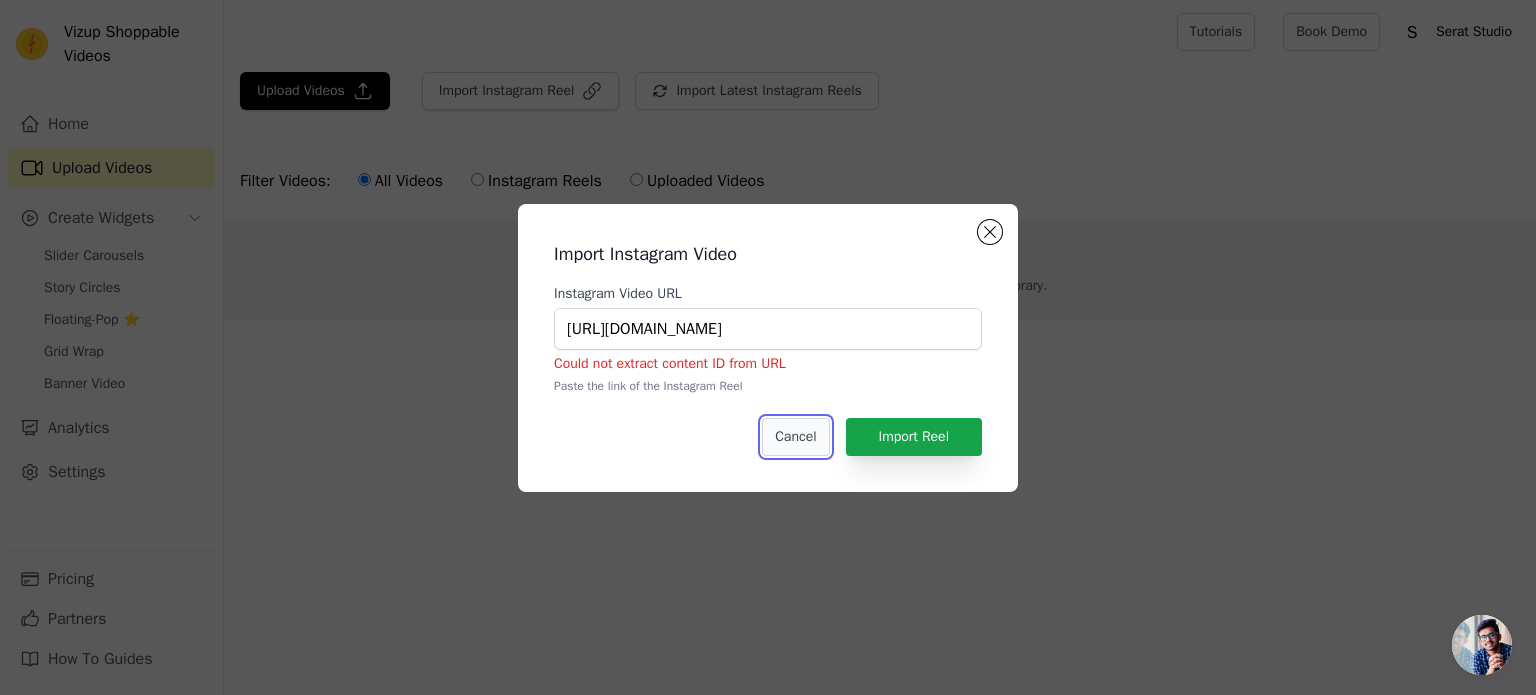 click on "Cancel" at bounding box center [795, 437] 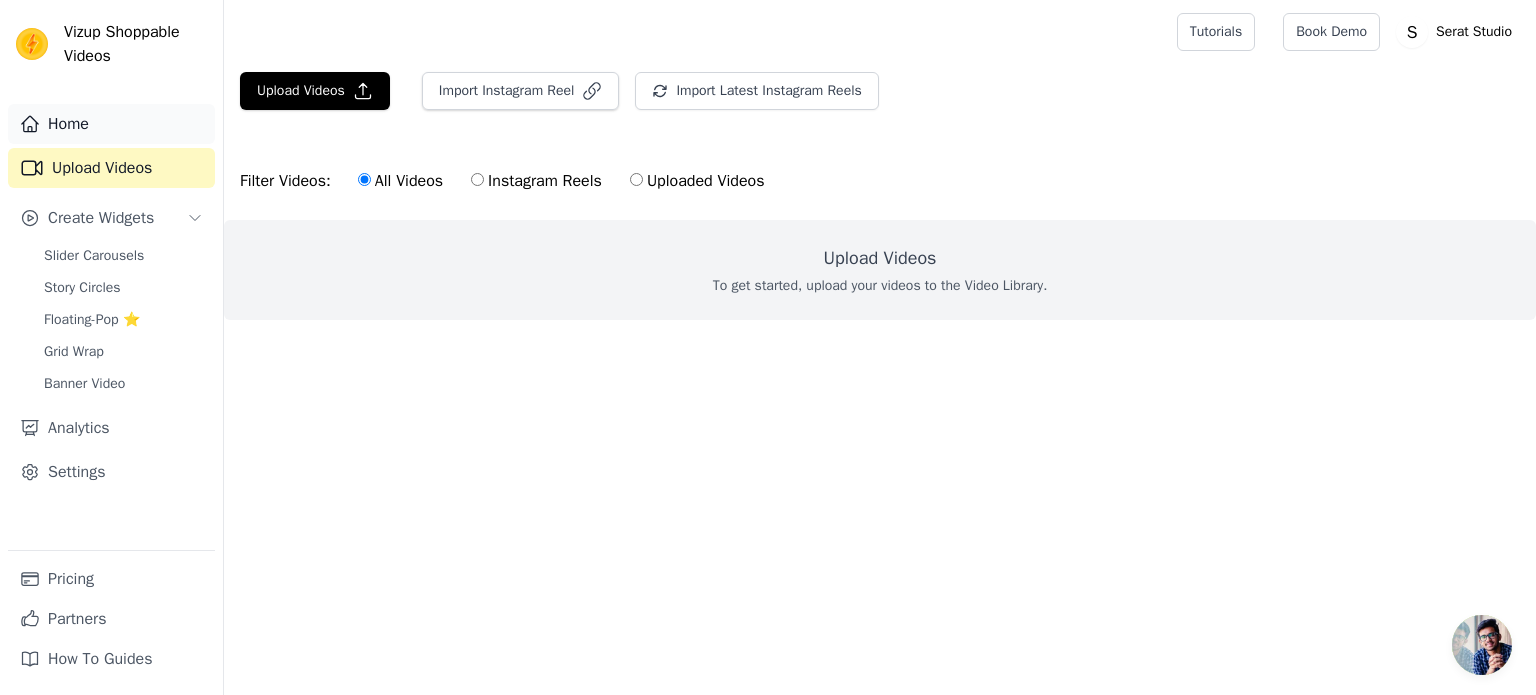 click on "Home" at bounding box center (111, 124) 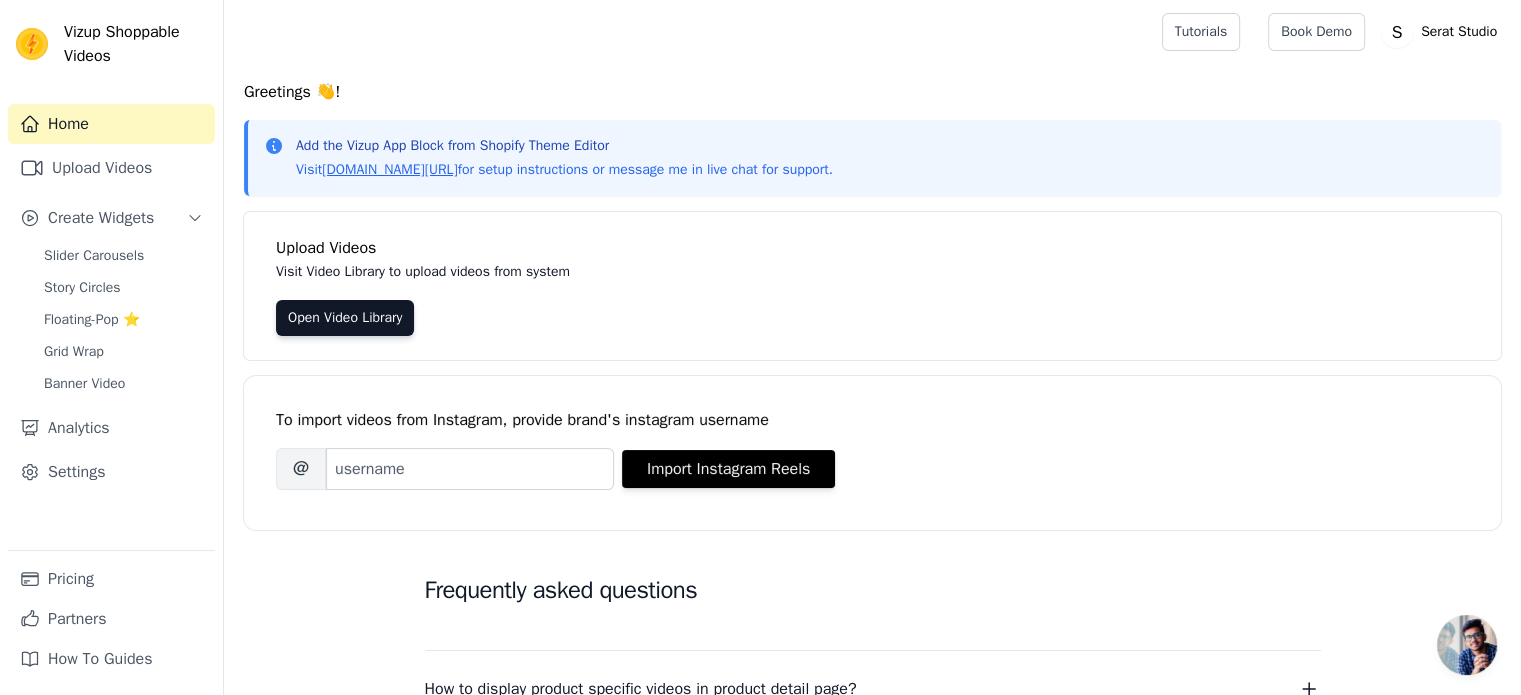 click on "To import videos from Instagram, provide brand's instagram username   Brand's Instagram Username   @     Import Instagram Reels" at bounding box center (872, 437) 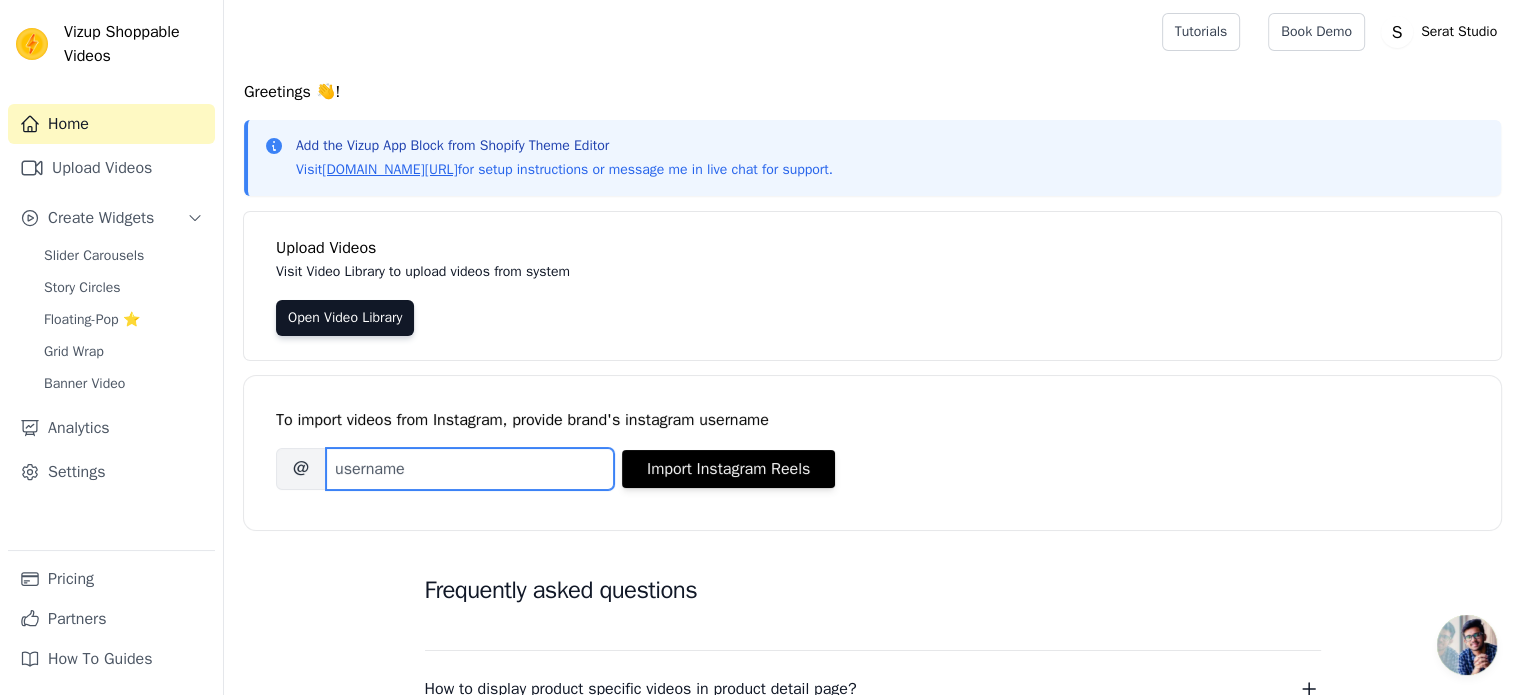 click on "Brand's Instagram Username" at bounding box center (470, 469) 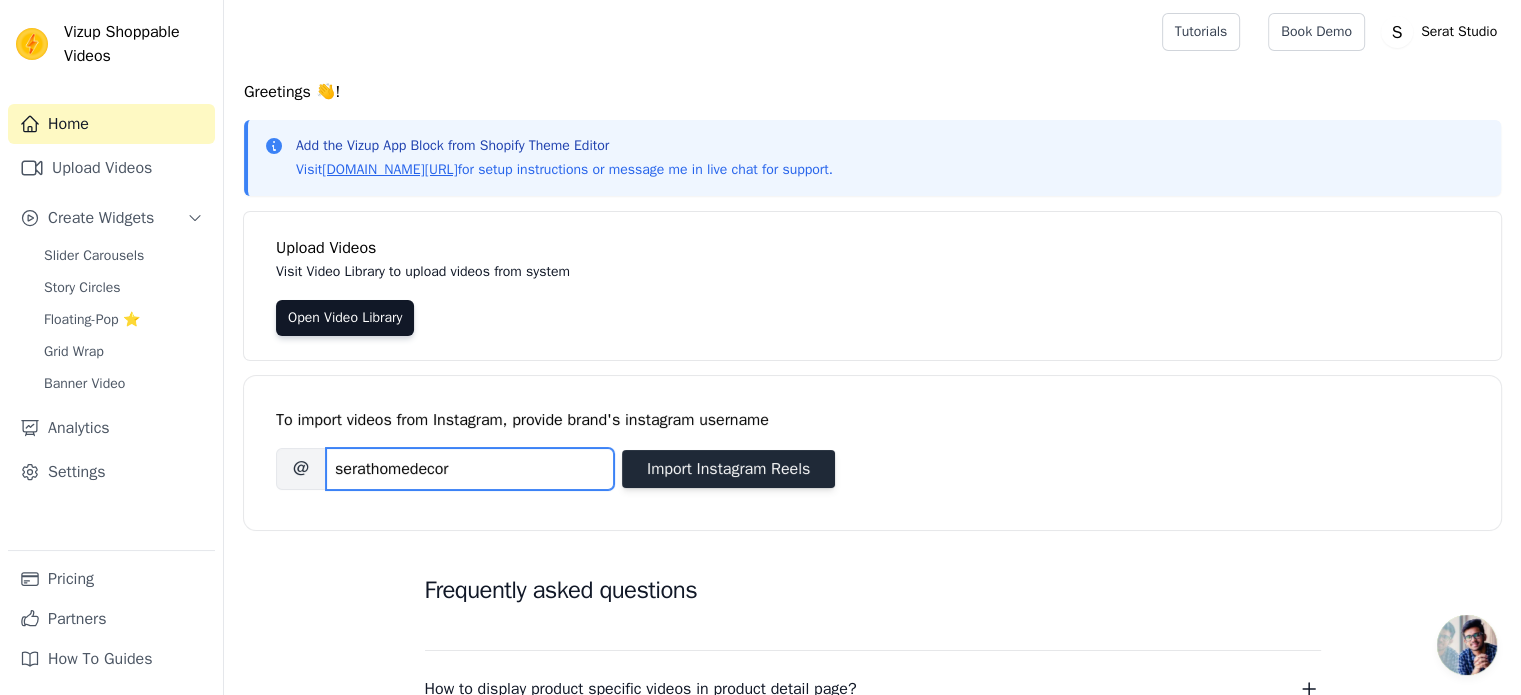 type on "serathomedecor" 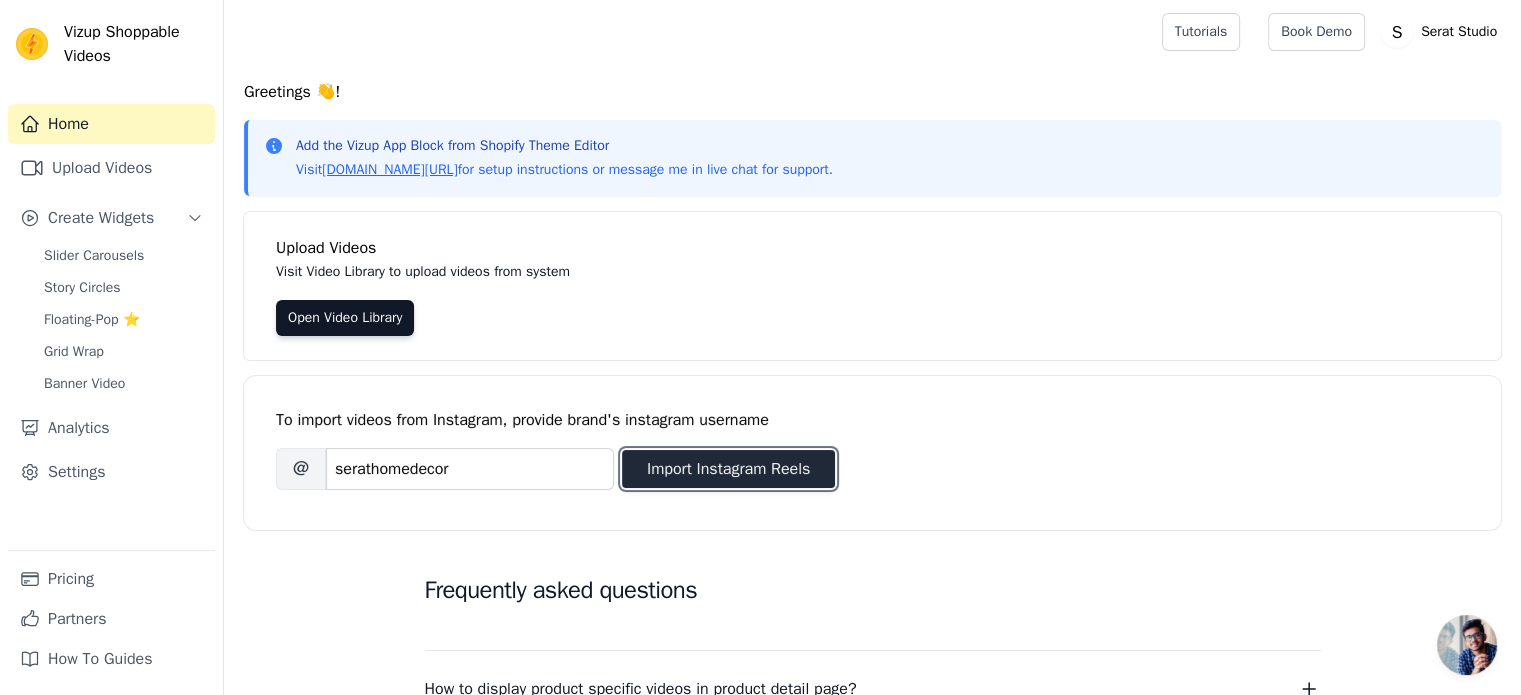 click on "Import Instagram Reels" at bounding box center [728, 469] 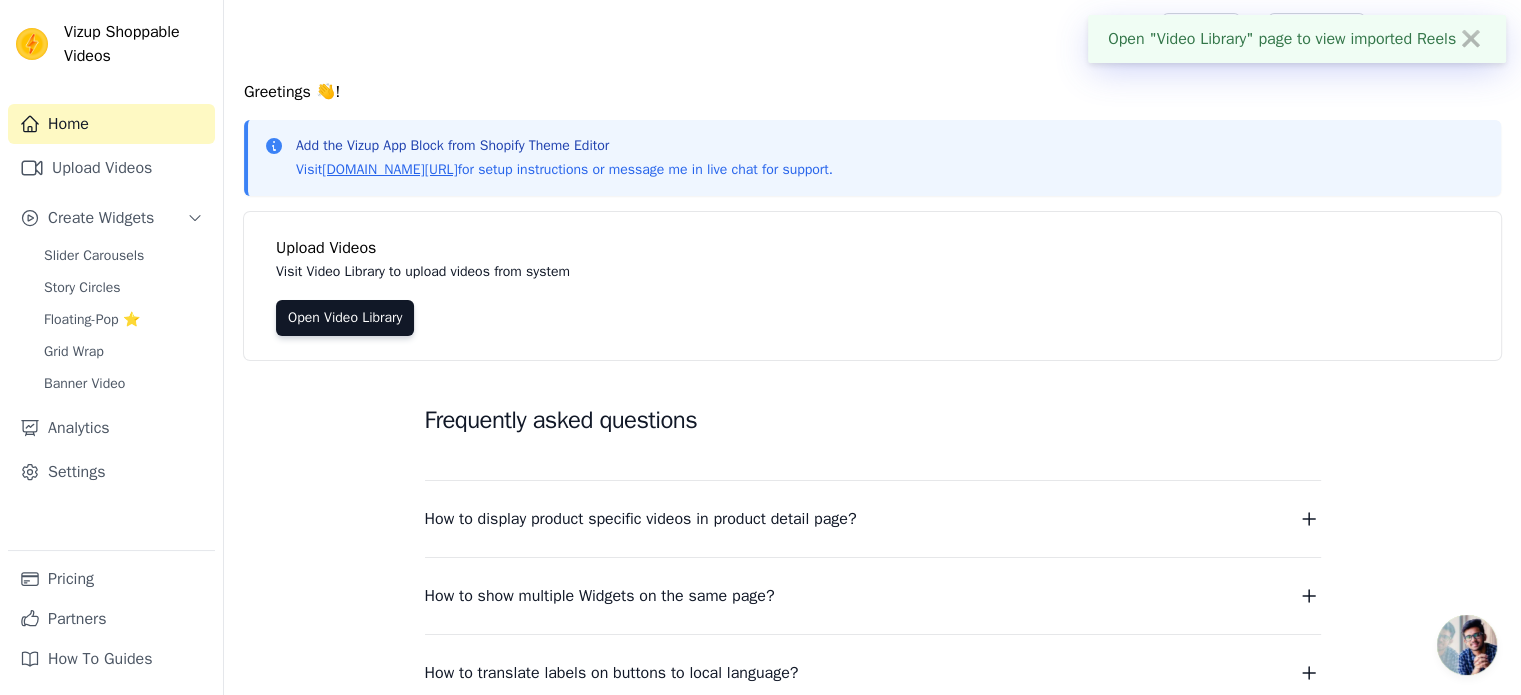click on "Open "Video Library" page to view imported Reels ✖" at bounding box center [1297, 39] 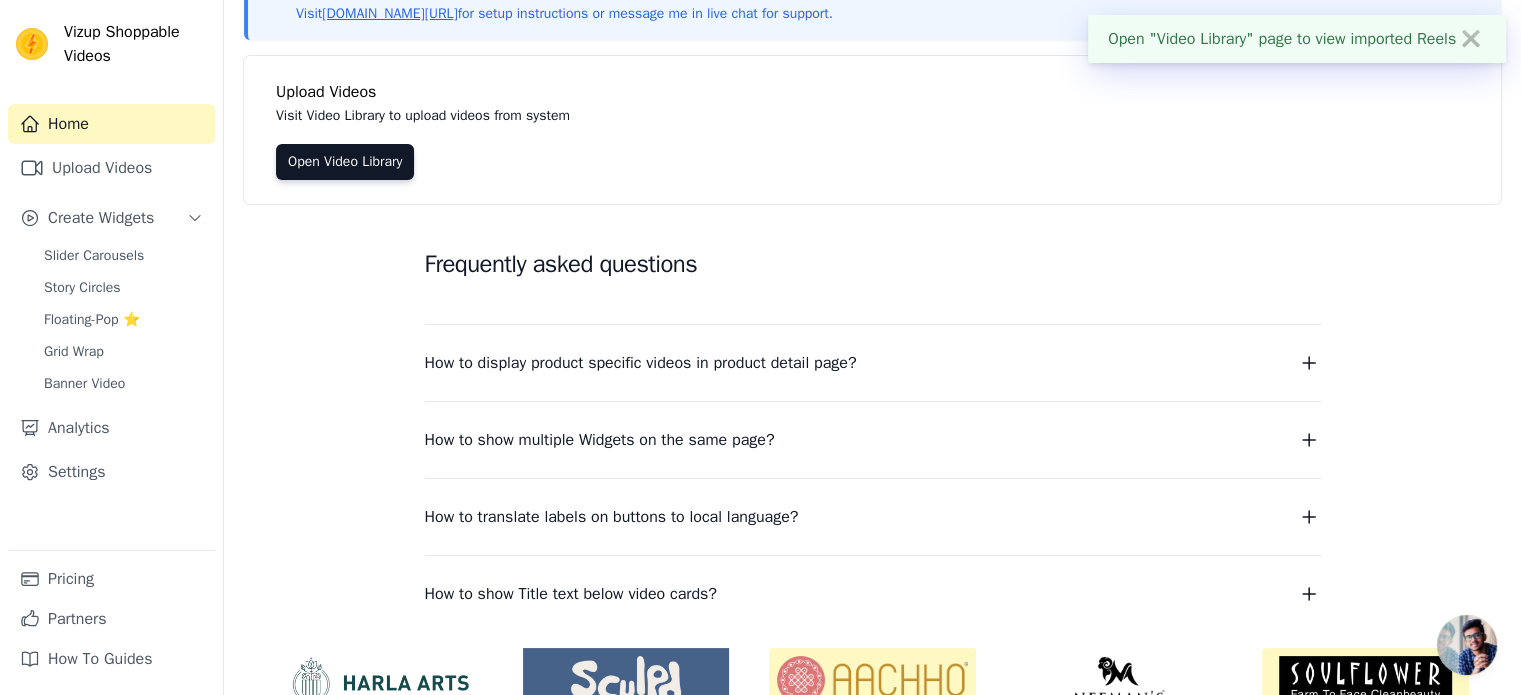 scroll, scrollTop: 256, scrollLeft: 0, axis: vertical 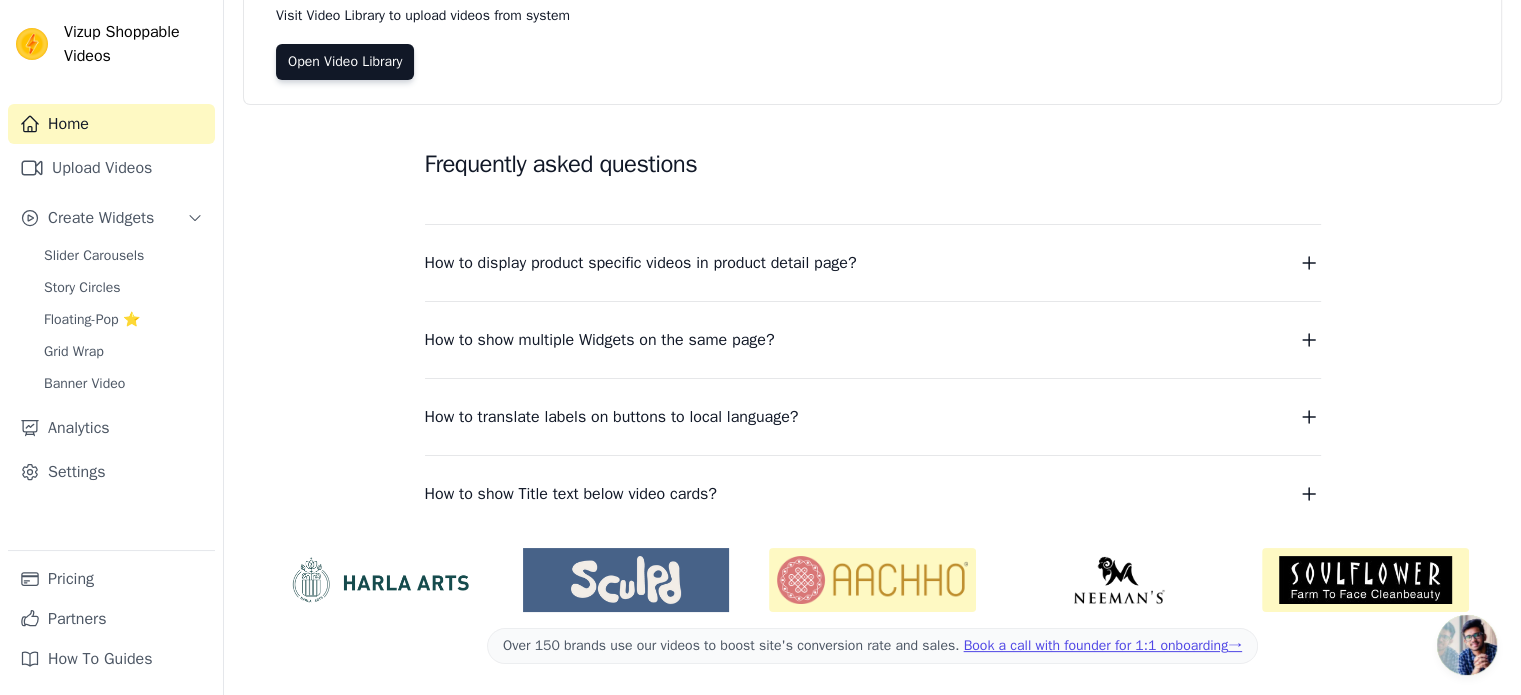 click on "How to display product specific videos in product detail page?" at bounding box center (641, 263) 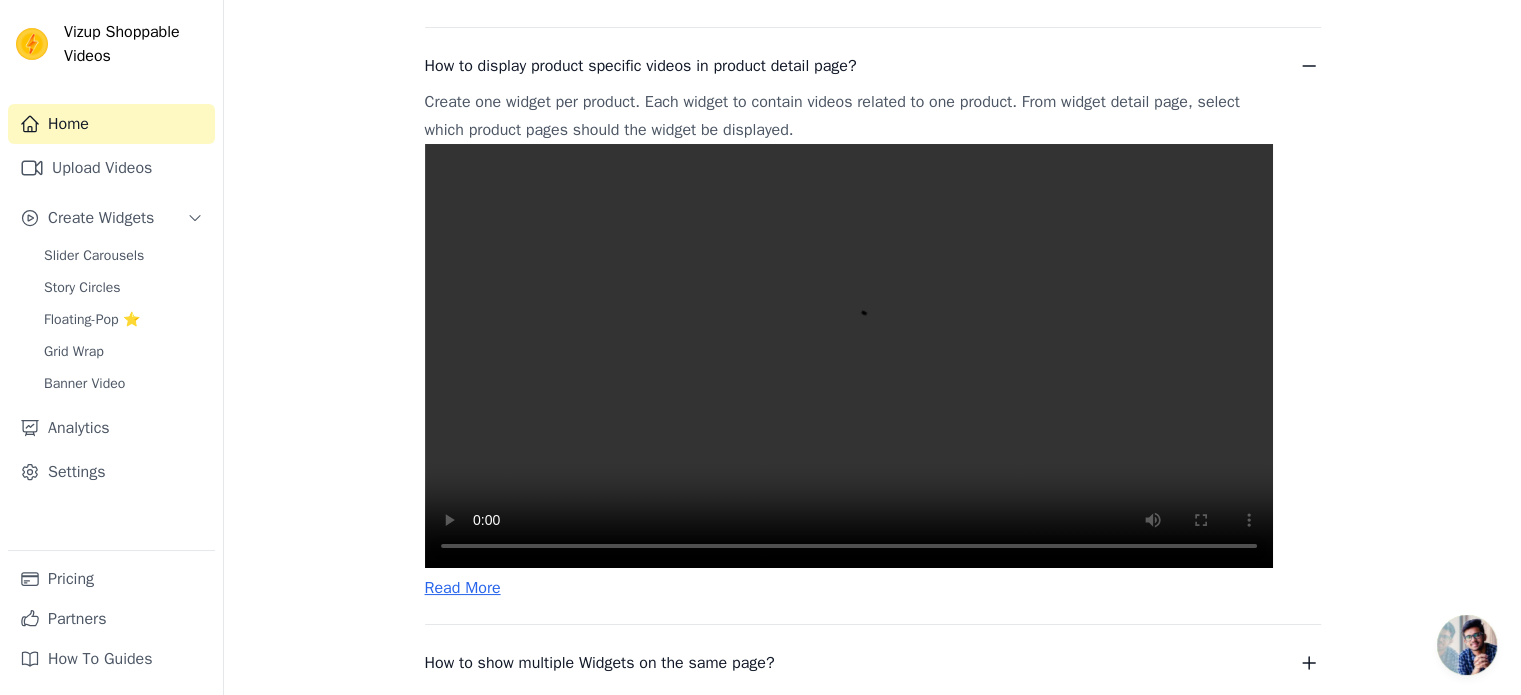 scroll, scrollTop: 456, scrollLeft: 0, axis: vertical 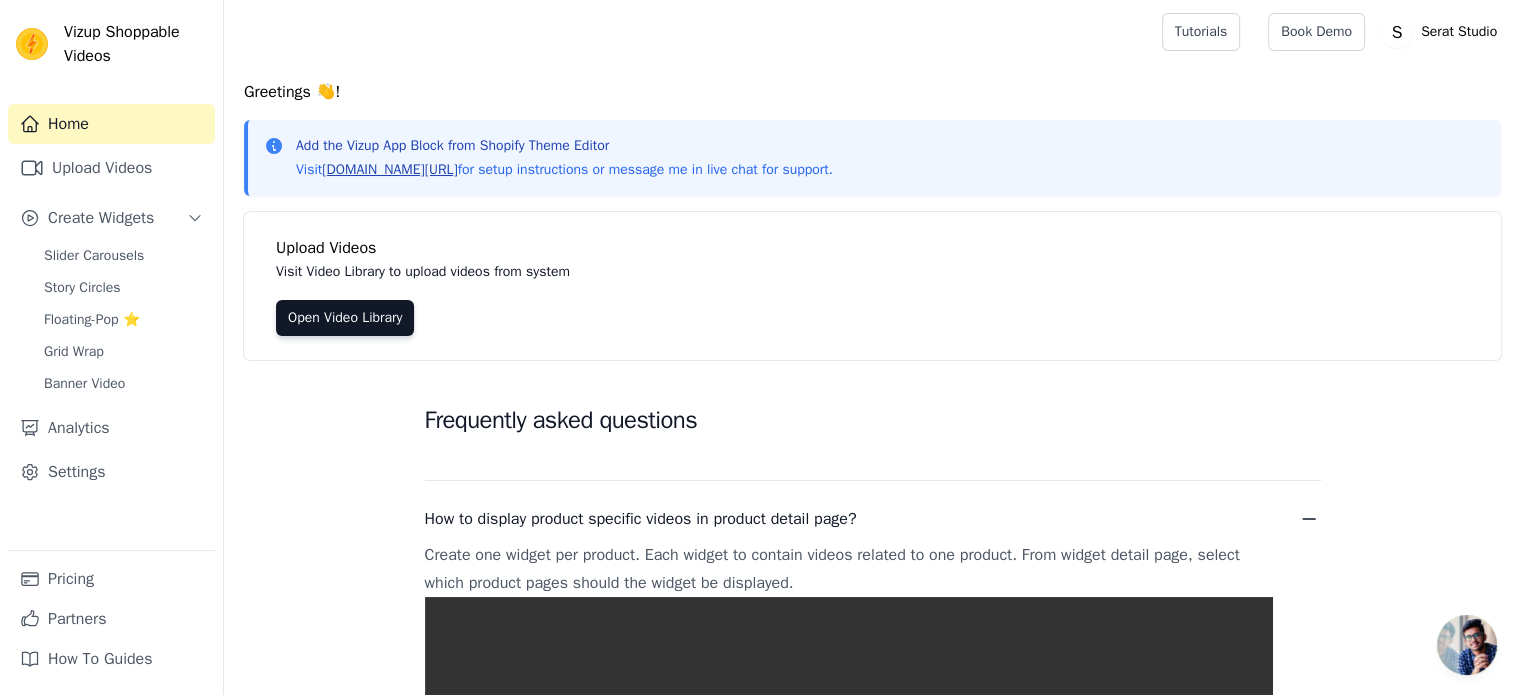click on "vizupcommerce.com/docs" at bounding box center [389, 169] 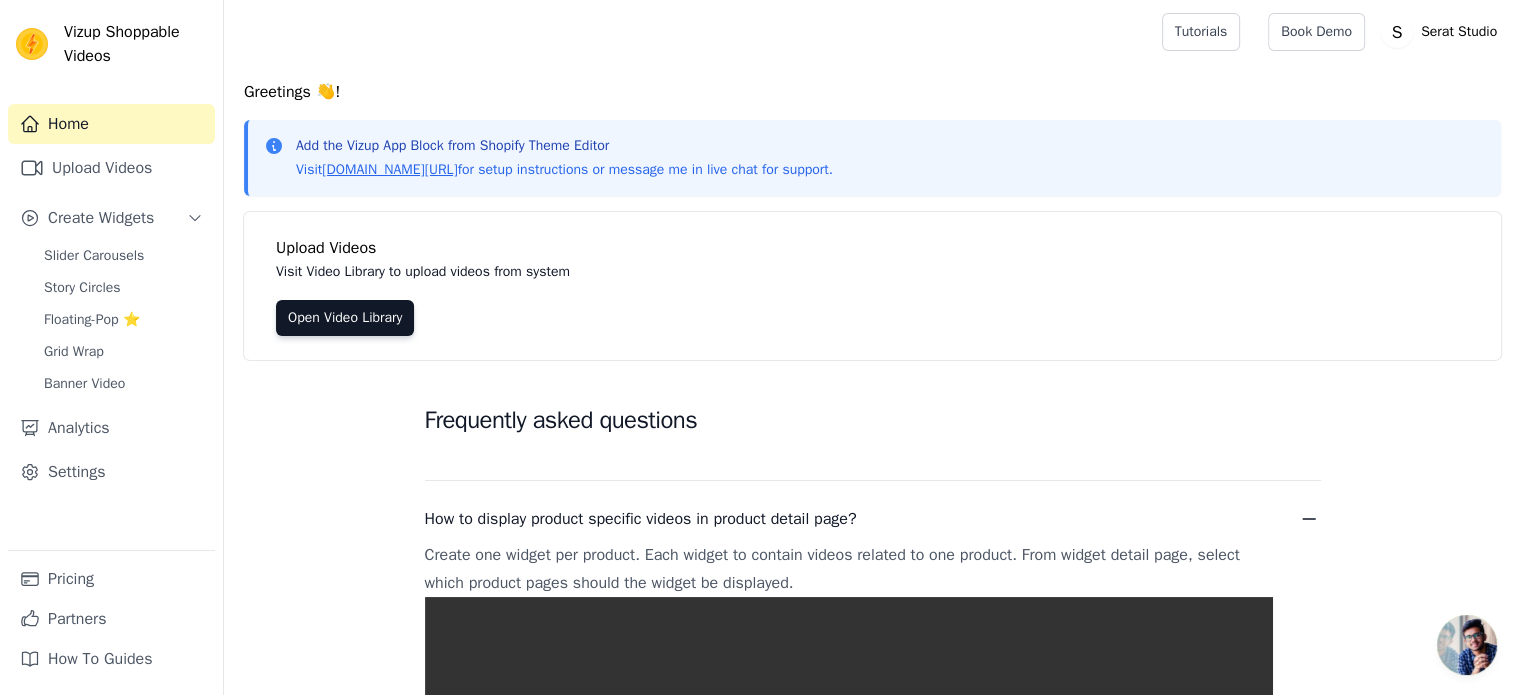 click on "Home" at bounding box center (111, 124) 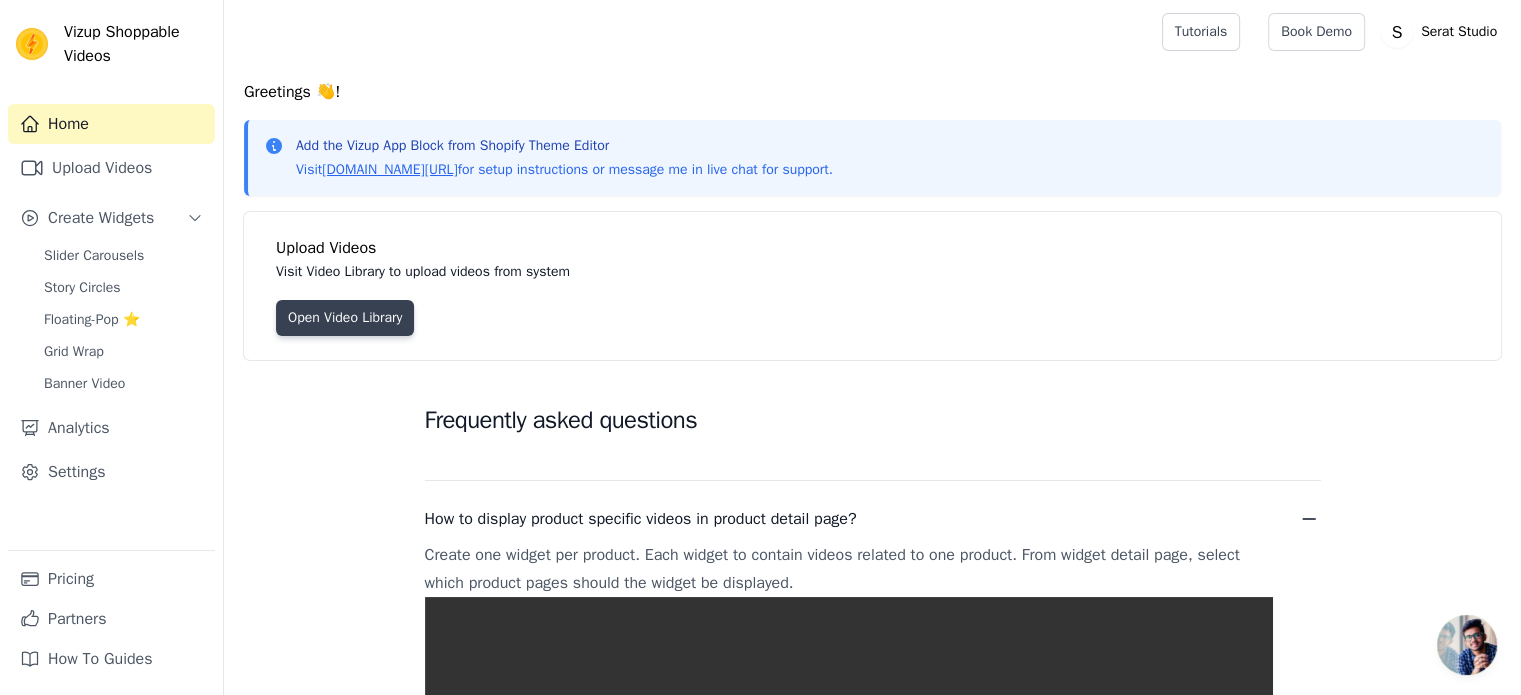 click on "Open Video Library" at bounding box center [345, 318] 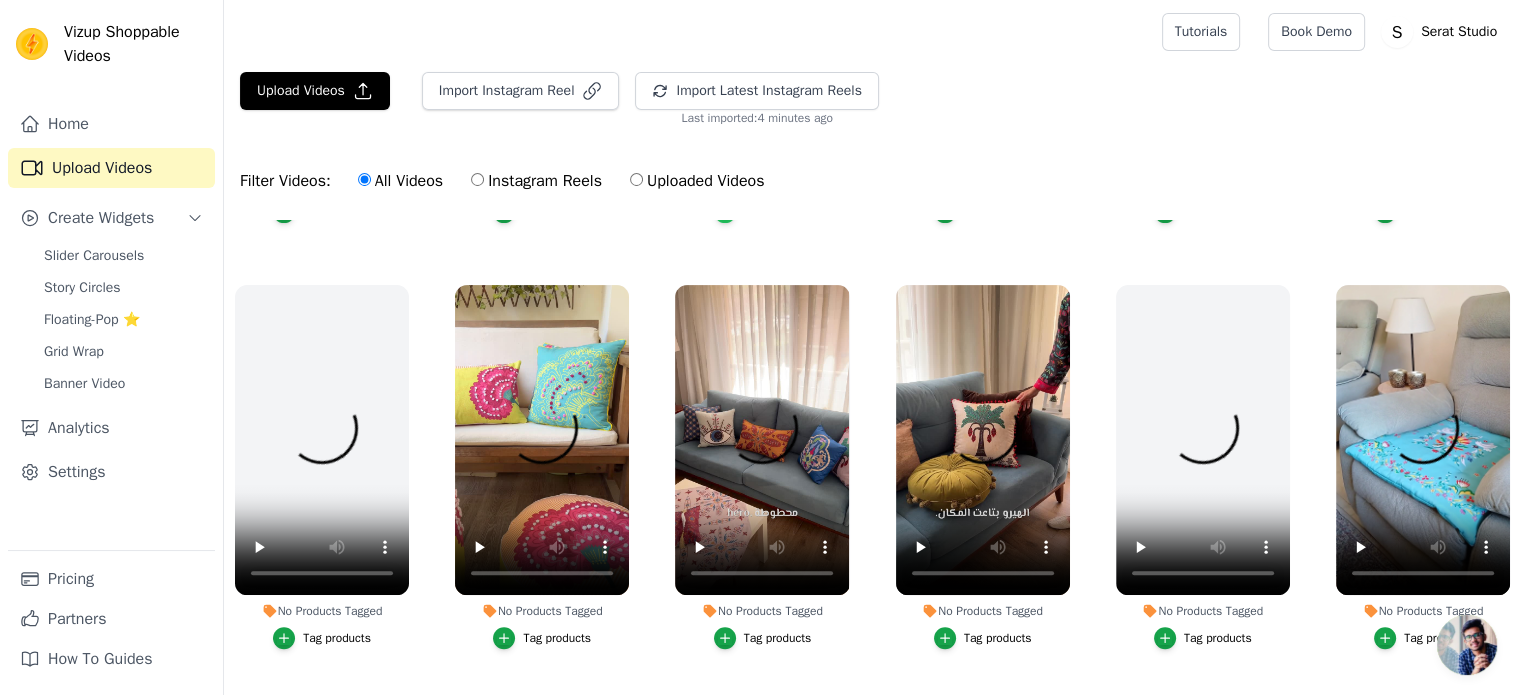 scroll, scrollTop: 800, scrollLeft: 0, axis: vertical 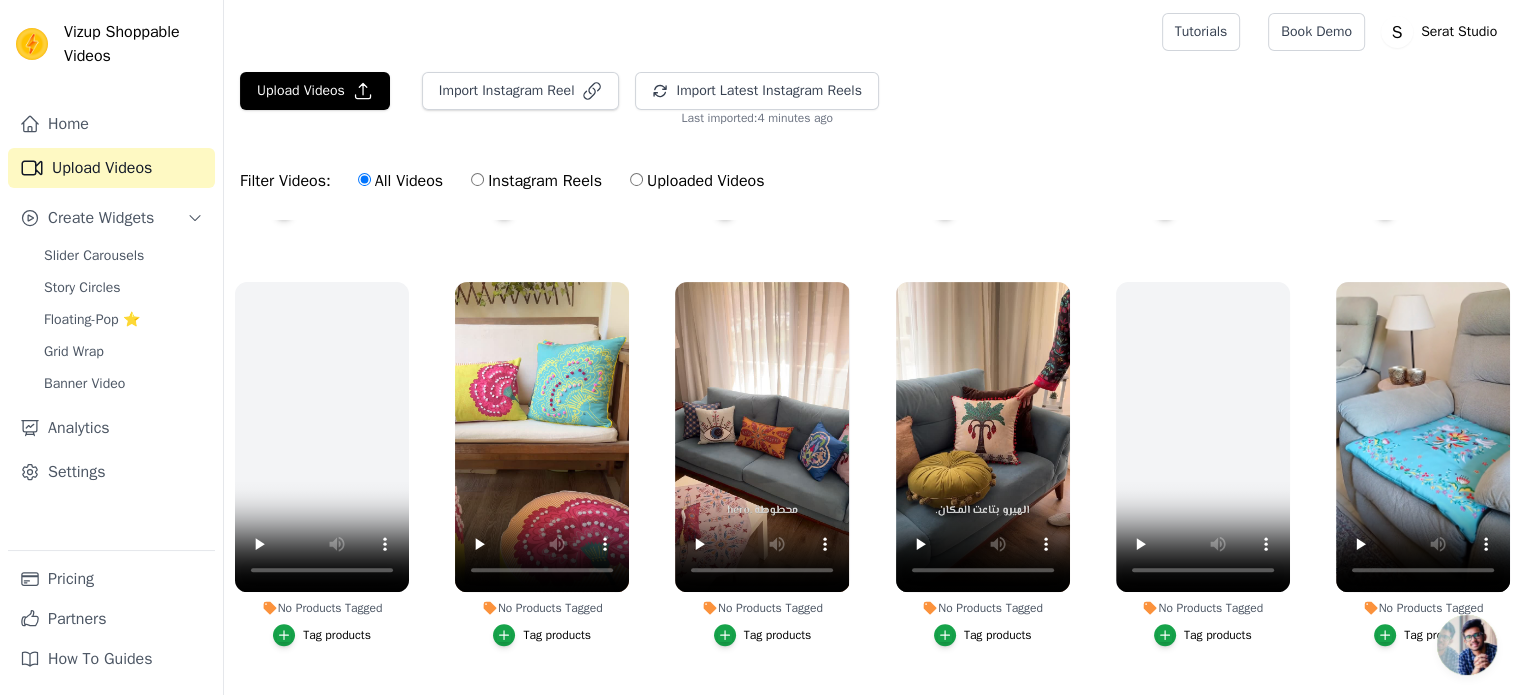 click on "Tag products" at bounding box center (557, 635) 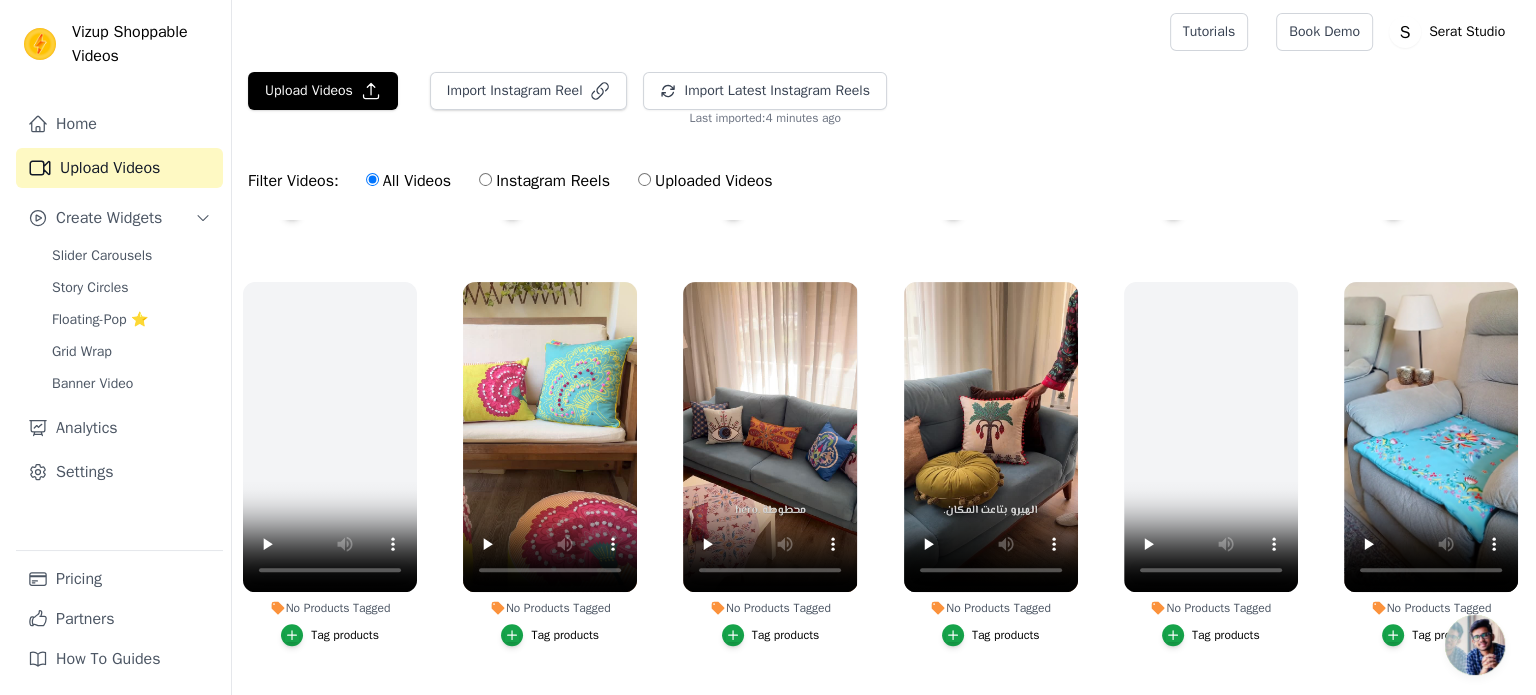 scroll, scrollTop: 804, scrollLeft: 0, axis: vertical 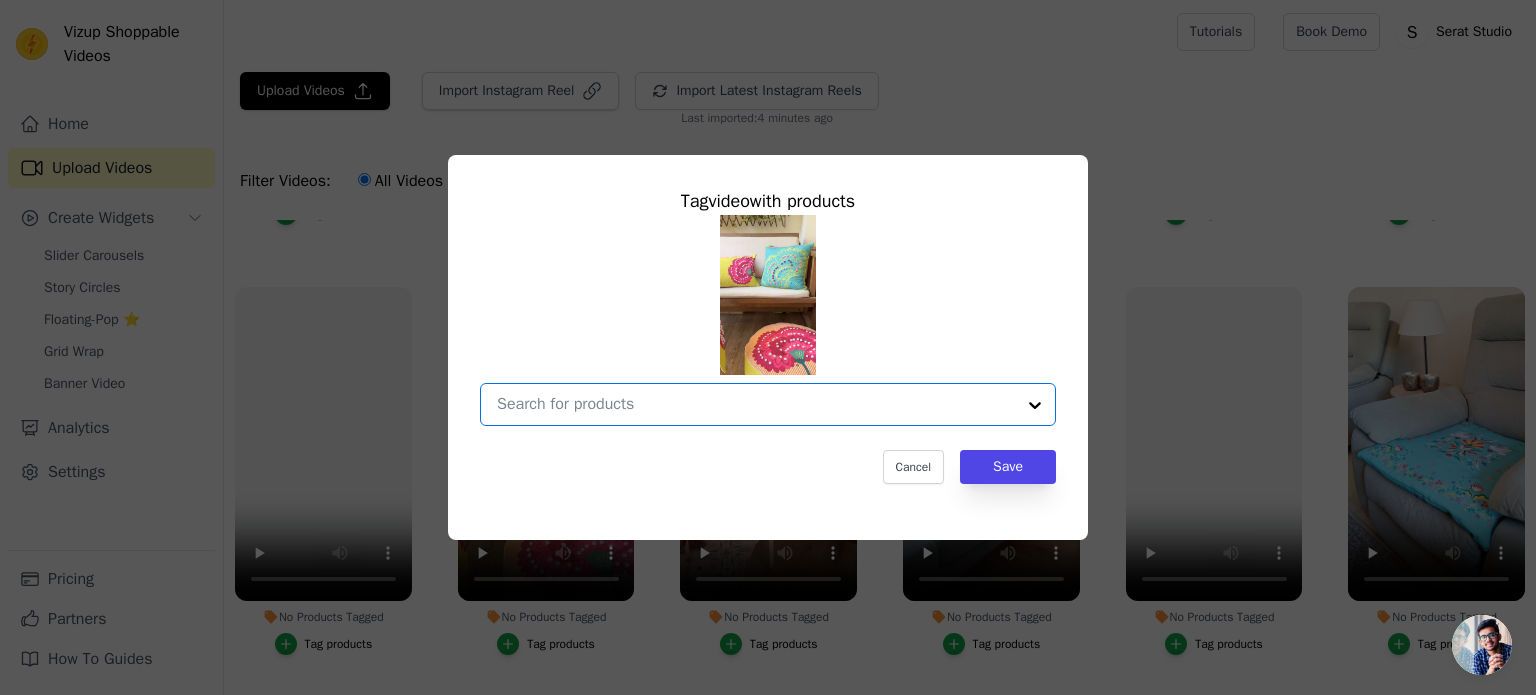 click on "No Products Tagged     Tag  video  with products       Option undefined, selected.   Select is focused, type to refine list, press down to open the menu.                   Cancel   Save     Tag products" at bounding box center (756, 404) 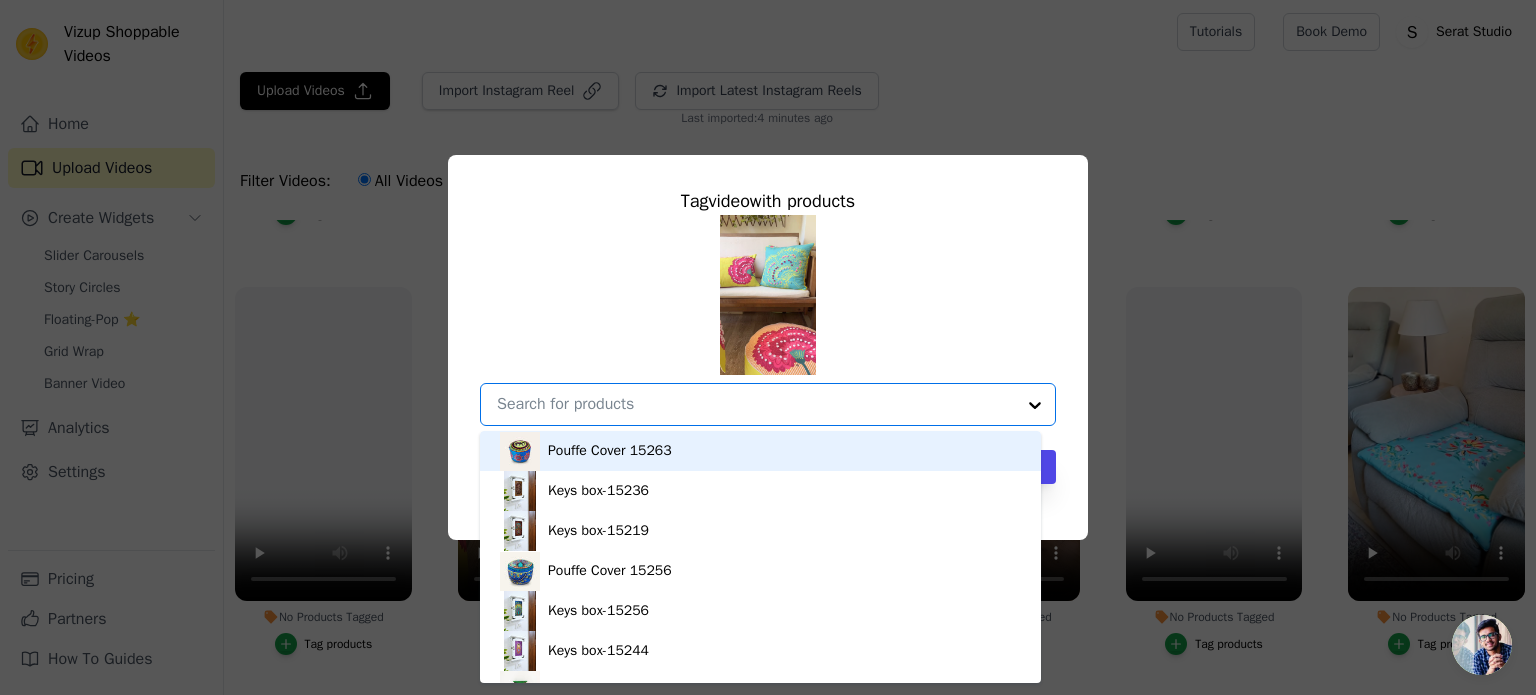 click on "No Products Tagged     Tag  video  with products         Pouffe Cover 15263     Keys box-15236     Keys box-15219     Pouffe Cover 15256     Keys box-15256     Keys box-15244     Keys box-seashell     Keys box-15251     Keys box-turtle     Keys box-15257     Keys box-15237     Keys box-15236-b     Keys box-15252     Keys box-15254     Keys box-fish     Keys box-15249     Cushion cover-152CRI     Cushion cover-15233     Cushion cover-1525P     Cushion cover-15268     Cushion cover-15248     Cushion cover-Moms19     Cushion cover-Moms16     Cushion cover-15241     Tray-15264     Wooden Tray-15CRI     Tray-15218     Wooden Tray-15248     Tray-15263     Tray-15258     Tray-15254     Tray-15256     Coasters-15258     Coasters-15256     Coasters-15231     Coasters-15233     Coasters-15251     Coasters-15218     Coasters-15241     Coasters-15252     Coasters-15240     Coasters-15266     Coasters-1525f     Coasters-1525P     Coasters-15237     Coasters-15264     Coasters-15243     Coasters-15253" at bounding box center [756, 404] 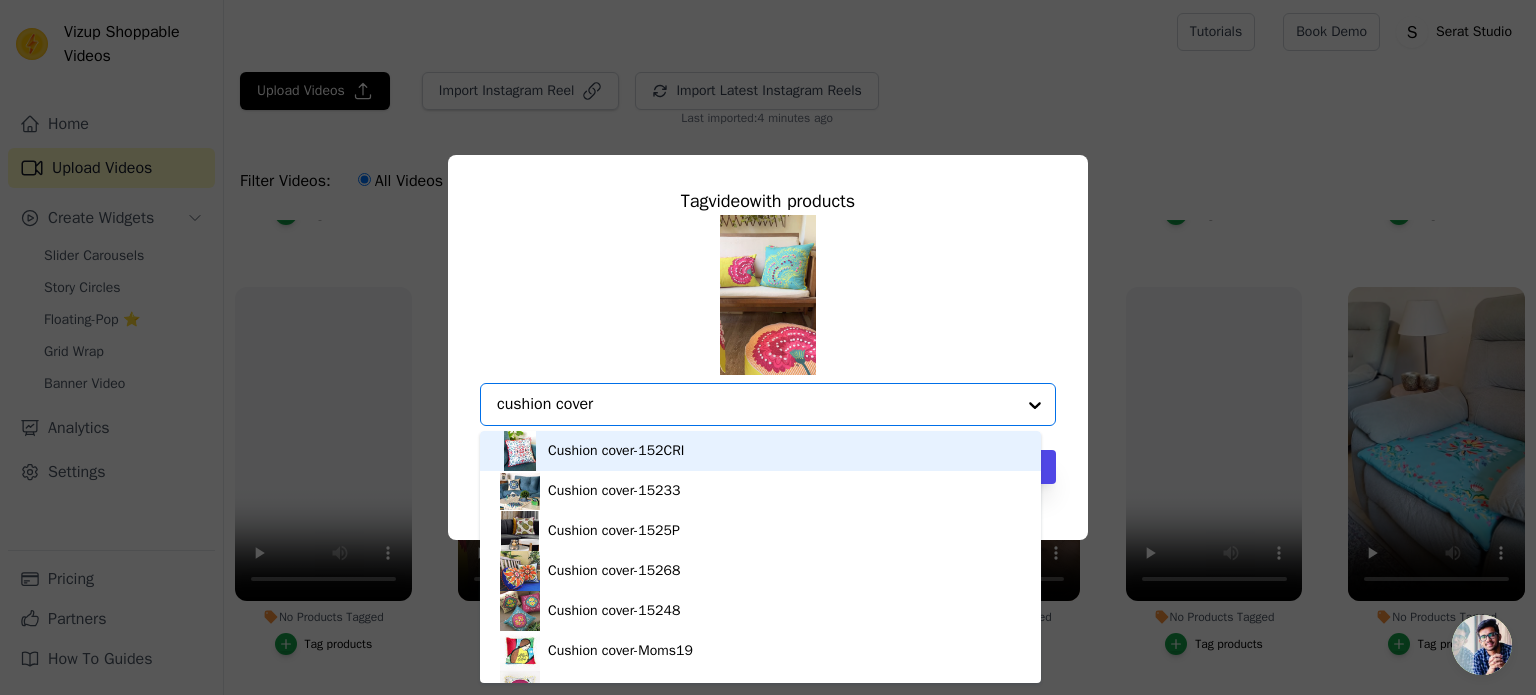 type on "cushion cover" 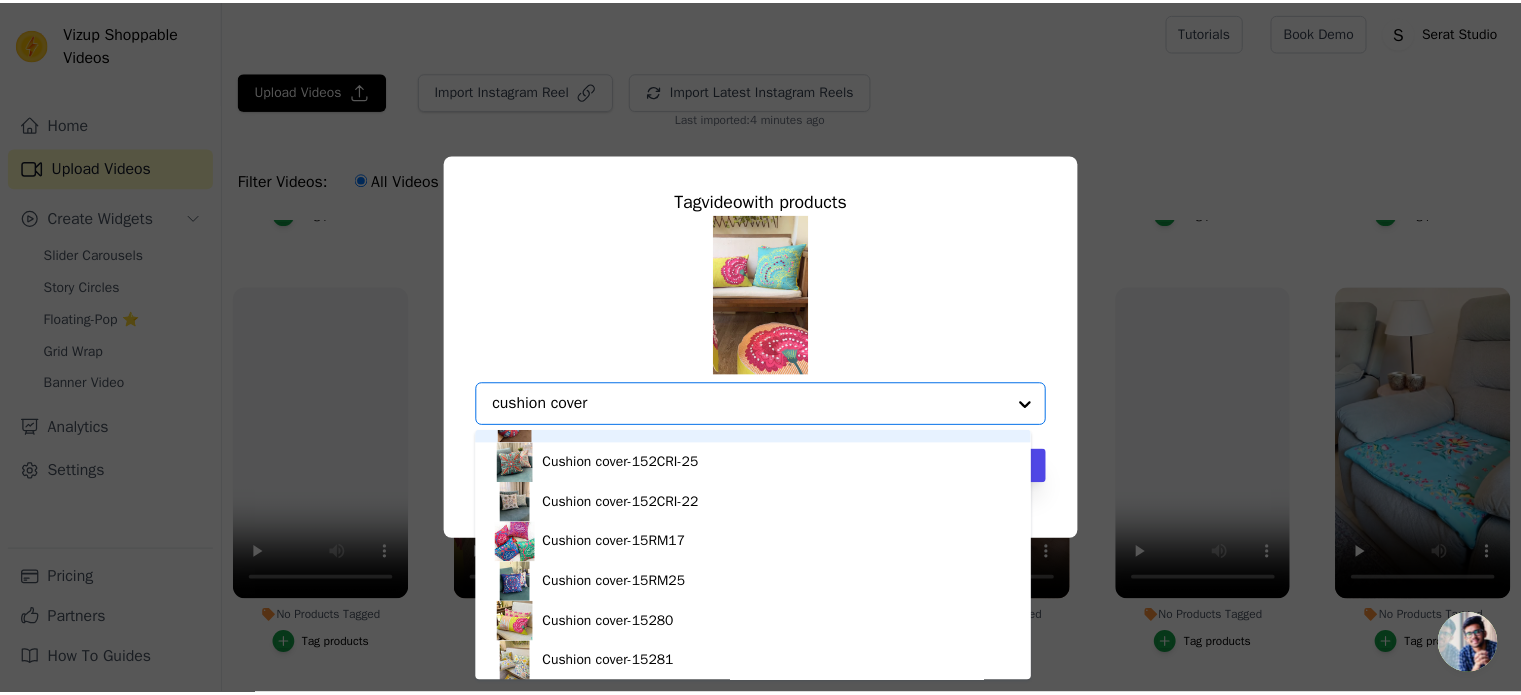 scroll, scrollTop: 2508, scrollLeft: 0, axis: vertical 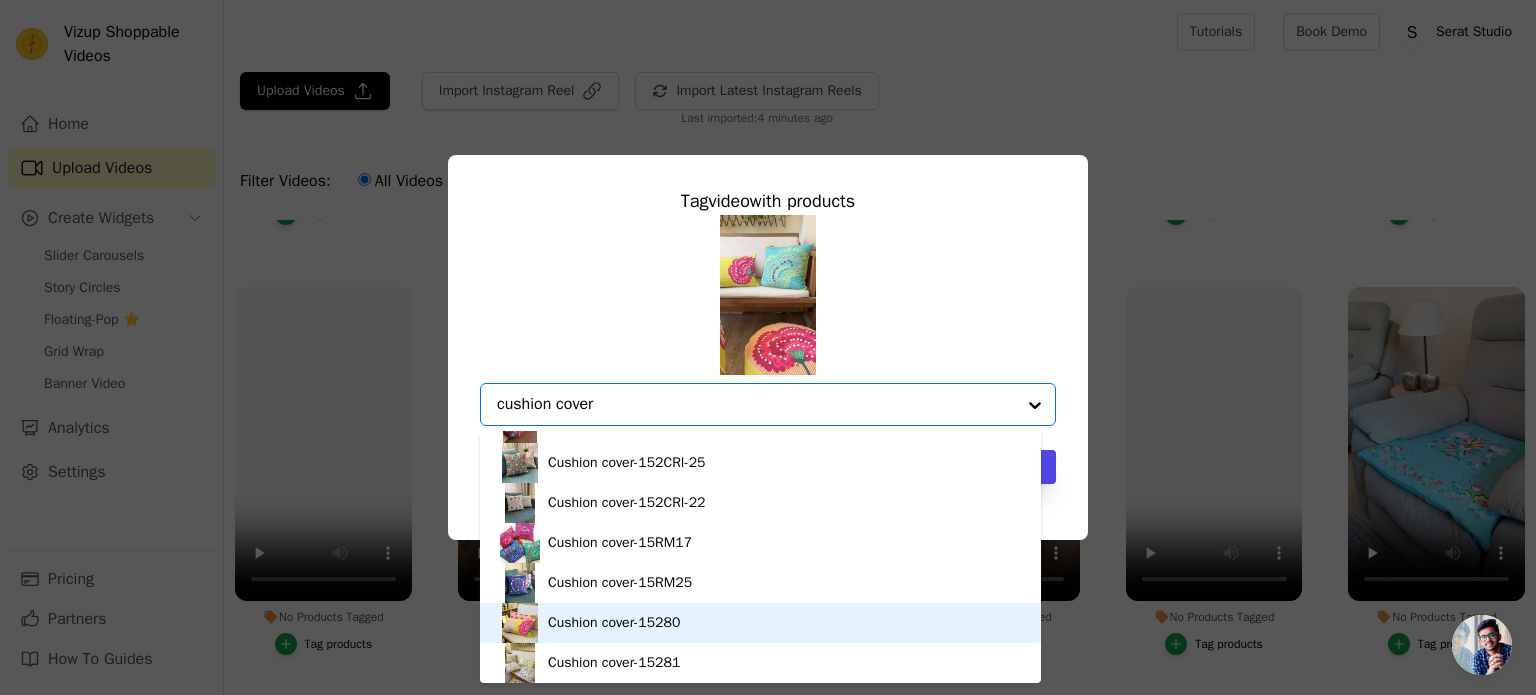 click on "Cushion cover-15280" at bounding box center (614, 623) 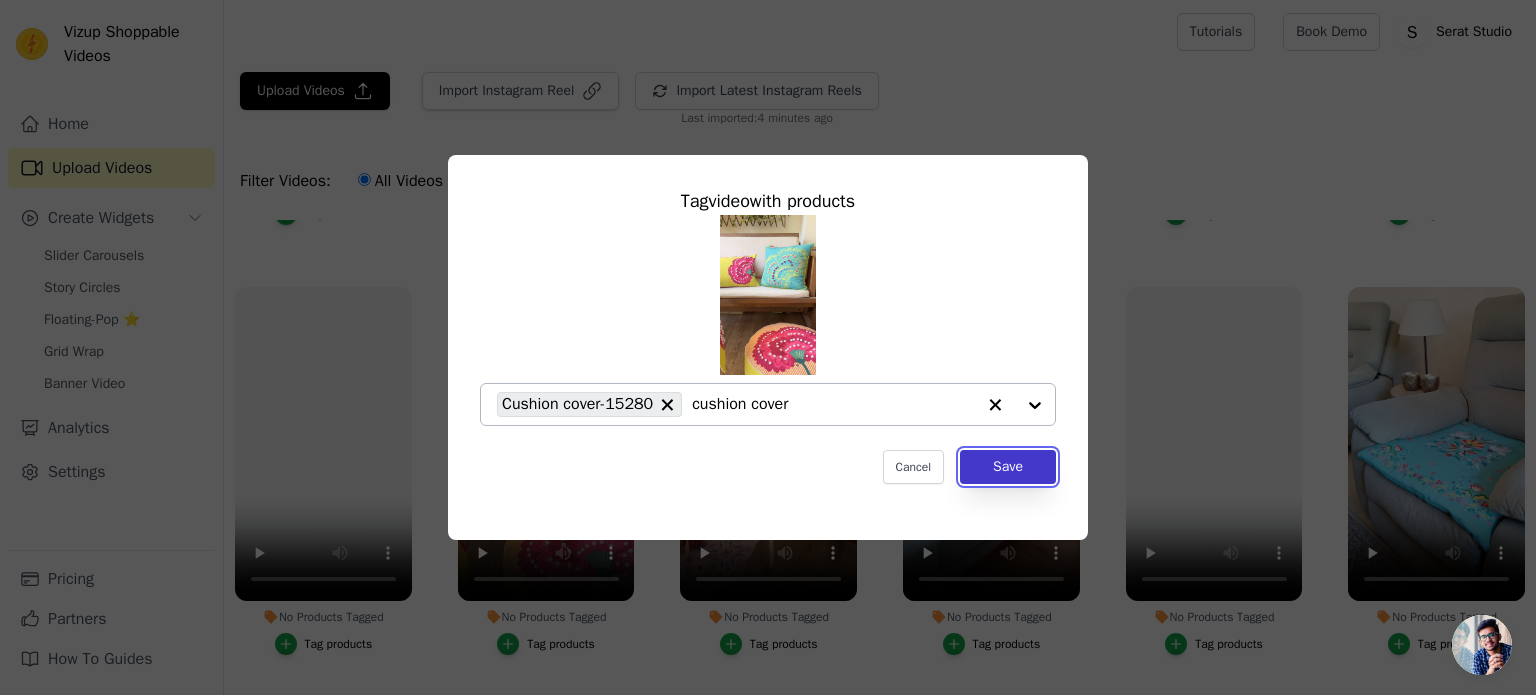 click on "Save" at bounding box center (1008, 467) 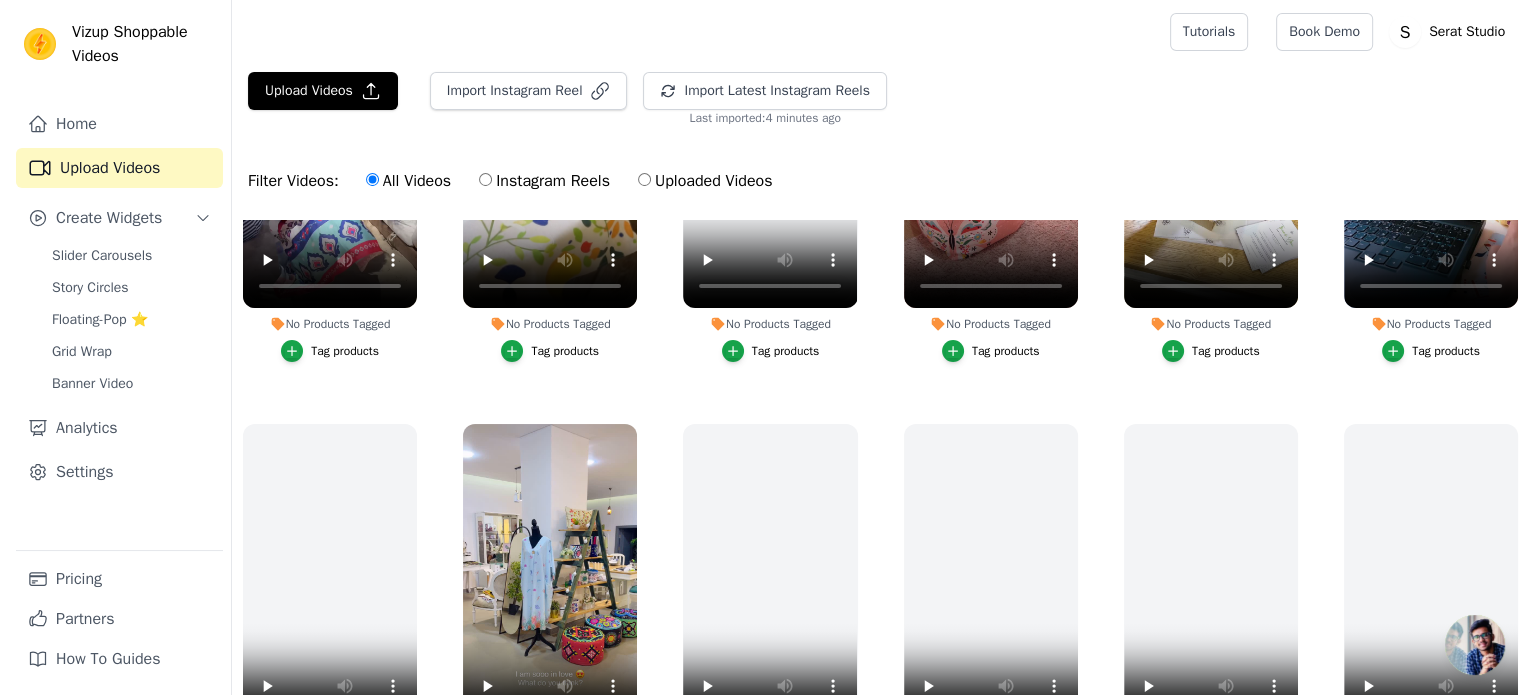 scroll, scrollTop: 216, scrollLeft: 0, axis: vertical 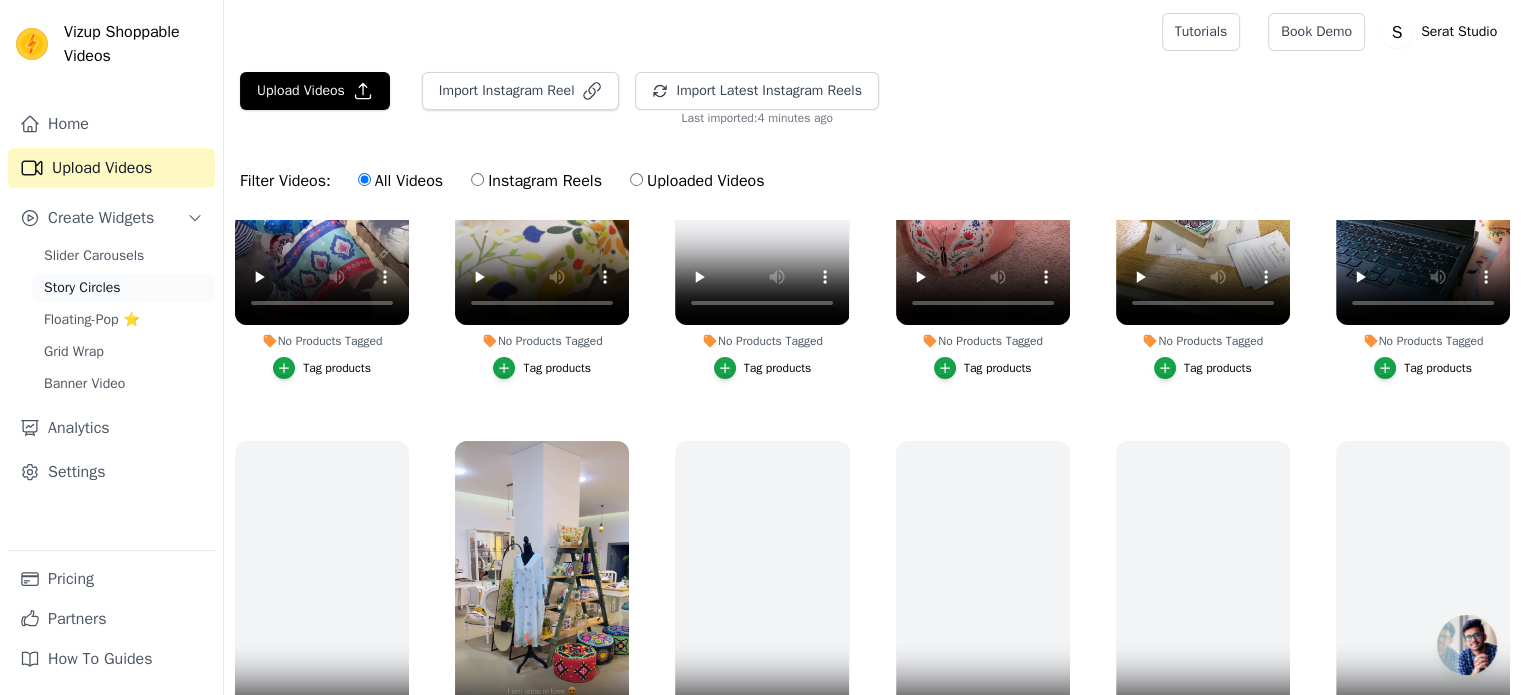 click on "Story Circles" at bounding box center (123, 288) 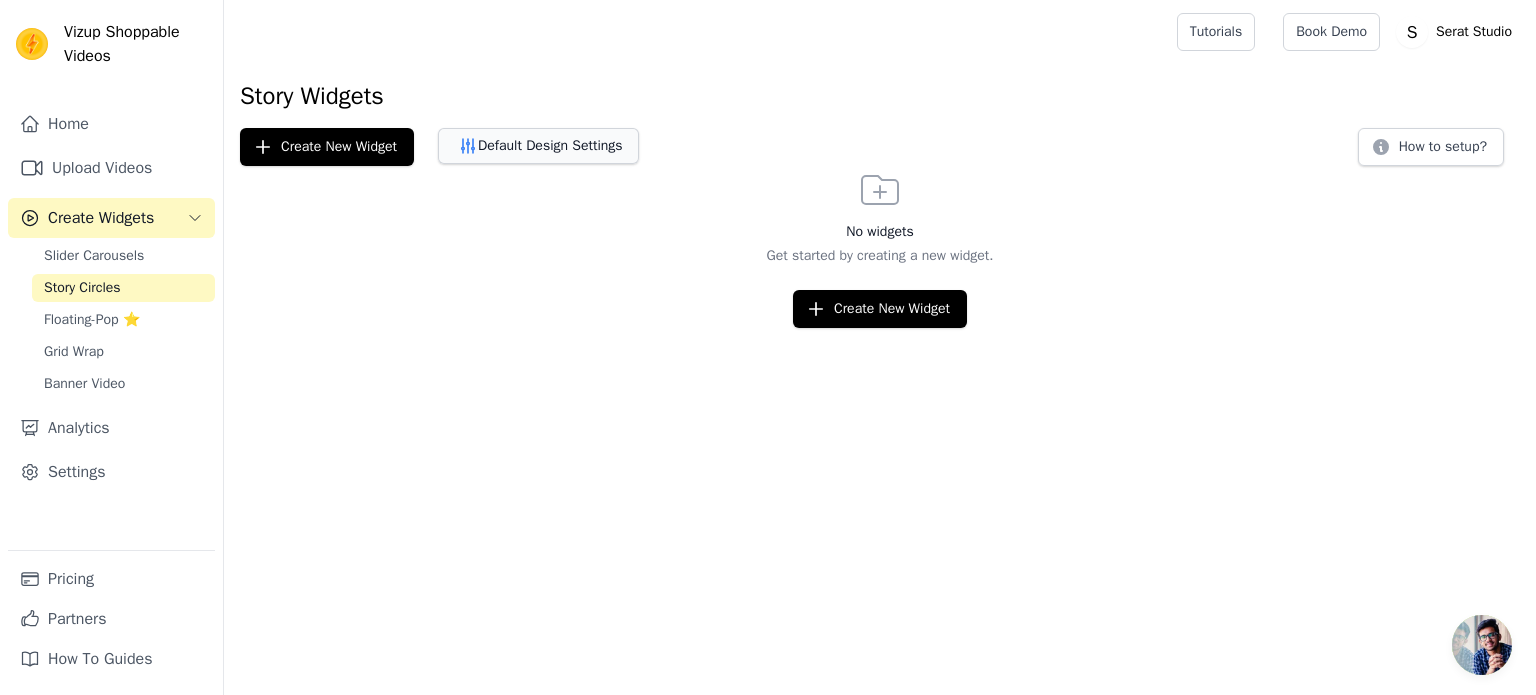 click on "Default Design Settings" at bounding box center (538, 146) 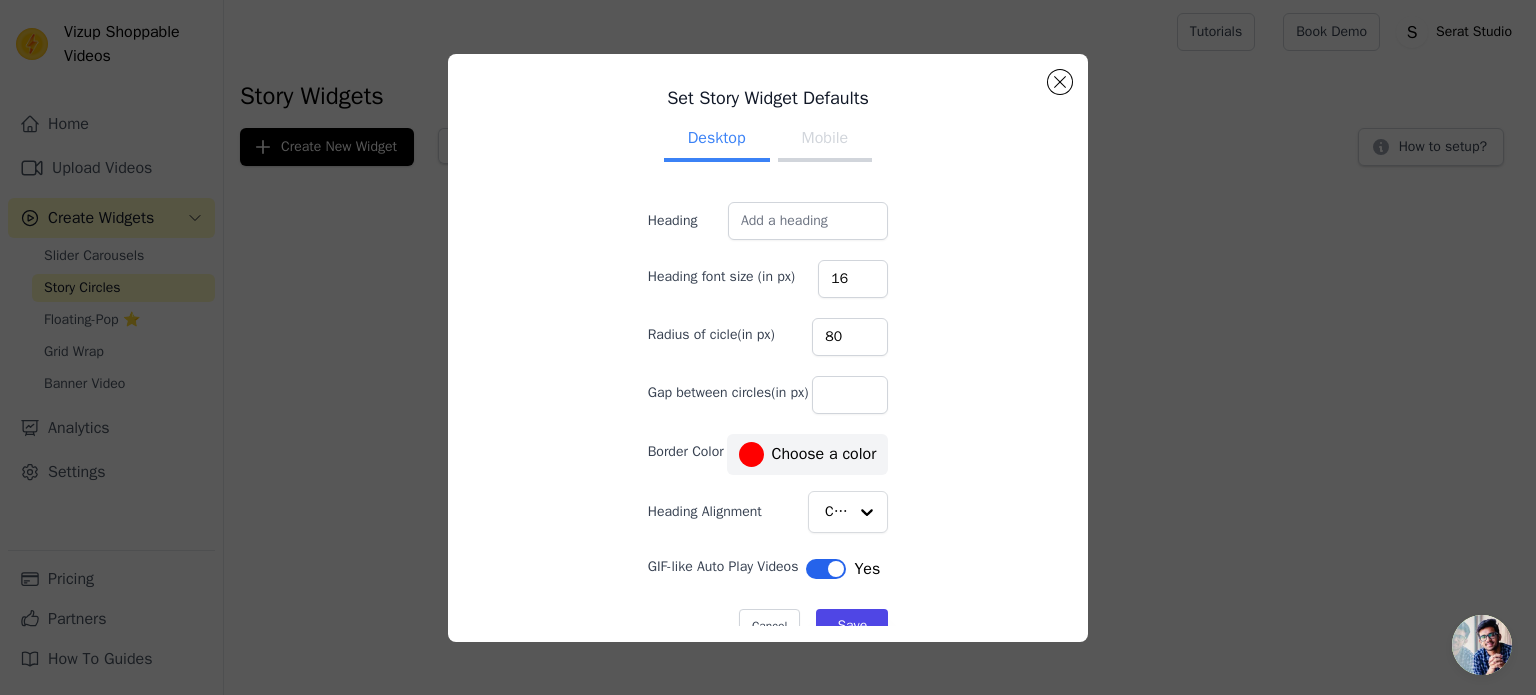 click on "Set Story Widget Defaults   Desktop Mobile   Heading     Heading font size (in px)   16   Radius of cicle(in px)   80   Gap between circles(in px)     Border Color   #ff0000       Choose a color     Heading Alignment         Center               GIF-like Auto Play Videos   Label     Yes   Cancel     Save                               #ff0000   1   hex   change to    rgb" at bounding box center [768, 348] 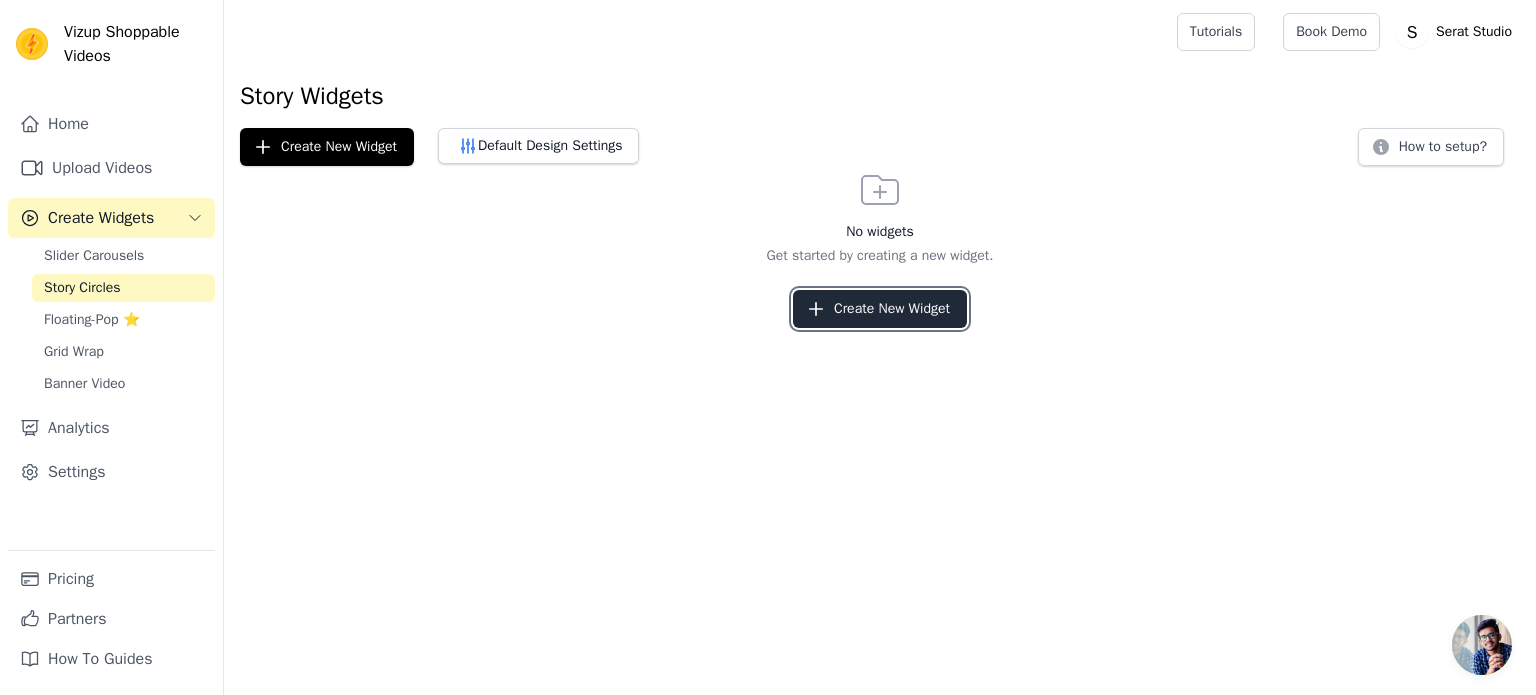 click on "Create New Widget" at bounding box center (880, 309) 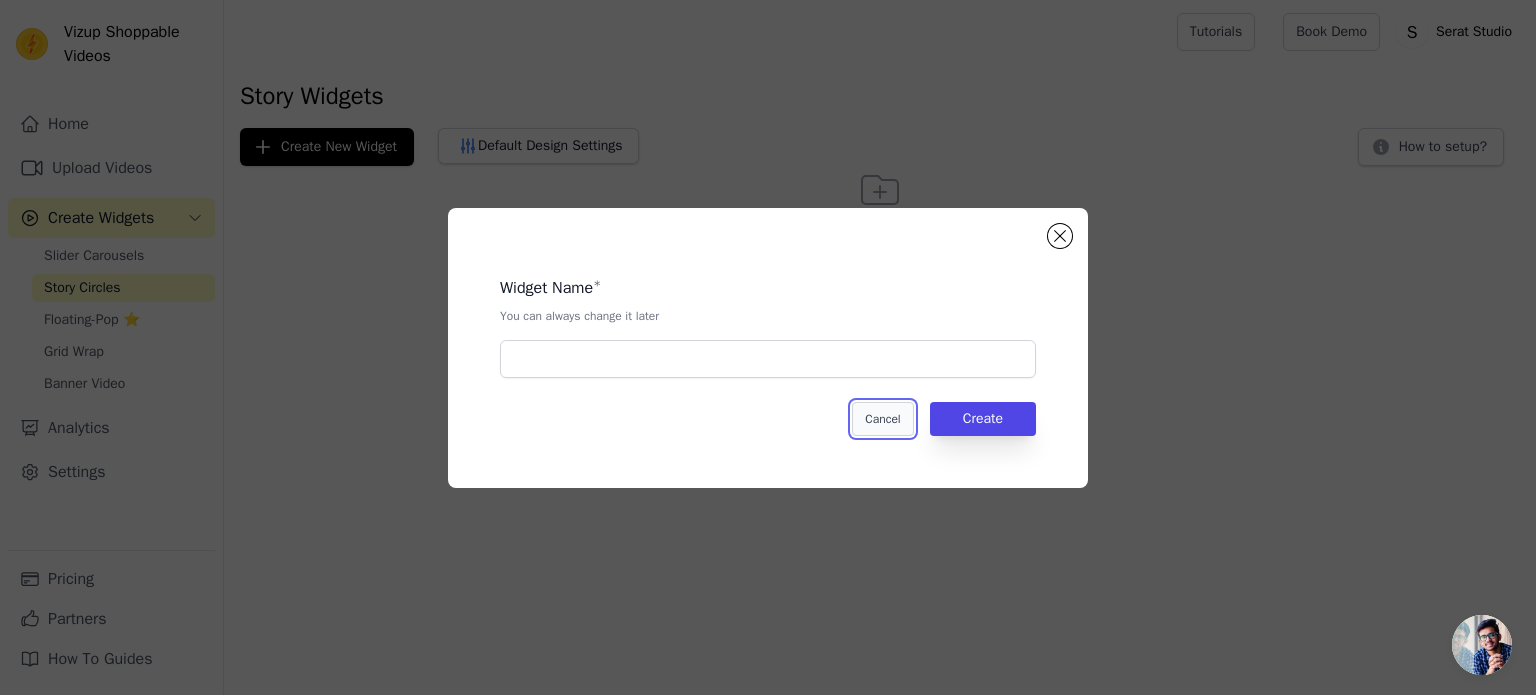 click on "Cancel" at bounding box center [882, 419] 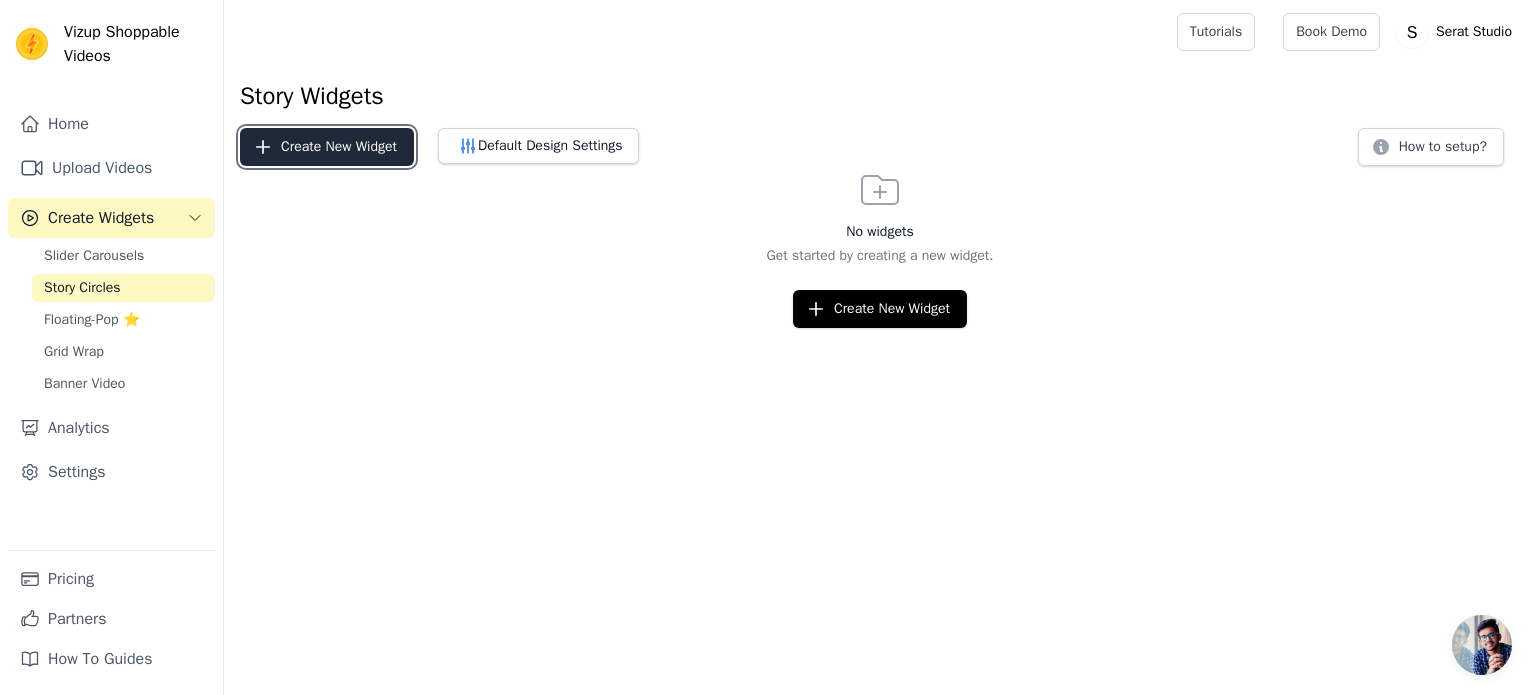 click on "Create New Widget" at bounding box center (327, 147) 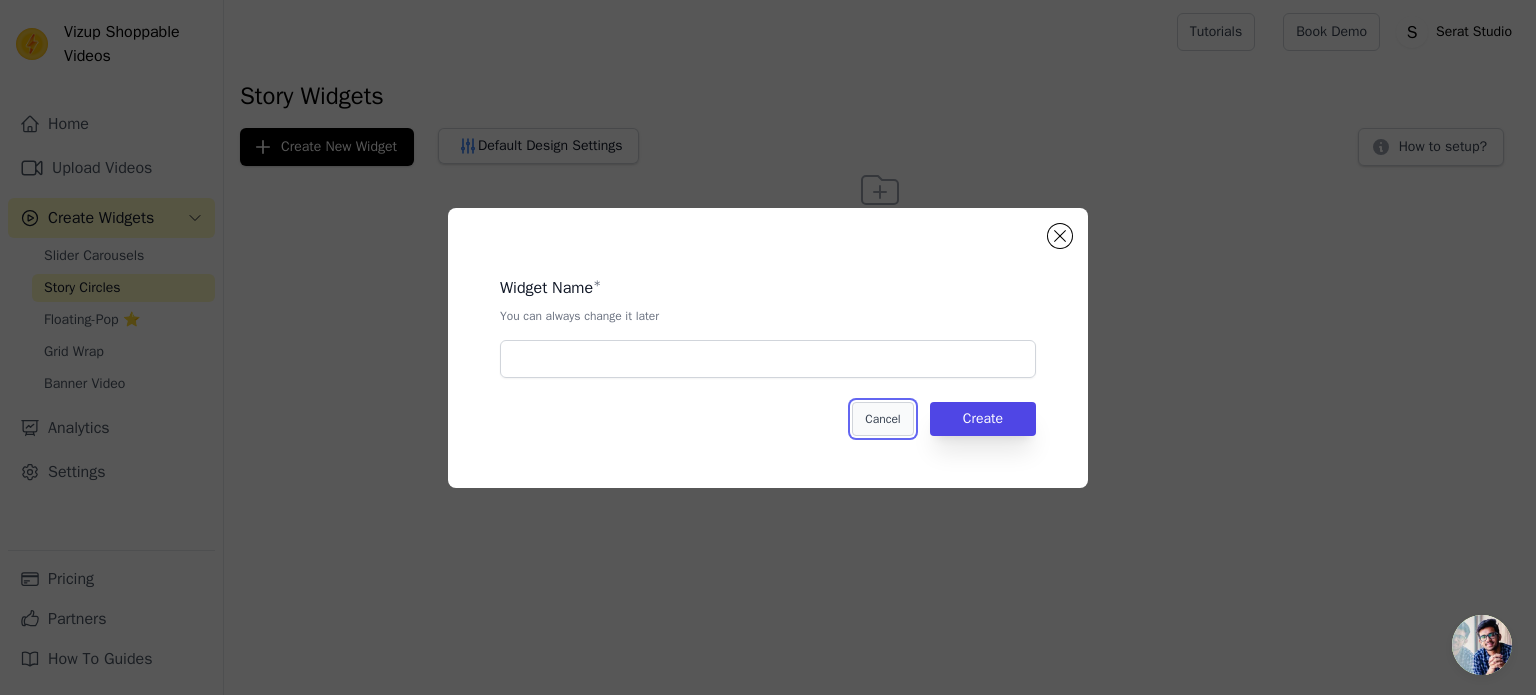 click on "Cancel" at bounding box center (882, 419) 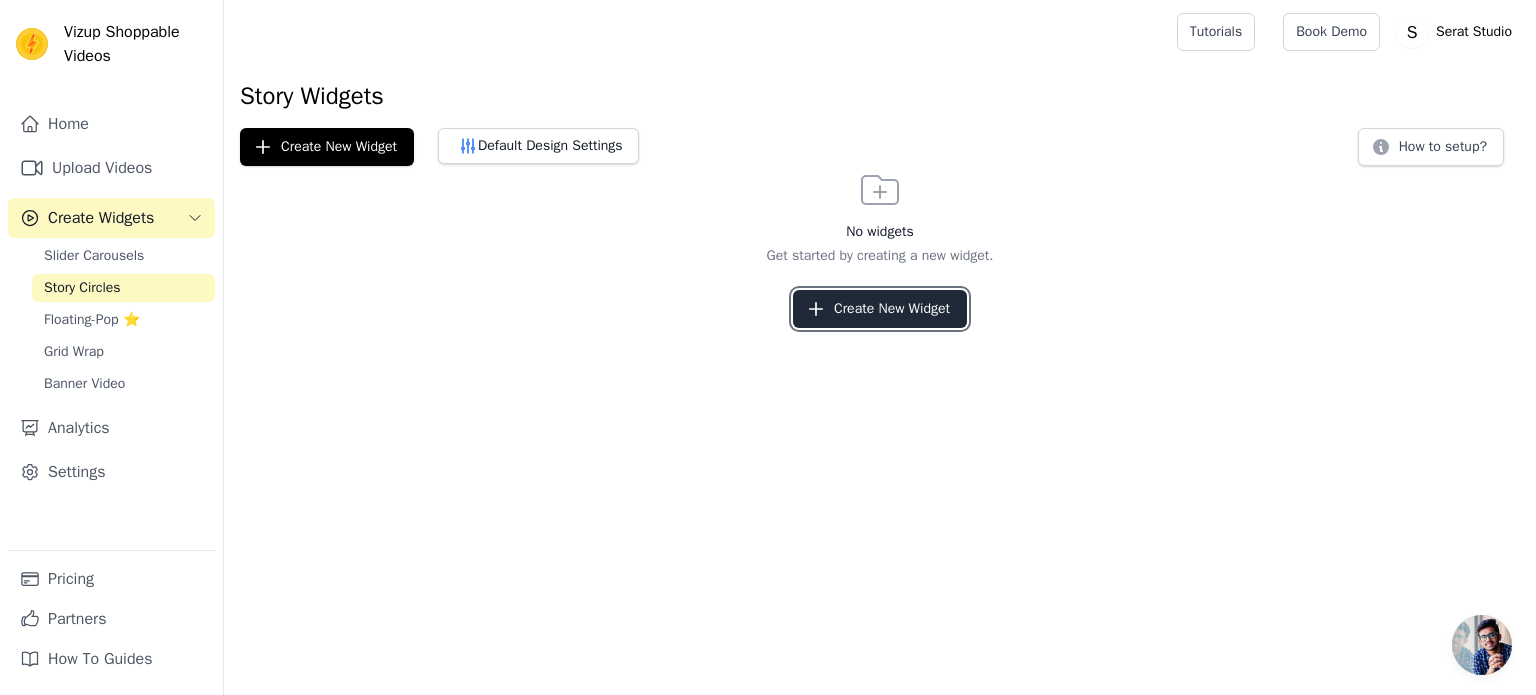 click on "Create New Widget" at bounding box center [880, 309] 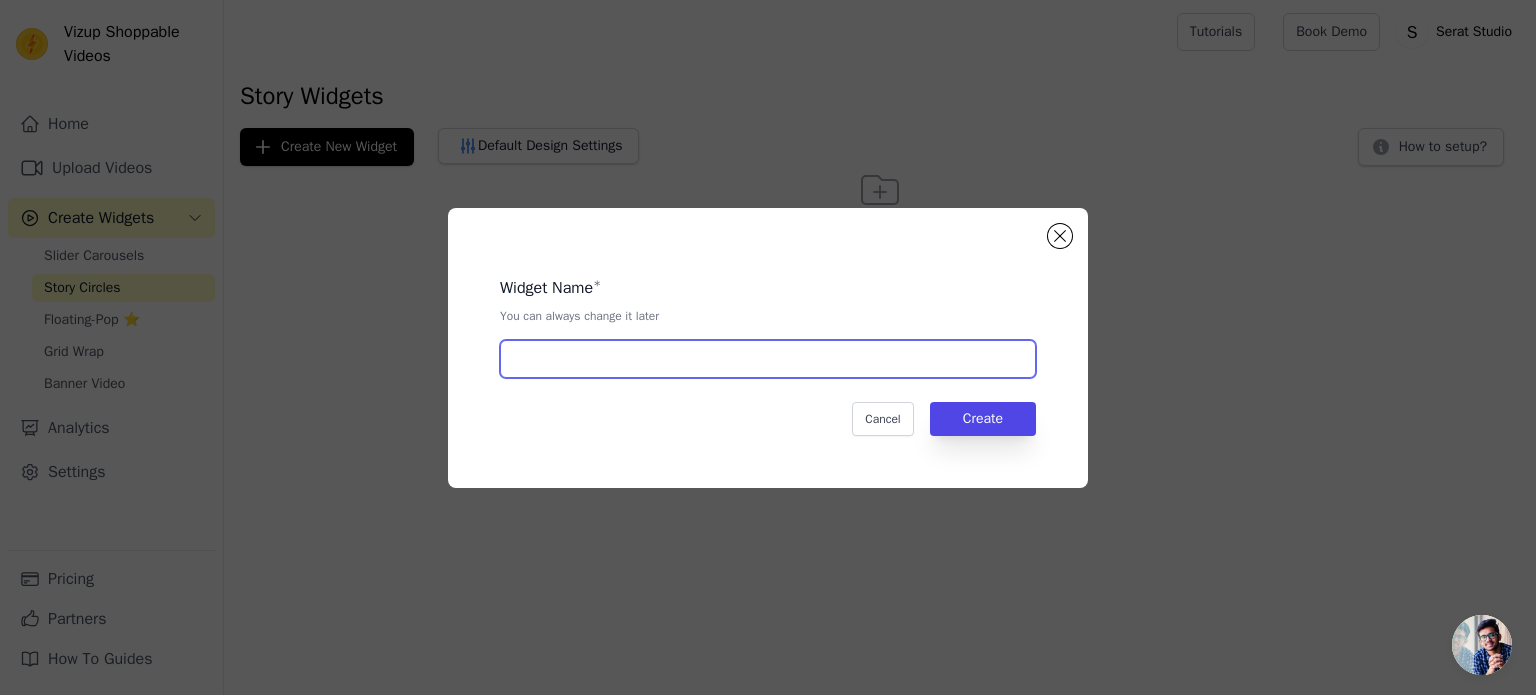 click at bounding box center [768, 359] 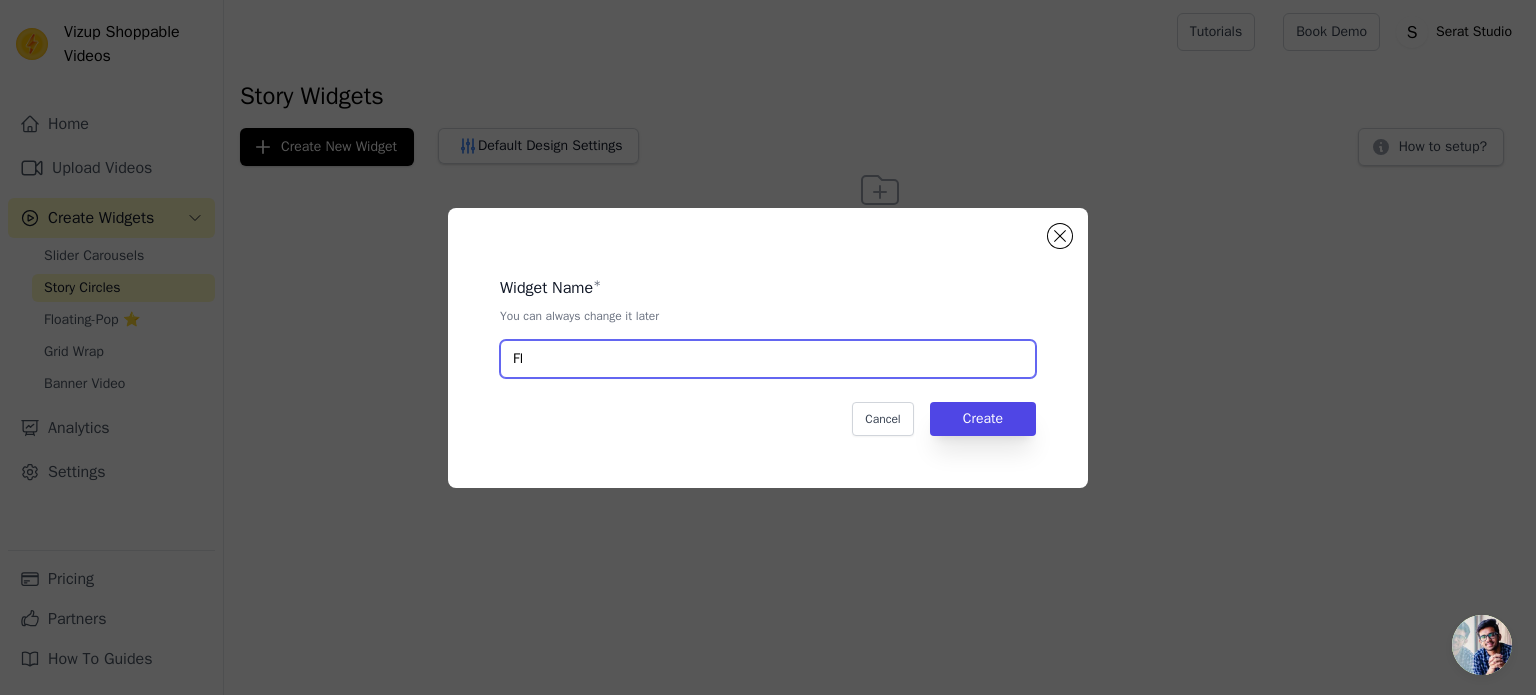 type on "F" 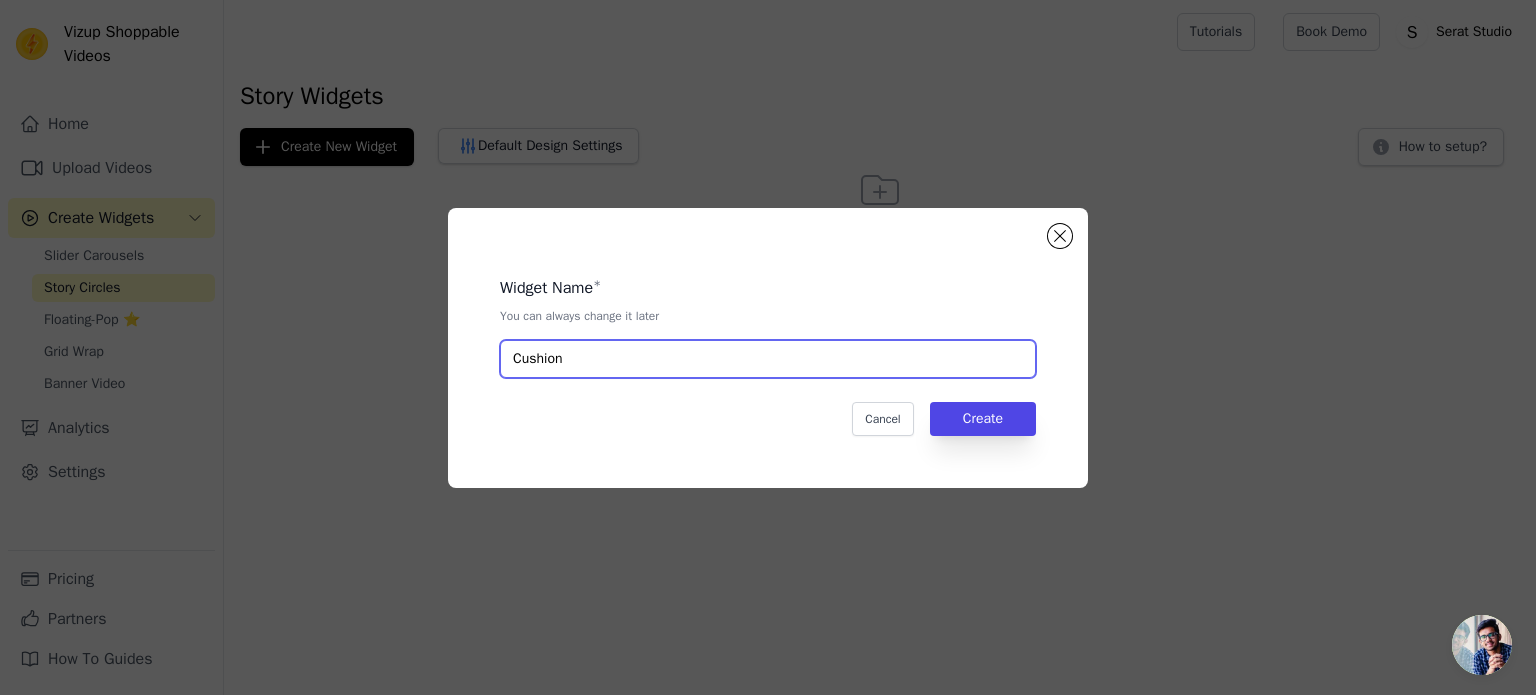 click on "Cushion" at bounding box center (768, 359) 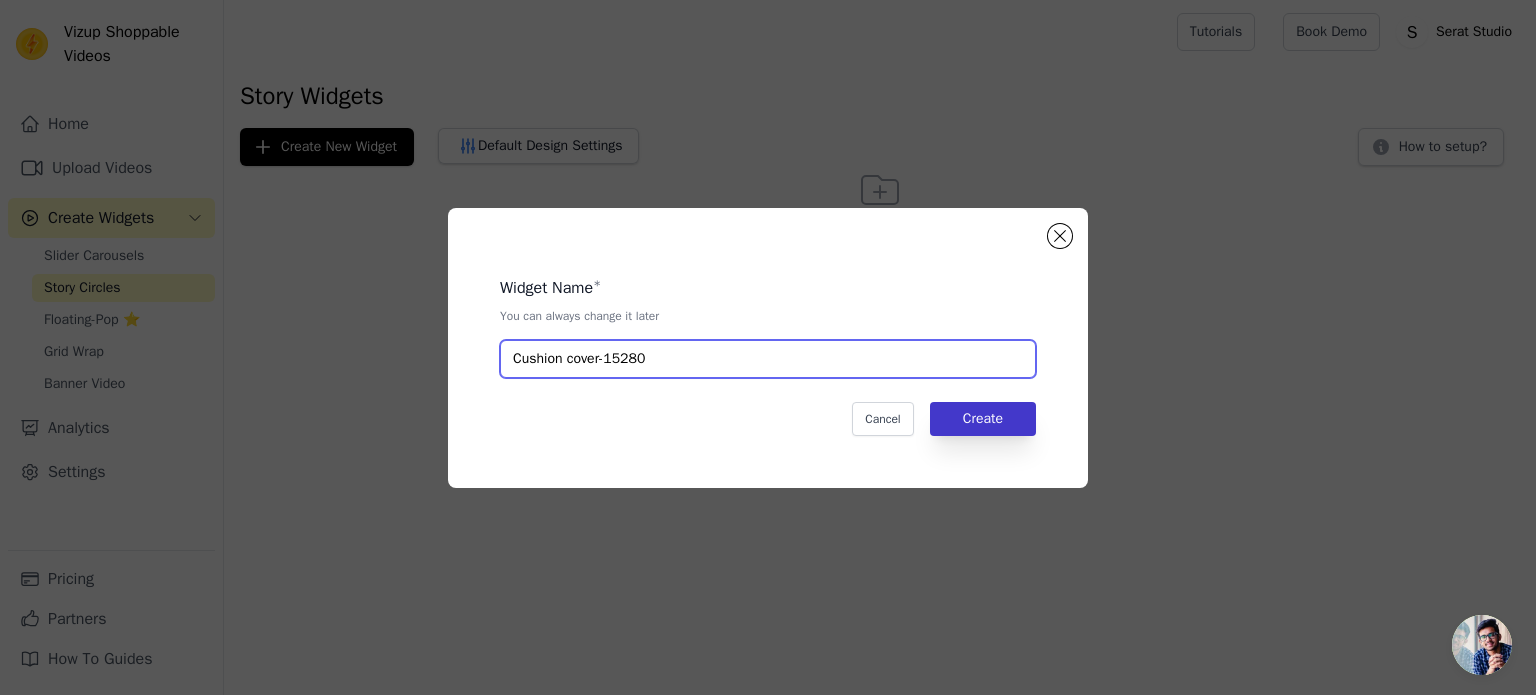 type on "Cushion cover-15280" 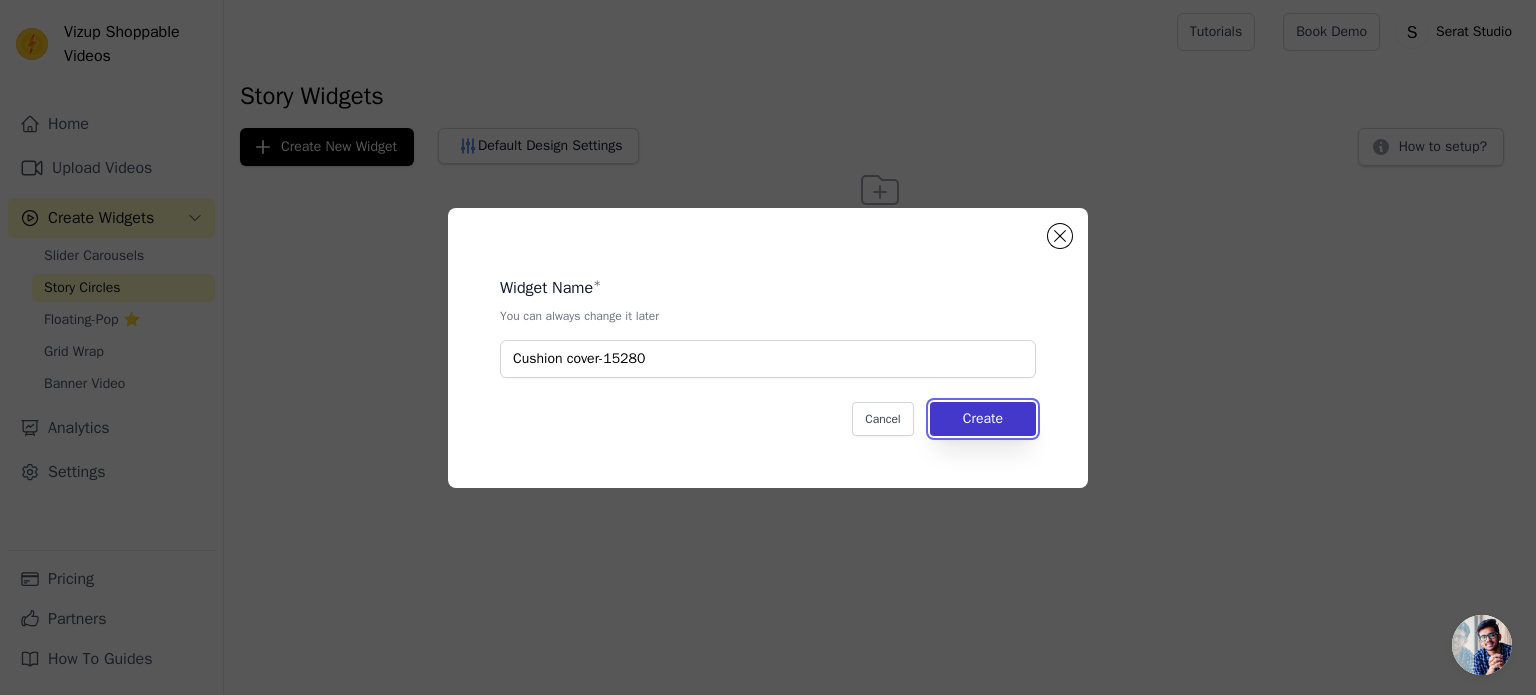 click on "Create" at bounding box center (983, 419) 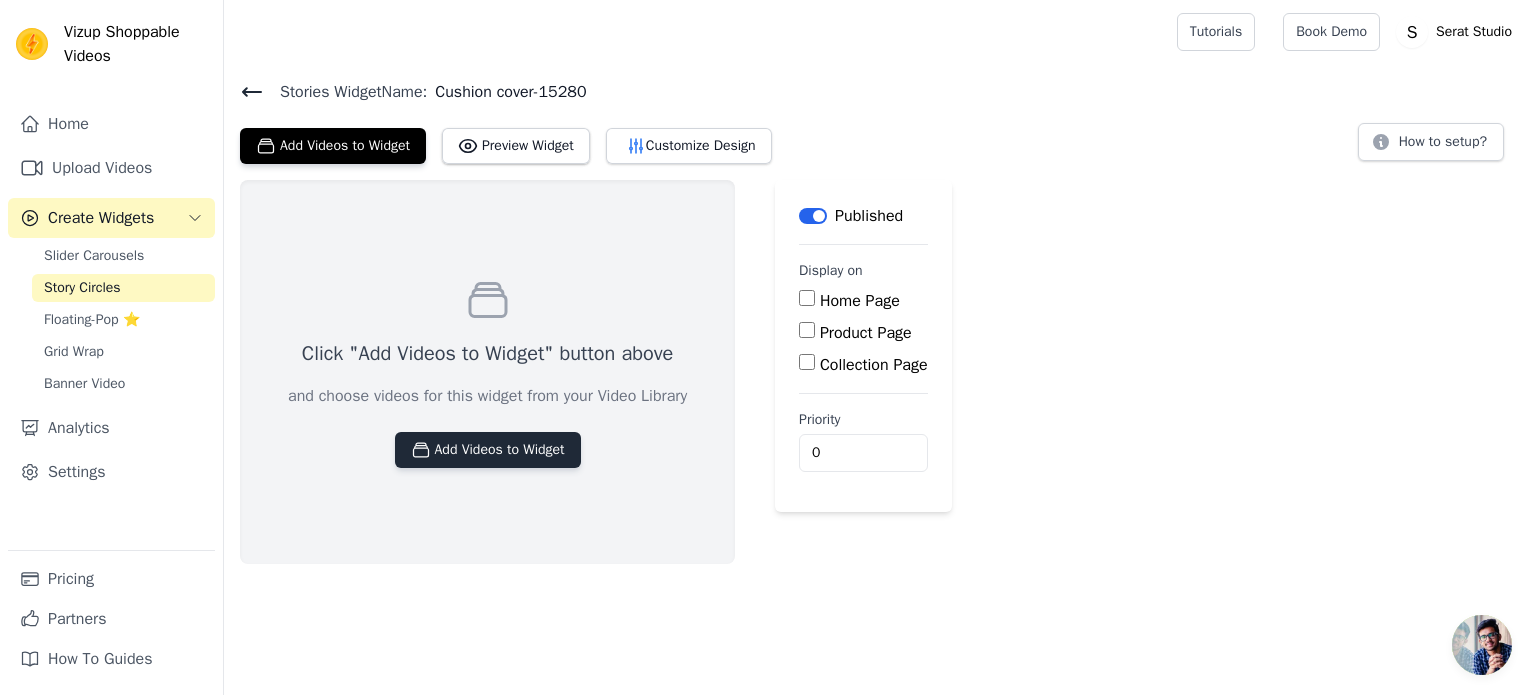 click on "Add Videos to Widget" at bounding box center [488, 450] 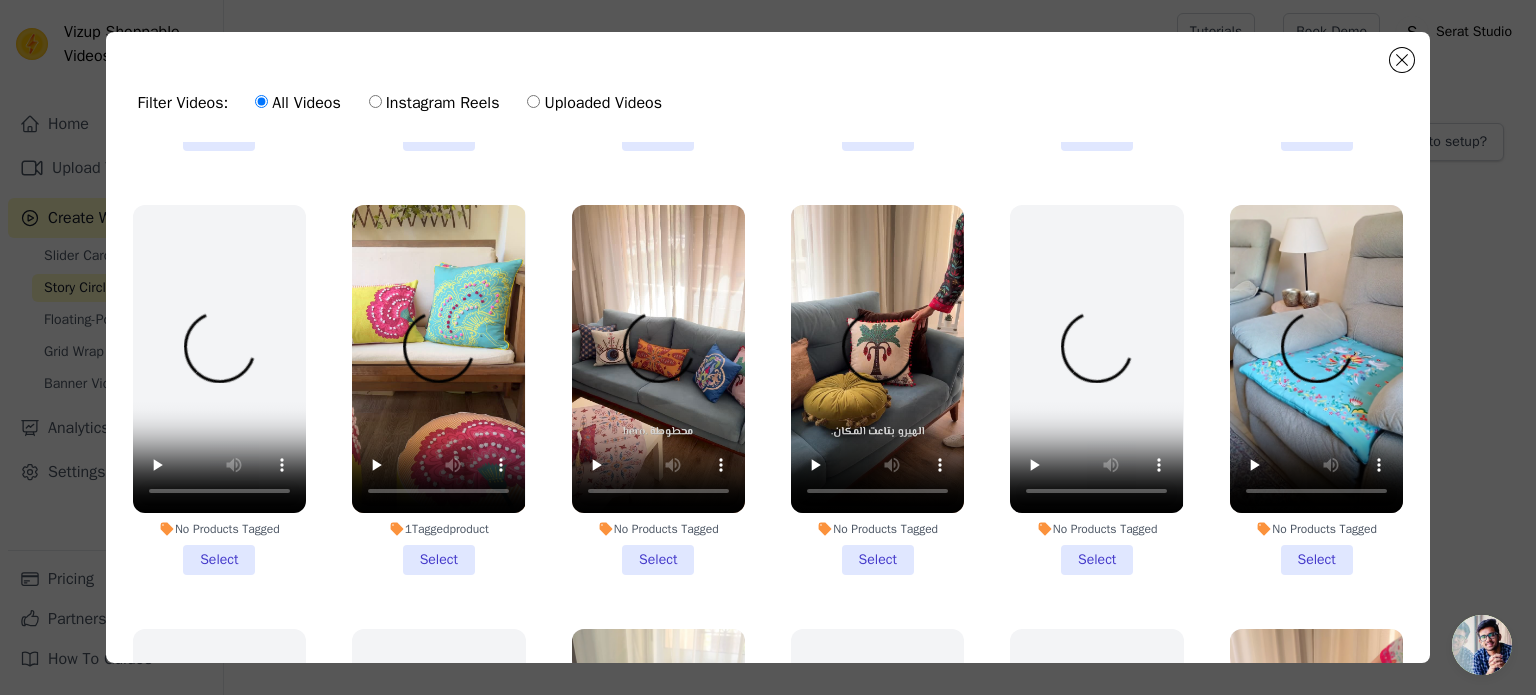 scroll, scrollTop: 800, scrollLeft: 0, axis: vertical 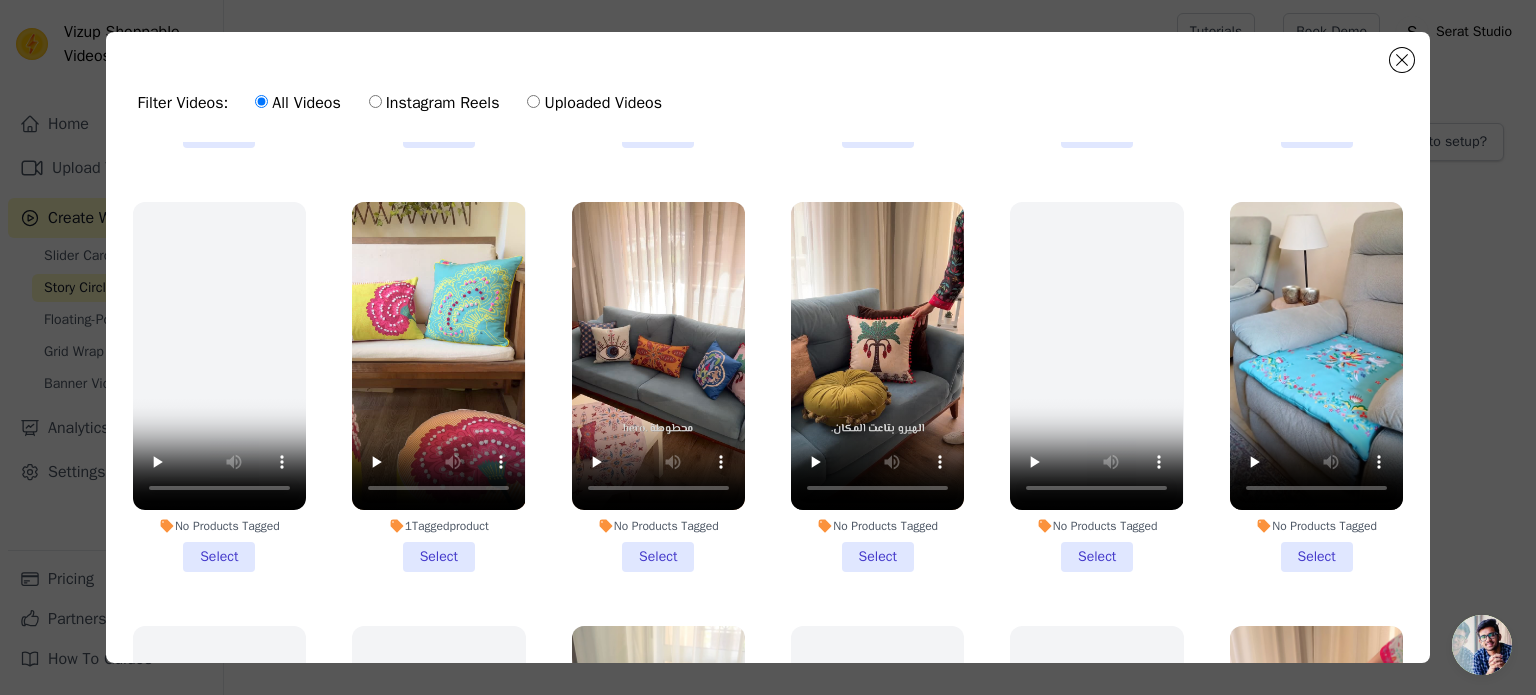 click on "1  Tagged  product     Select" at bounding box center [438, 387] 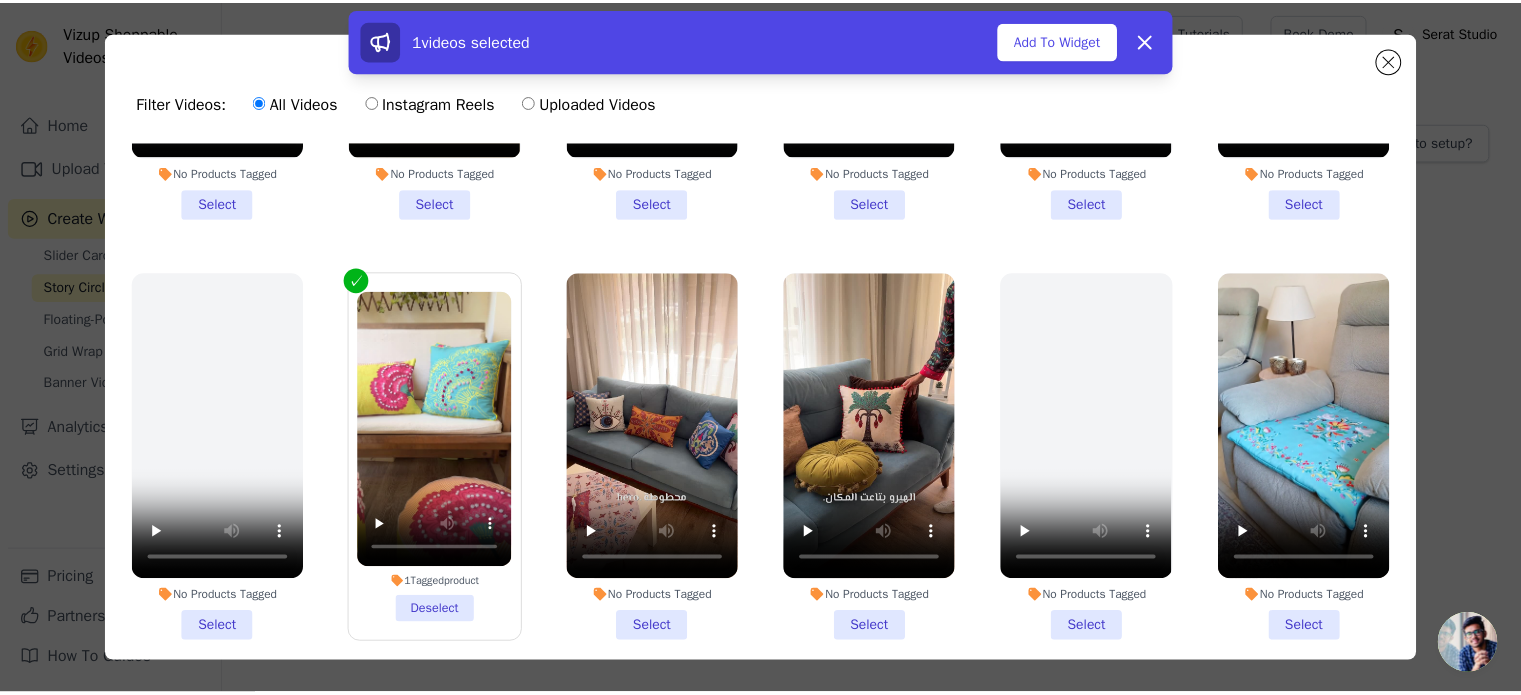 scroll, scrollTop: 700, scrollLeft: 0, axis: vertical 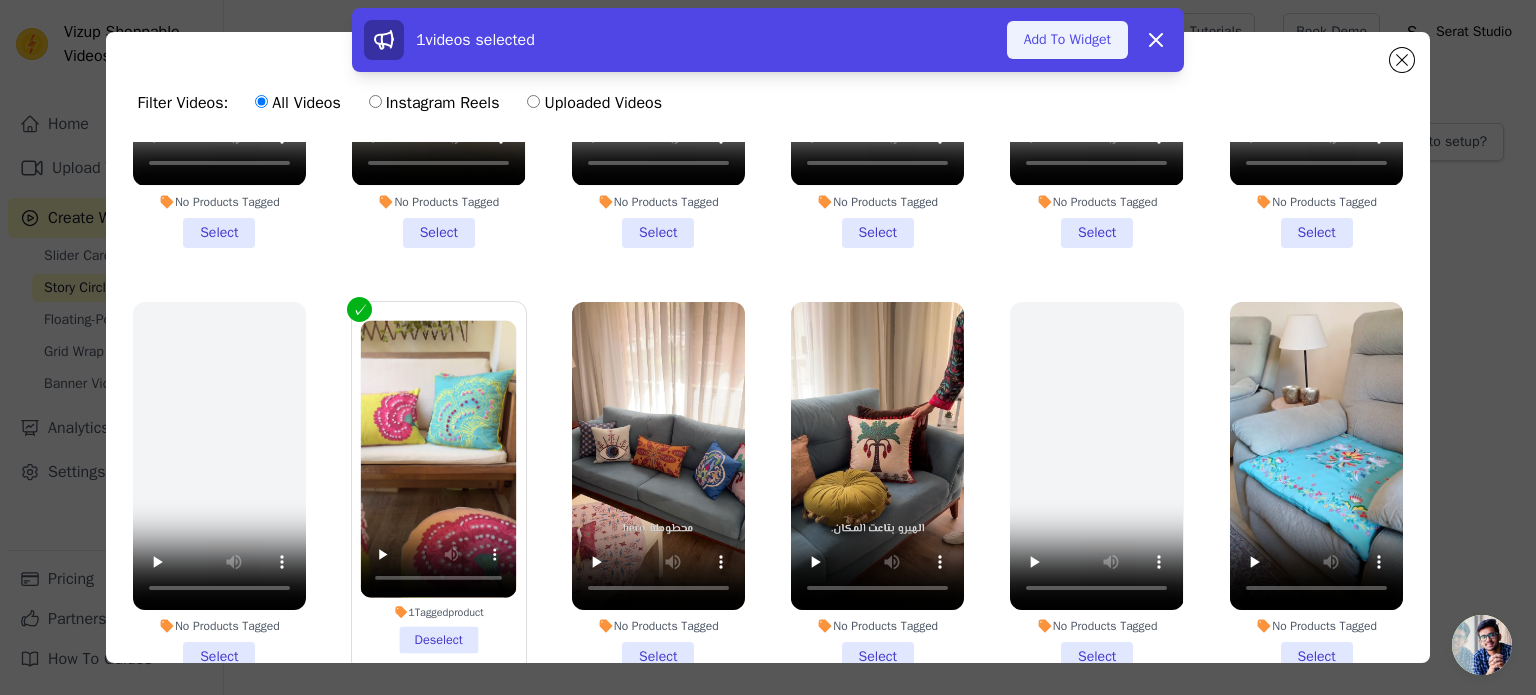 click on "Add To Widget" at bounding box center [1067, 40] 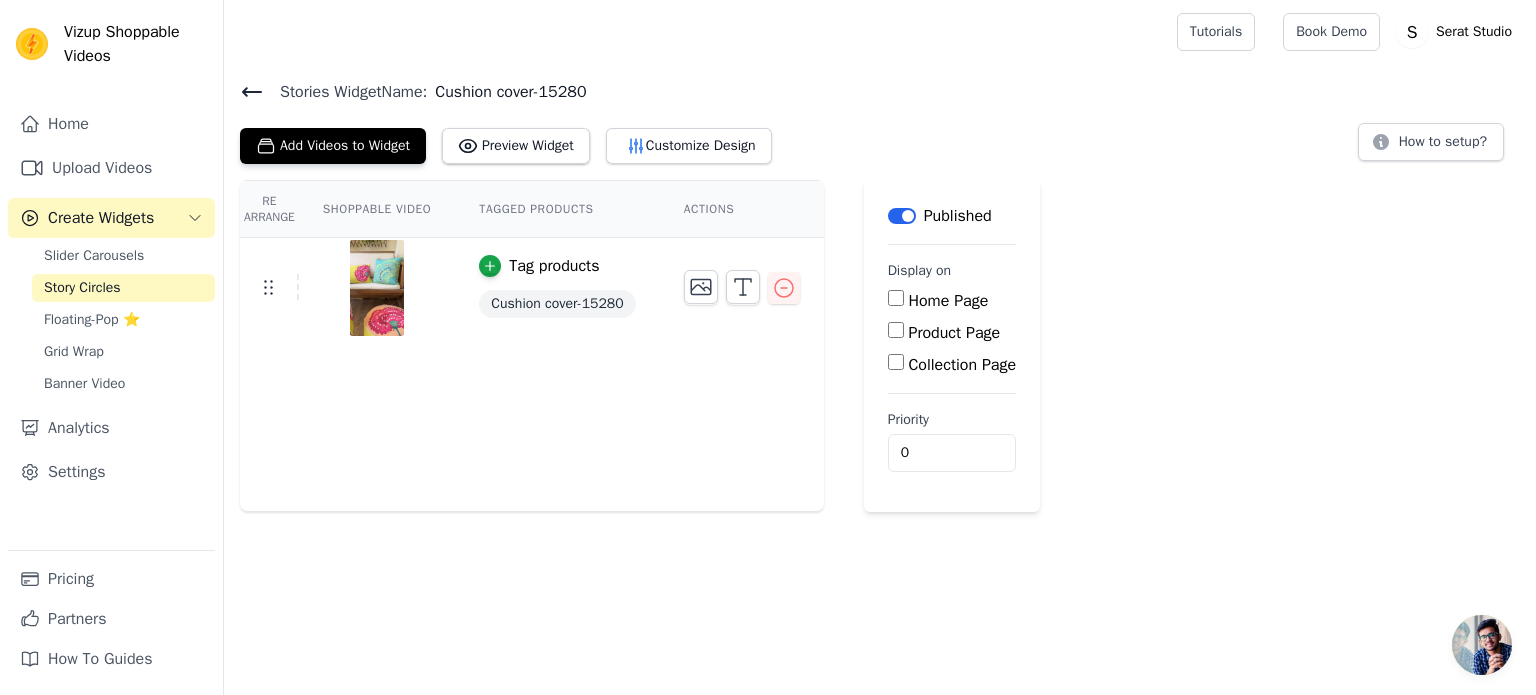 click on "Product Page" at bounding box center [954, 333] 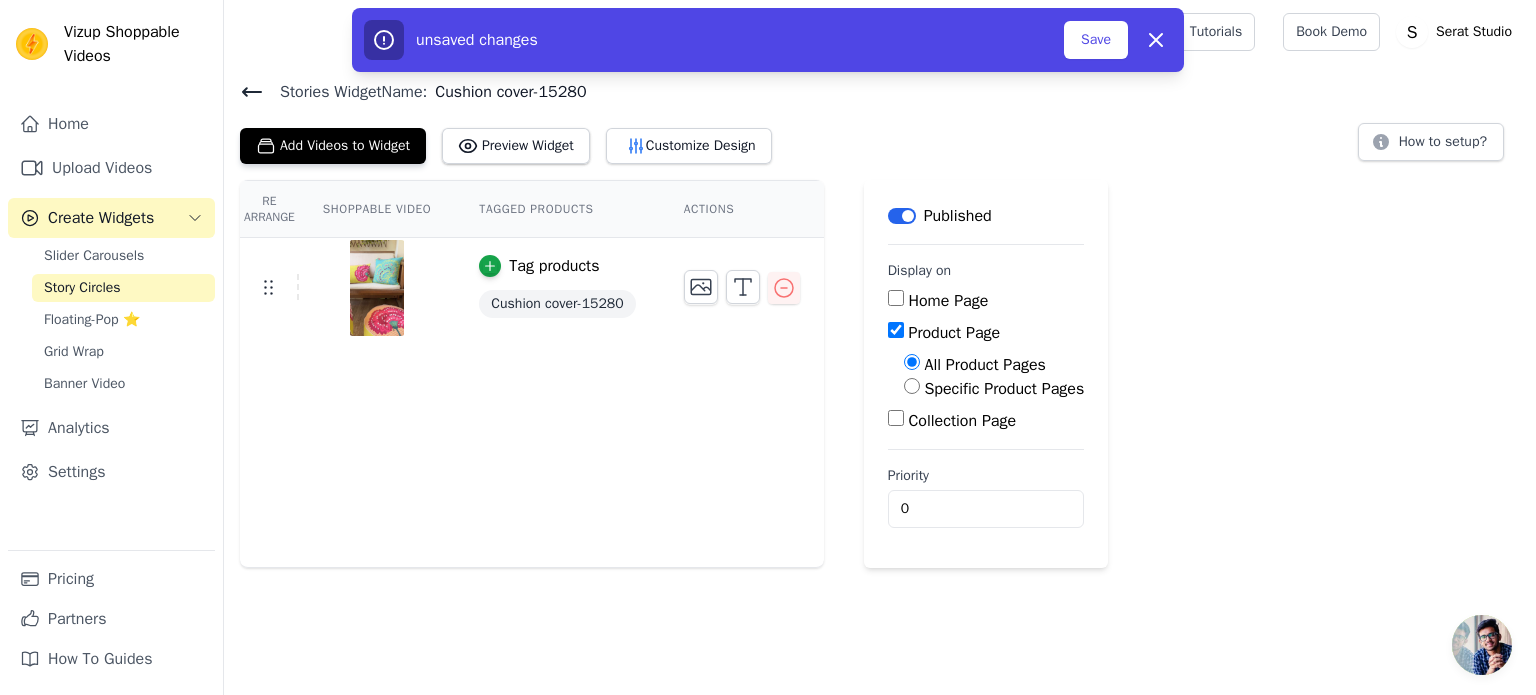 click on "Specific Product Pages" at bounding box center [1004, 389] 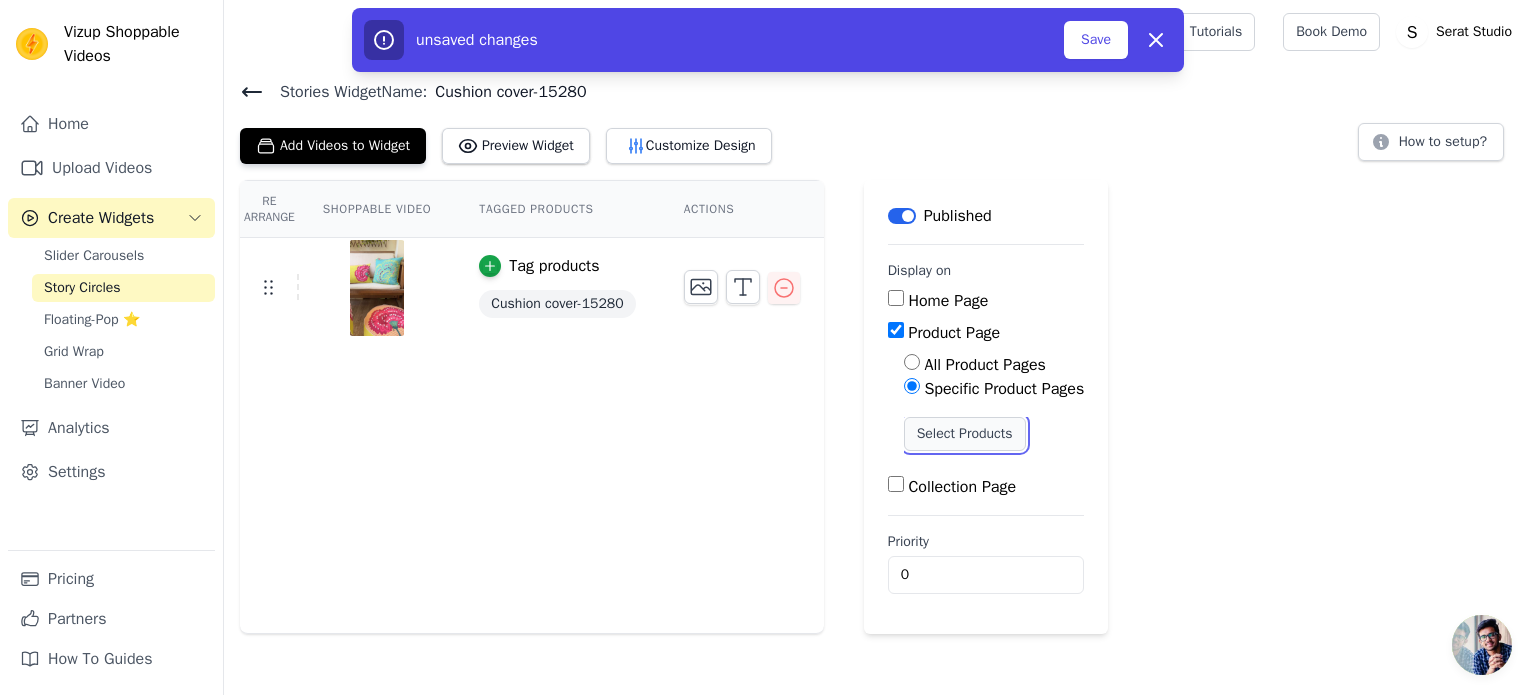 click on "Select Products" at bounding box center (965, 434) 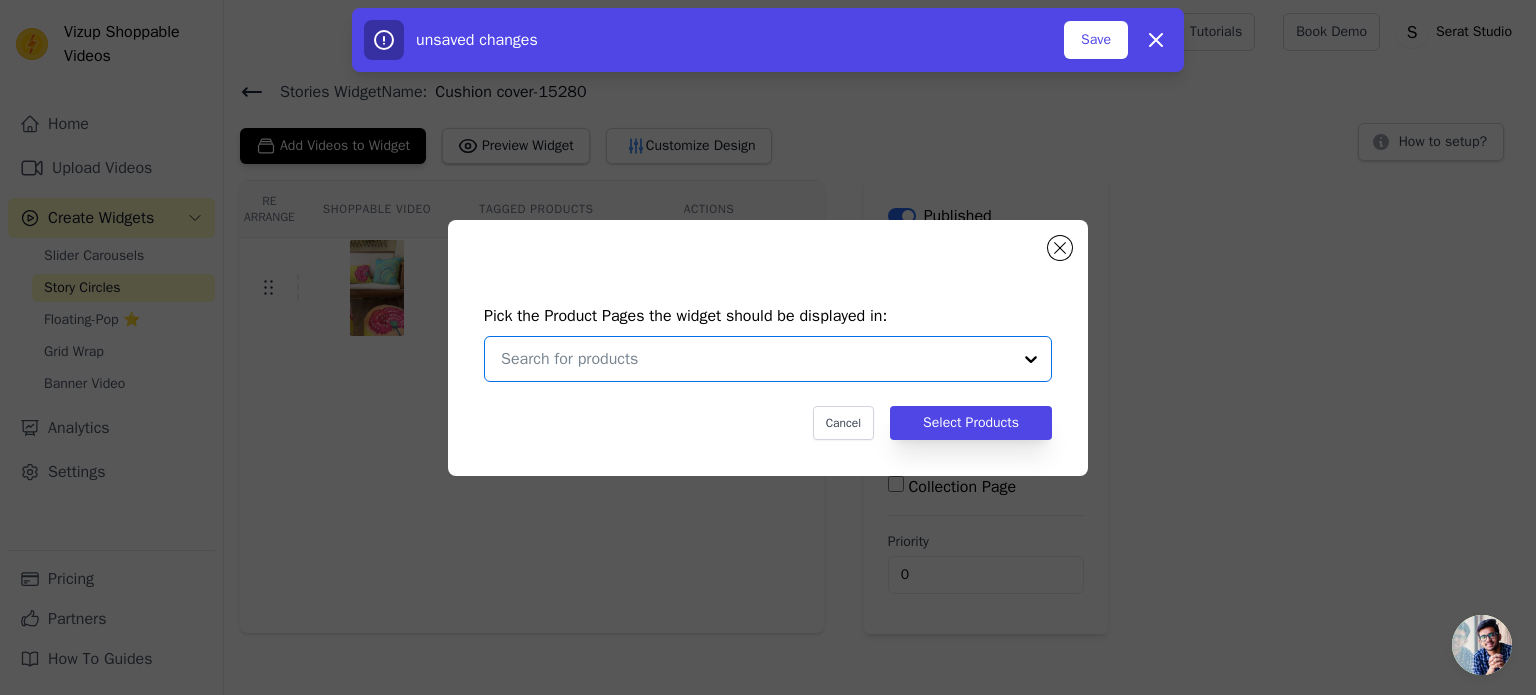 click at bounding box center [756, 359] 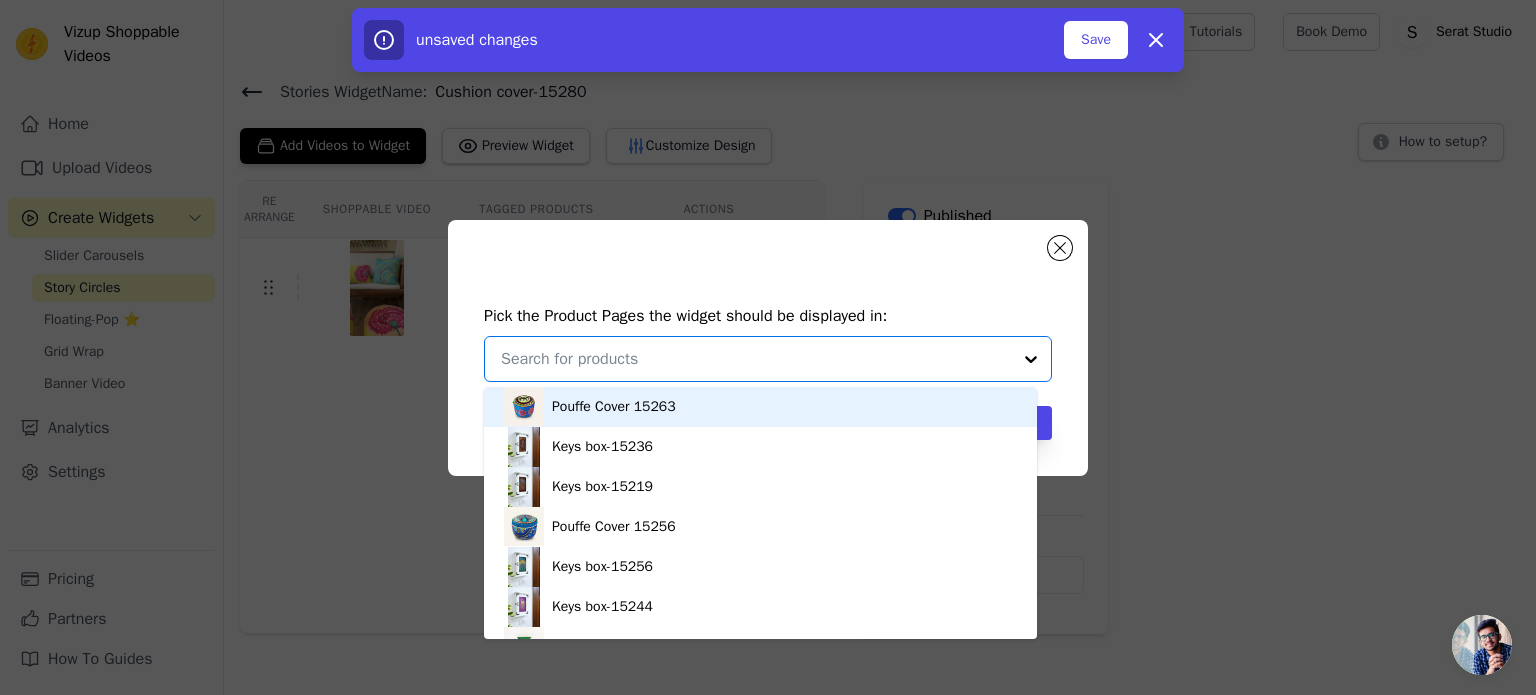 paste on "Cushion cover-15280" 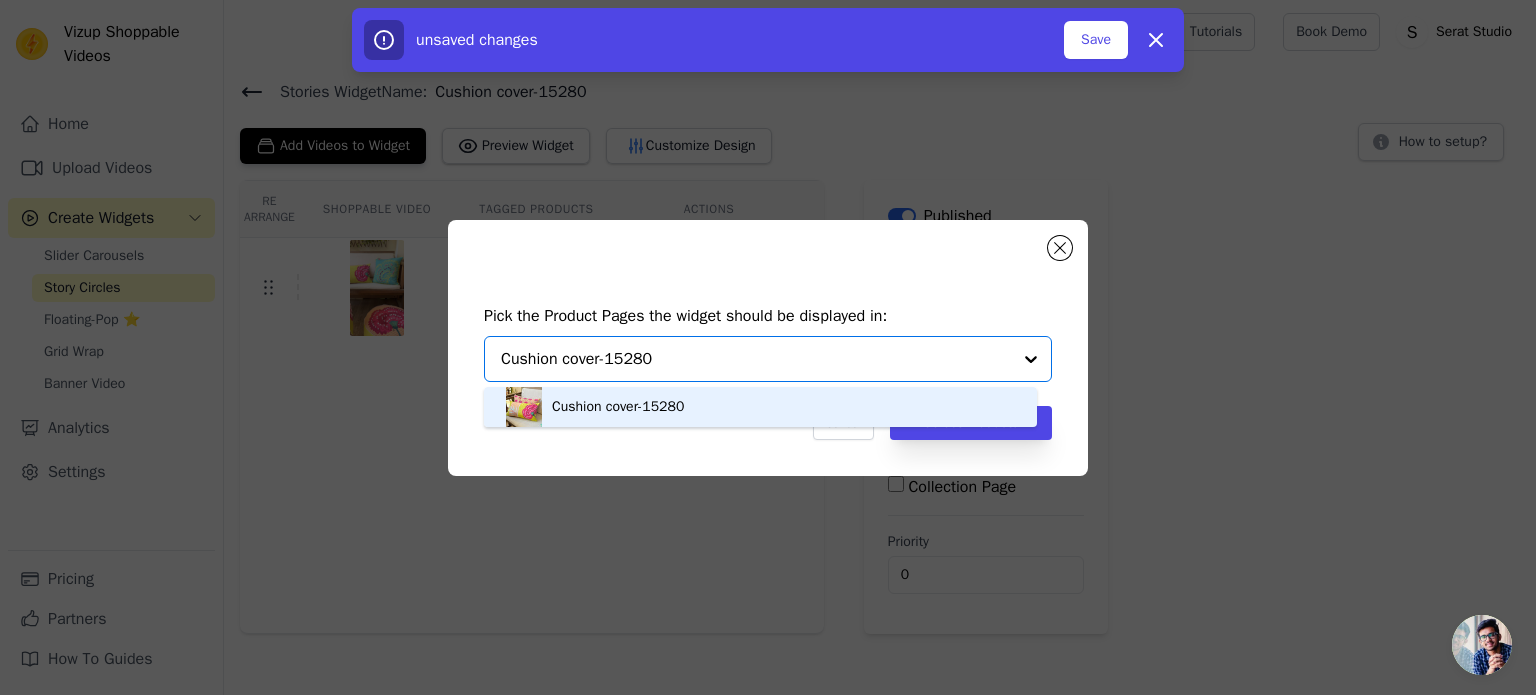 click on "Cushion cover-15280" at bounding box center [760, 407] 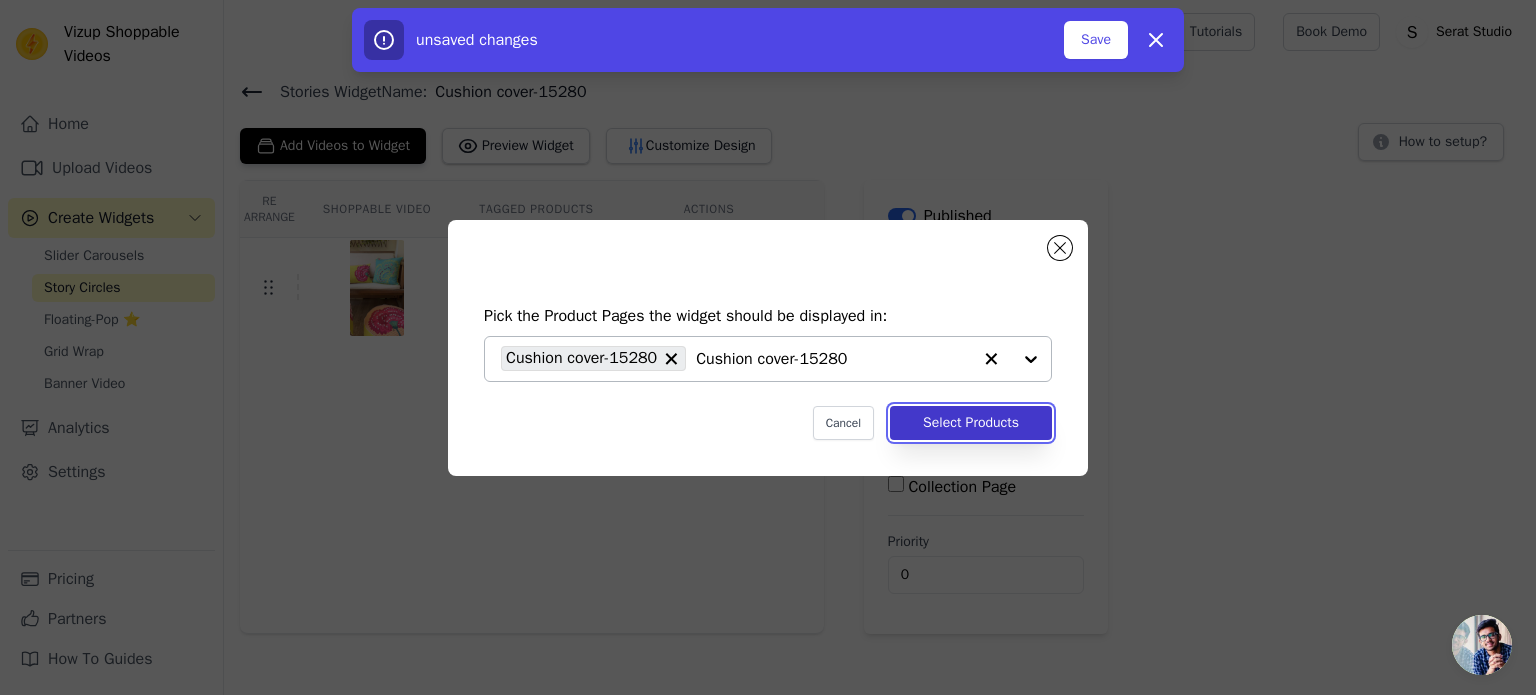 click on "Select Products" at bounding box center (971, 423) 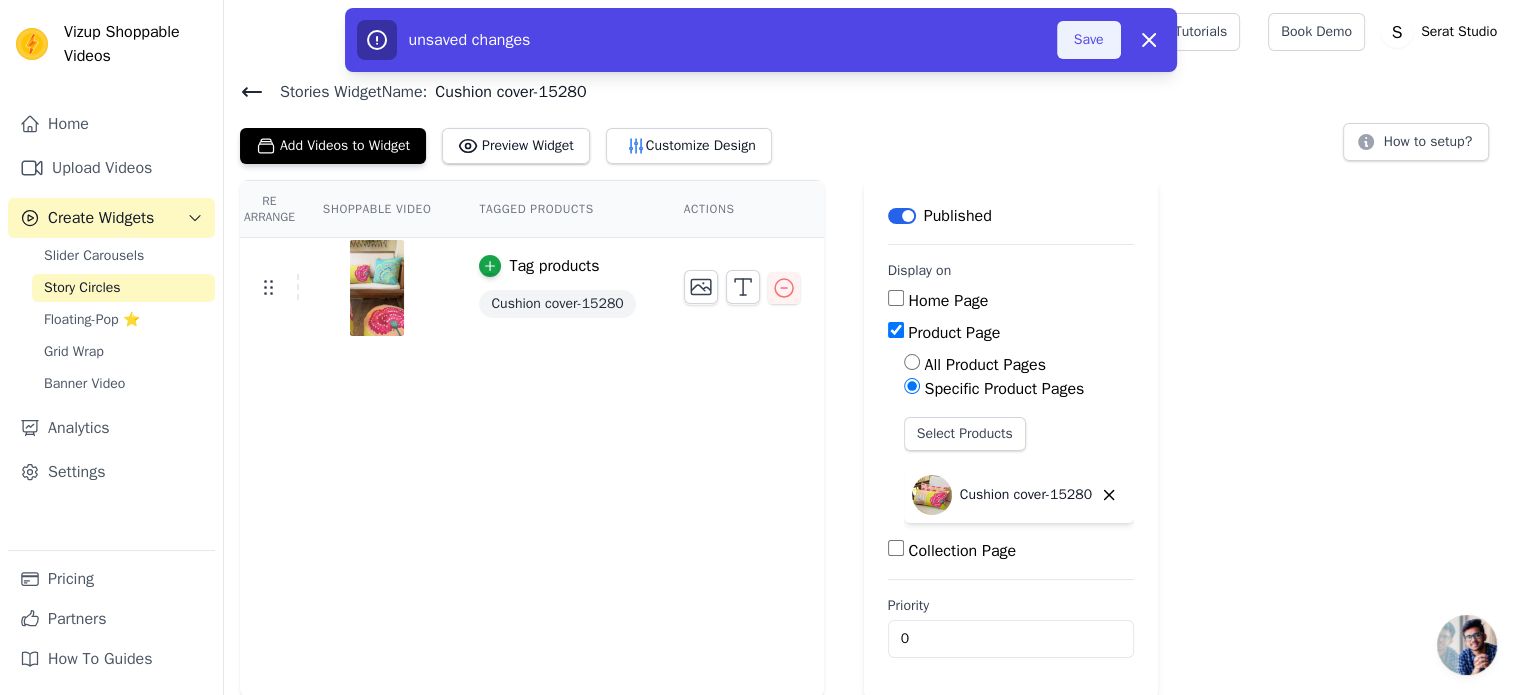 click on "Save" at bounding box center [1089, 40] 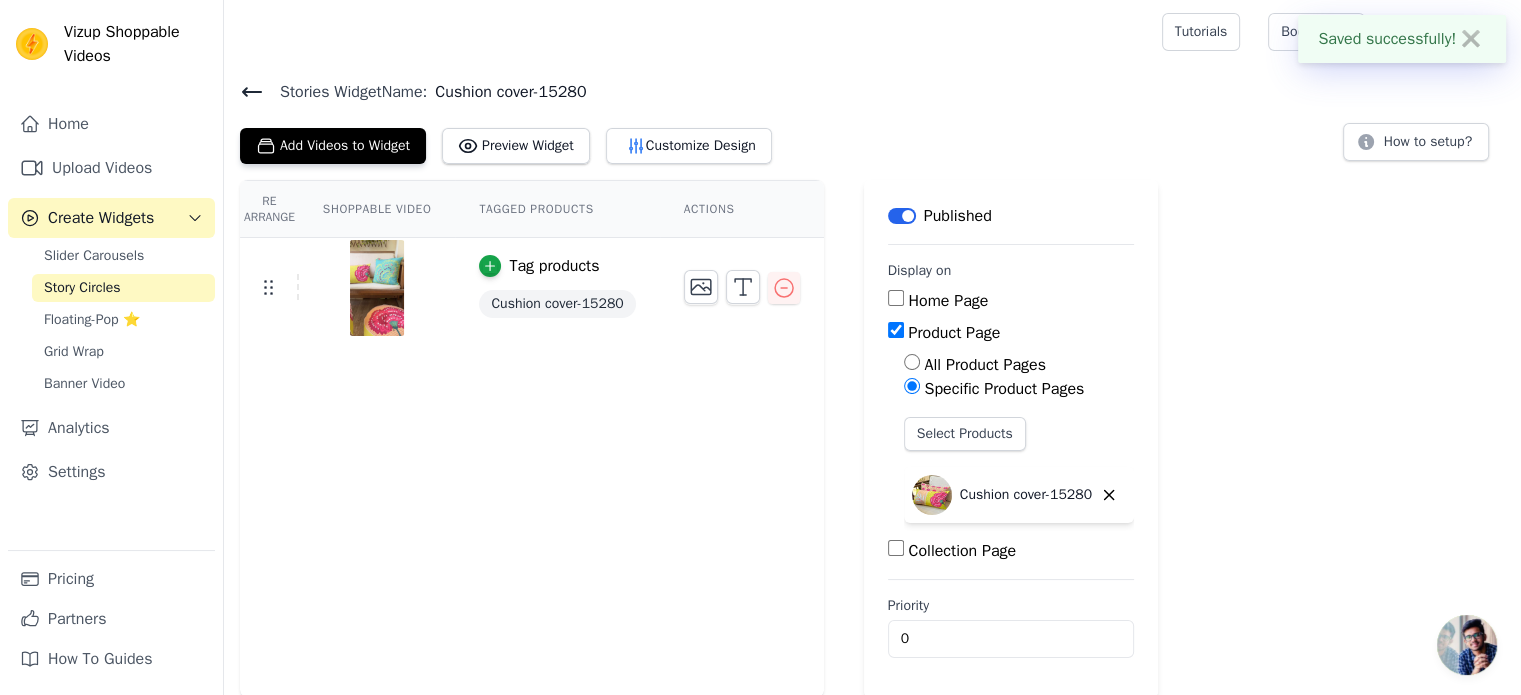 scroll, scrollTop: 1, scrollLeft: 0, axis: vertical 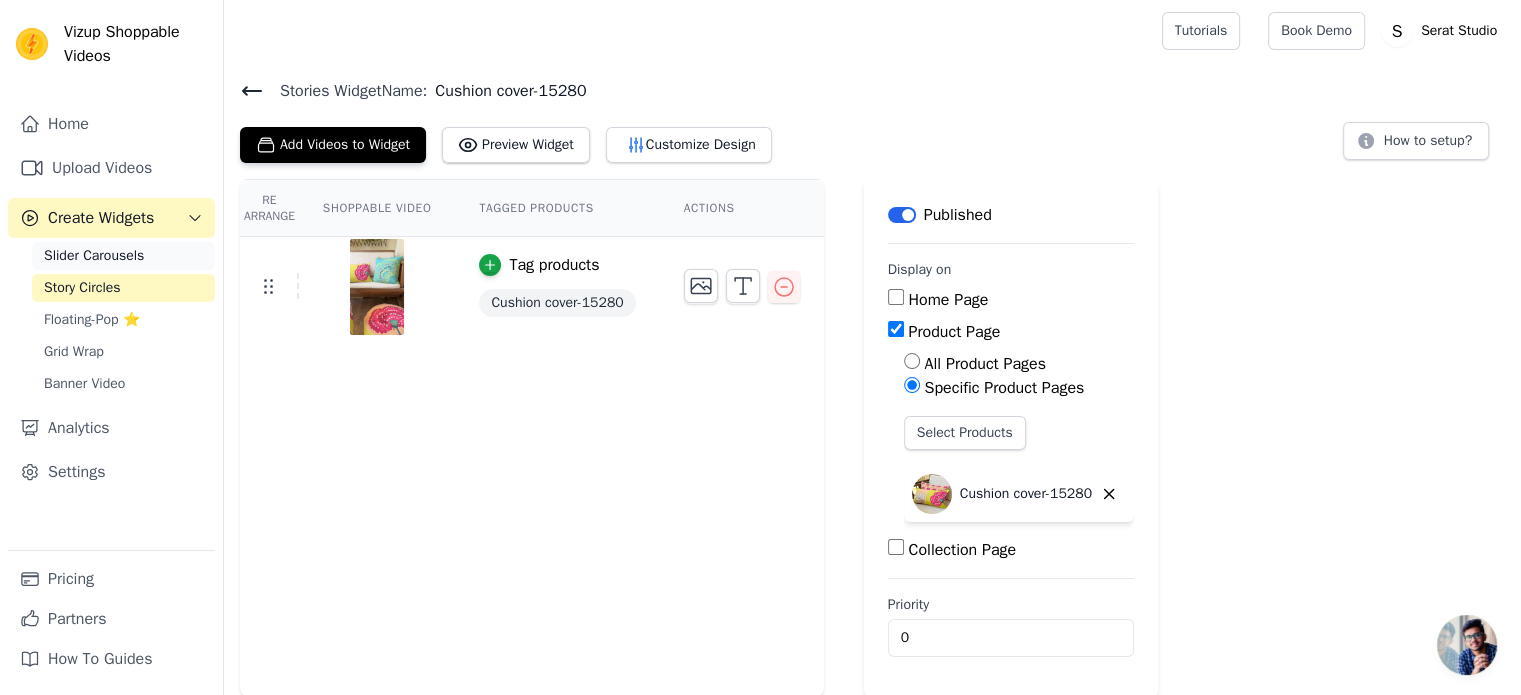 click on "Slider Carousels" at bounding box center (94, 256) 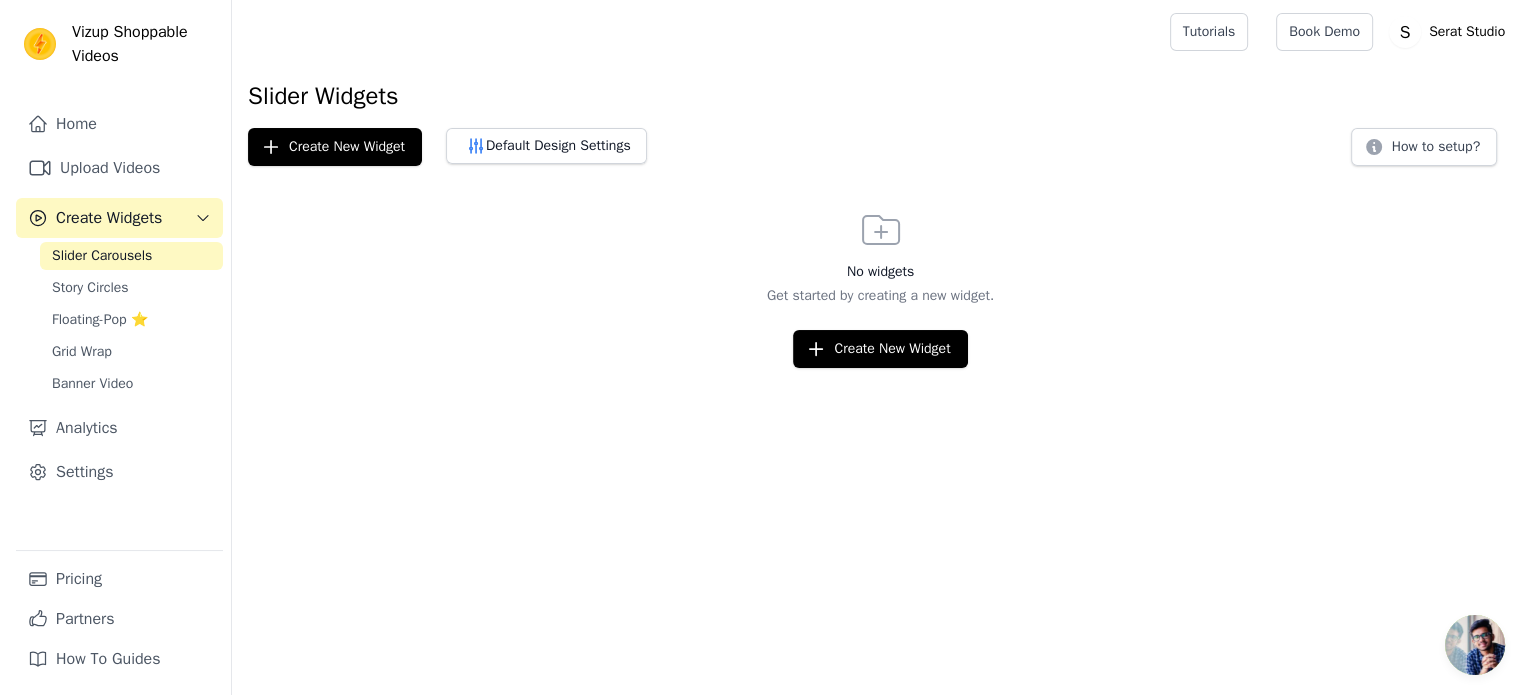 scroll, scrollTop: 0, scrollLeft: 0, axis: both 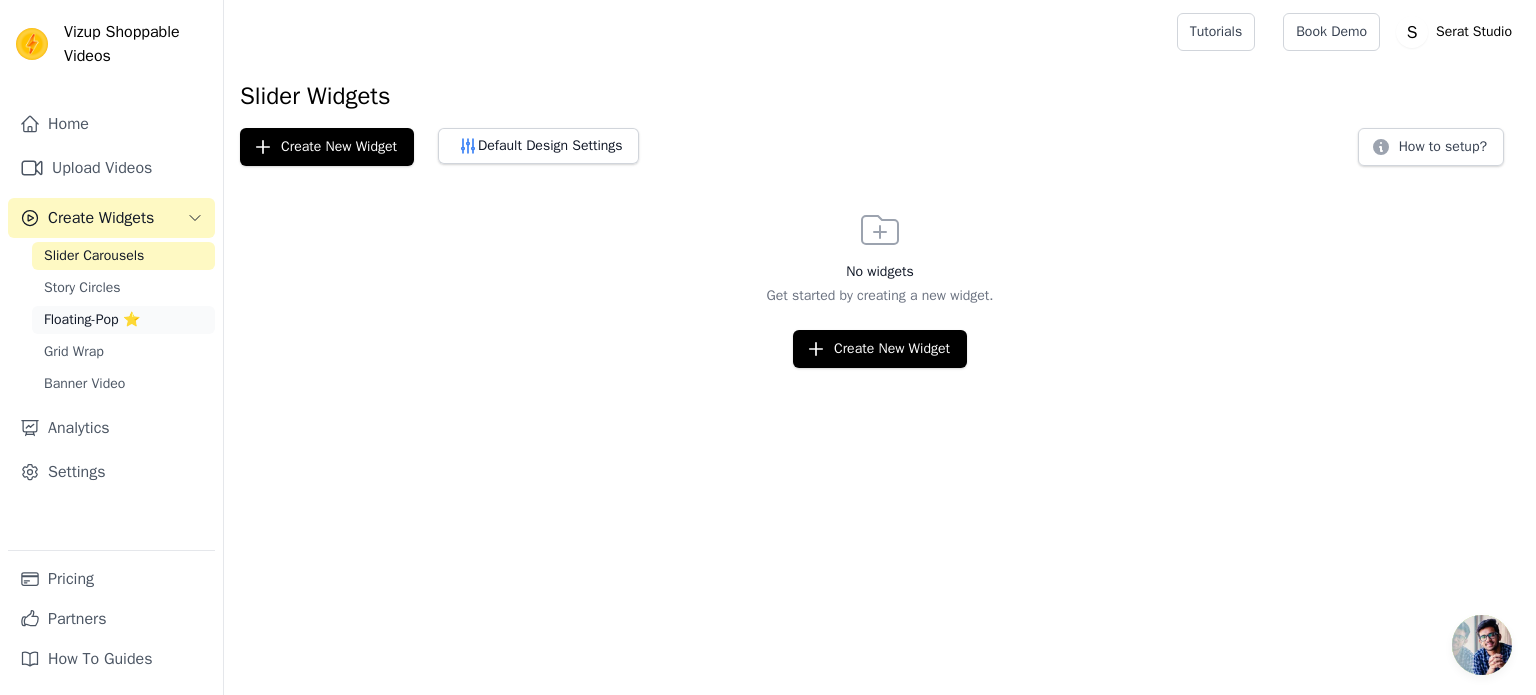 click on "Floating-Pop ⭐" at bounding box center (92, 320) 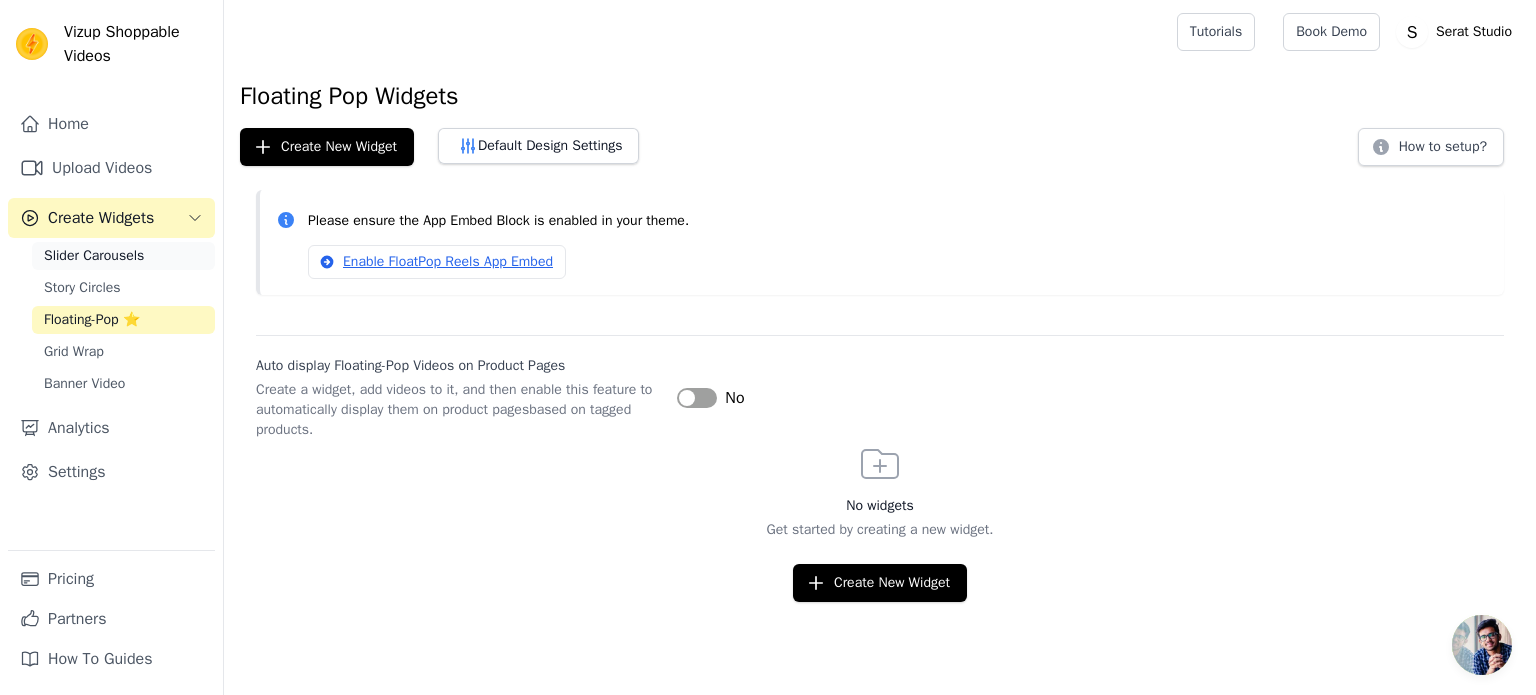 click on "Slider Carousels" at bounding box center (94, 256) 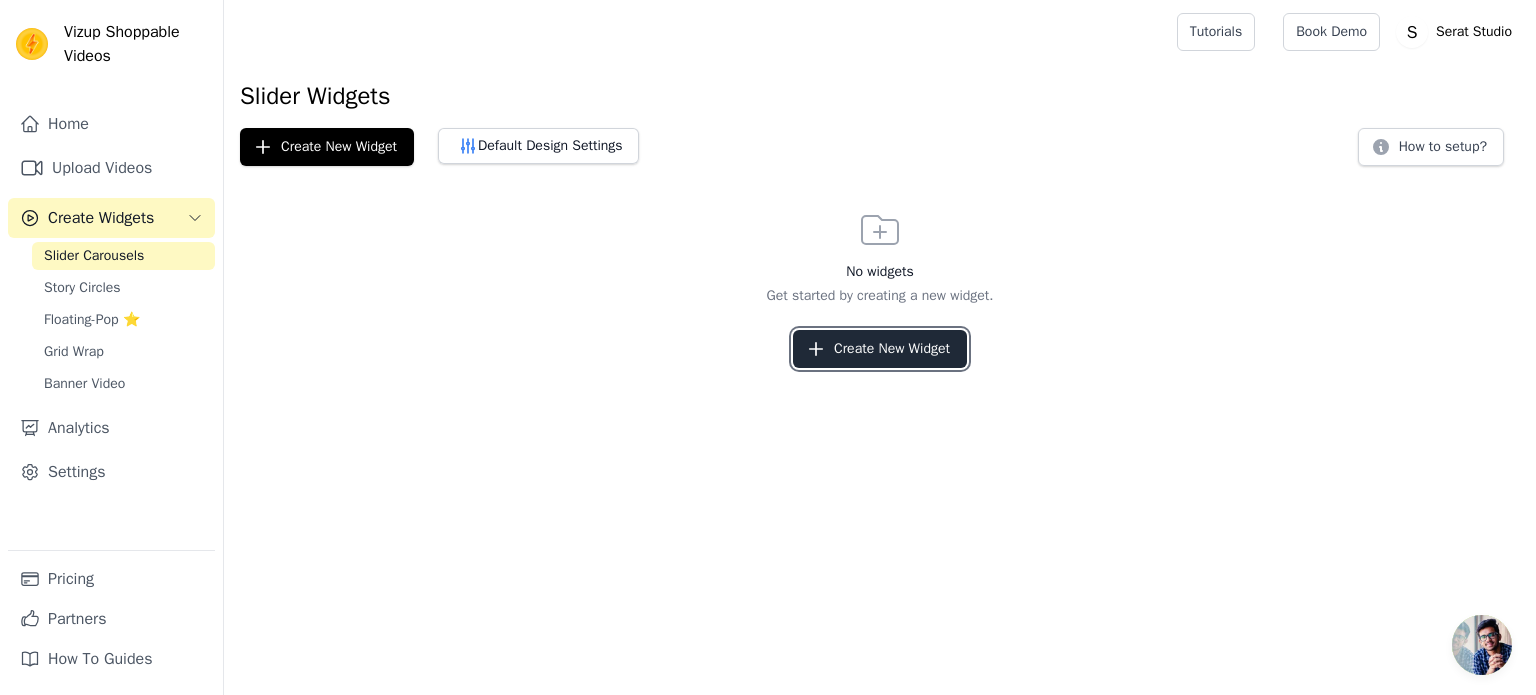 click on "Create New Widget" at bounding box center [880, 349] 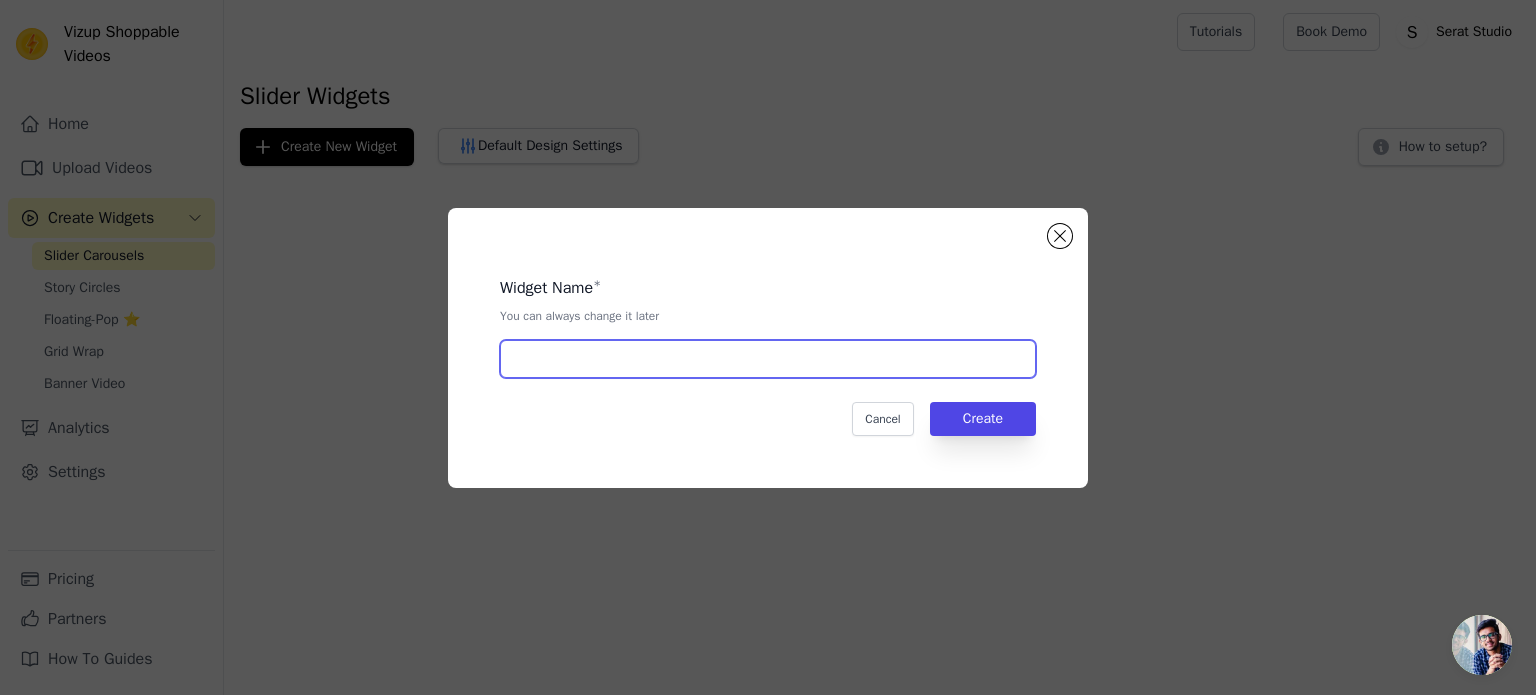 click at bounding box center [768, 359] 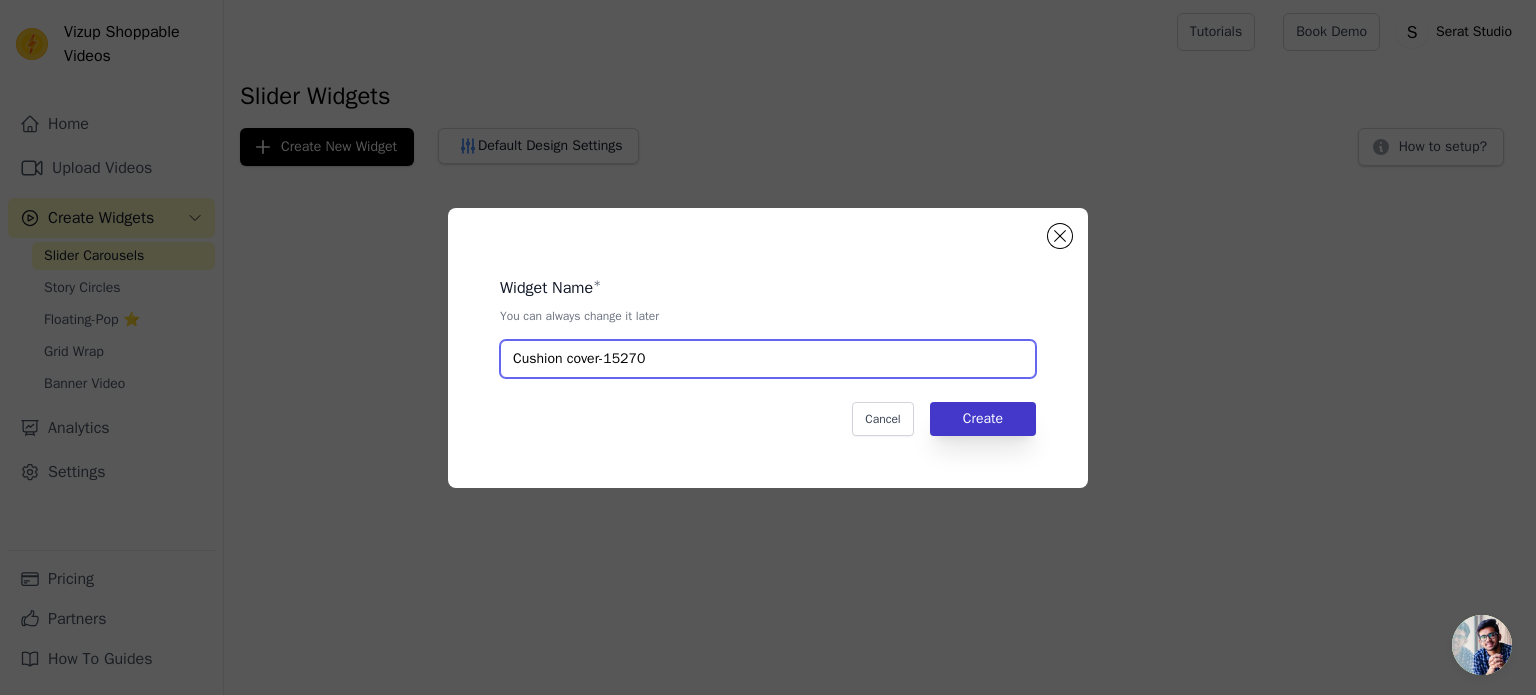 type on "Cushion cover-15270" 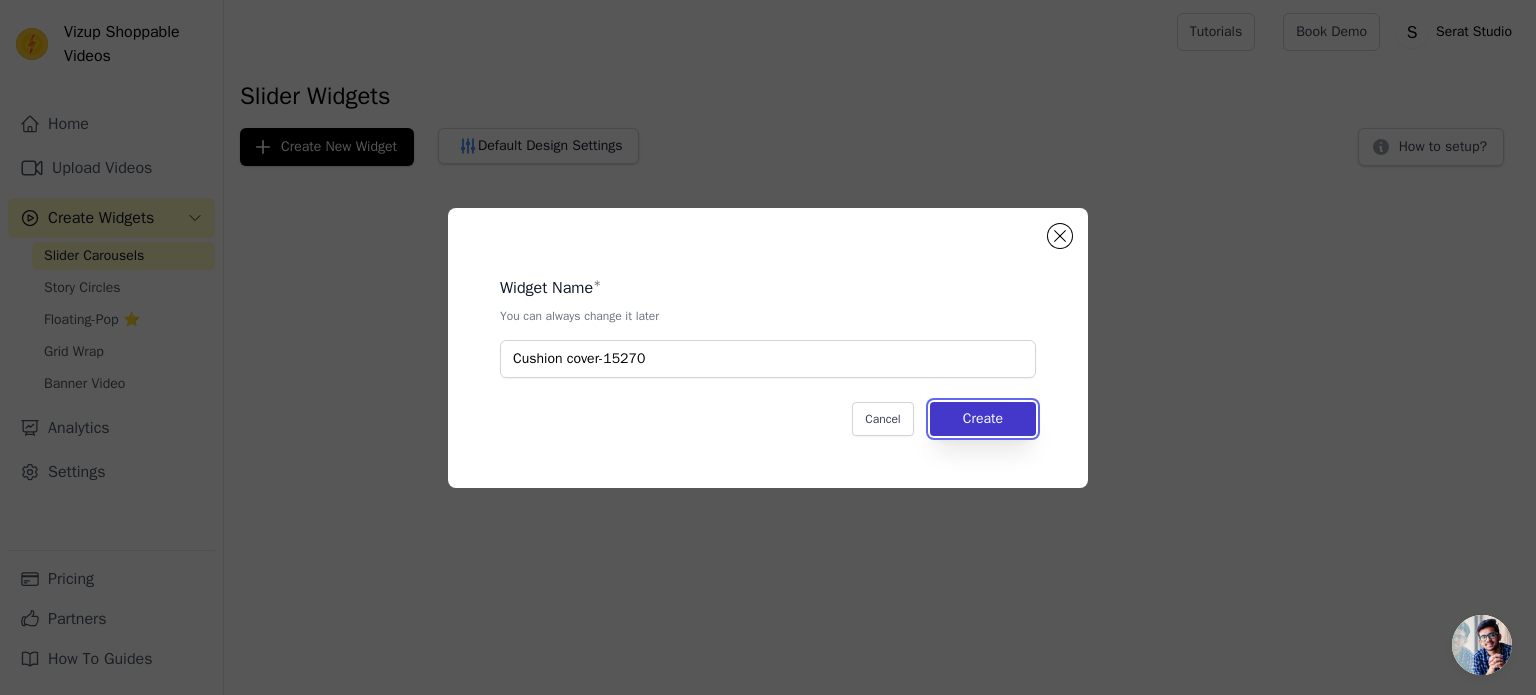 click on "Create" at bounding box center [983, 419] 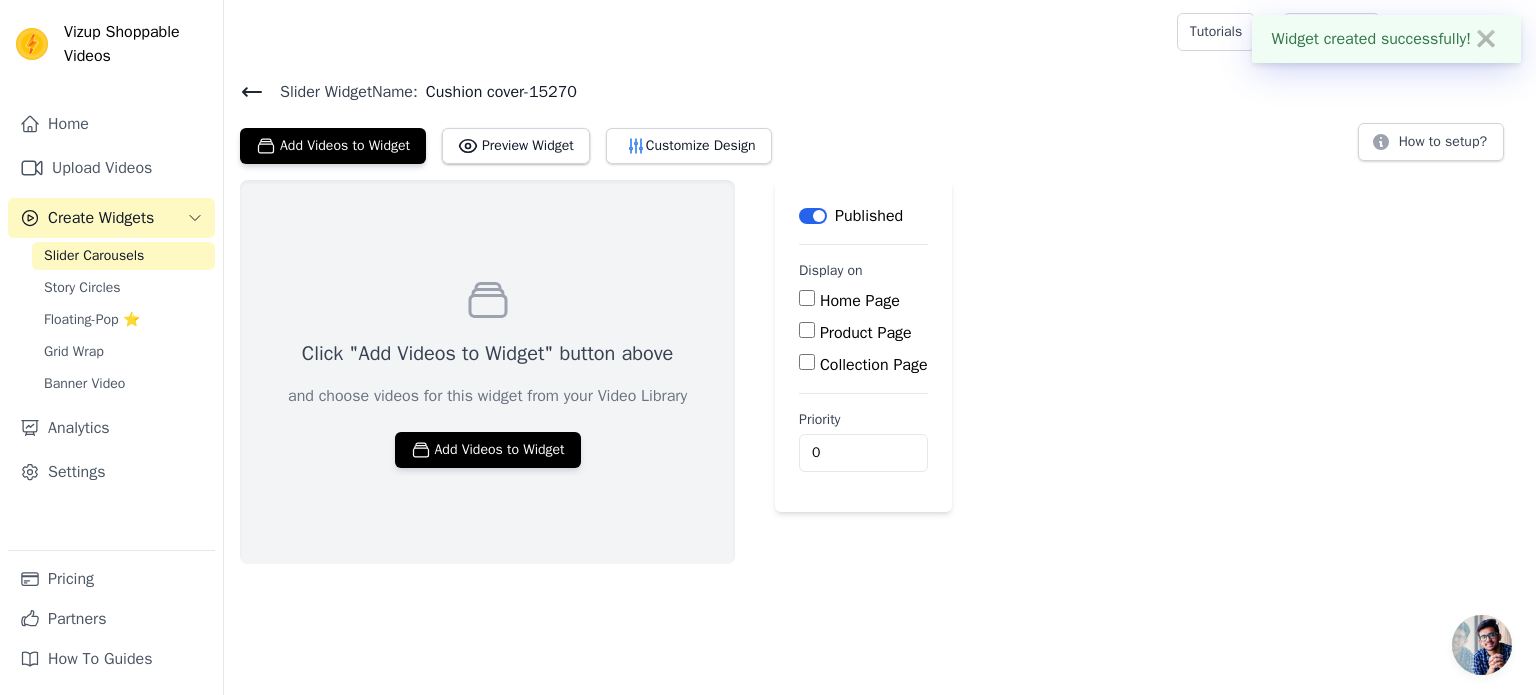 click on "Product Page" at bounding box center [866, 333] 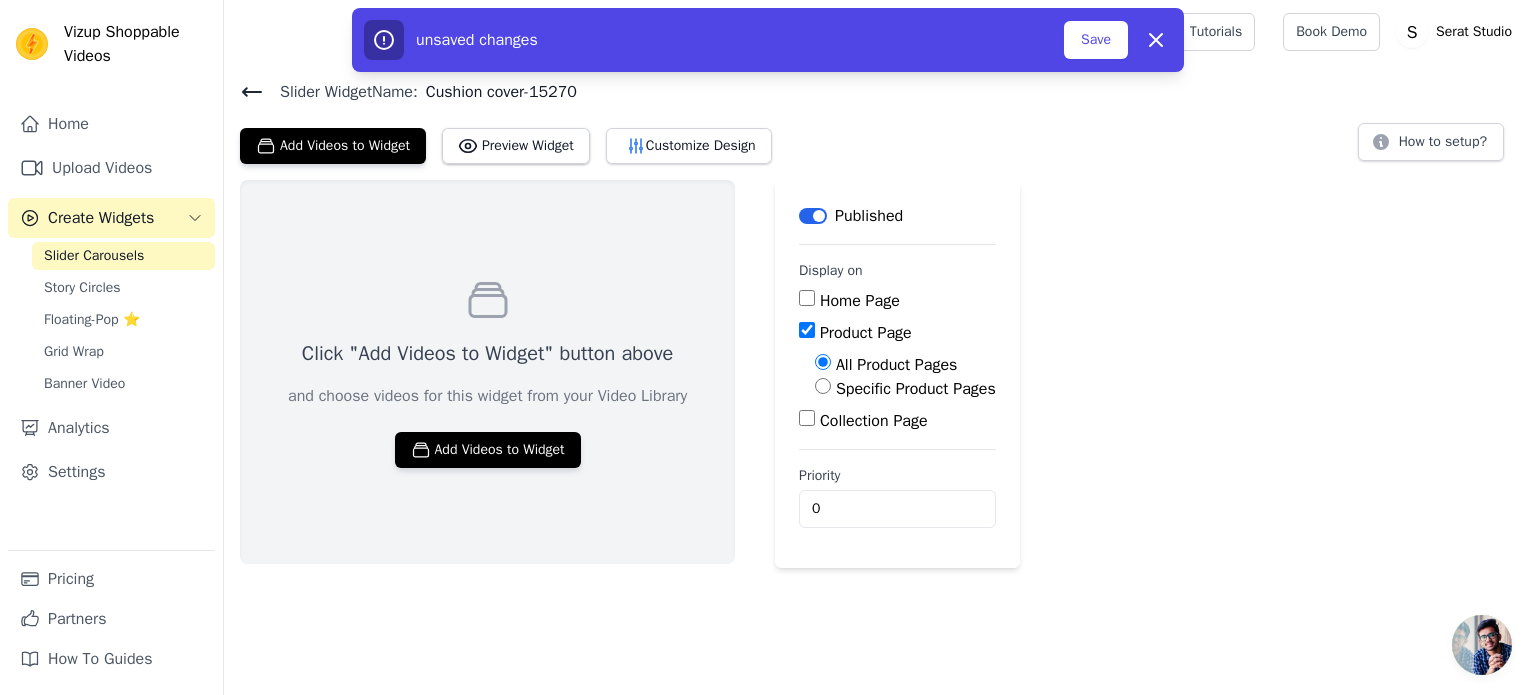 click on "Specific Product Pages" at bounding box center (916, 389) 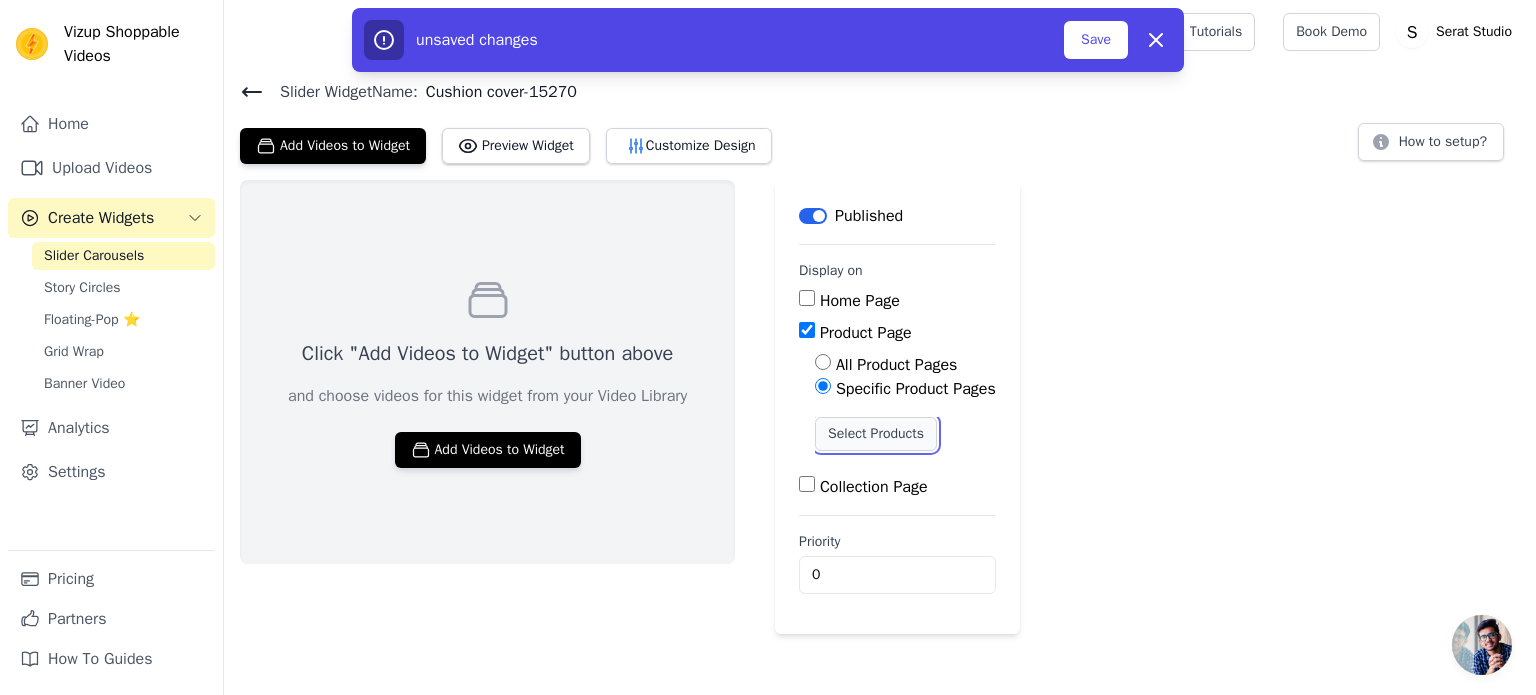 click on "Select Products" at bounding box center (876, 434) 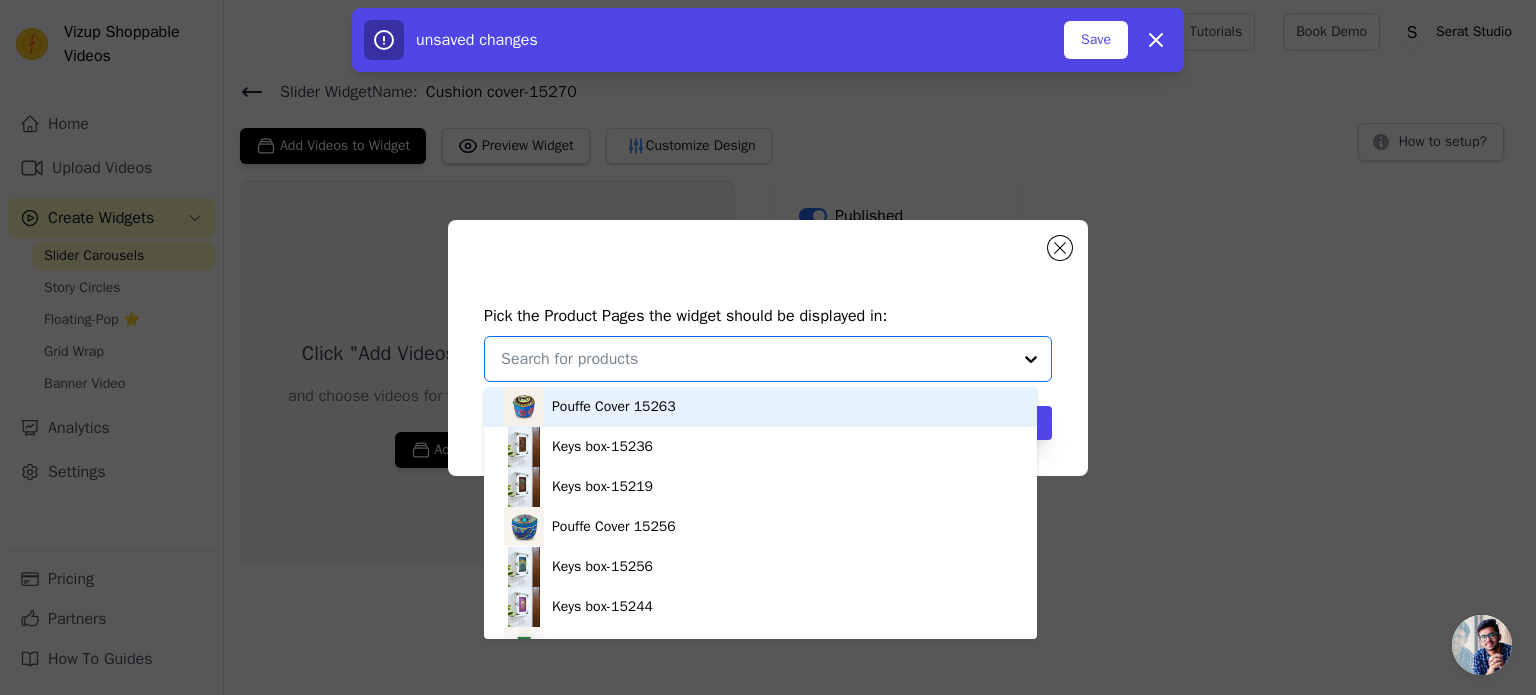 drag, startPoint x: 611, startPoint y: 352, endPoint x: 546, endPoint y: 372, distance: 68.007355 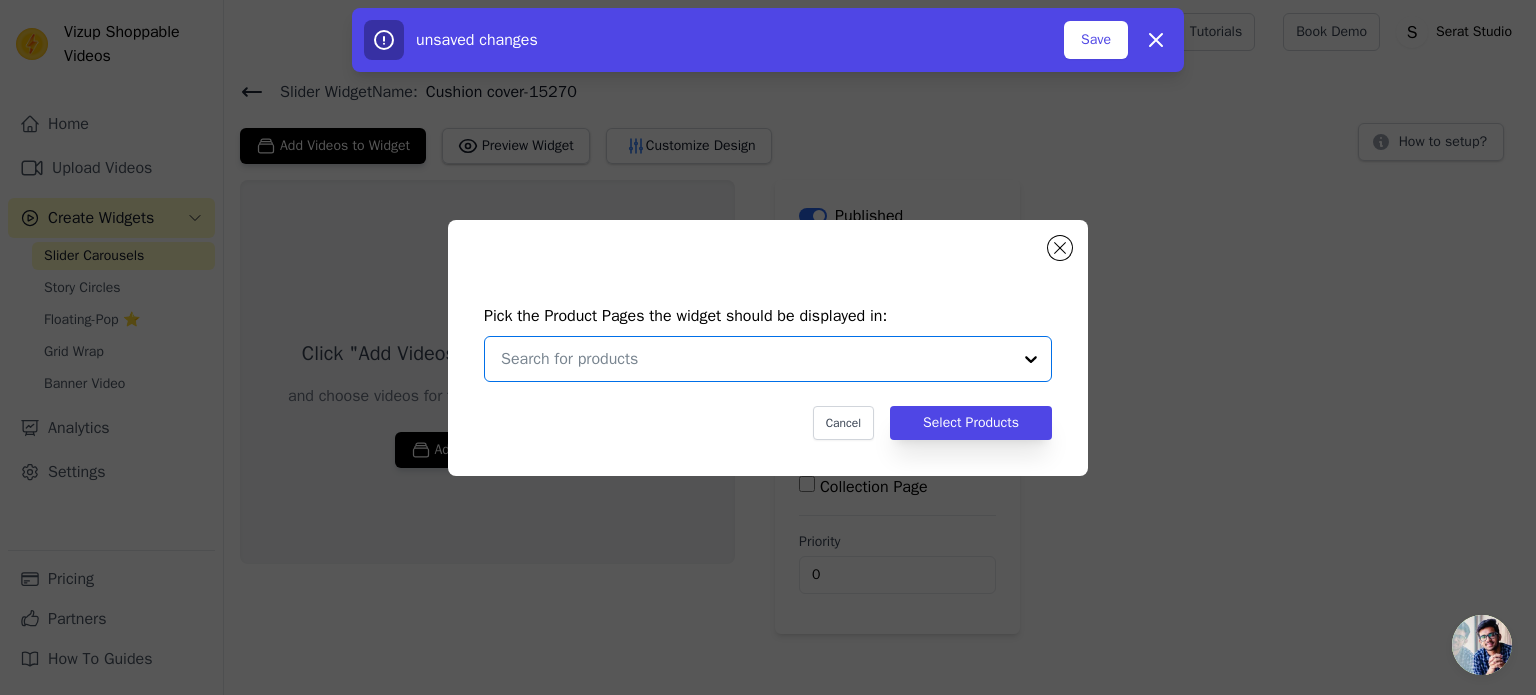 paste on "Cushion cover-15270" 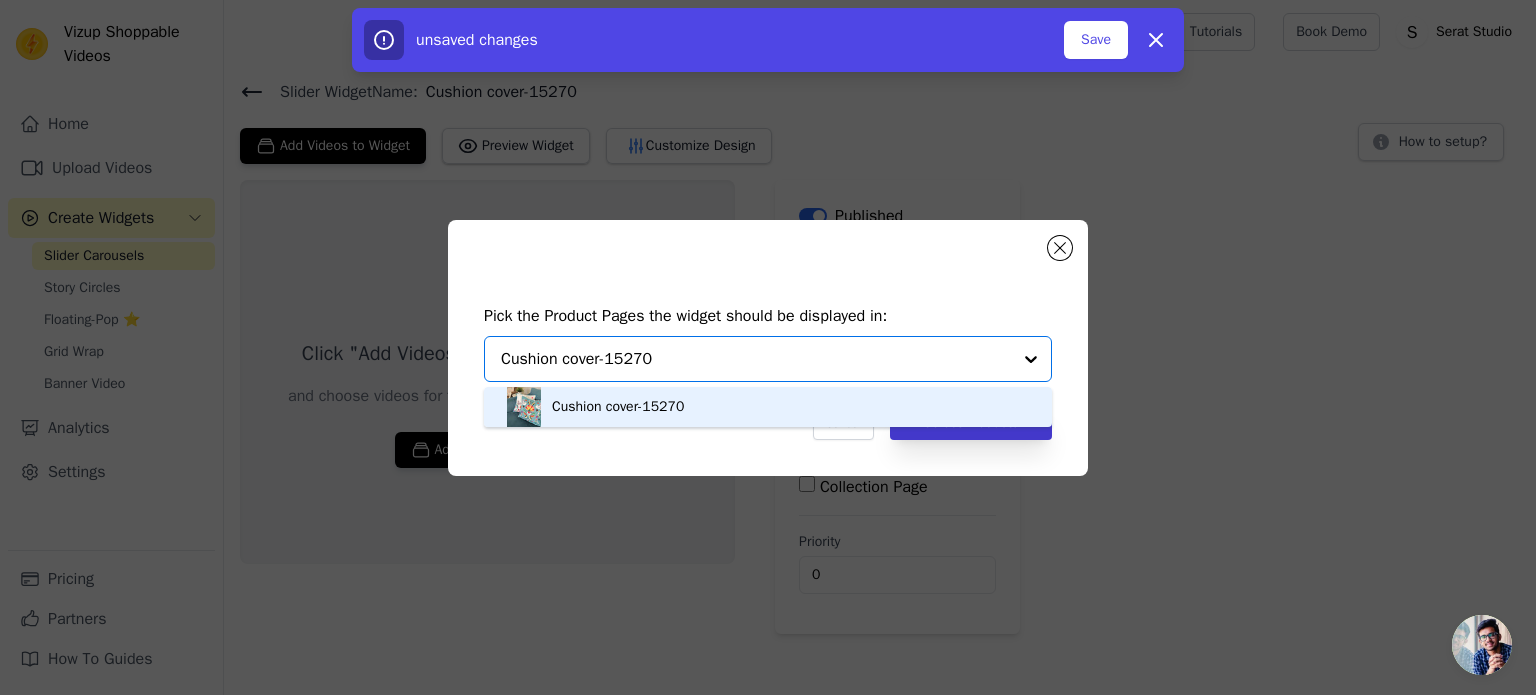 click on "Cushion cover-15270" at bounding box center [768, 407] 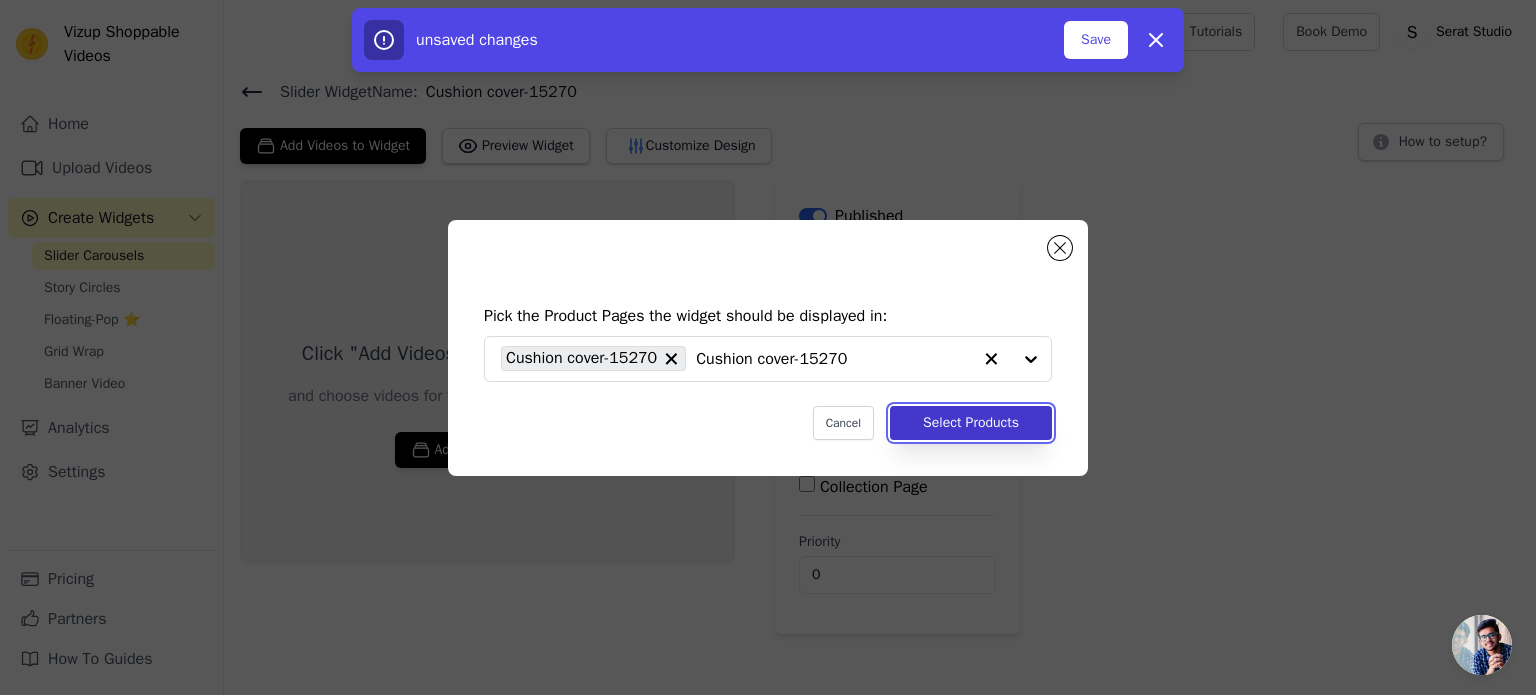 click on "Select Products" at bounding box center (971, 423) 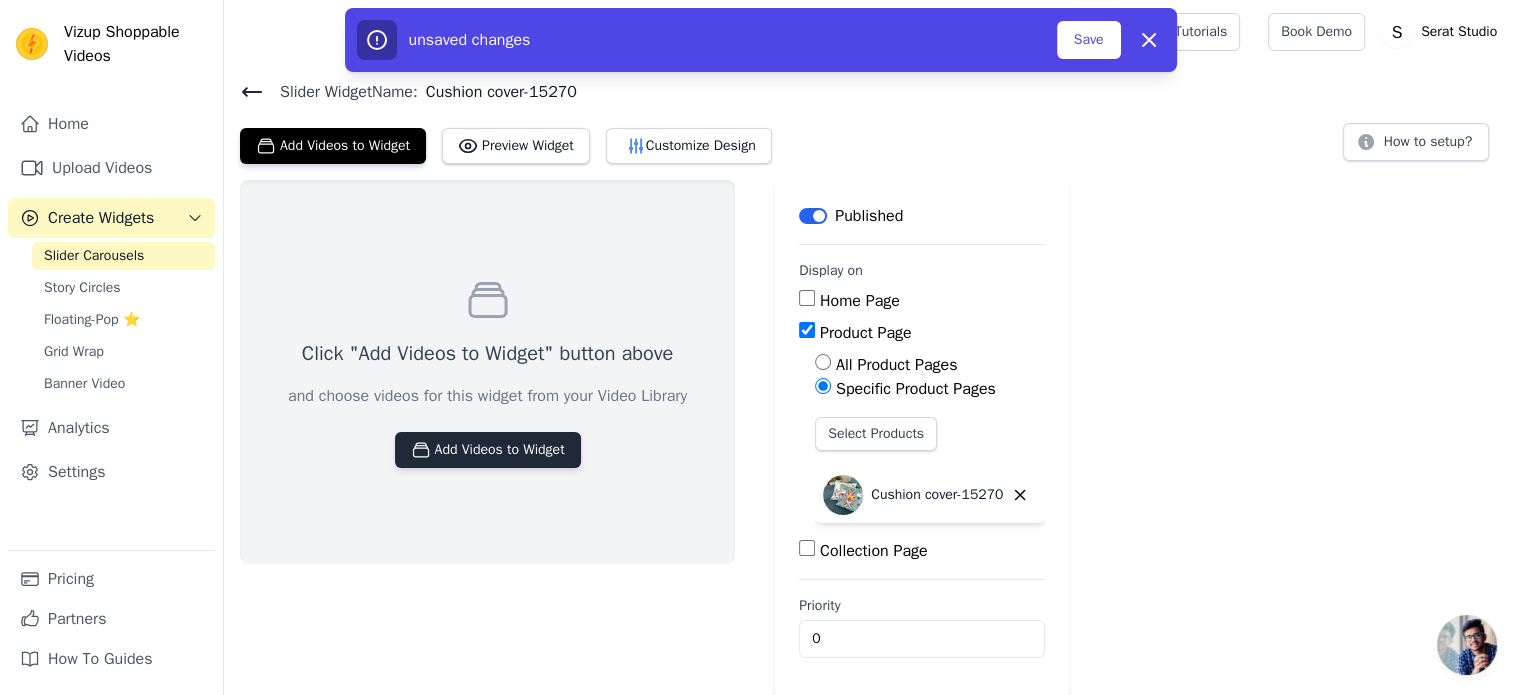 click on "Add Videos to Widget" at bounding box center (488, 450) 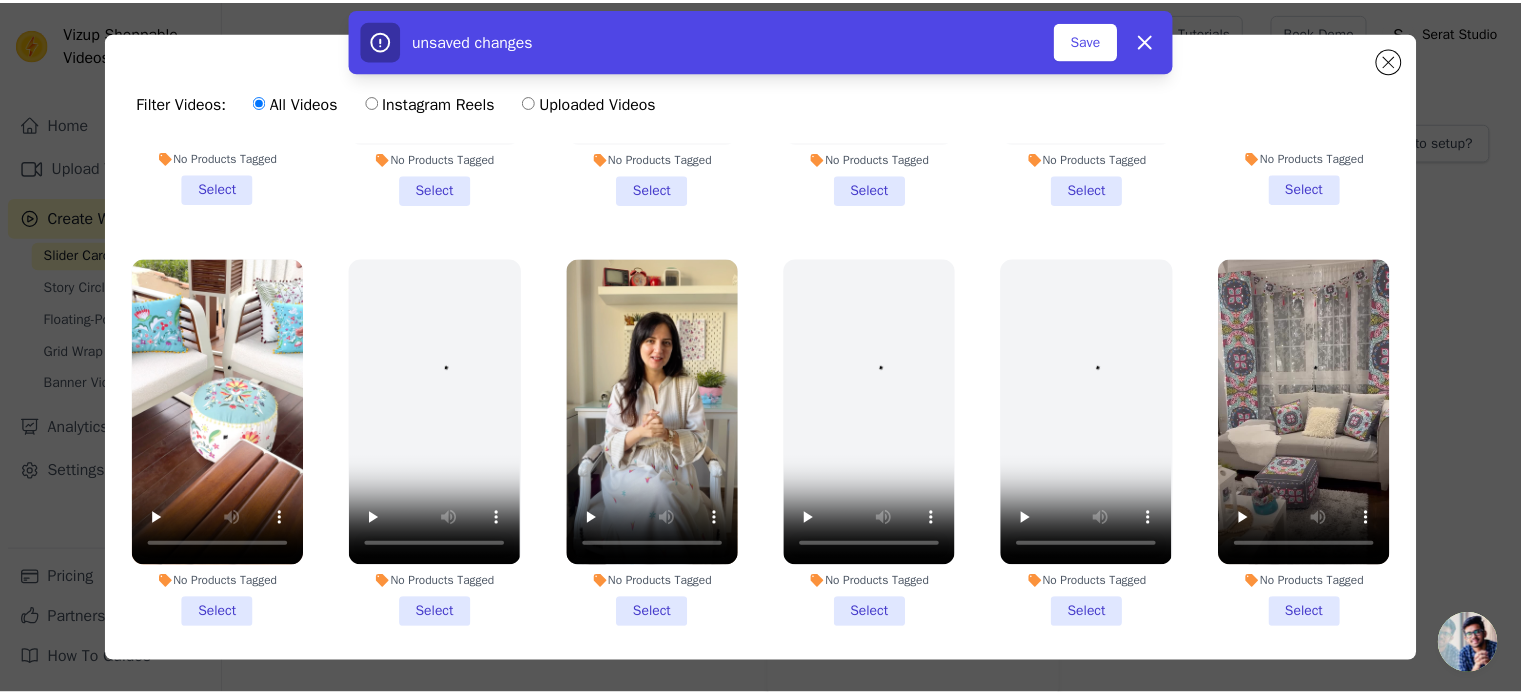 scroll, scrollTop: 1600, scrollLeft: 0, axis: vertical 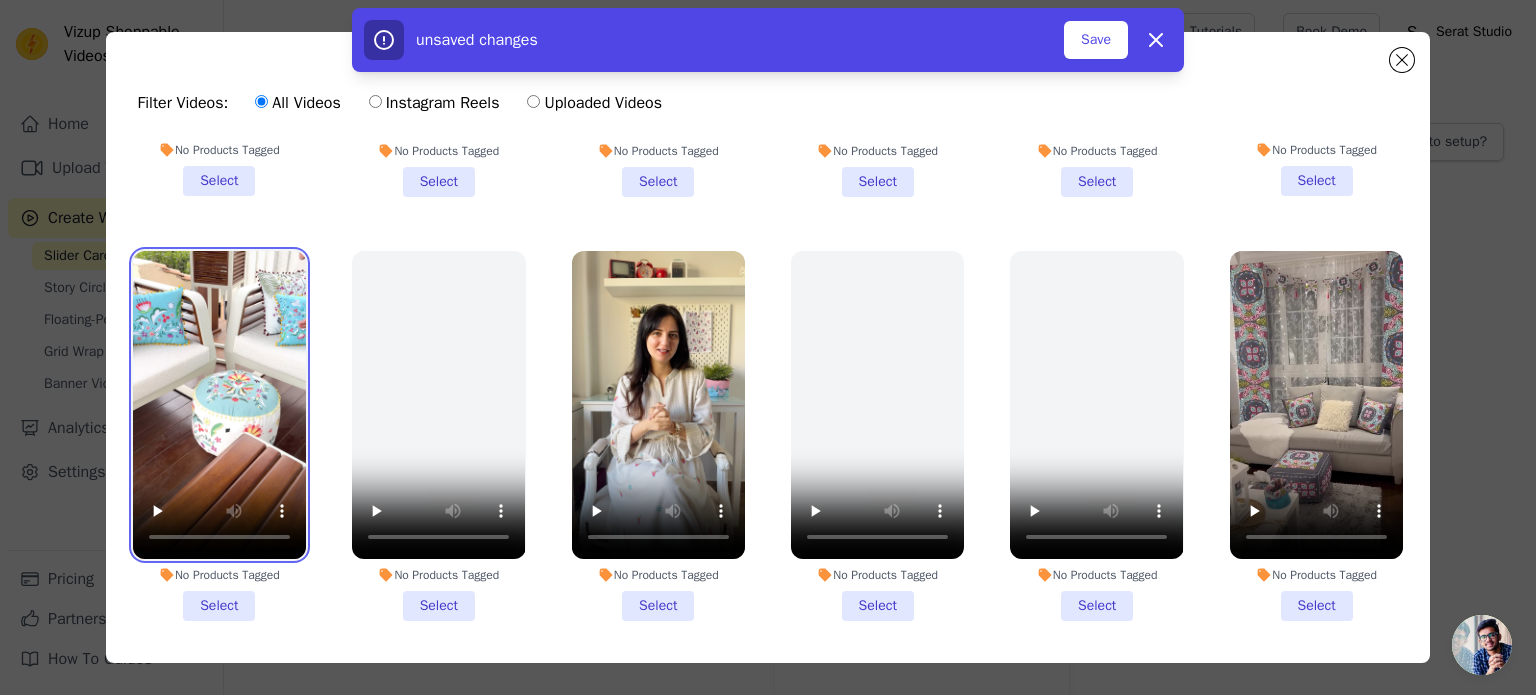 click at bounding box center (219, 405) 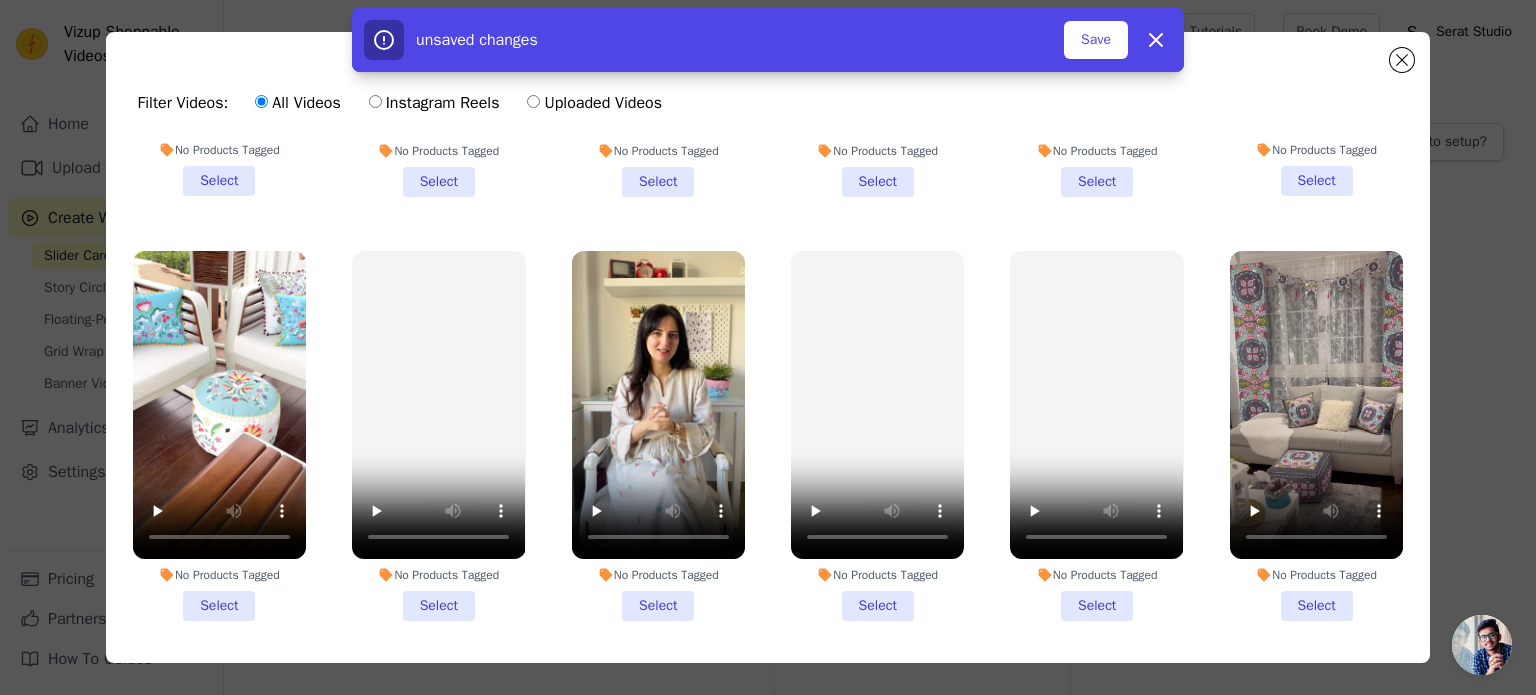 click on "No Products Tagged     Select" at bounding box center (219, 436) 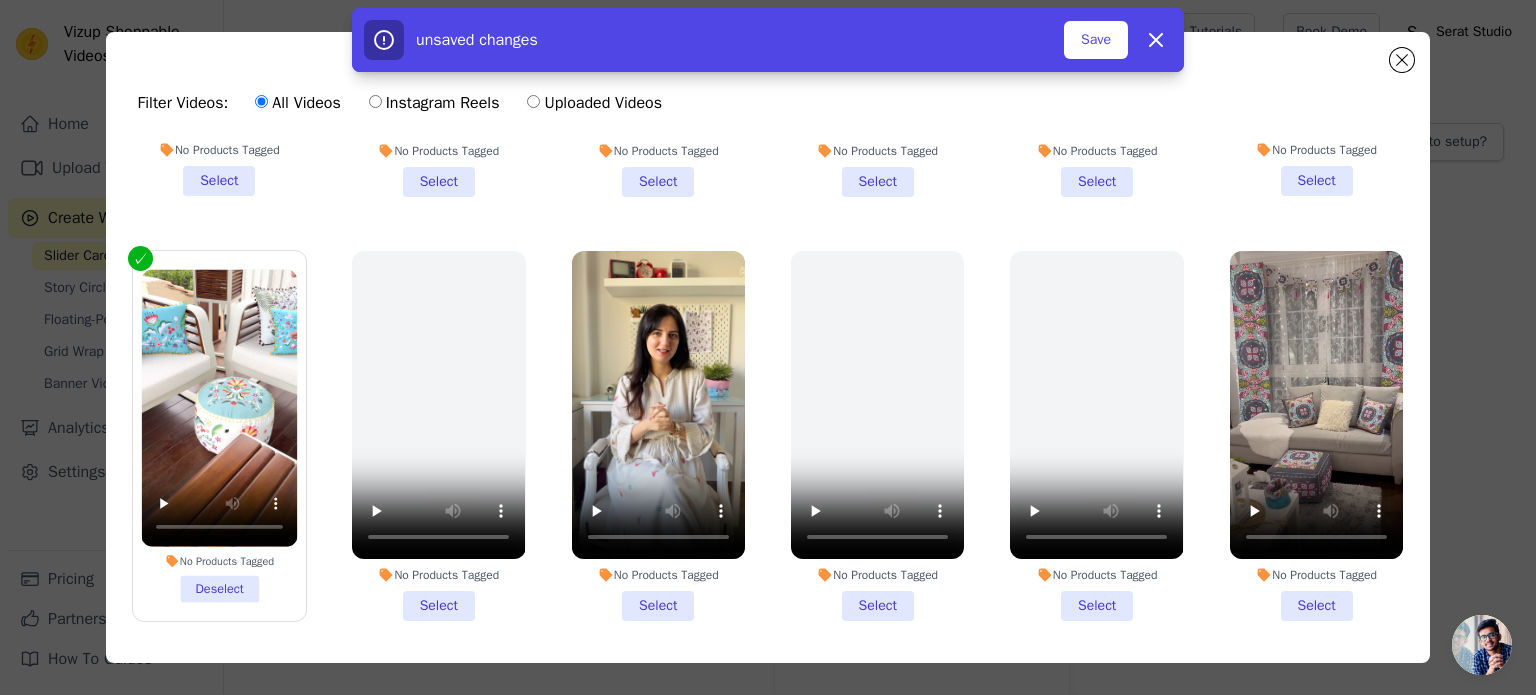 click on "No Products Tagged" at bounding box center [219, 561] 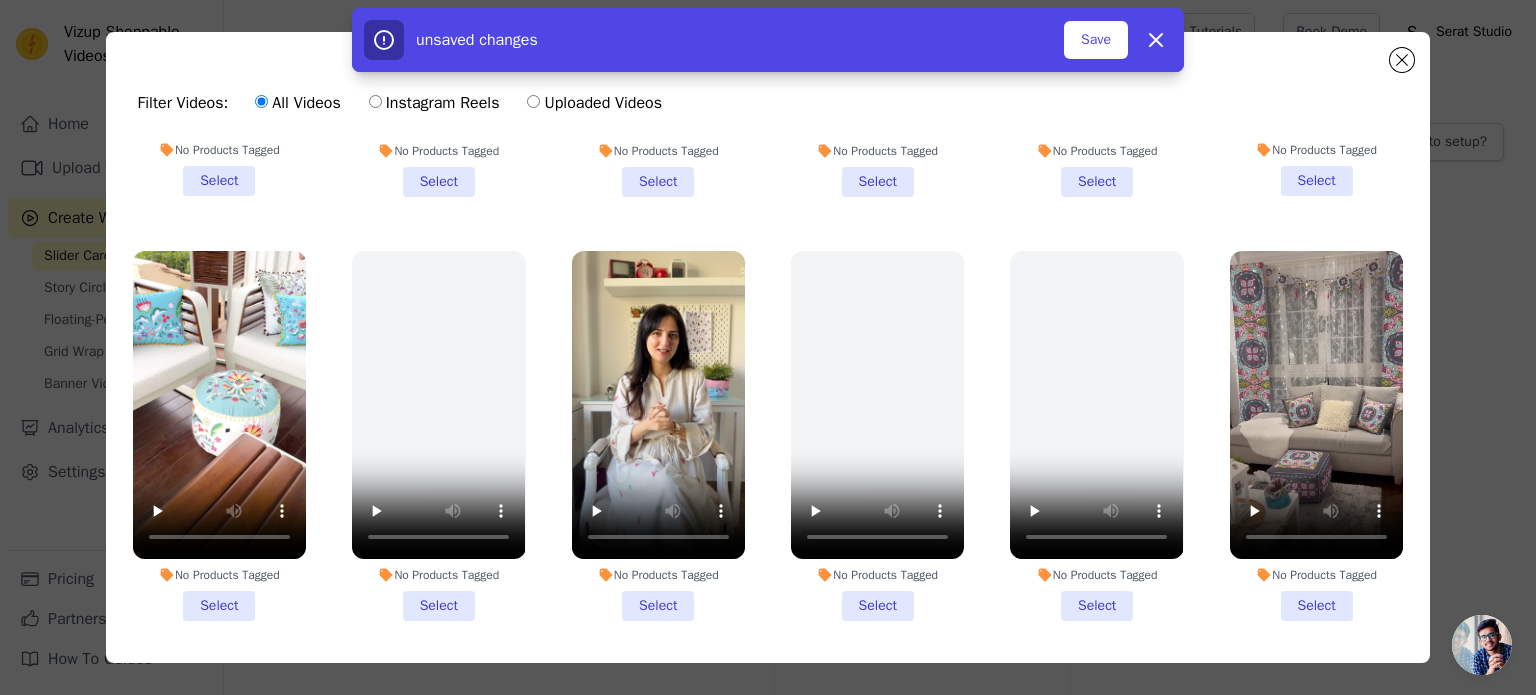 click on "No Products Tagged     Select" at bounding box center (219, 436) 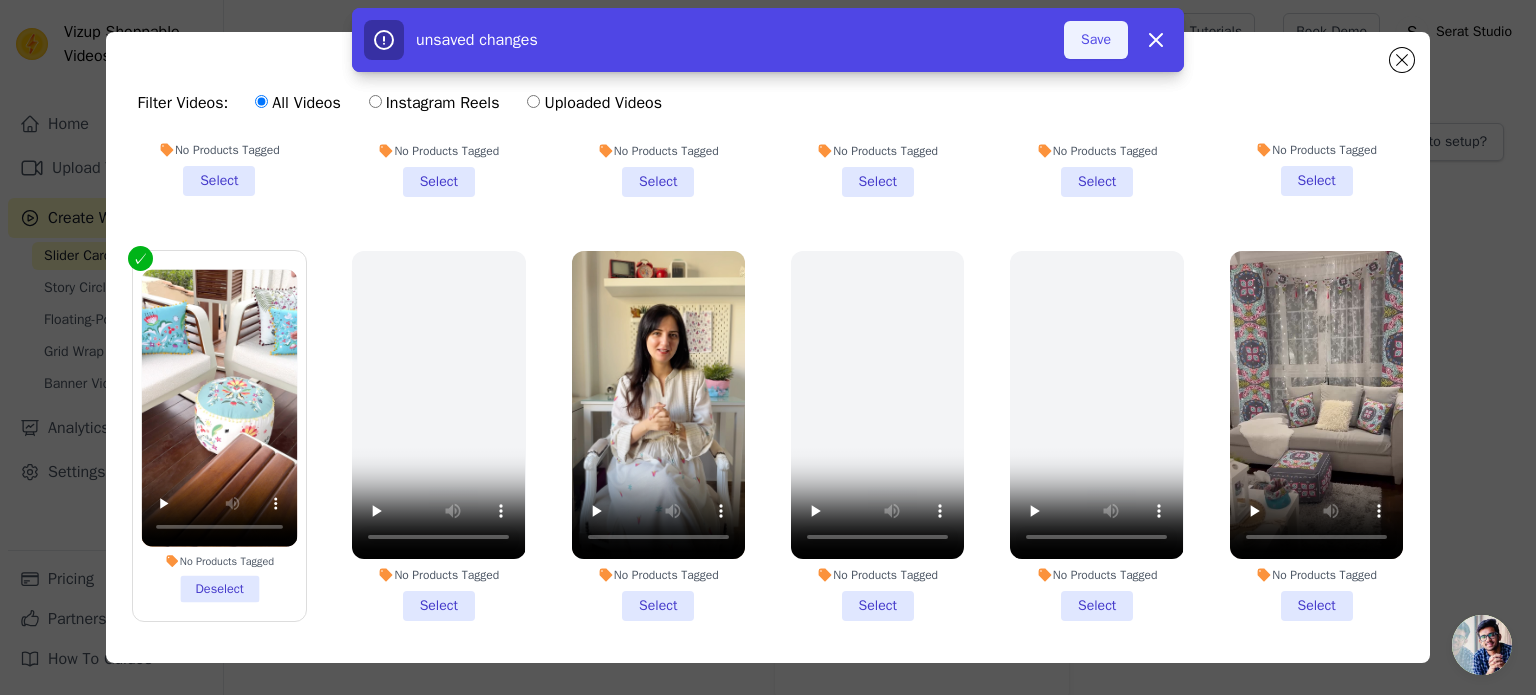click on "Save" at bounding box center (1096, 40) 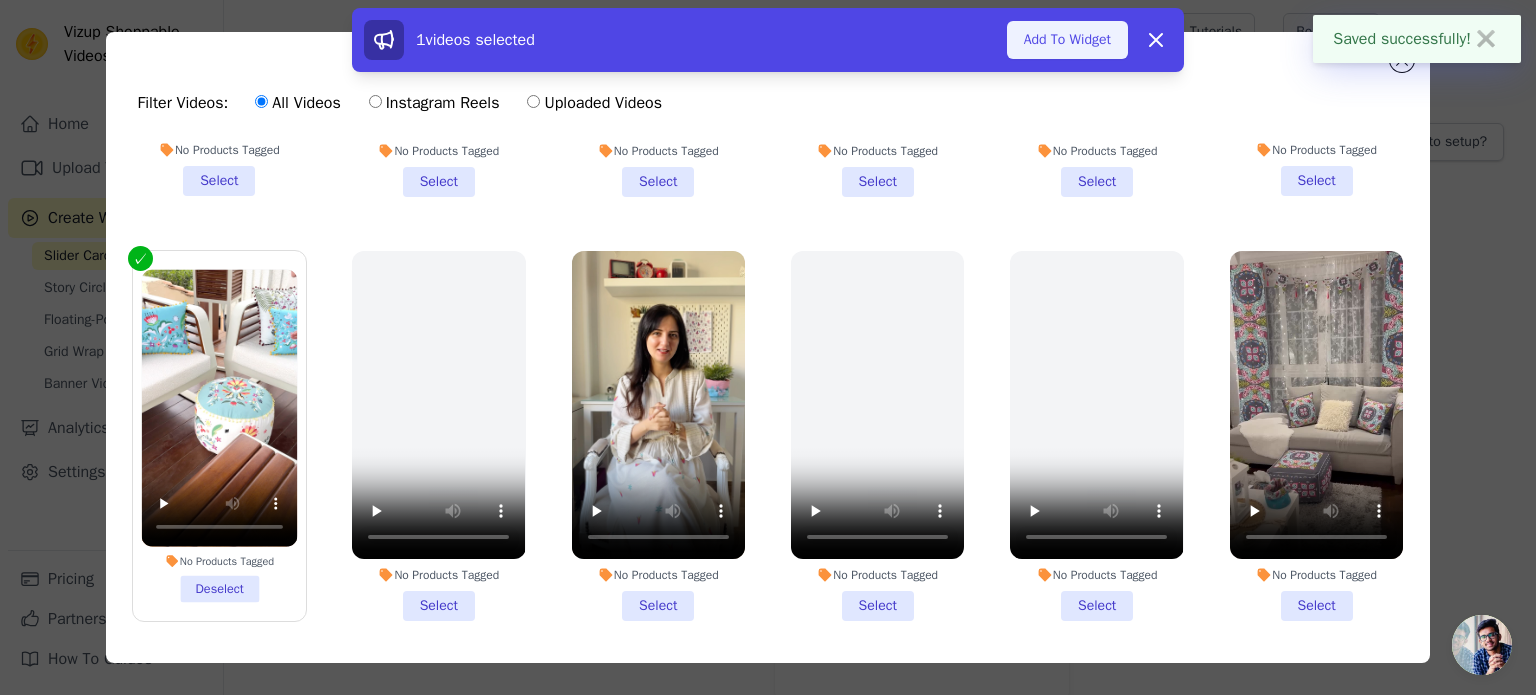 click on "Add To Widget" at bounding box center [1067, 40] 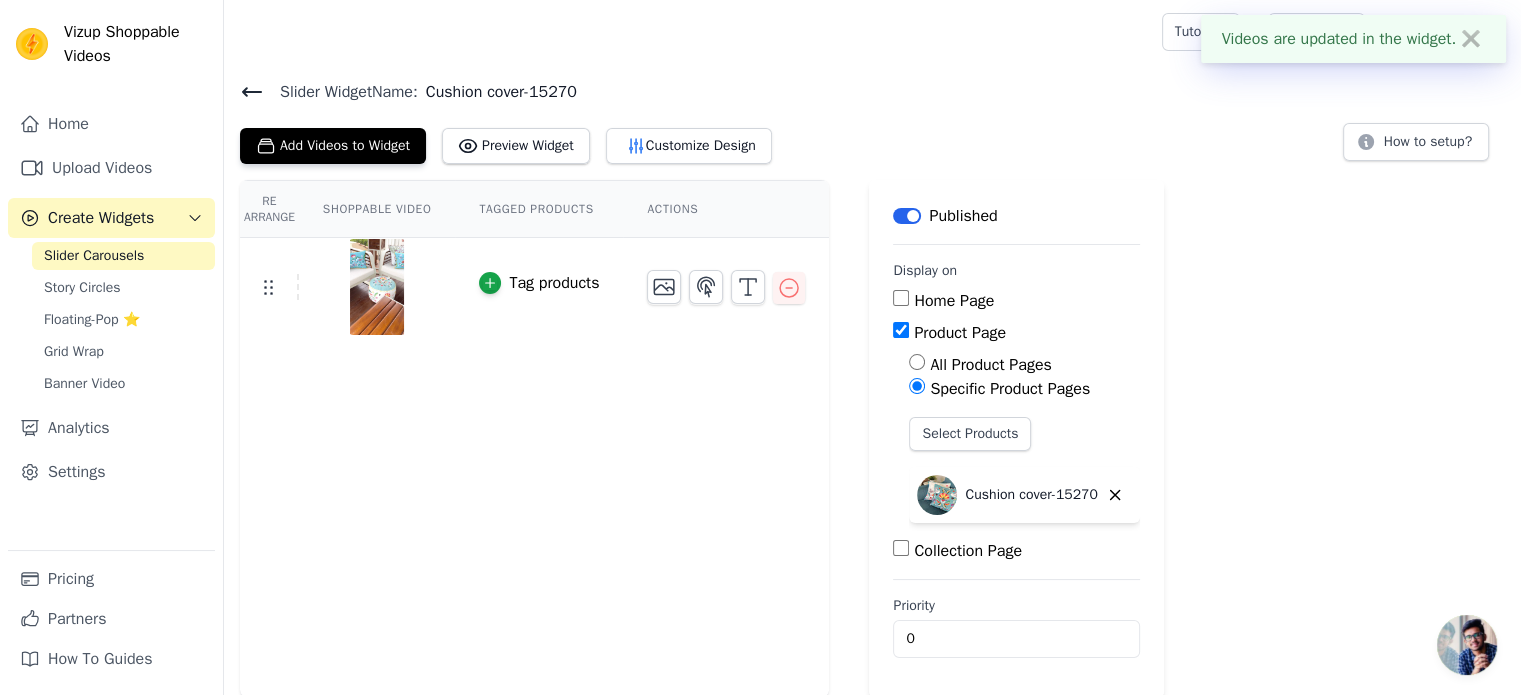 click on "Tag products" at bounding box center (554, 283) 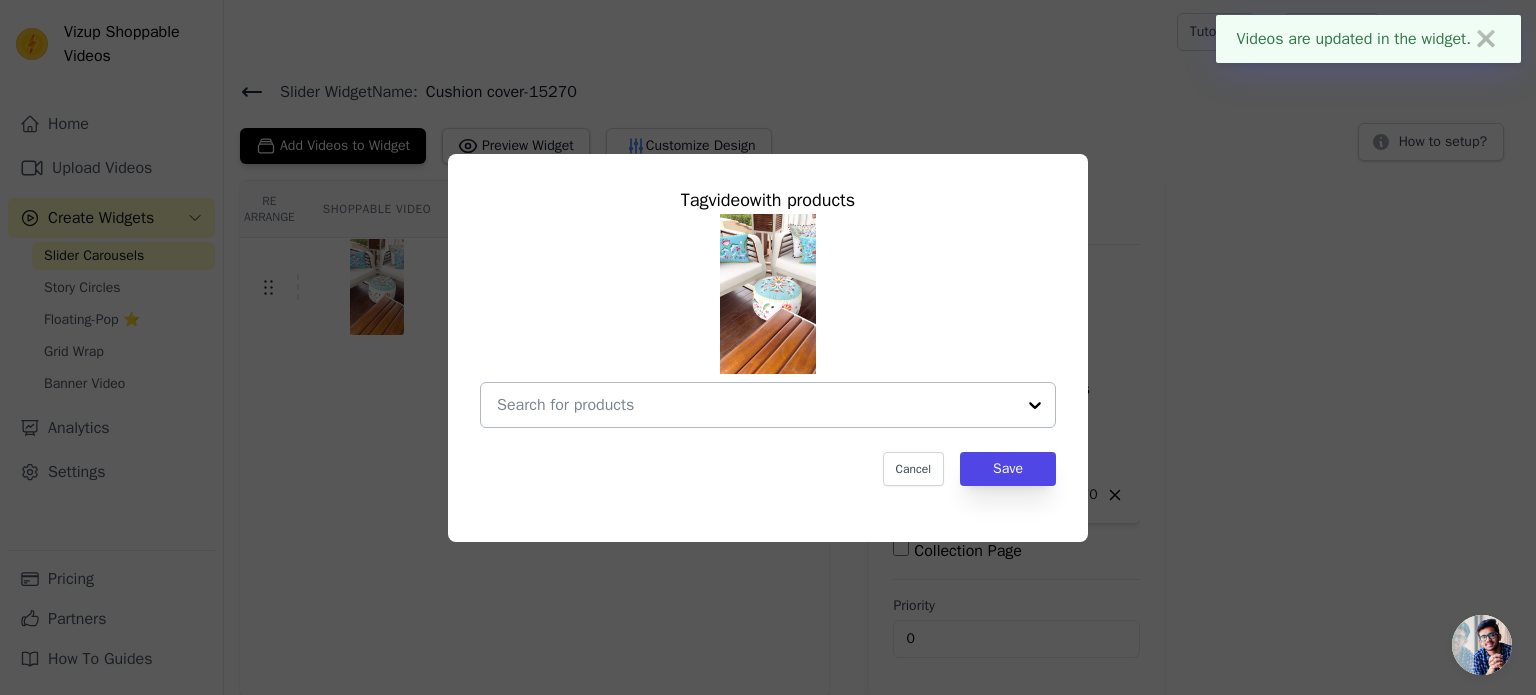 click at bounding box center [756, 405] 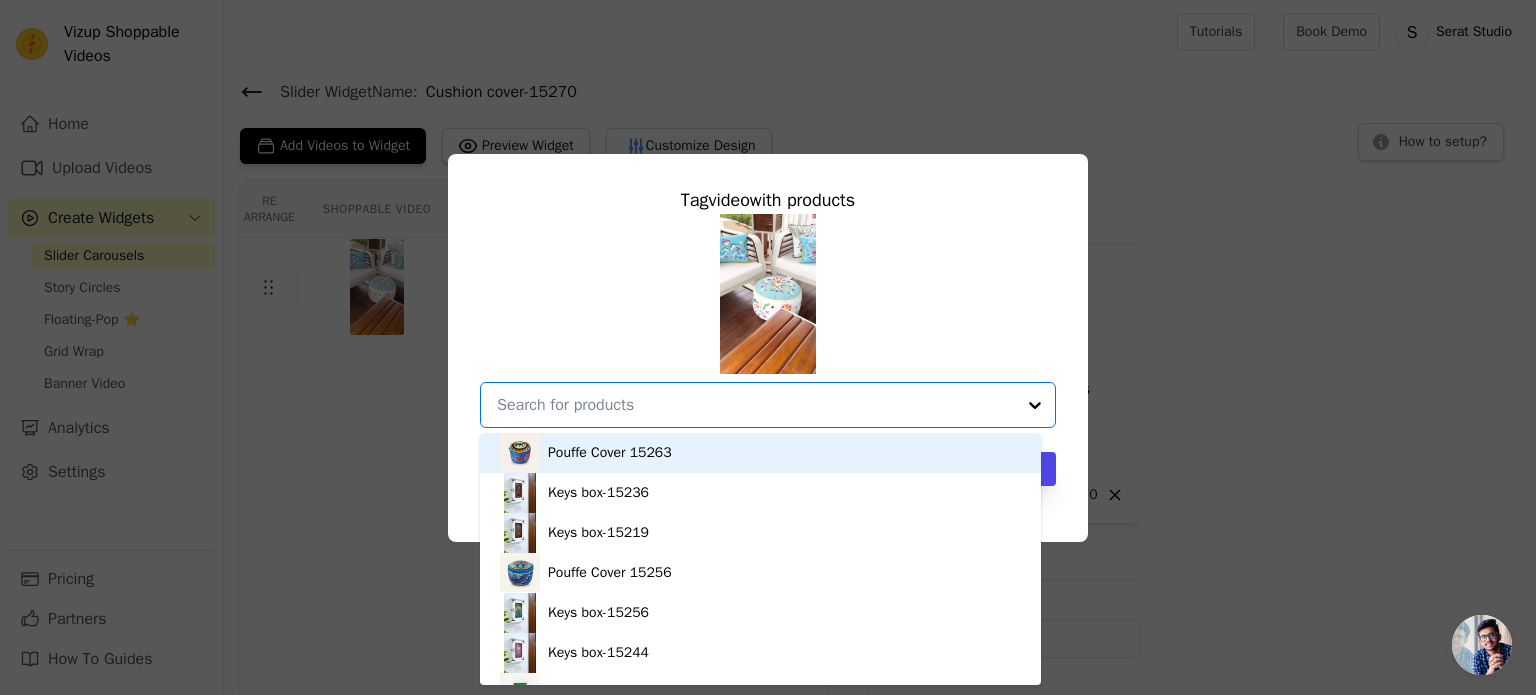 click at bounding box center [756, 405] 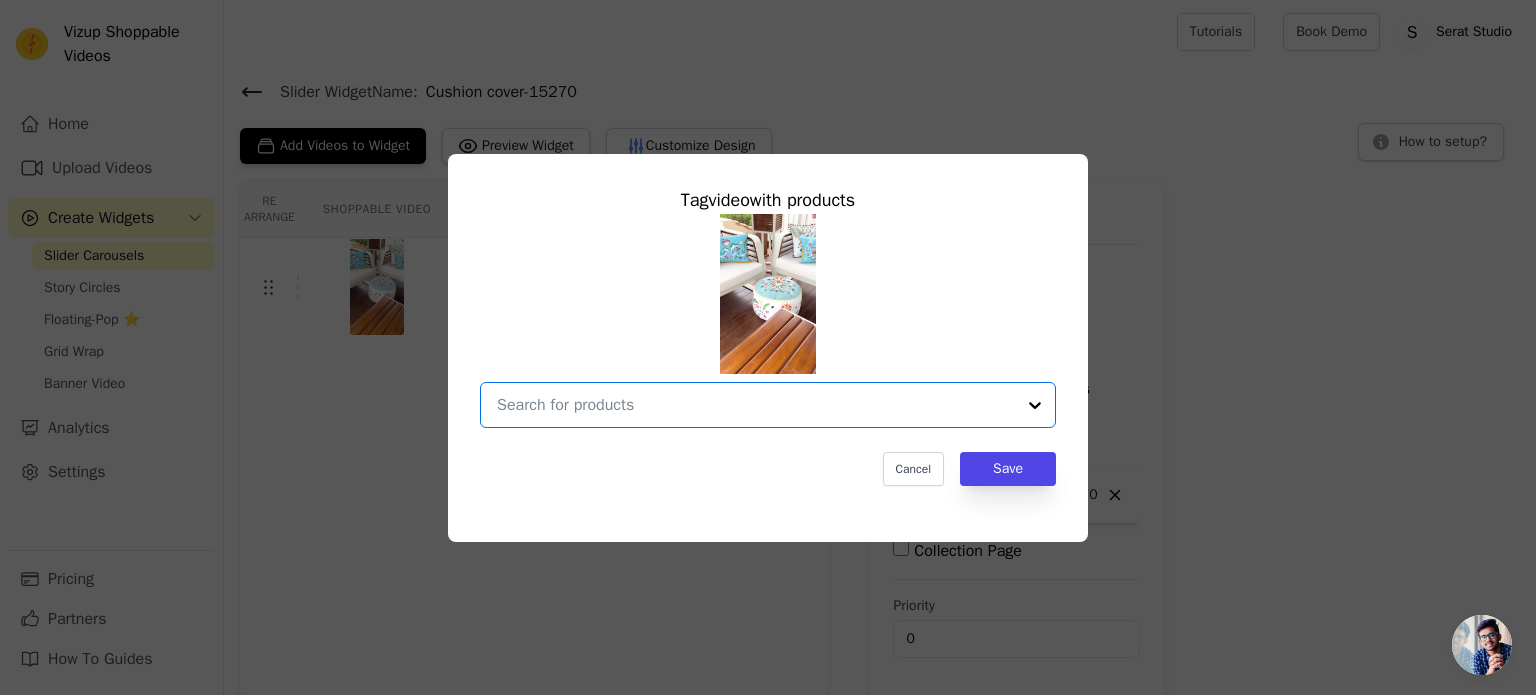 paste on "Cushion cover-15270" 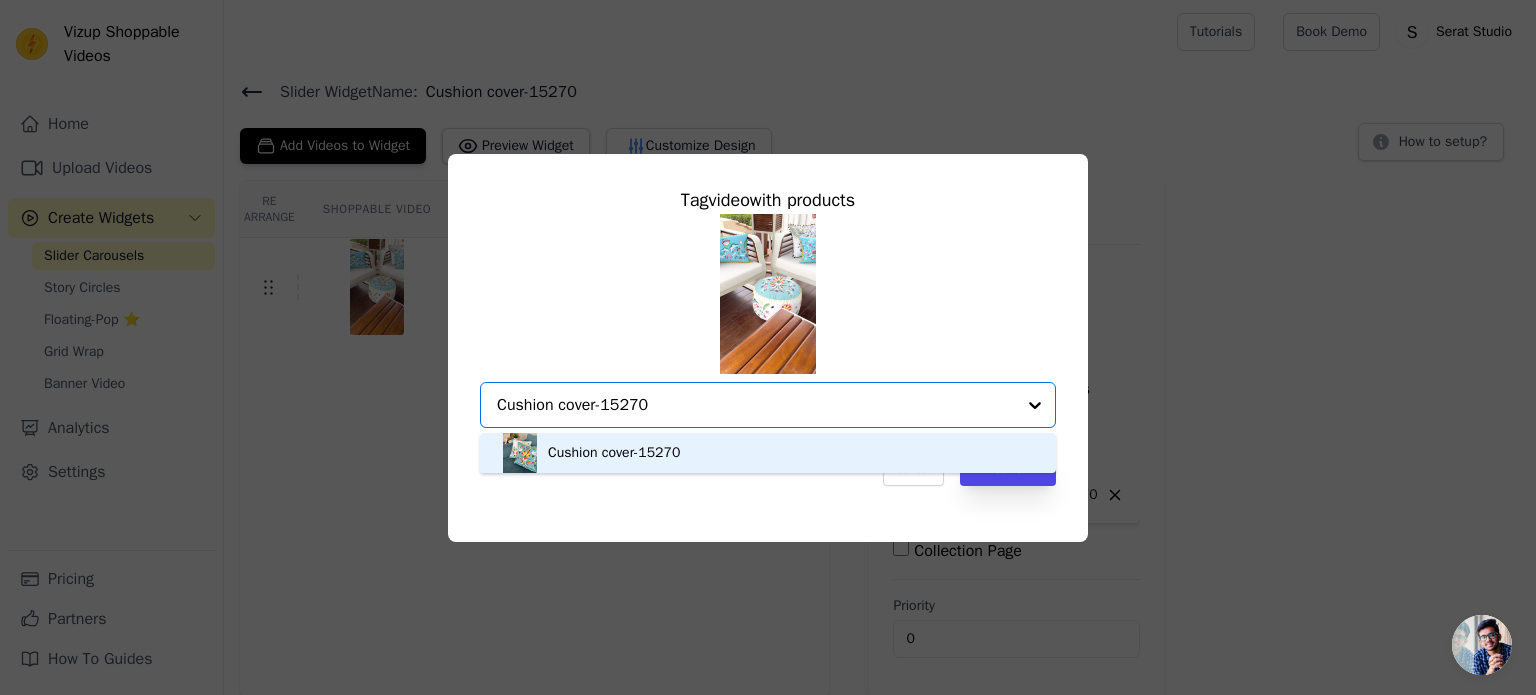 click on "Cushion cover-15270" at bounding box center (614, 453) 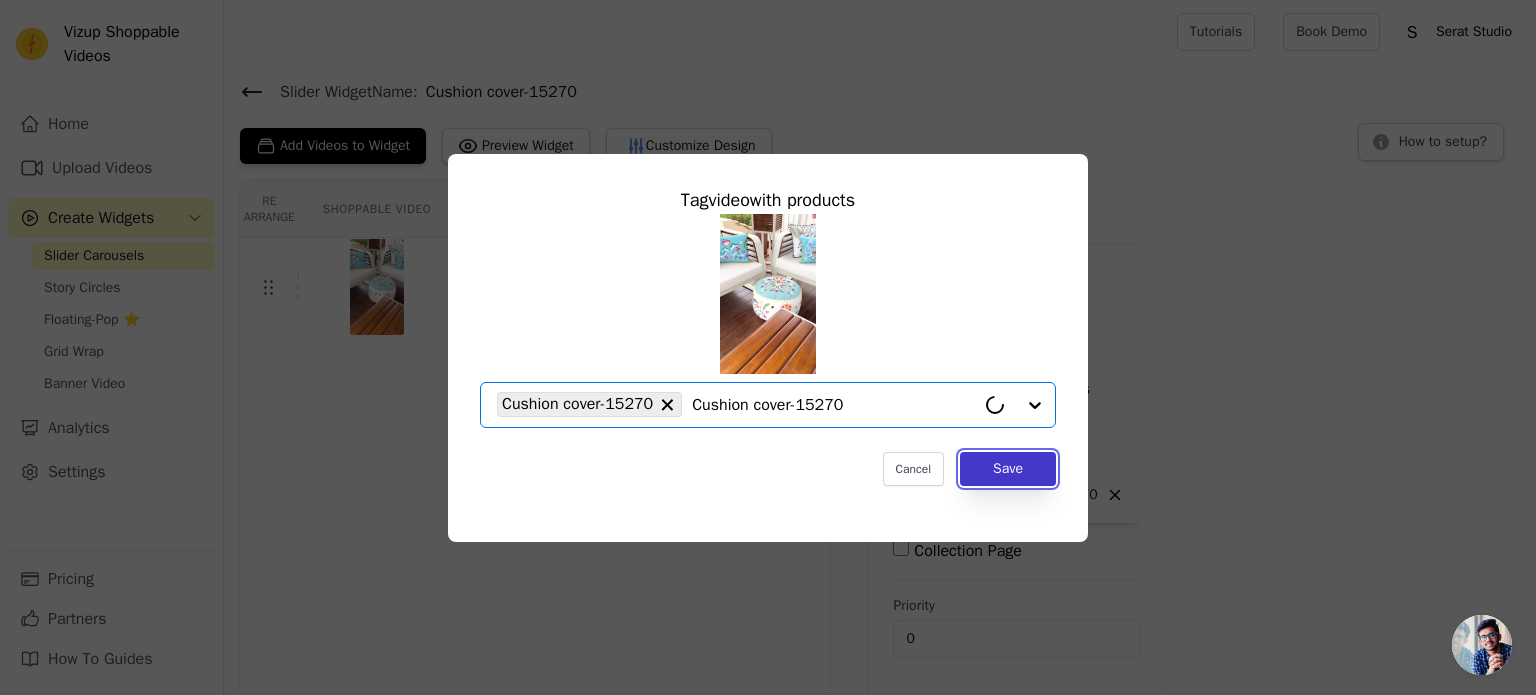 click on "Save" at bounding box center [1008, 469] 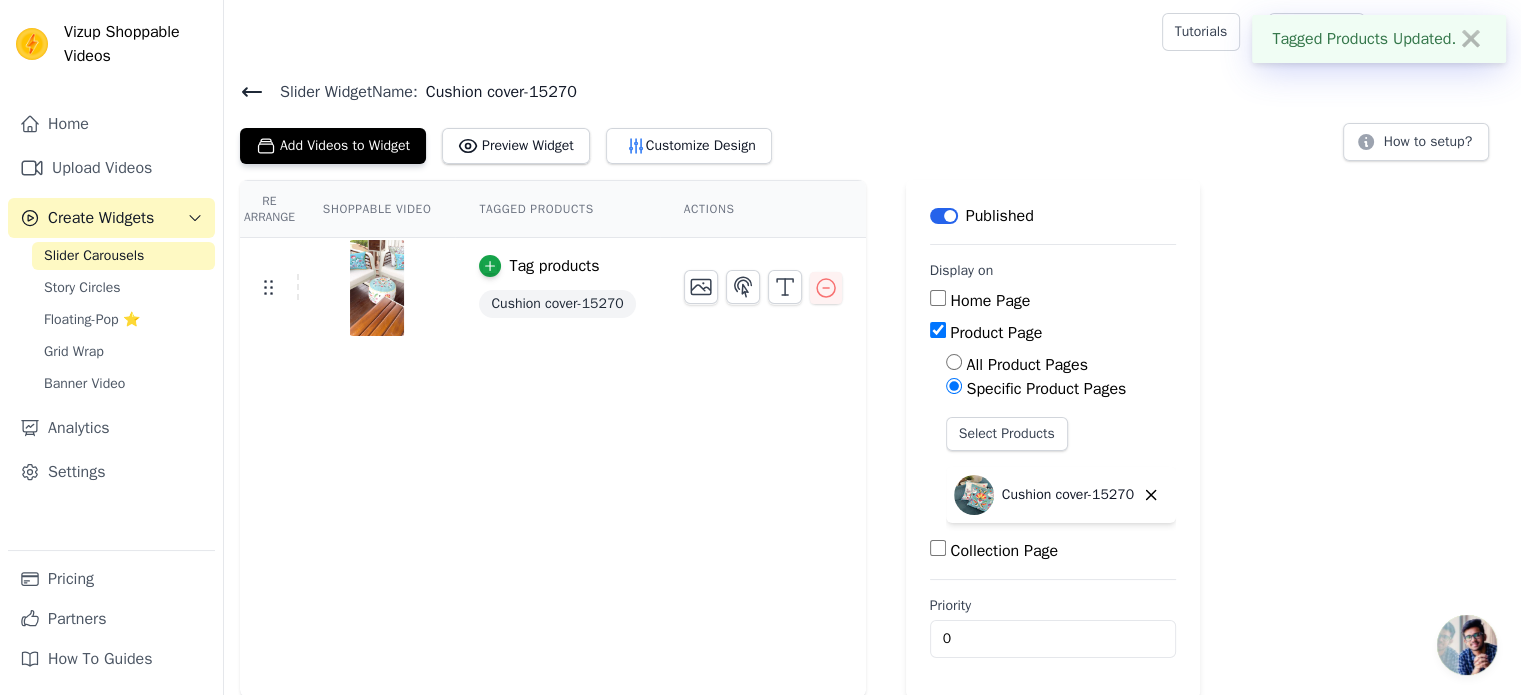 scroll, scrollTop: 1, scrollLeft: 0, axis: vertical 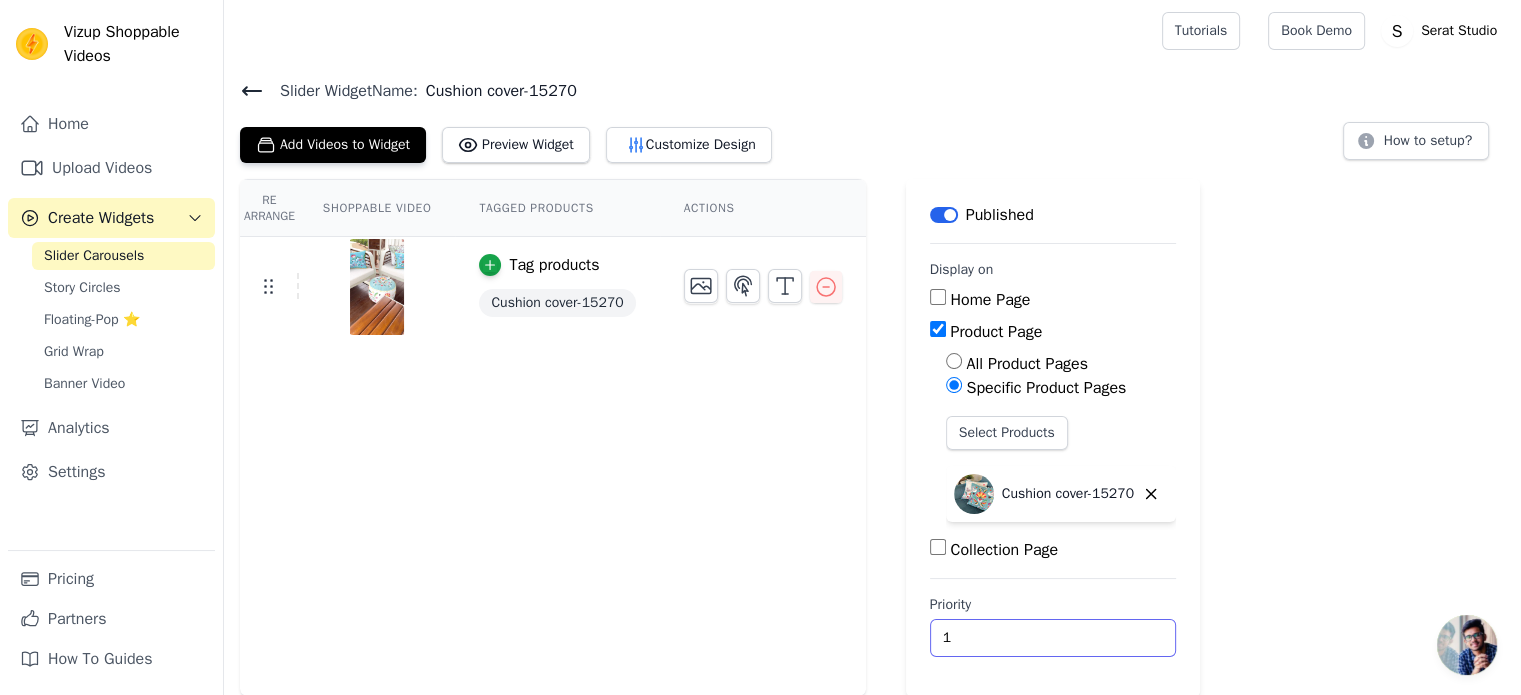 click on "1" at bounding box center (1053, 638) 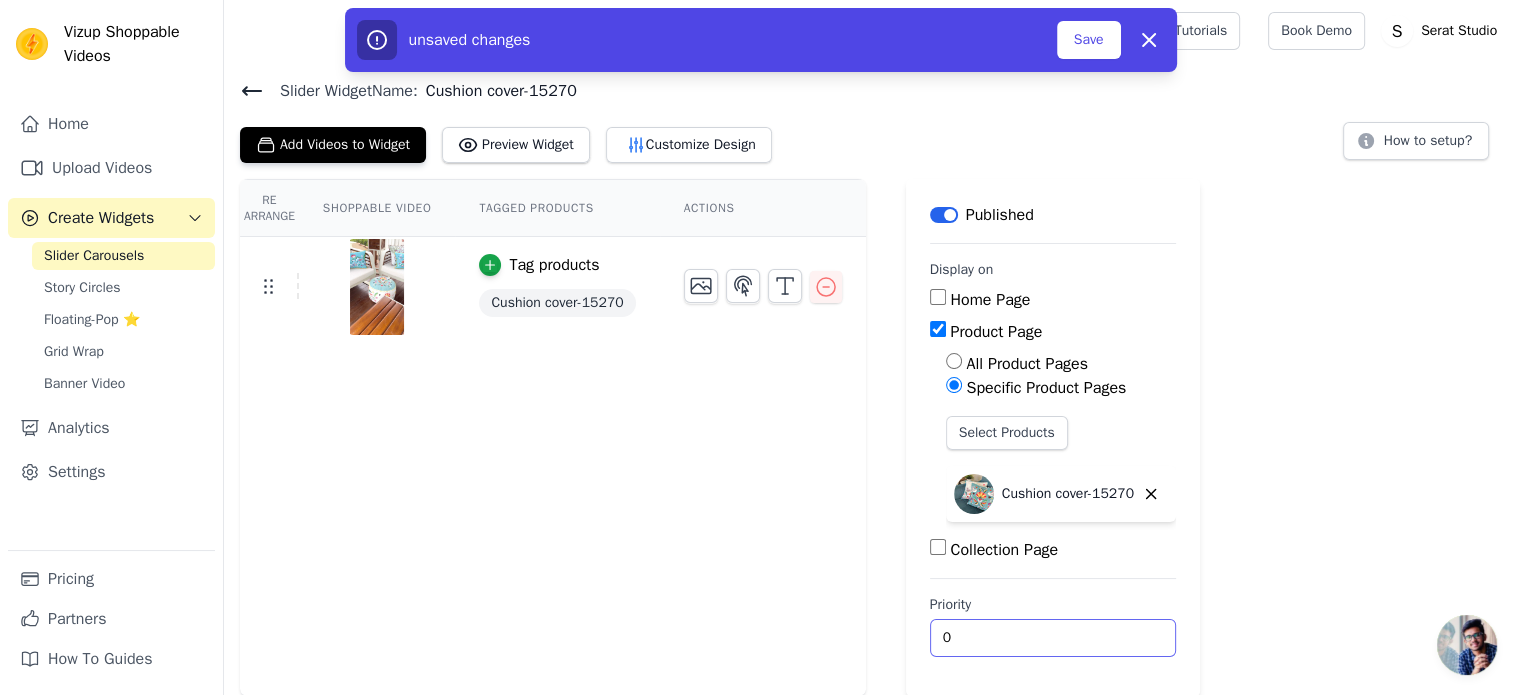 type on "0" 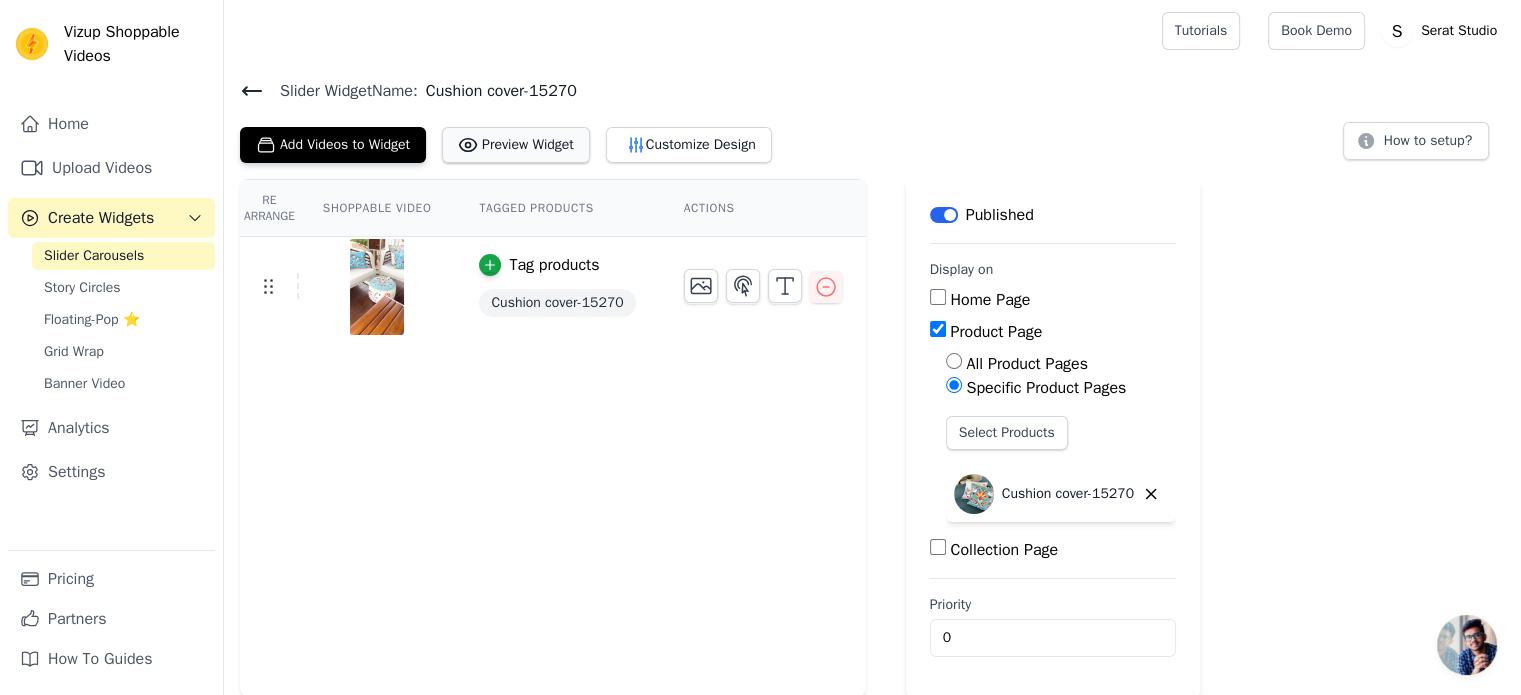 click on "Preview Widget" at bounding box center (516, 145) 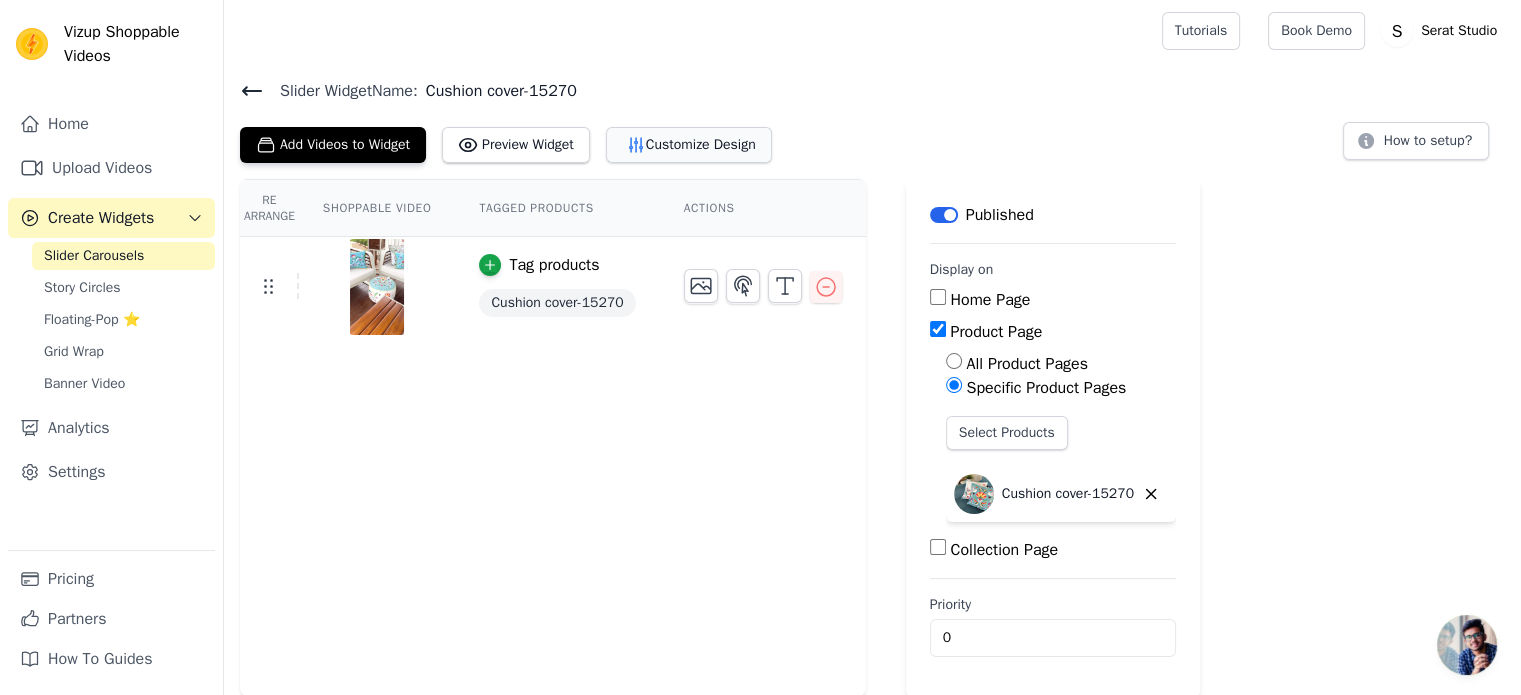 click on "Customize Design" at bounding box center (689, 145) 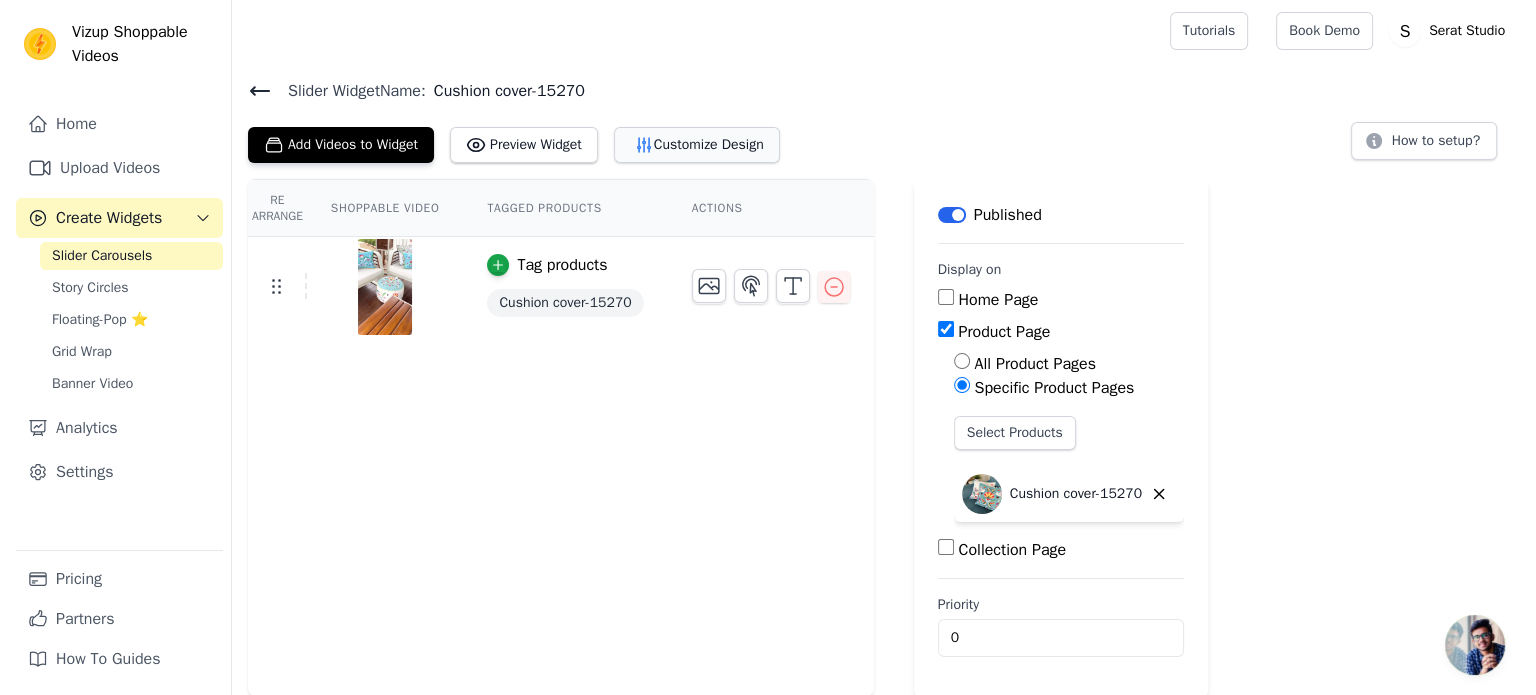 scroll, scrollTop: 0, scrollLeft: 0, axis: both 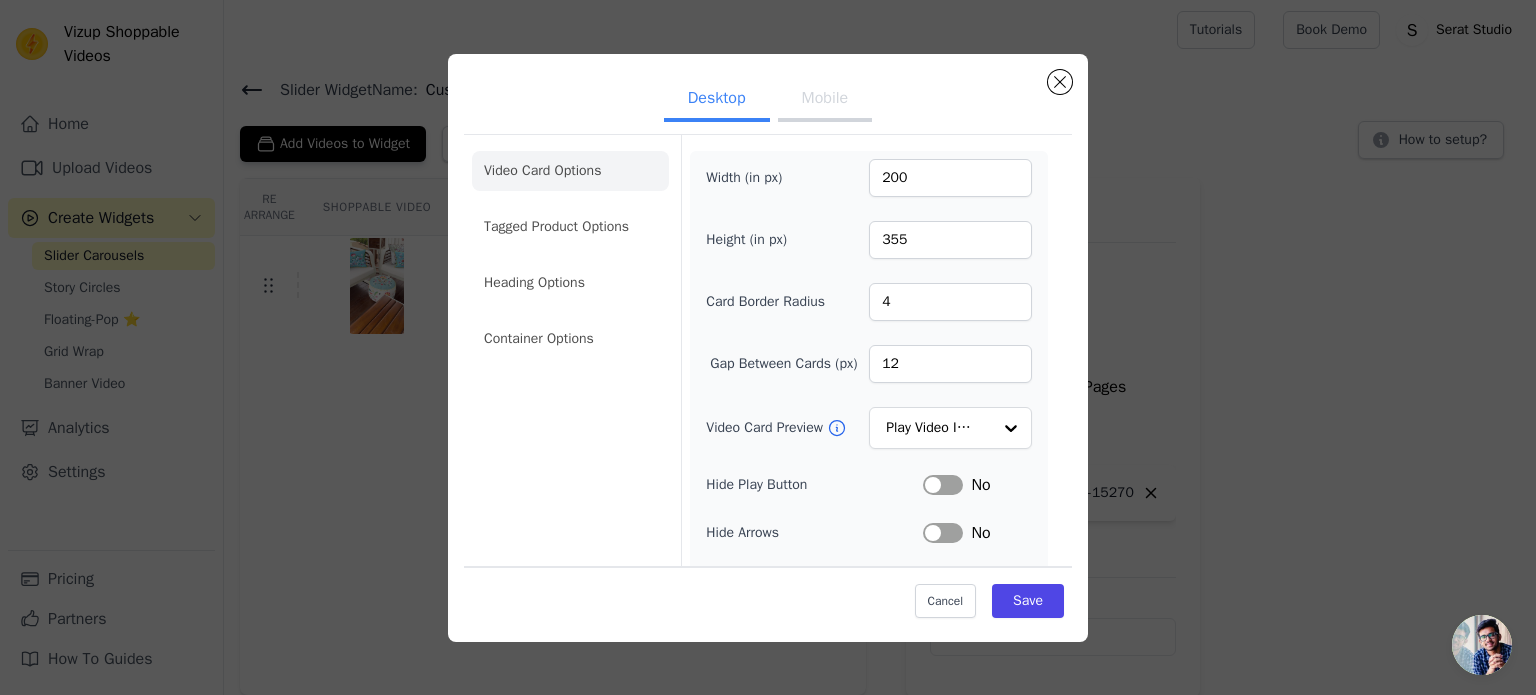 click on "Mobile" at bounding box center (825, 100) 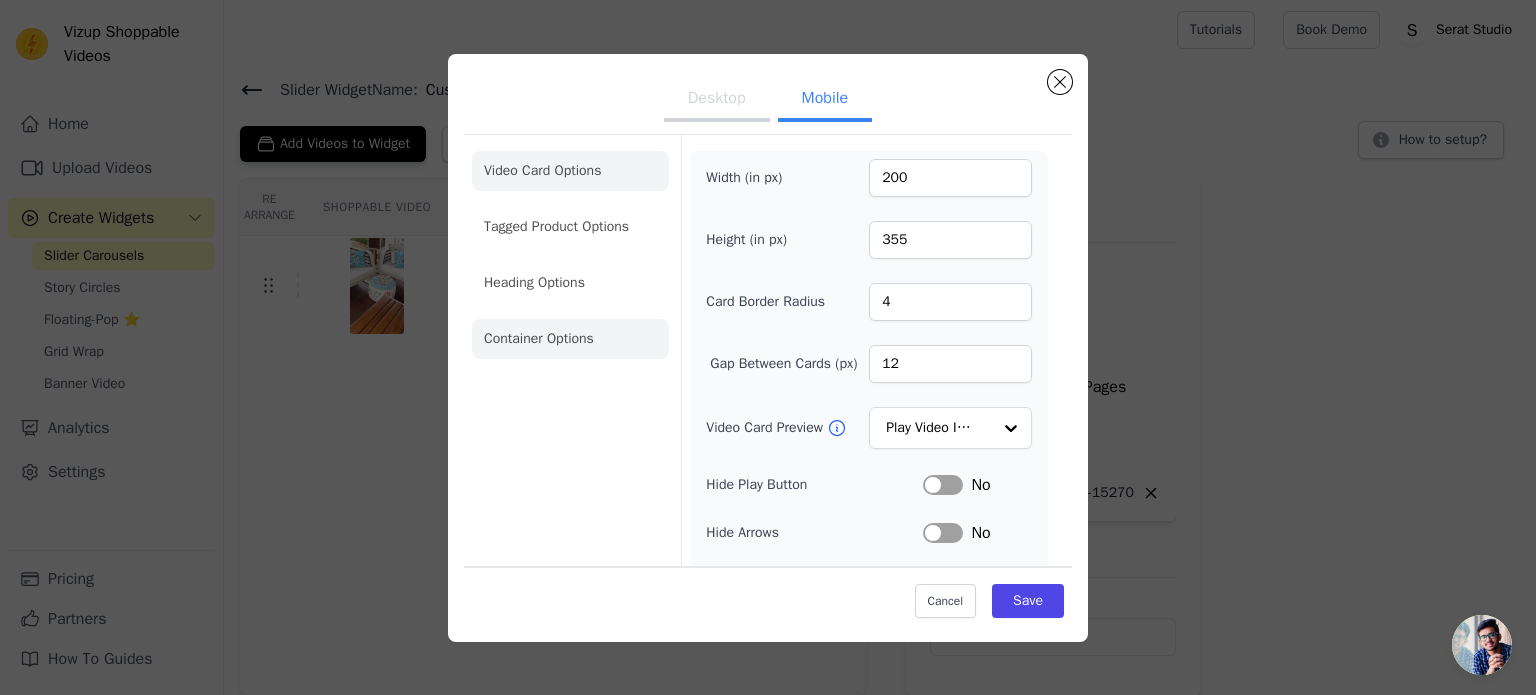 click on "Container Options" 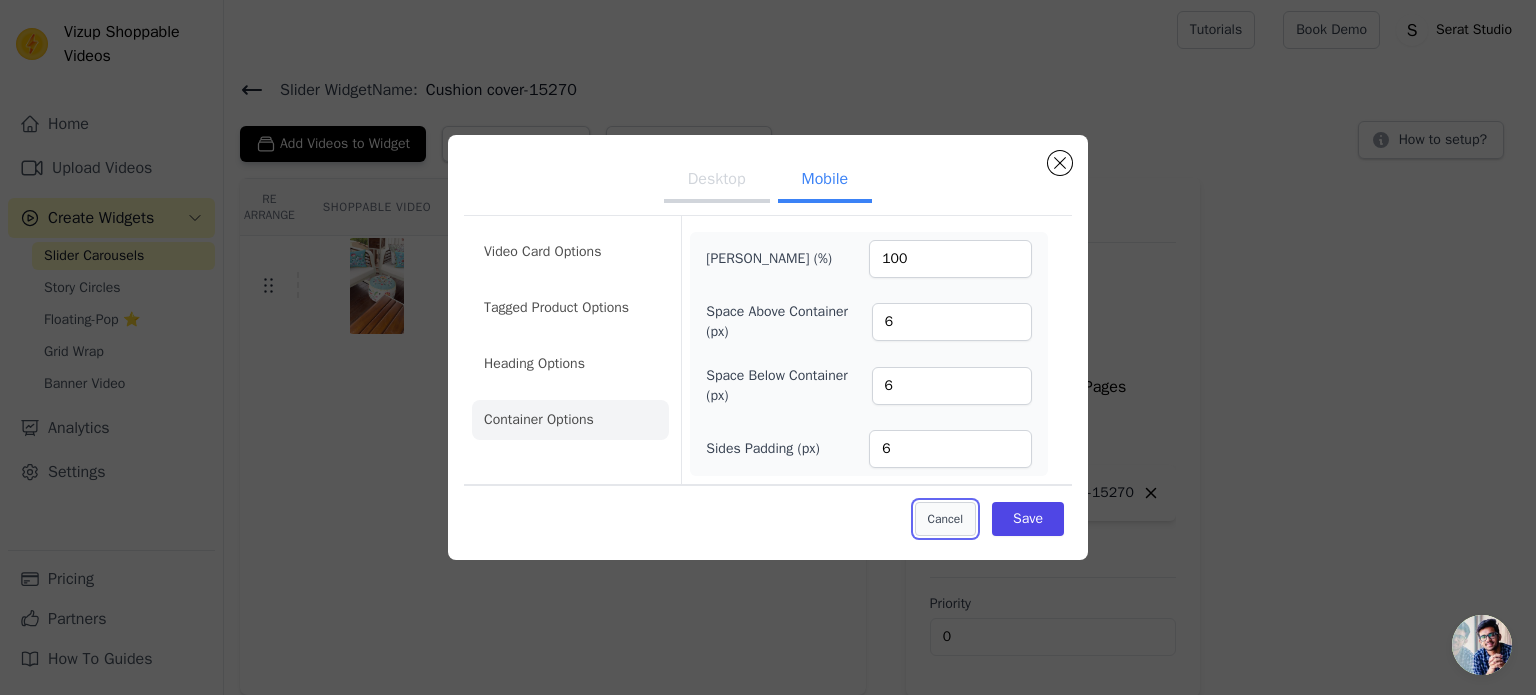 click on "Cancel" at bounding box center [945, 519] 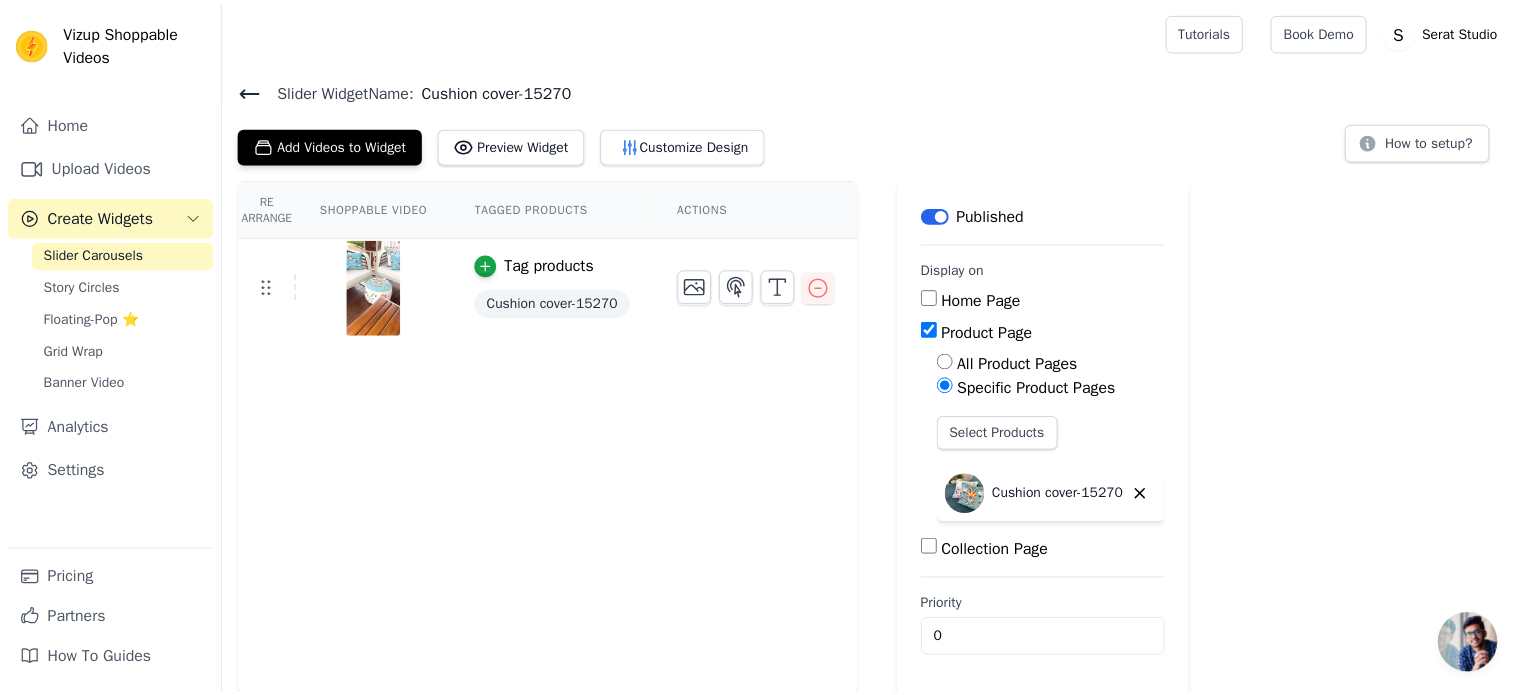scroll, scrollTop: 1, scrollLeft: 0, axis: vertical 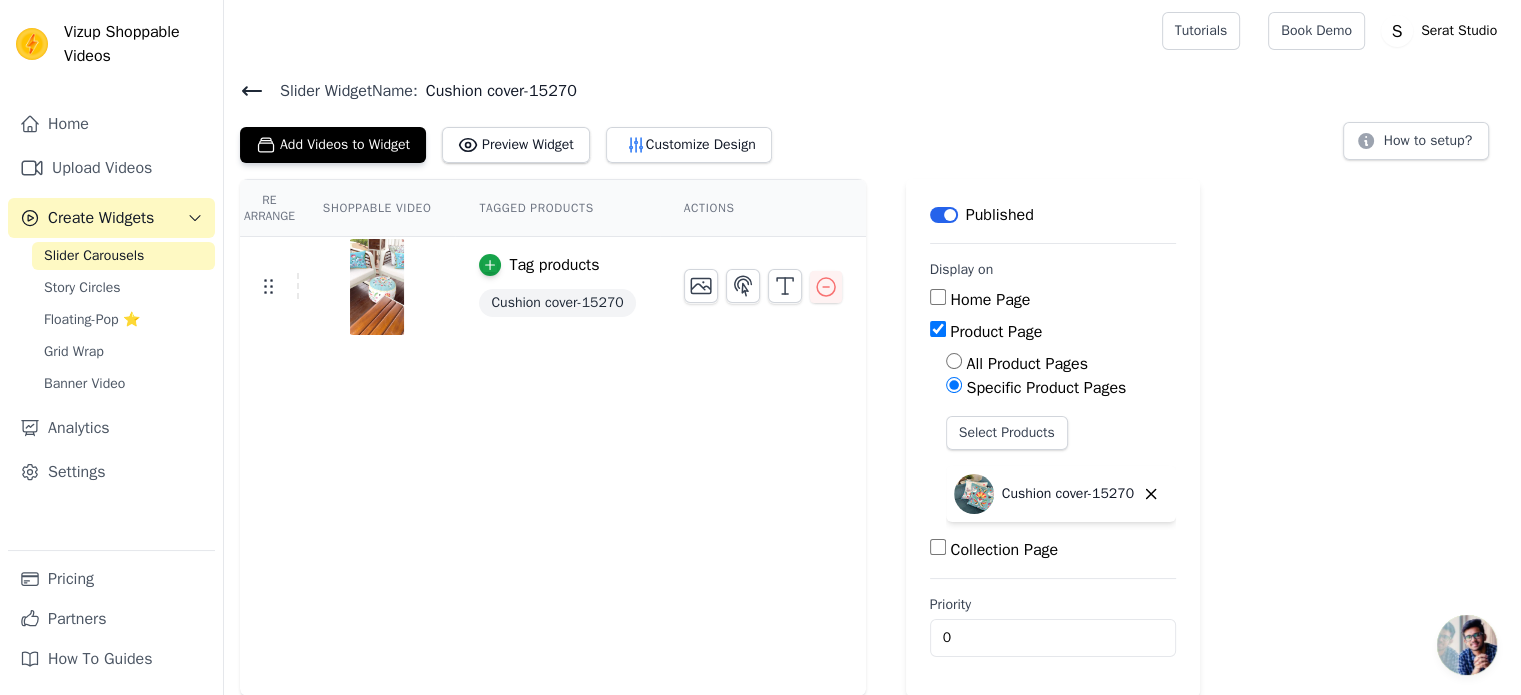 click at bounding box center (1467, 645) 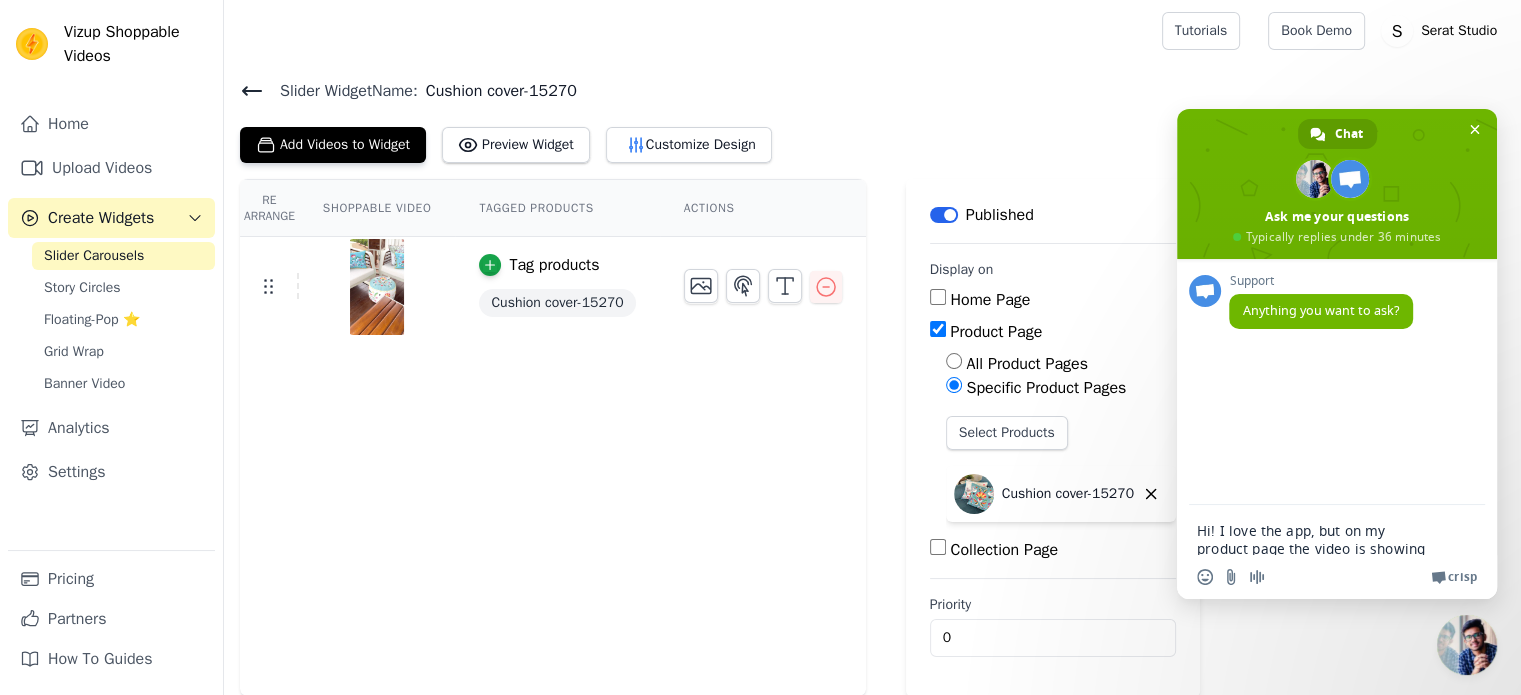 scroll, scrollTop: 236, scrollLeft: 0, axis: vertical 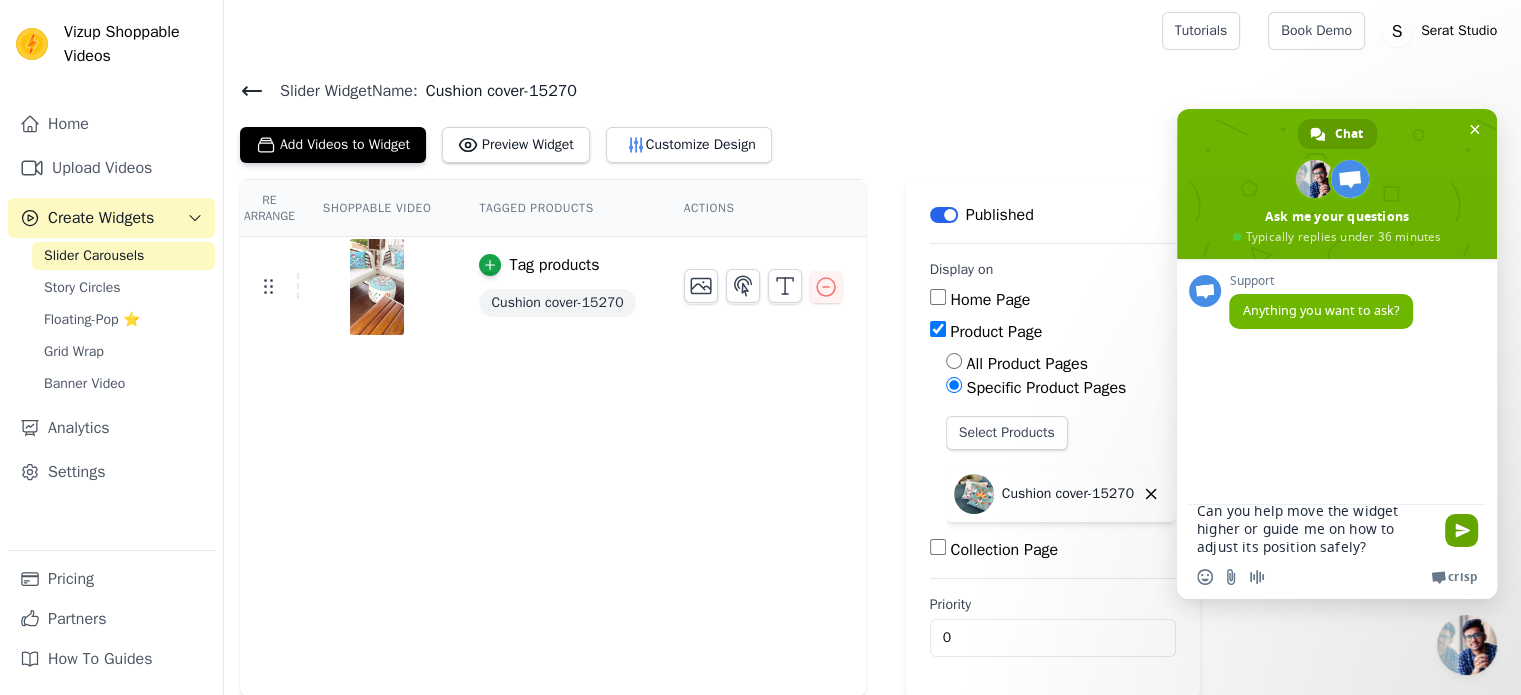 type on "Hi! I love the app, but on my product page the video is showing at the very bottom.
I’d like it to appear above the “You May Also Like” section (recommendations).
I’m using the Dawn theme and prefer not to edit the theme code myself.
Can you help move the widget higher or guide me on how to adjust its position safely?" 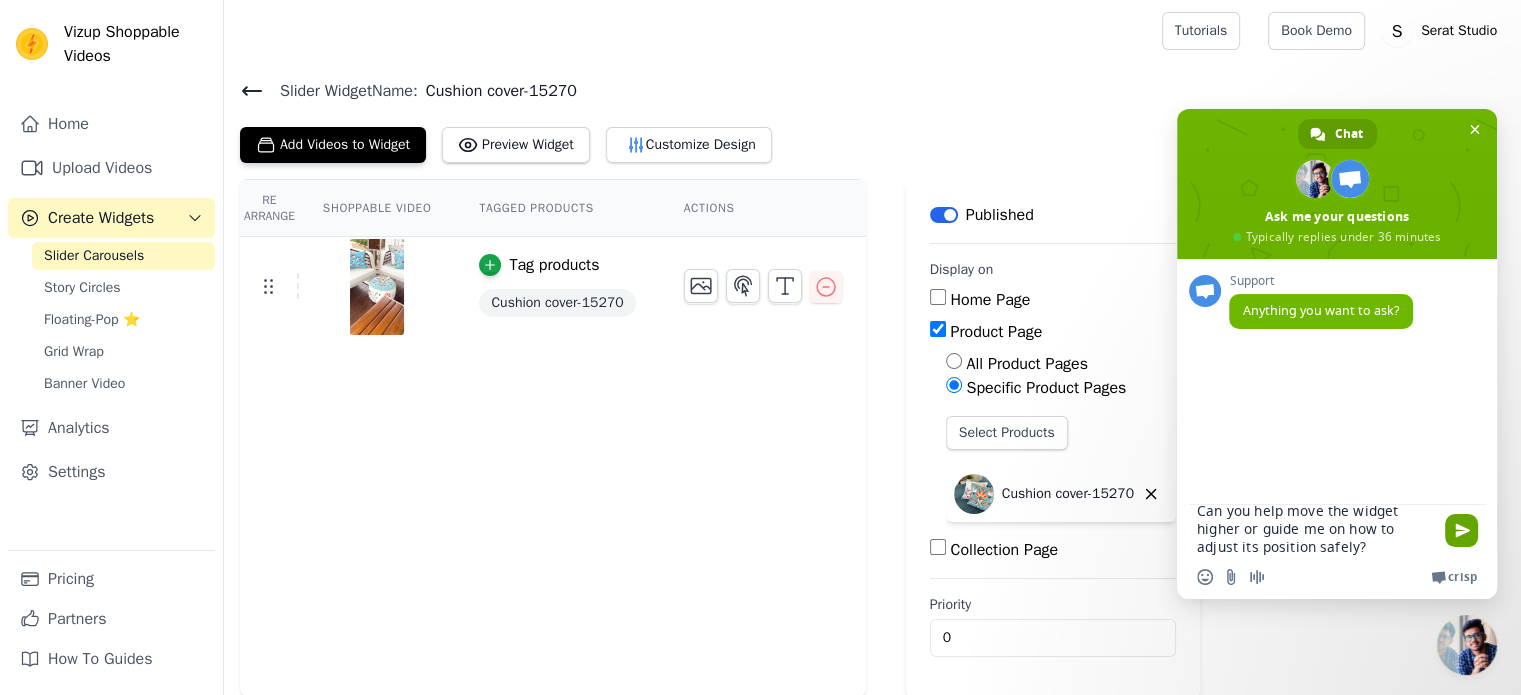 click at bounding box center (1461, 530) 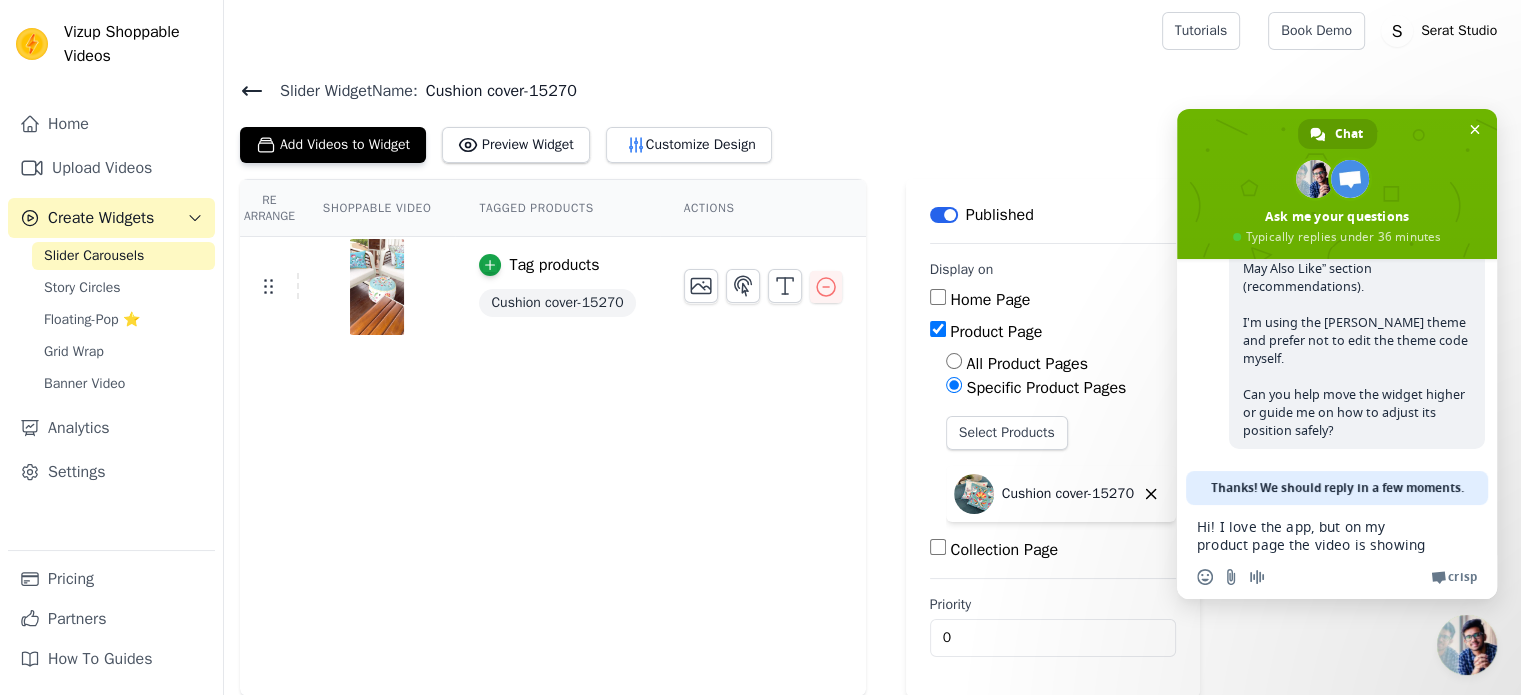 scroll, scrollTop: 230, scrollLeft: 0, axis: vertical 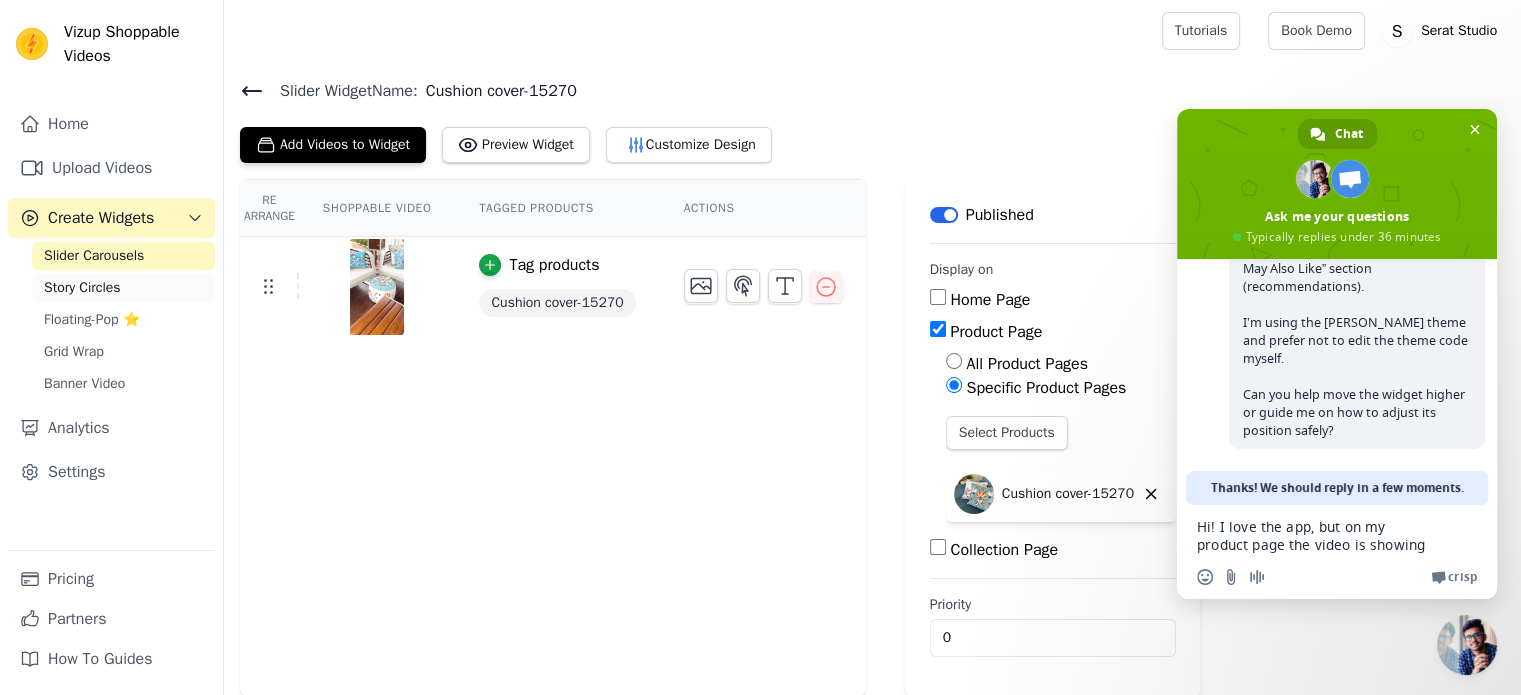 click on "Story Circles" at bounding box center (123, 288) 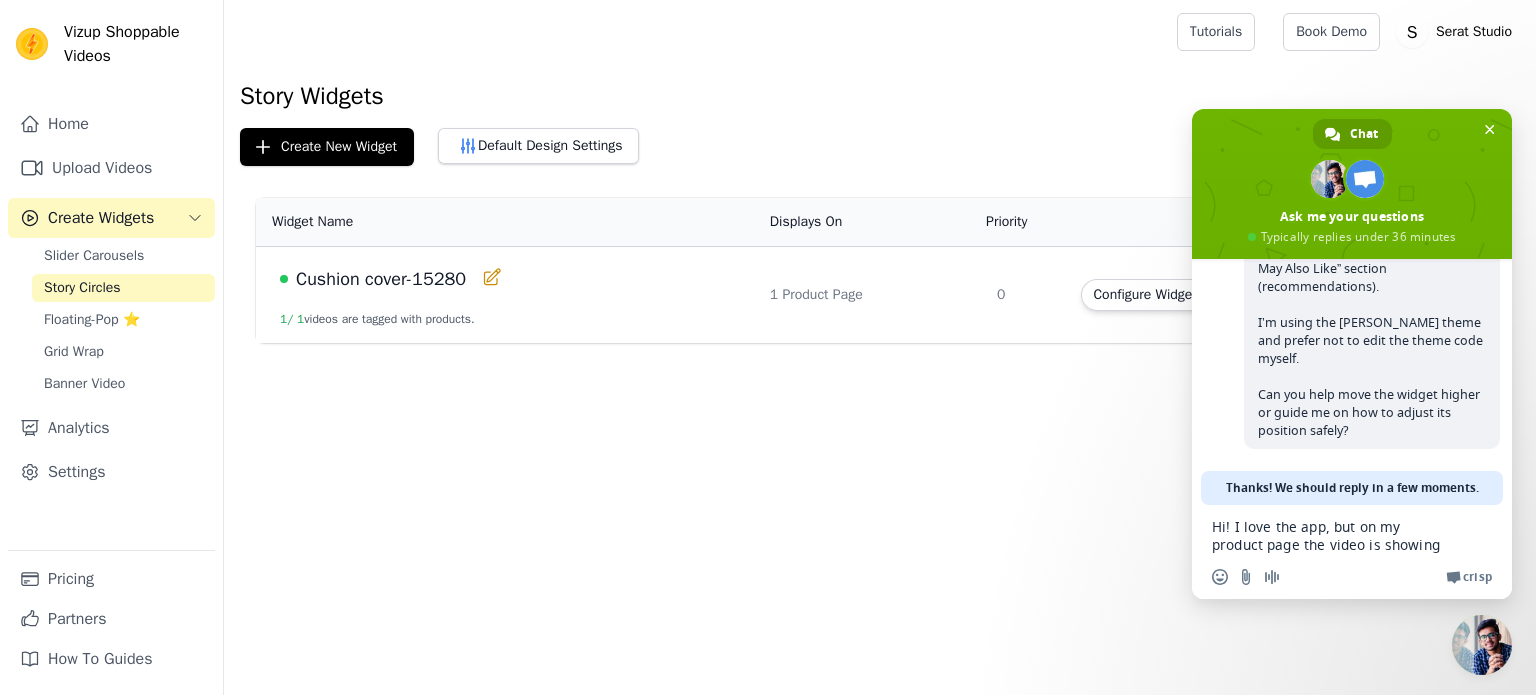 click on "Vizup Shoppable Videos
Home
Upload Videos       Create Widgets     Slider Carousels   Story Circles   Floating-Pop ⭐   Grid Wrap   Banner Video
Analytics
Settings
Pricing
Partners
How To Guides   Open sidebar       Tutorials     Book Demo   Open user menu" at bounding box center (768, 171) 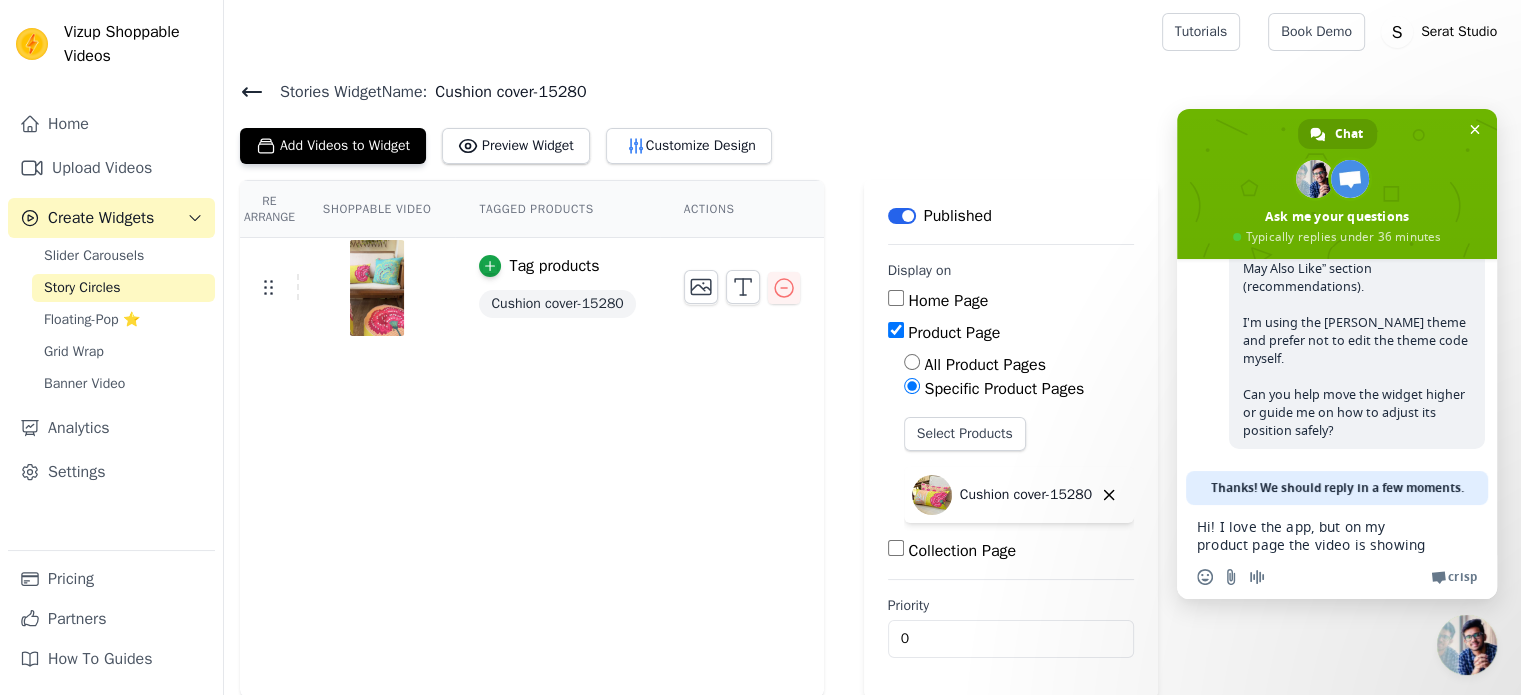 scroll, scrollTop: 1, scrollLeft: 0, axis: vertical 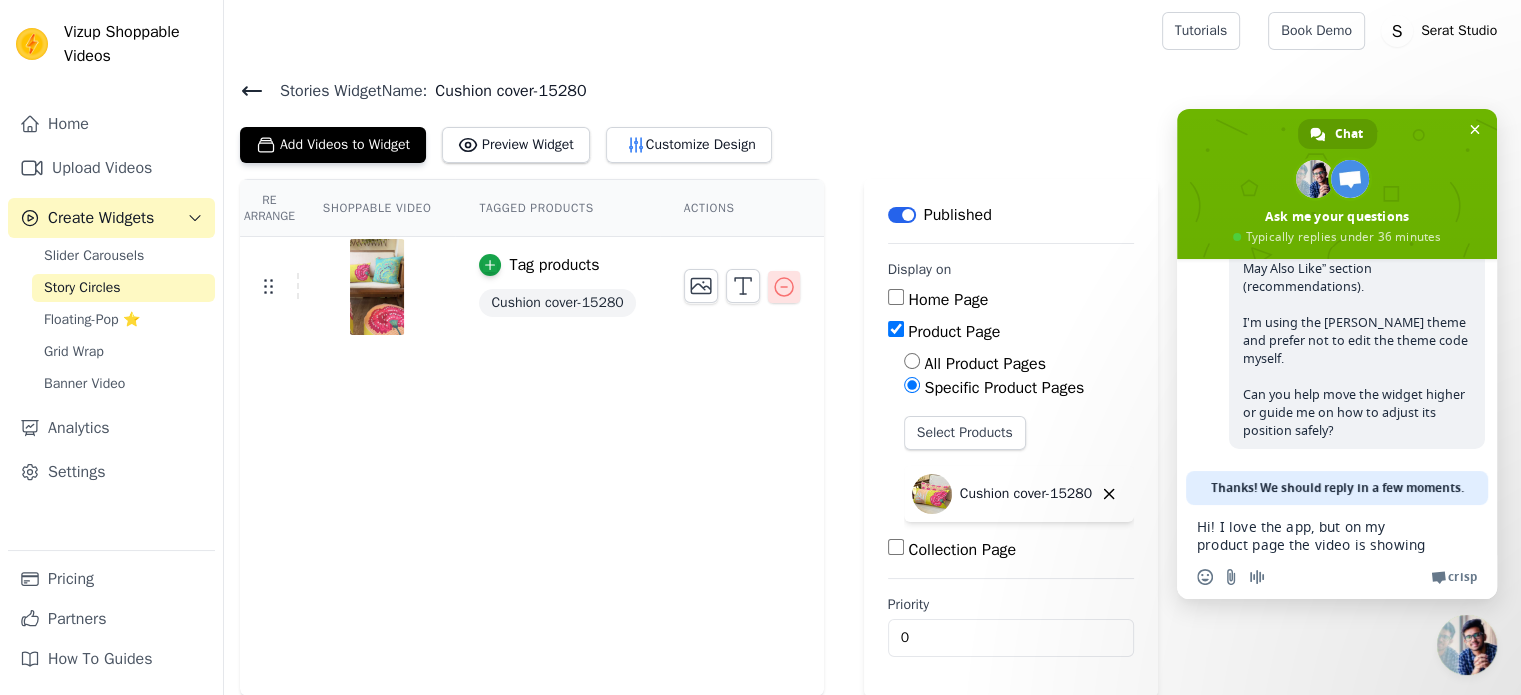 click 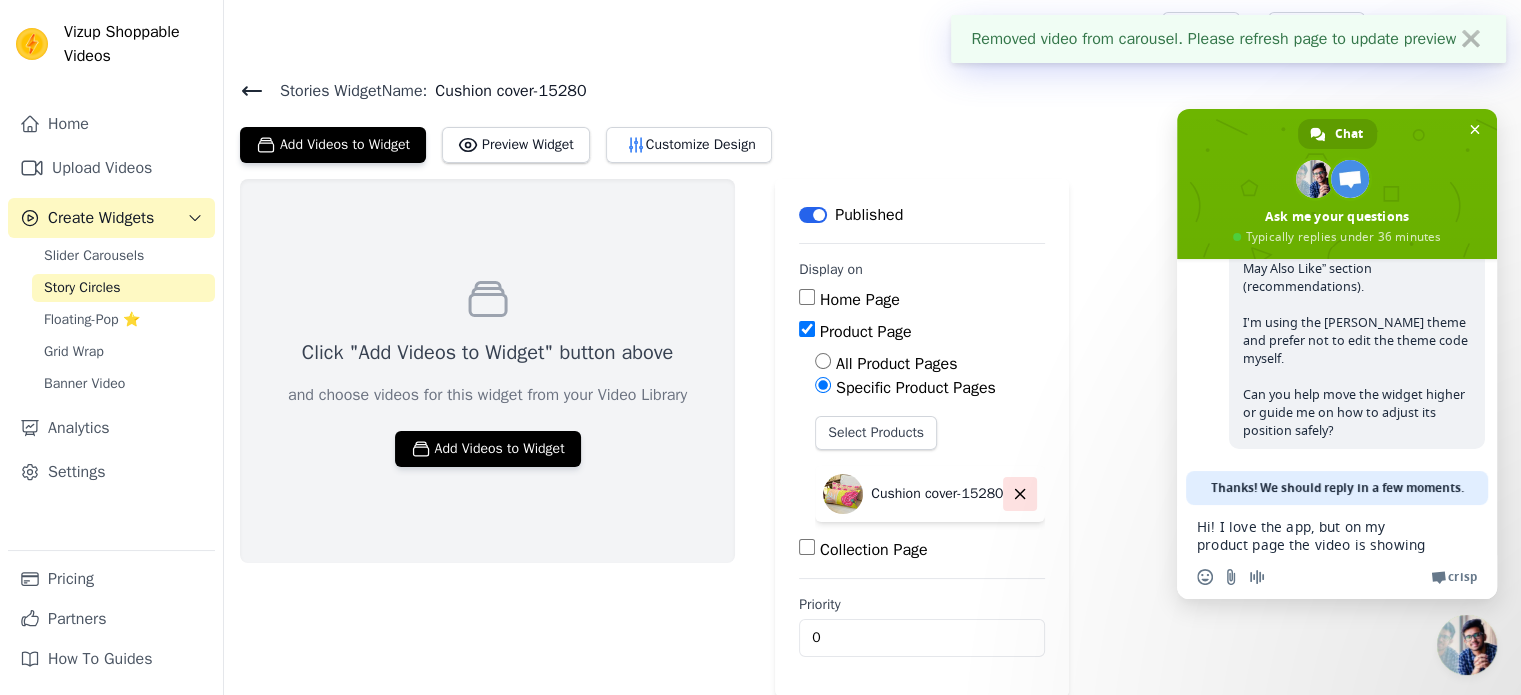 click 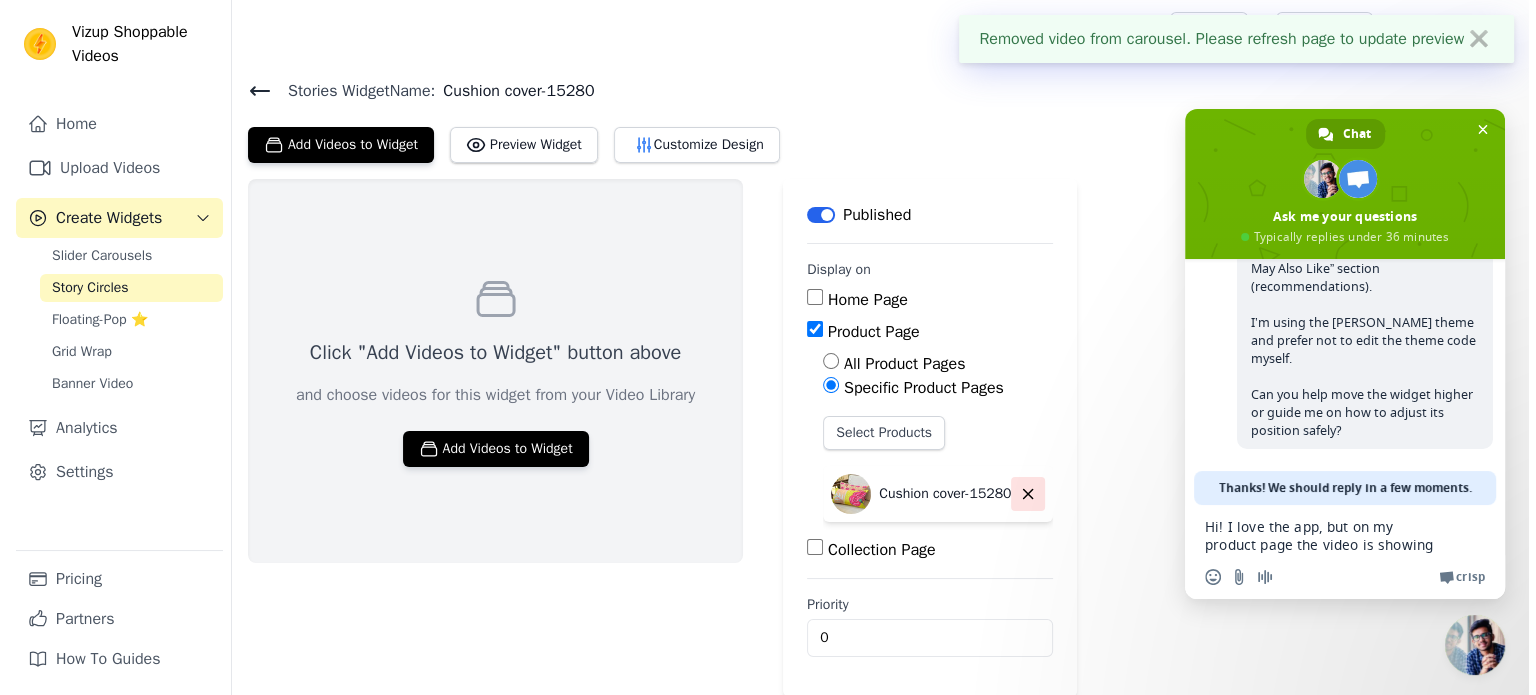 scroll, scrollTop: 0, scrollLeft: 0, axis: both 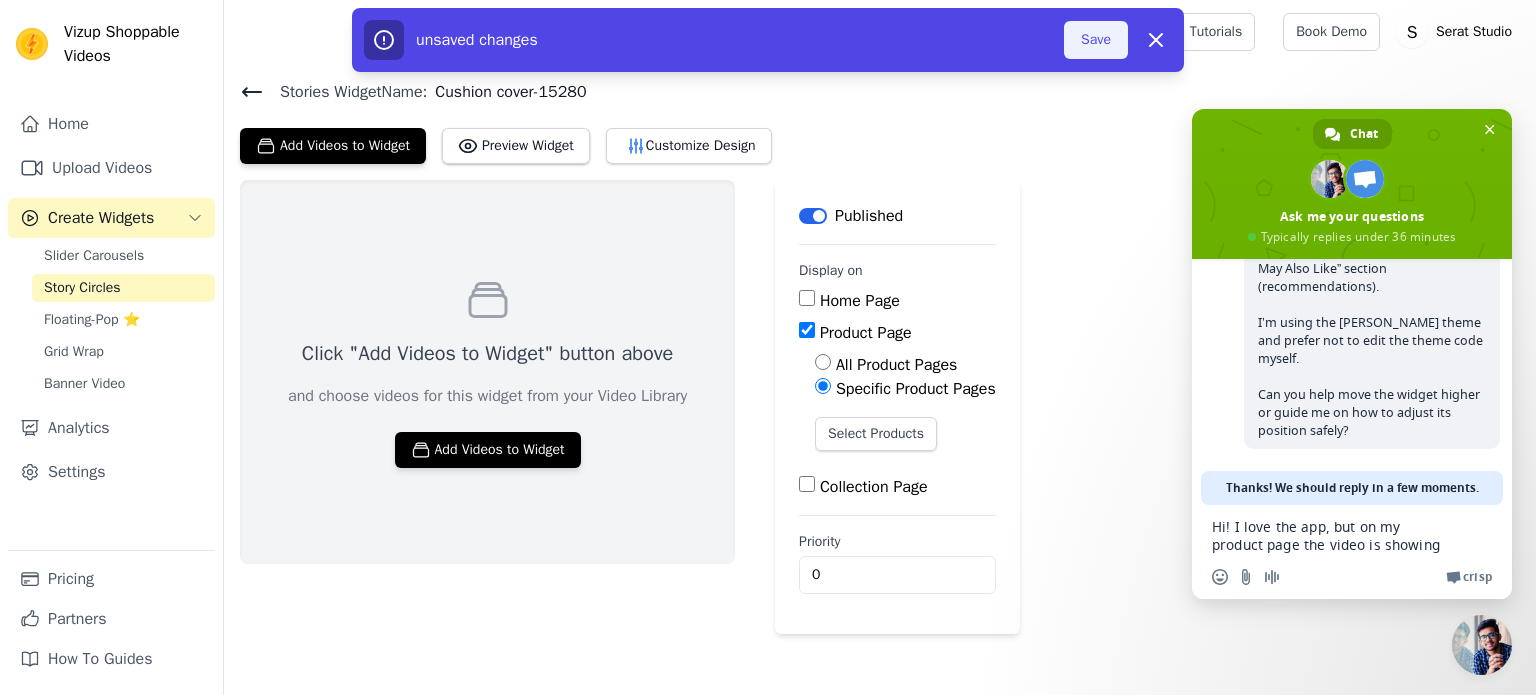 click on "Save" at bounding box center [1096, 40] 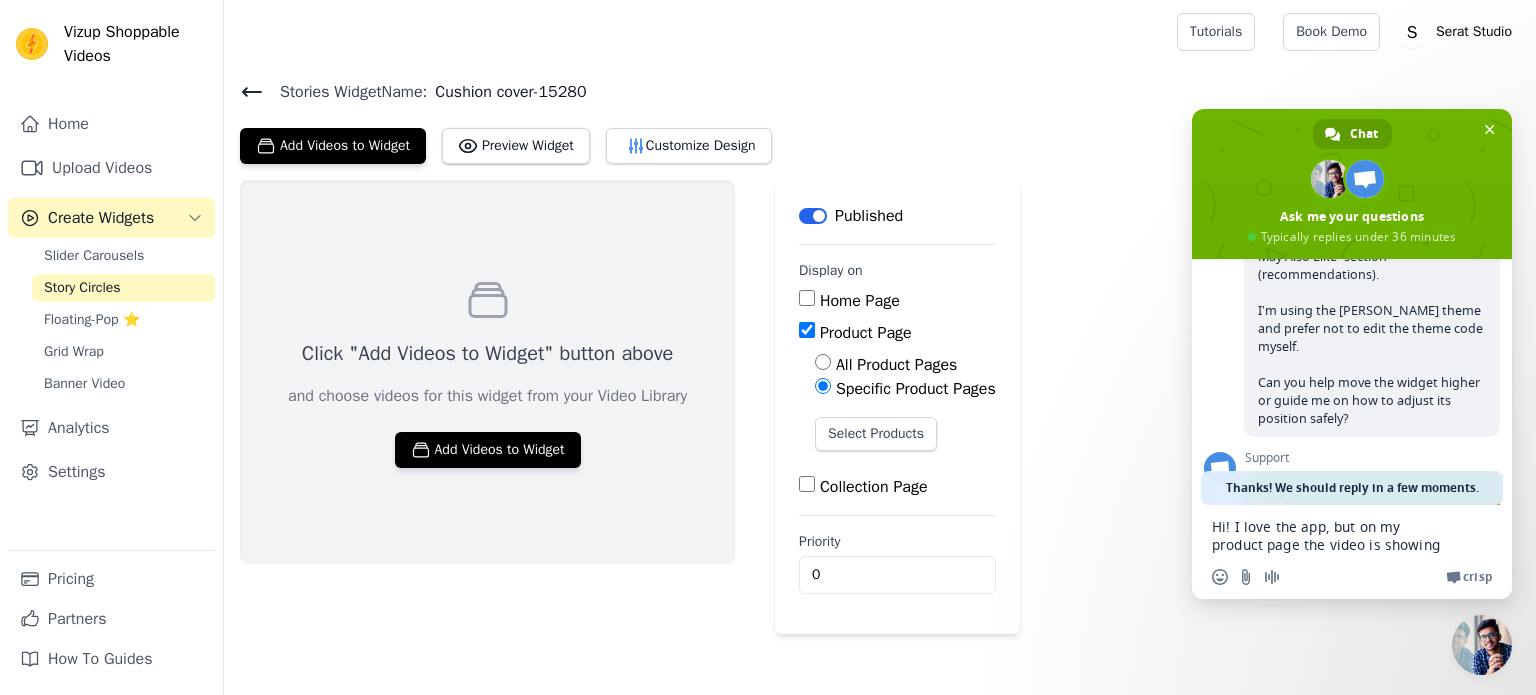 scroll, scrollTop: 399, scrollLeft: 0, axis: vertical 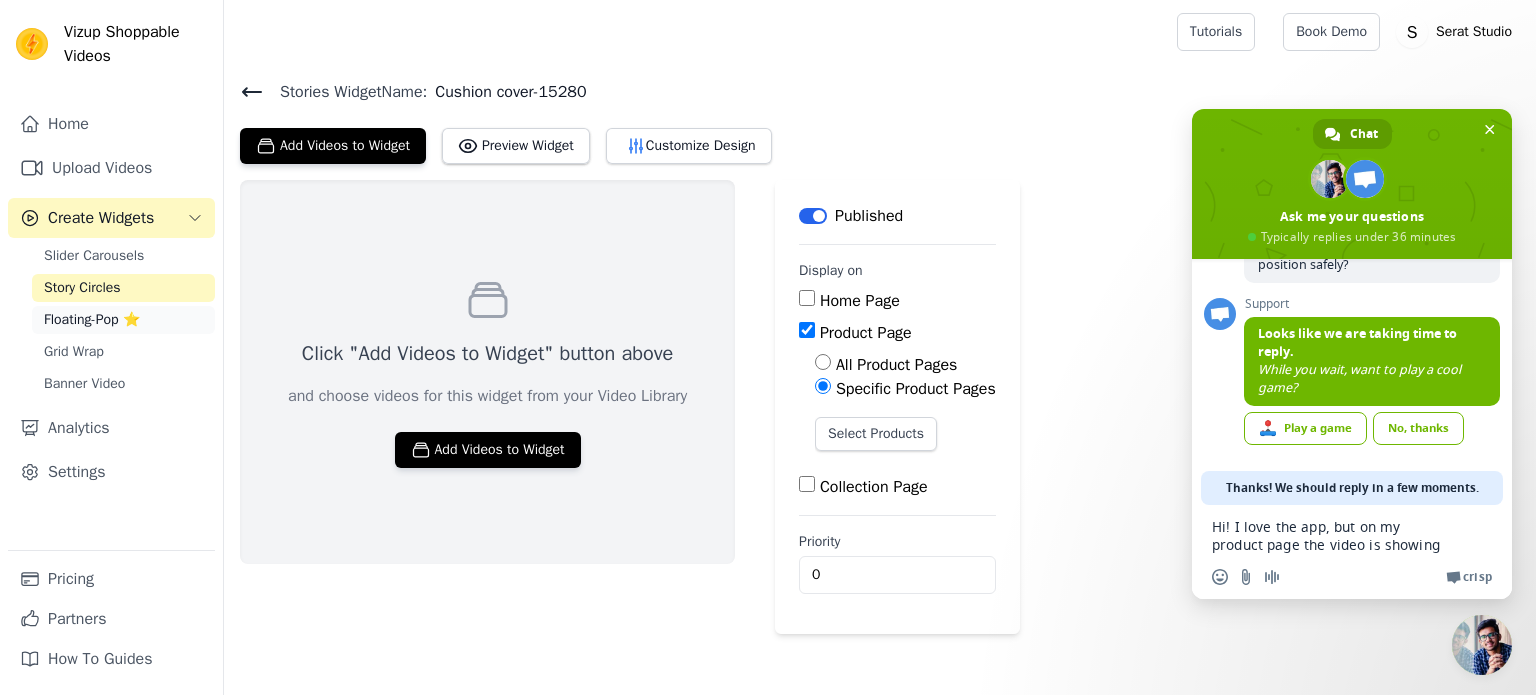click on "Floating-Pop ⭐" at bounding box center [92, 320] 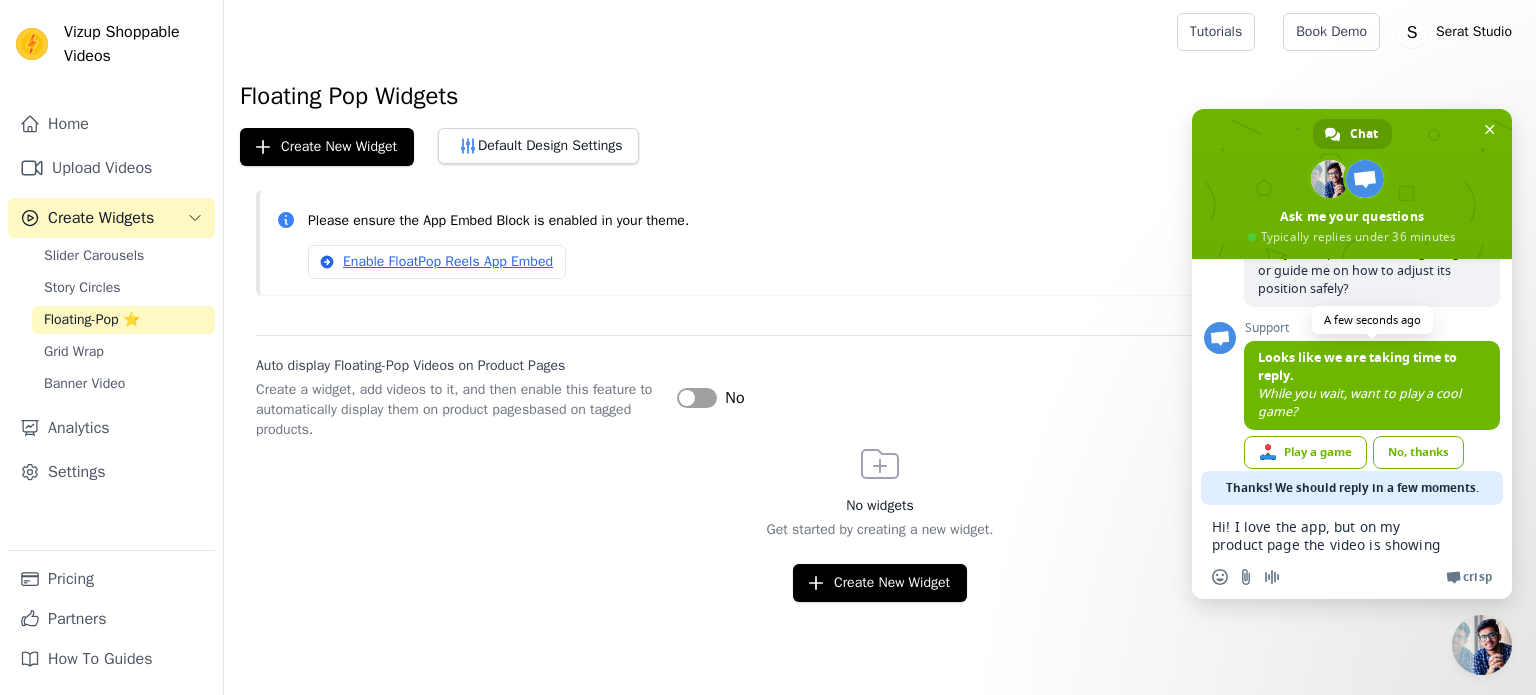 scroll, scrollTop: 399, scrollLeft: 0, axis: vertical 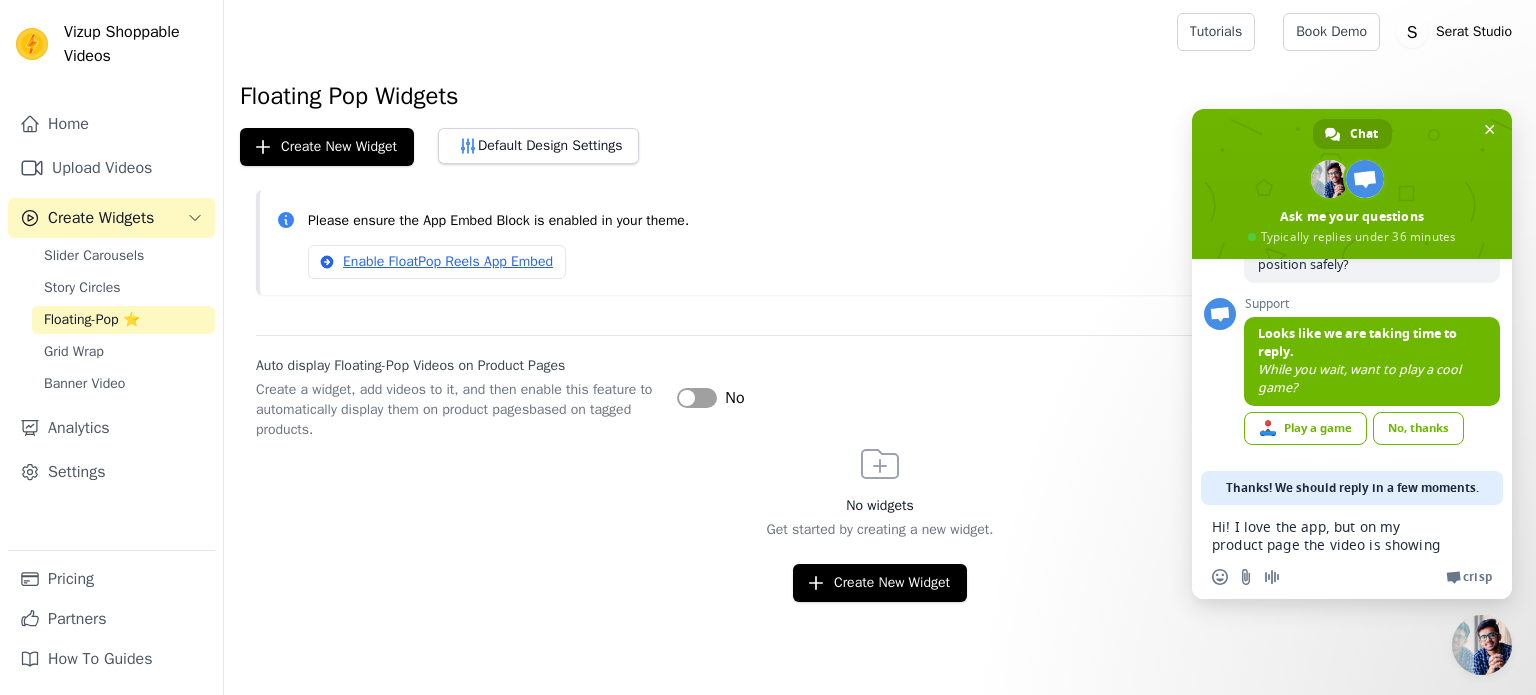 click on "Vizup Shoppable Videos" at bounding box center (135, 44) 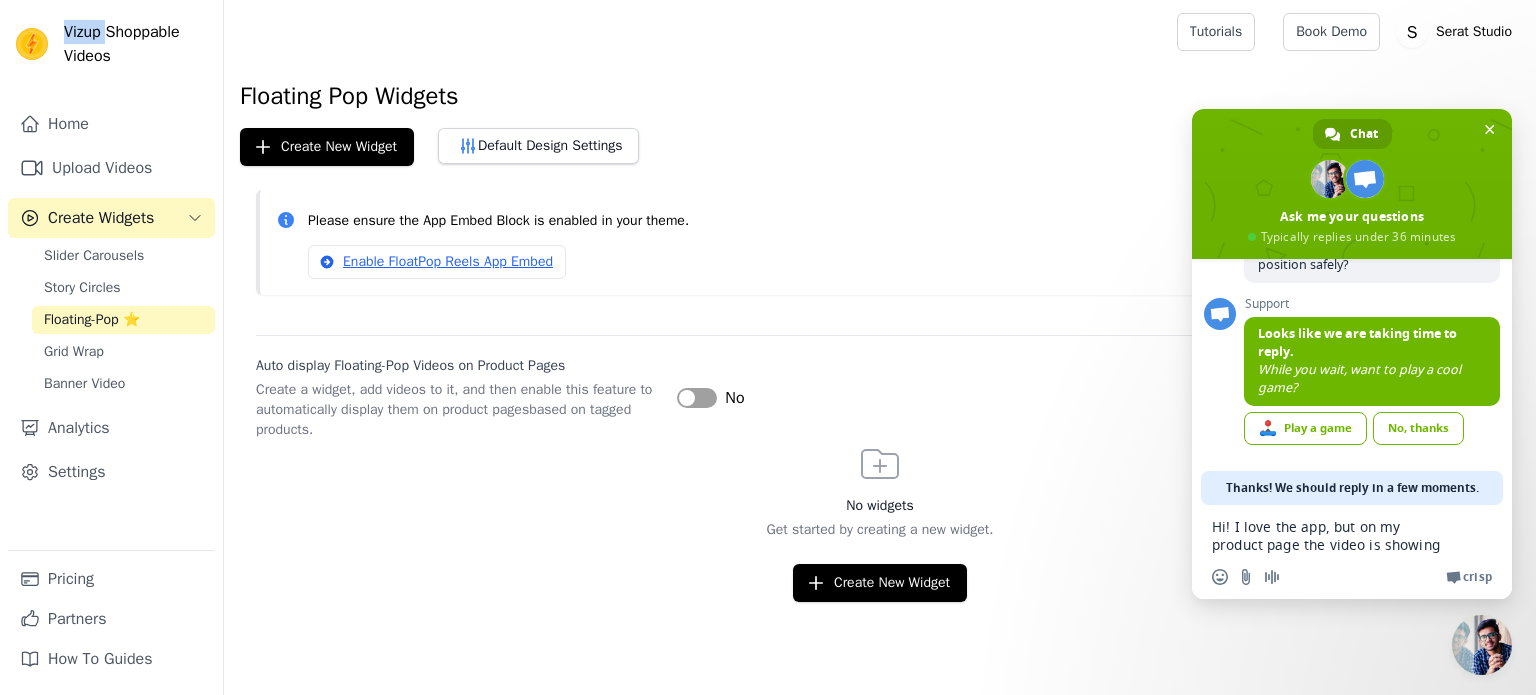 click on "Vizup Shoppable Videos" at bounding box center [135, 44] 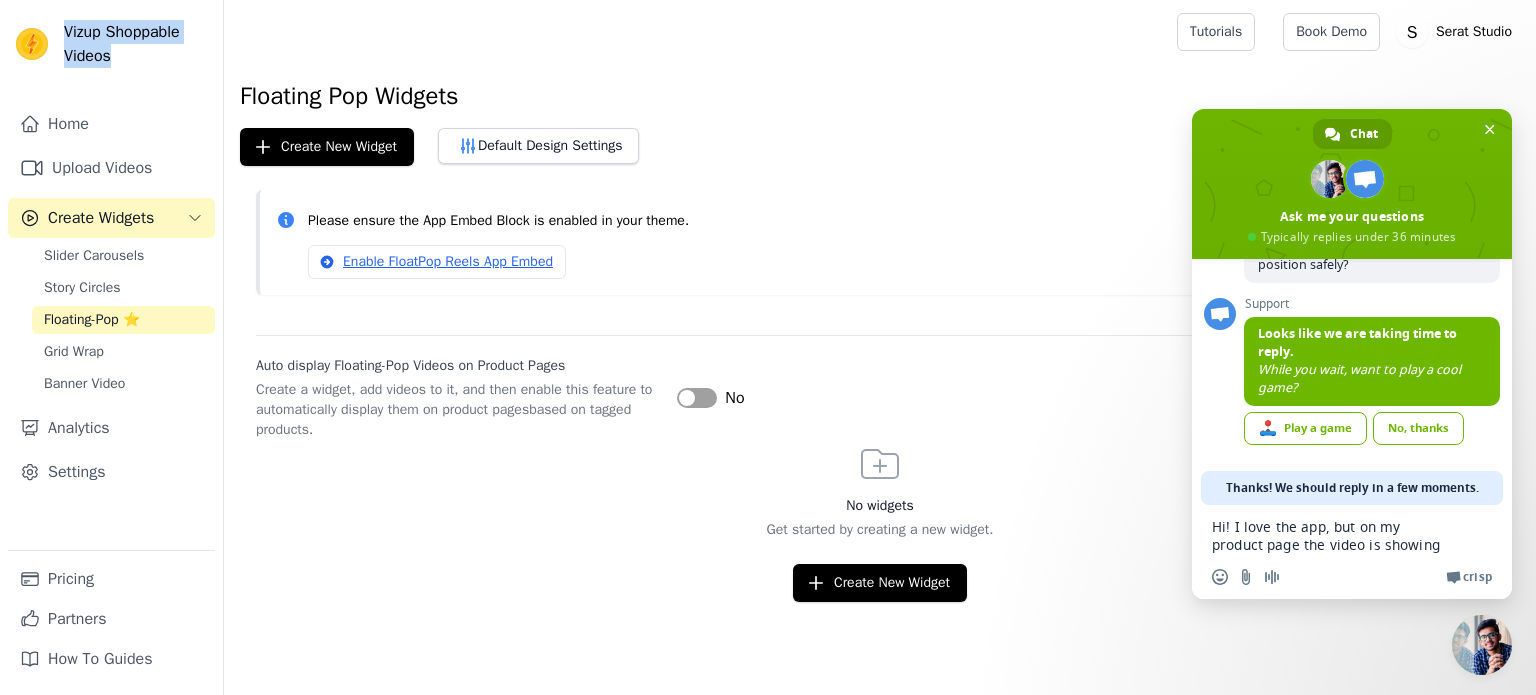 click on "Vizup Shoppable Videos" at bounding box center (135, 44) 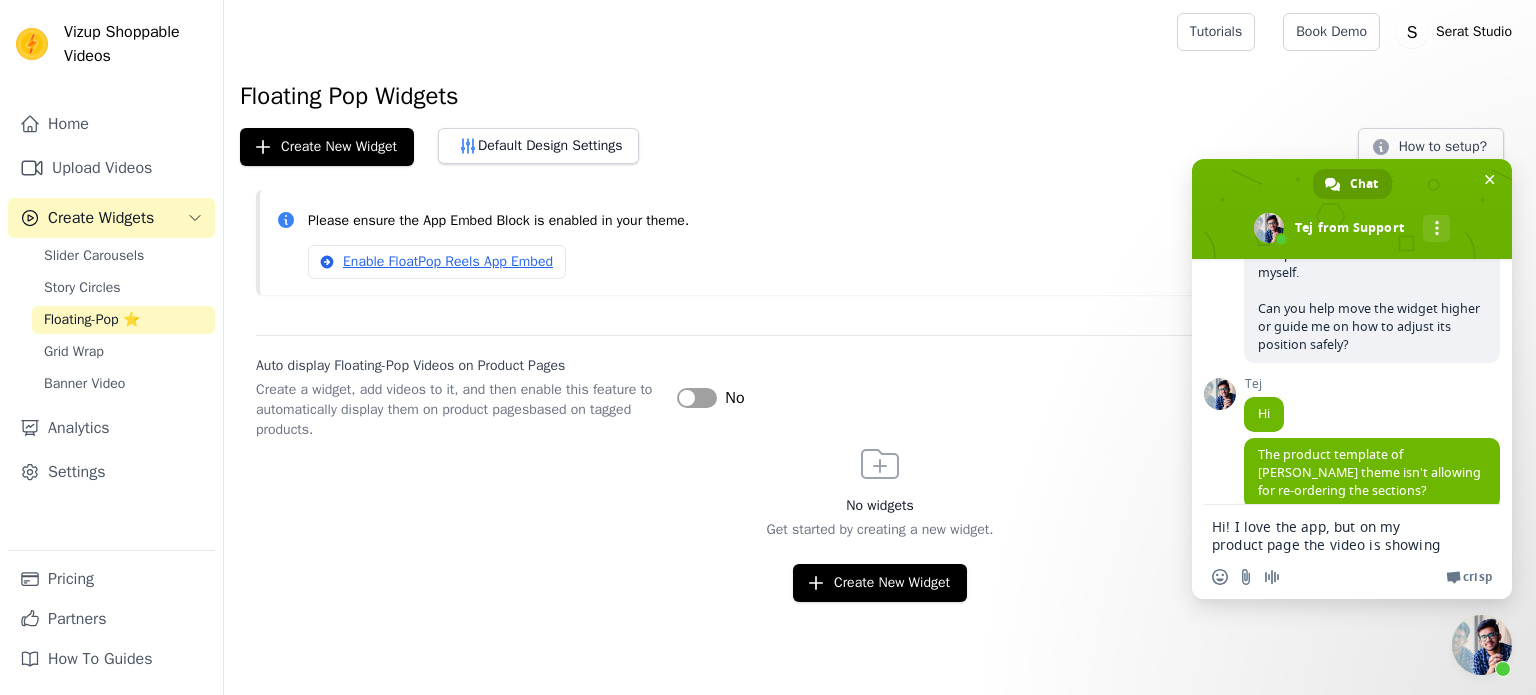 scroll, scrollTop: 424, scrollLeft: 0, axis: vertical 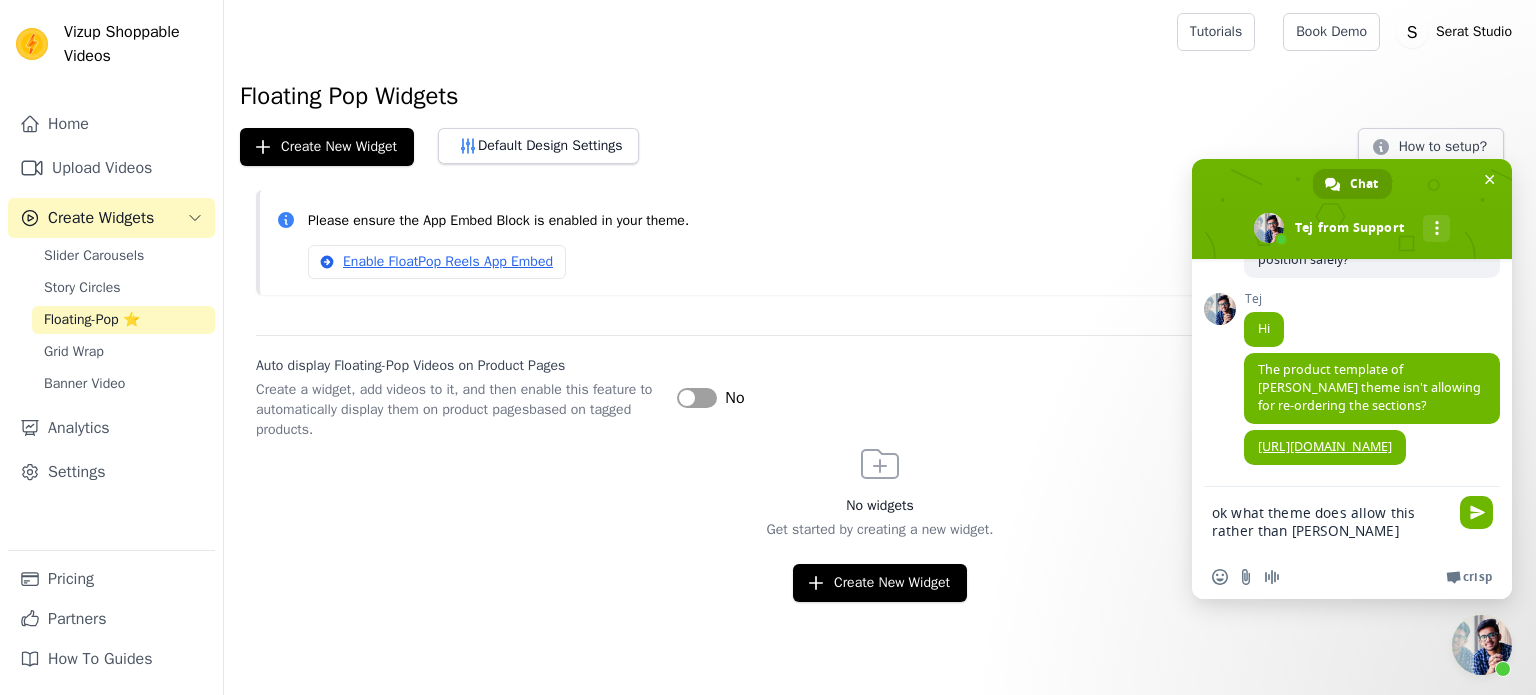 type on "ok what theme does allow this rather than [PERSON_NAME] ?" 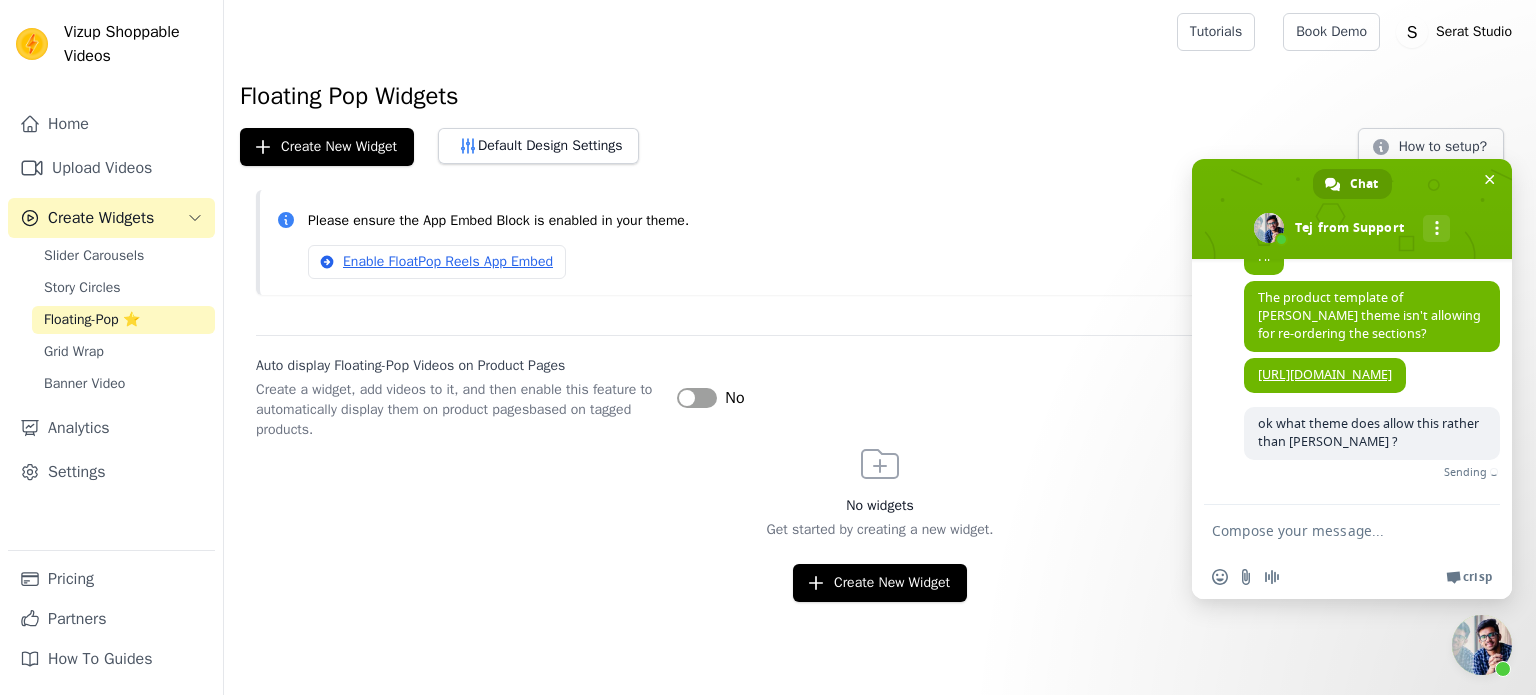 scroll, scrollTop: 493, scrollLeft: 0, axis: vertical 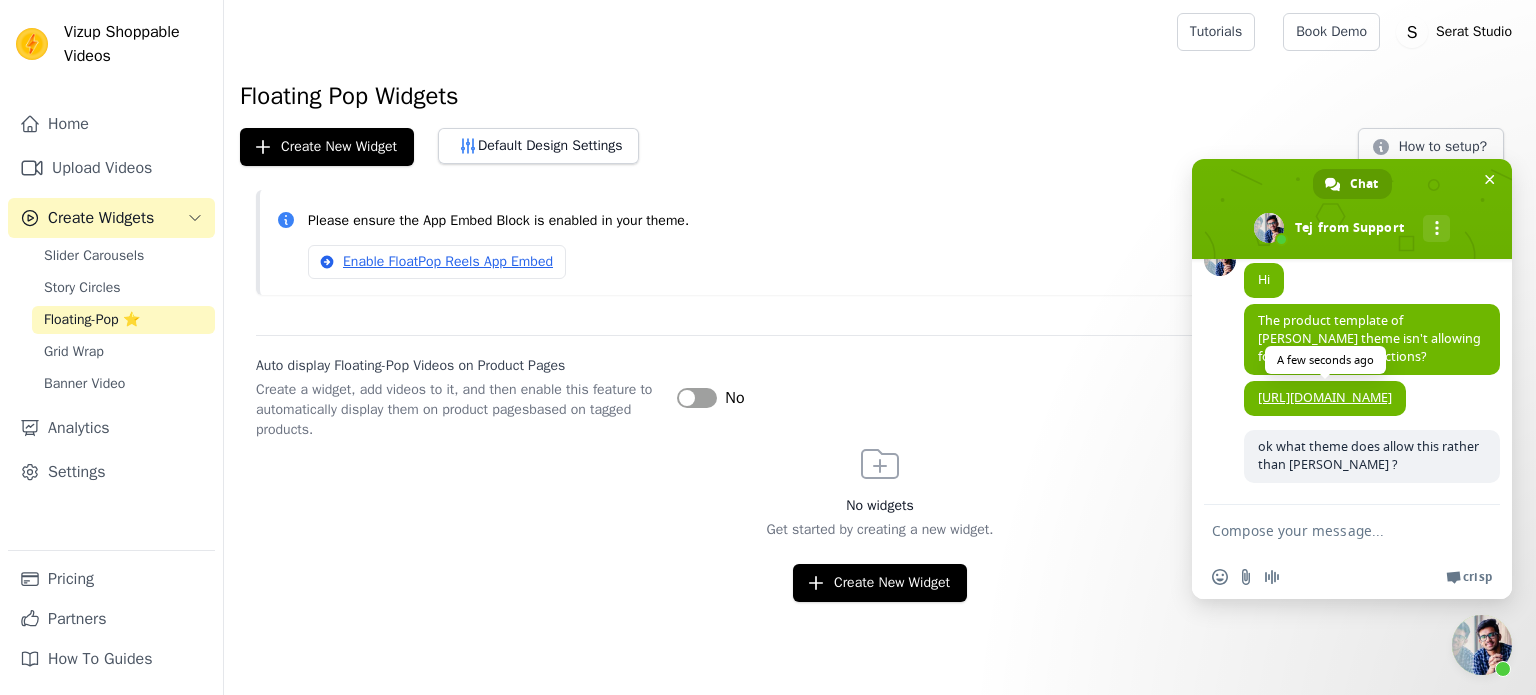 click on "[URL][DOMAIN_NAME]" at bounding box center [1325, 397] 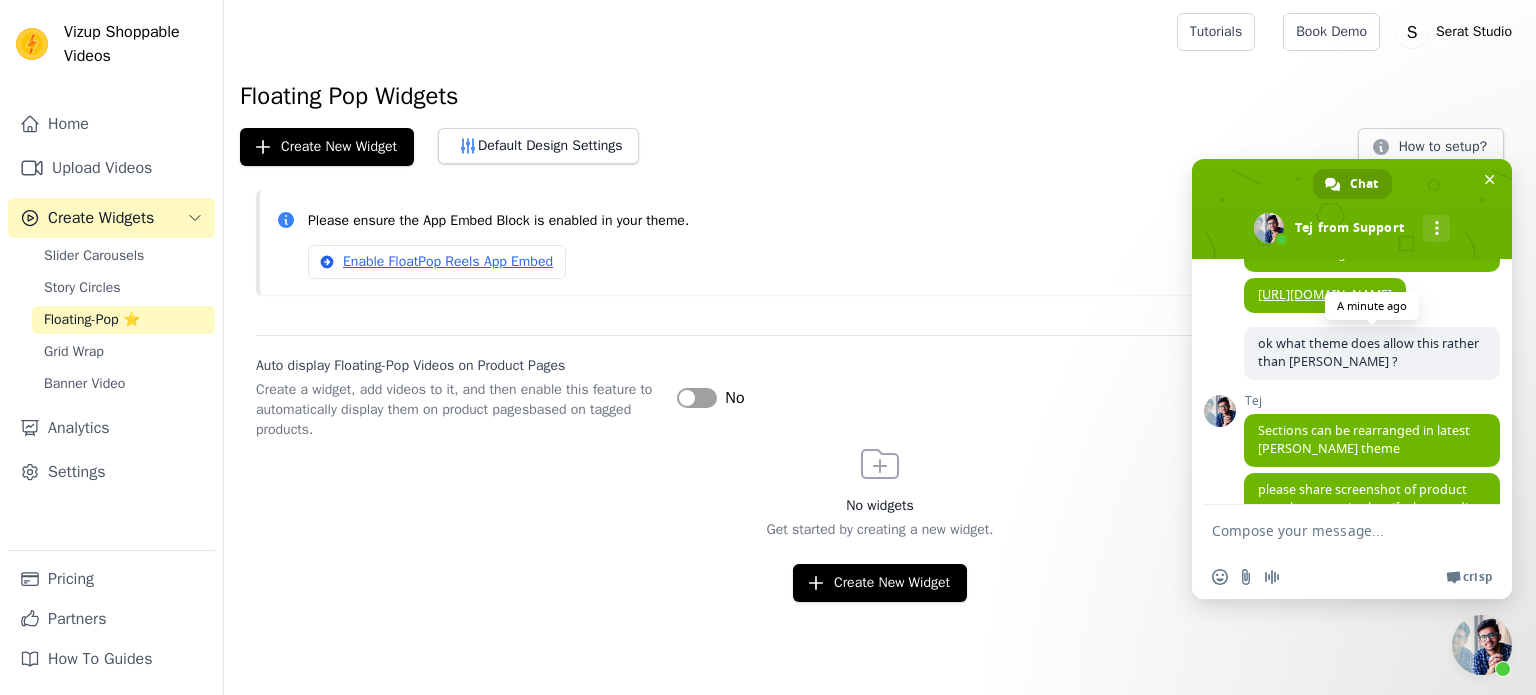scroll, scrollTop: 661, scrollLeft: 0, axis: vertical 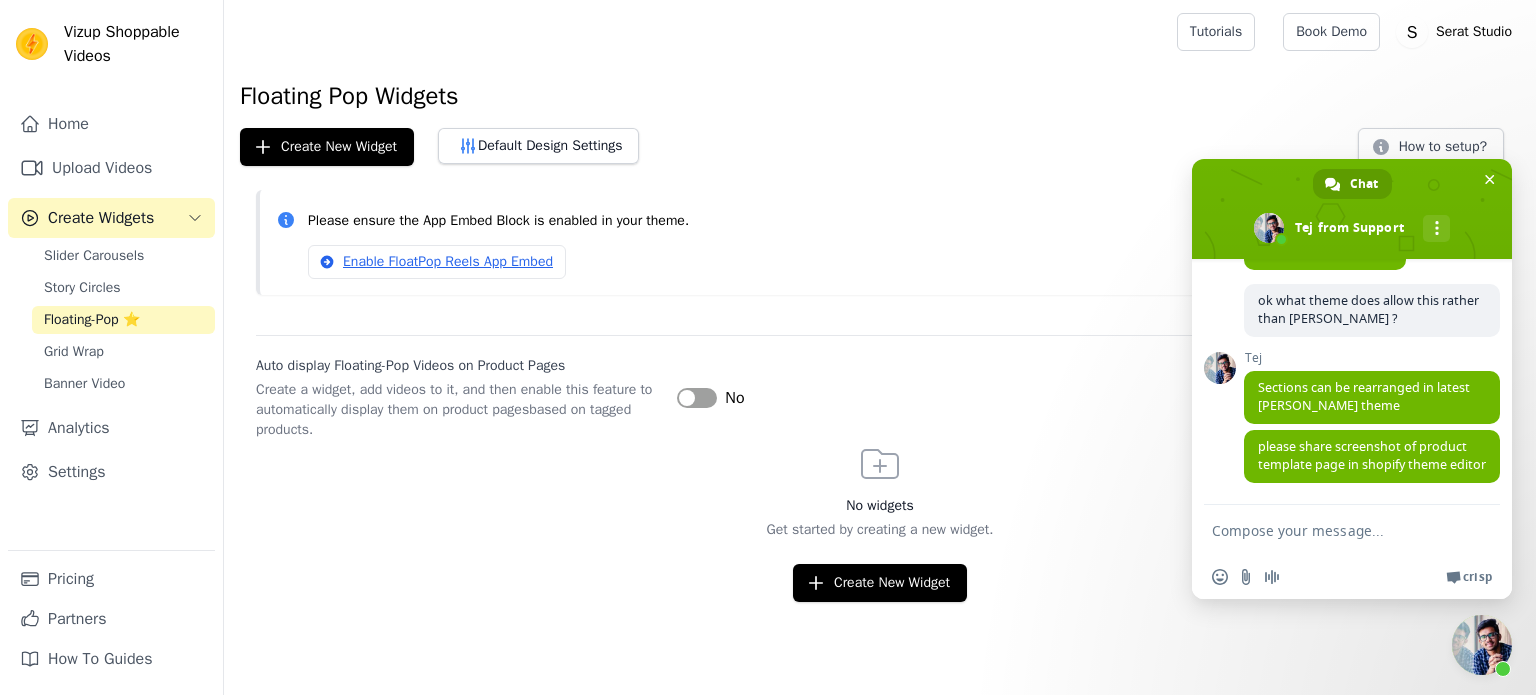 click at bounding box center [1332, 530] 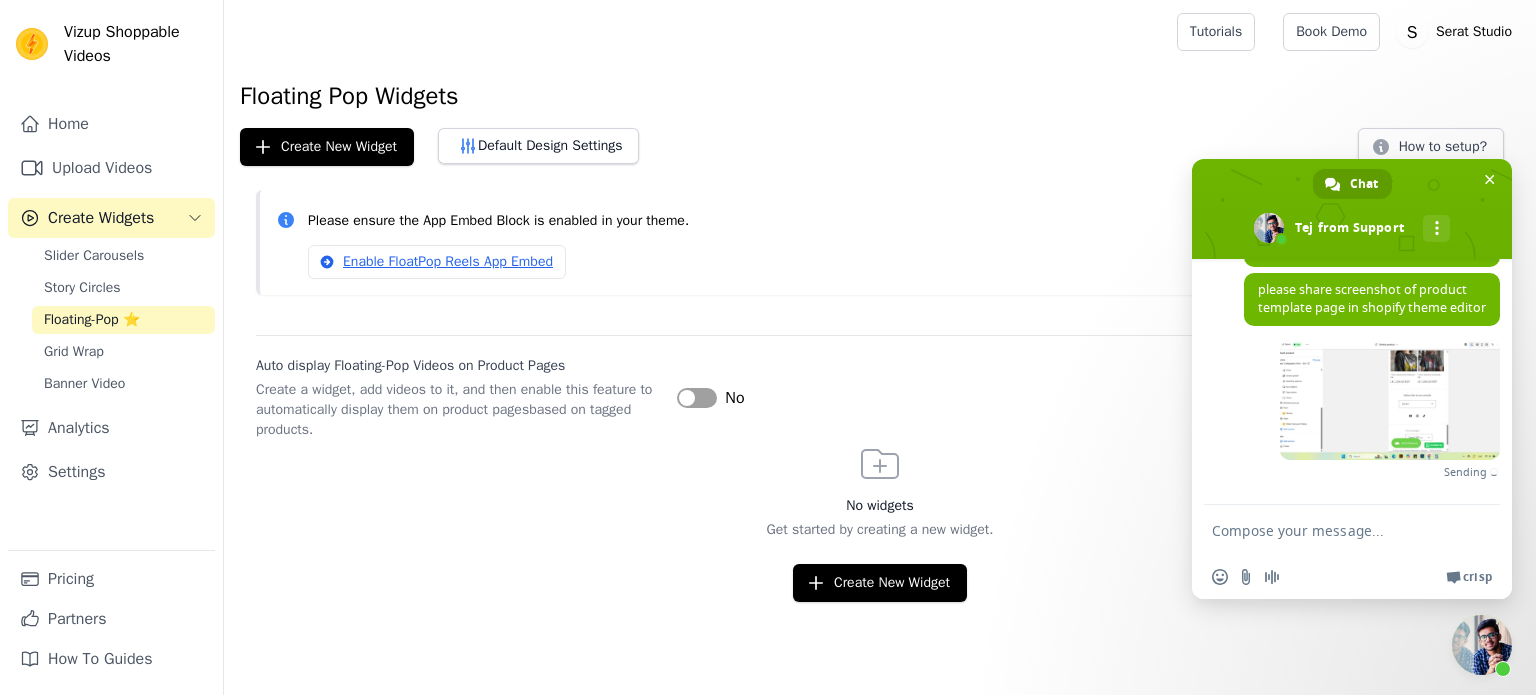 scroll, scrollTop: 795, scrollLeft: 0, axis: vertical 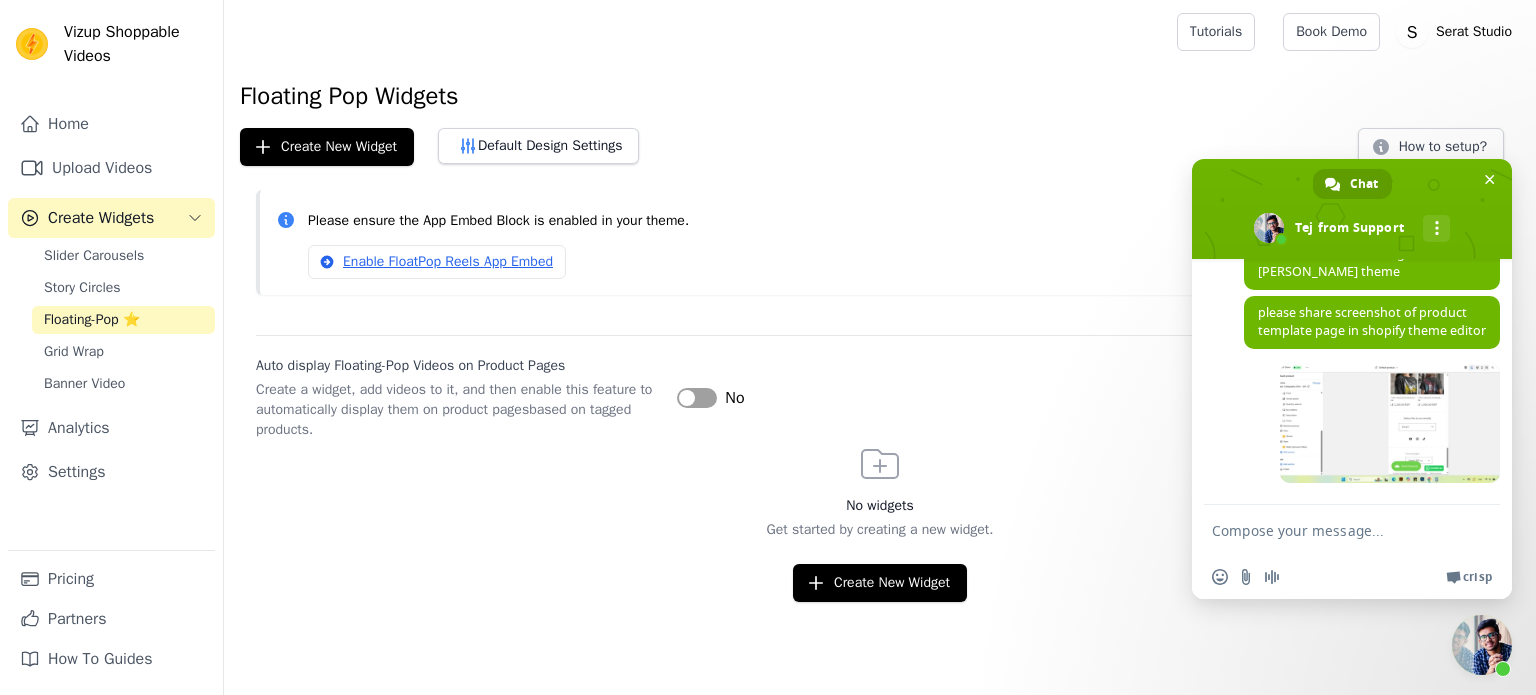 click at bounding box center (1332, 530) 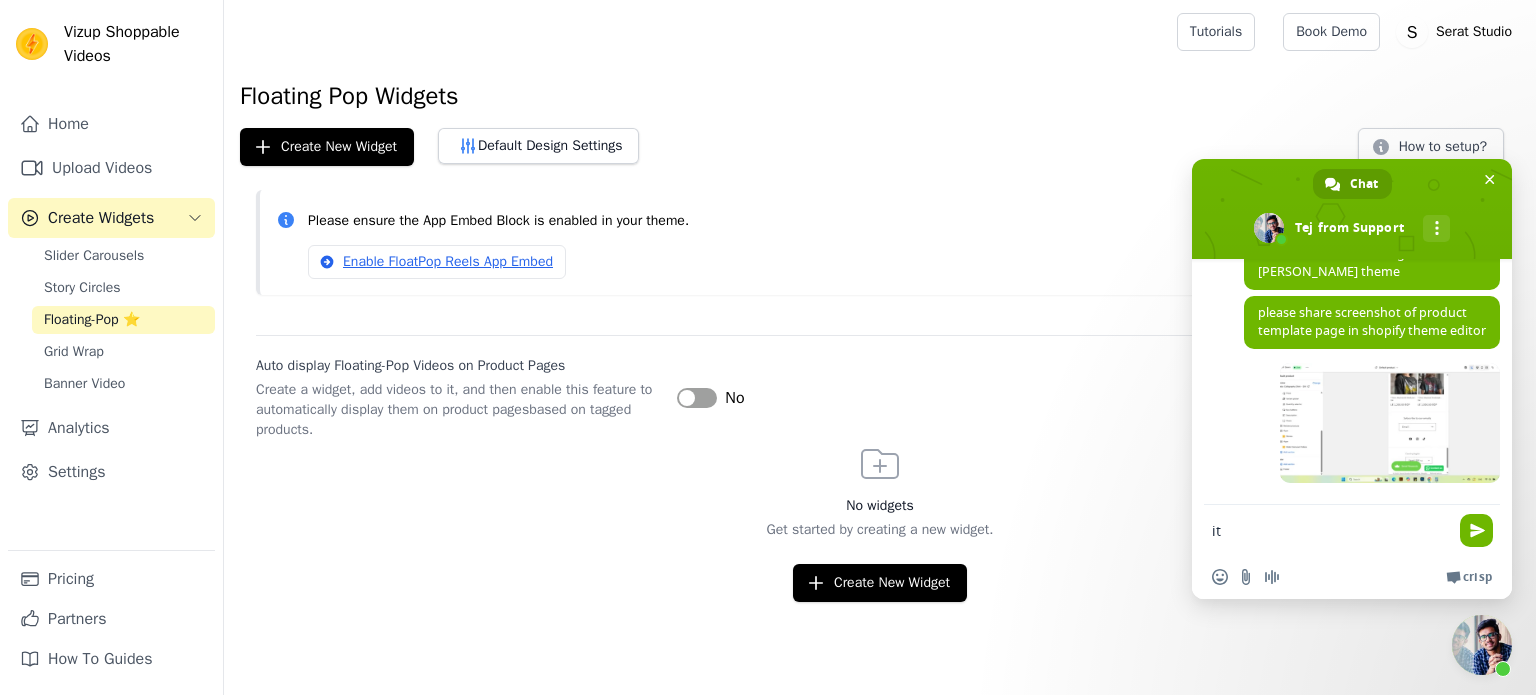 type on "i" 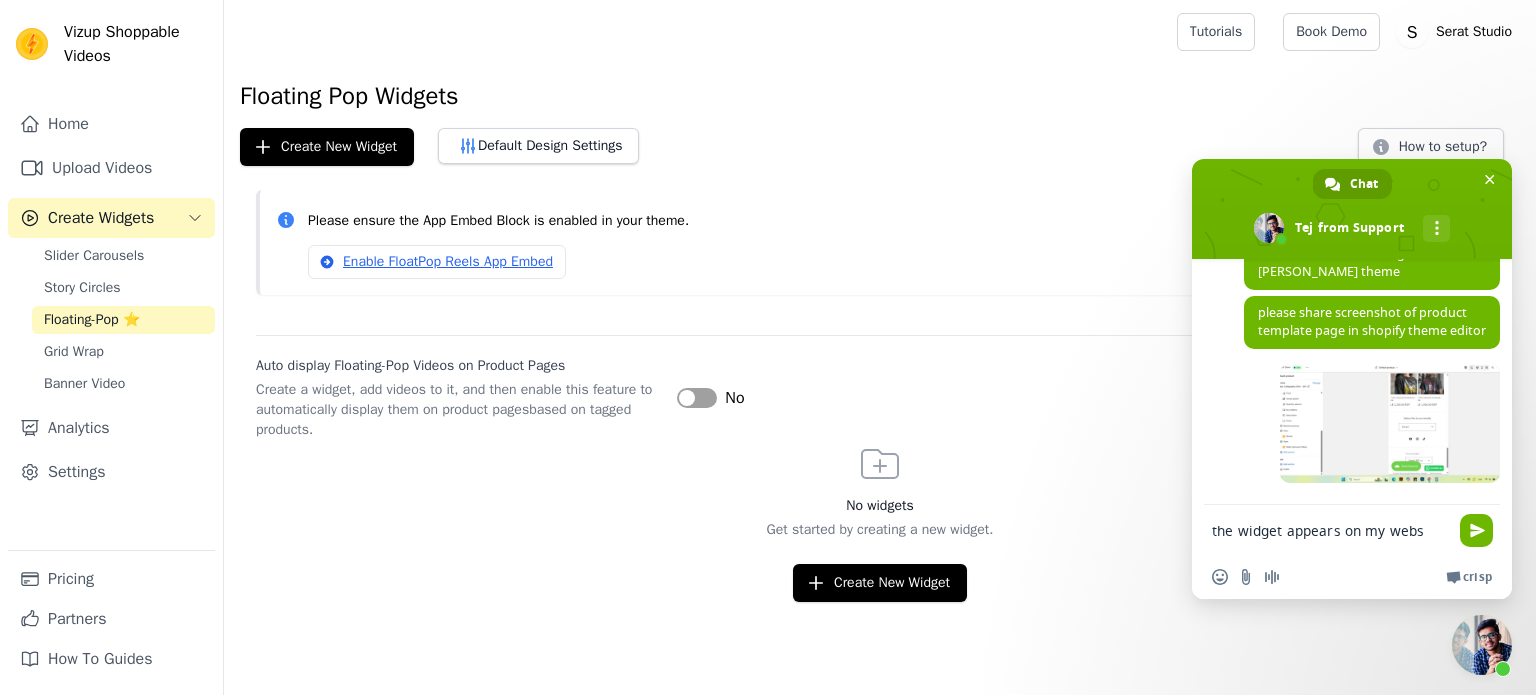 scroll, scrollTop: 813, scrollLeft: 0, axis: vertical 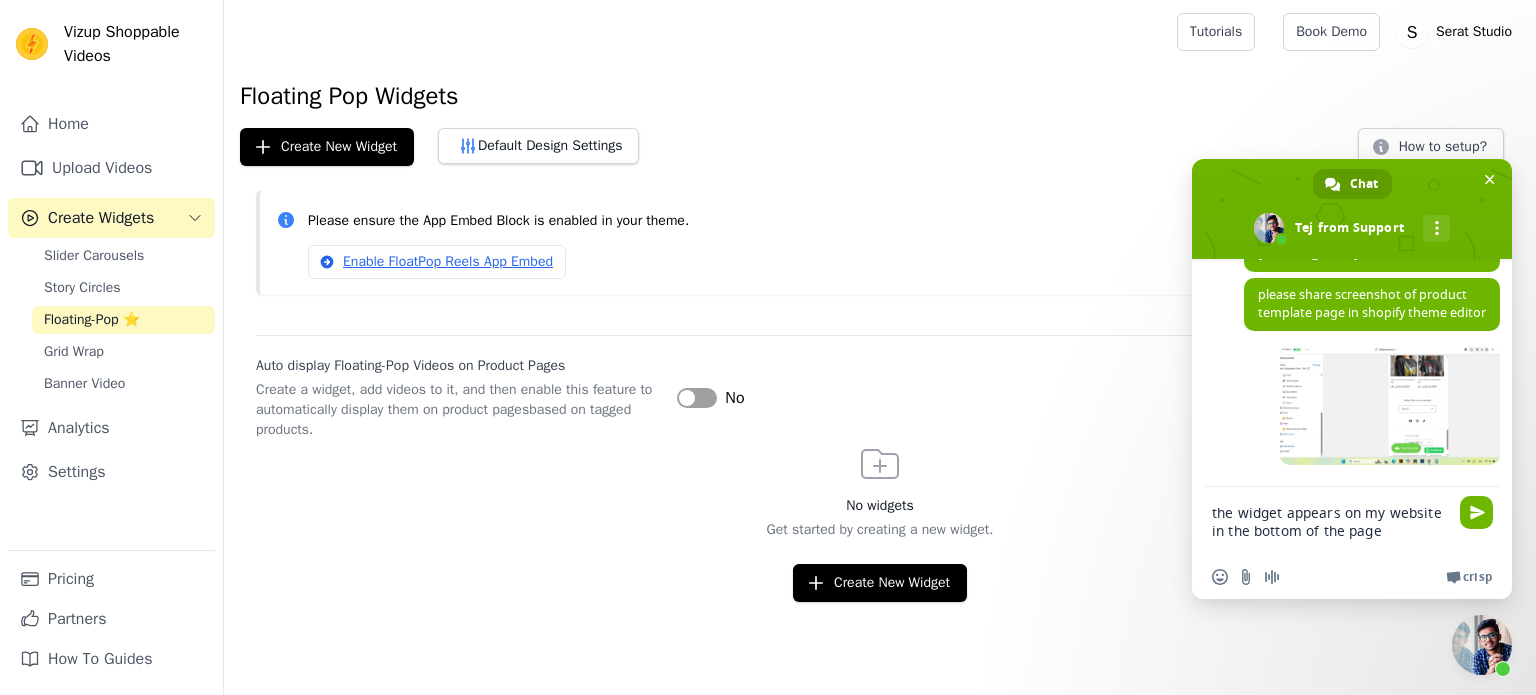 type on "the widget appears on my website in the bottom of the page" 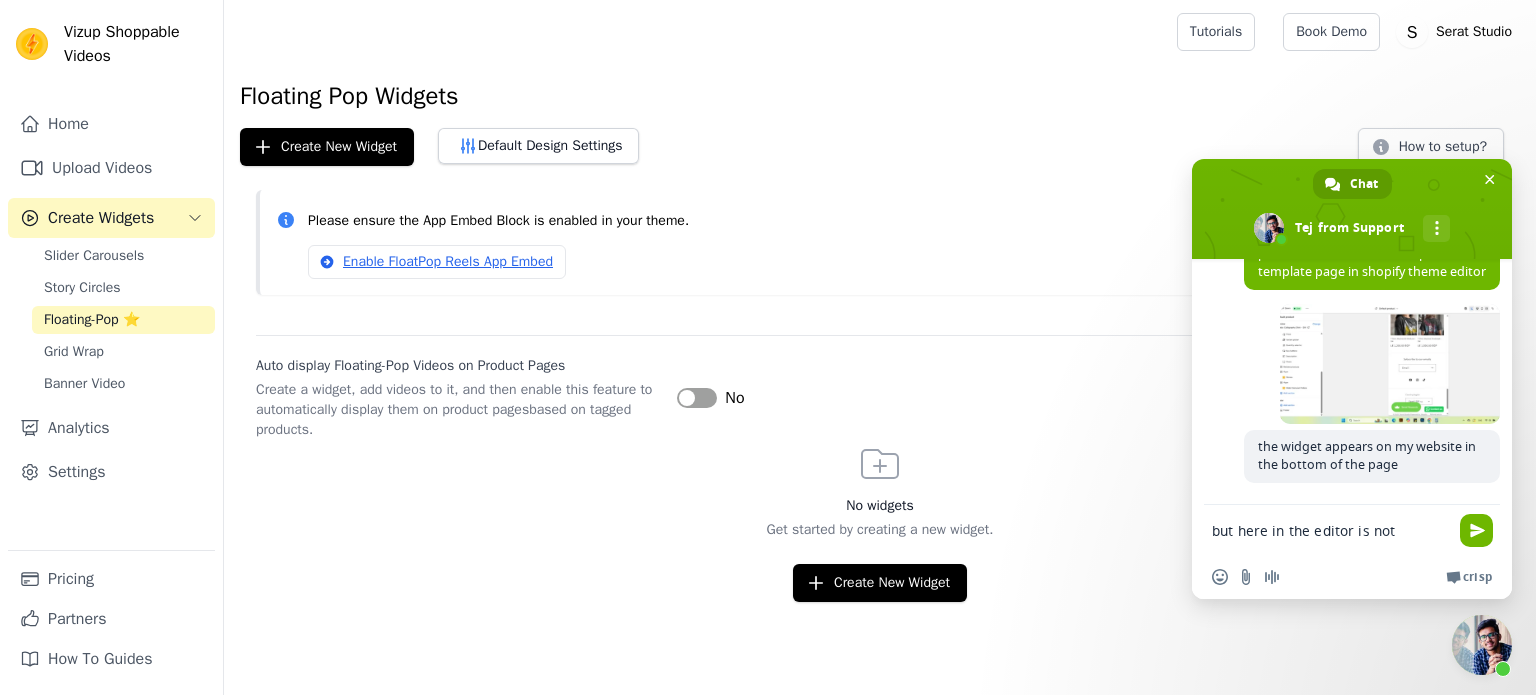 scroll, scrollTop: 874, scrollLeft: 0, axis: vertical 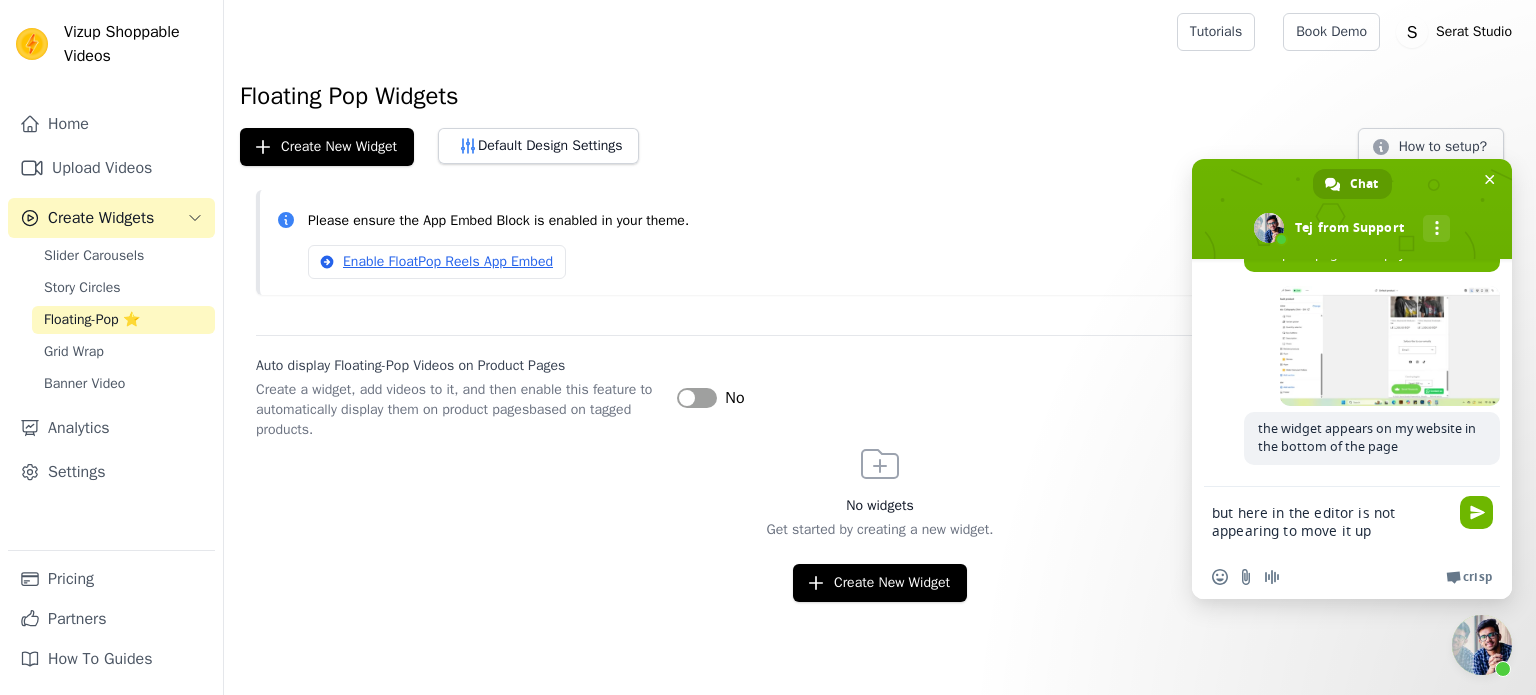 type on "but here in the editor is not appearing to move it up" 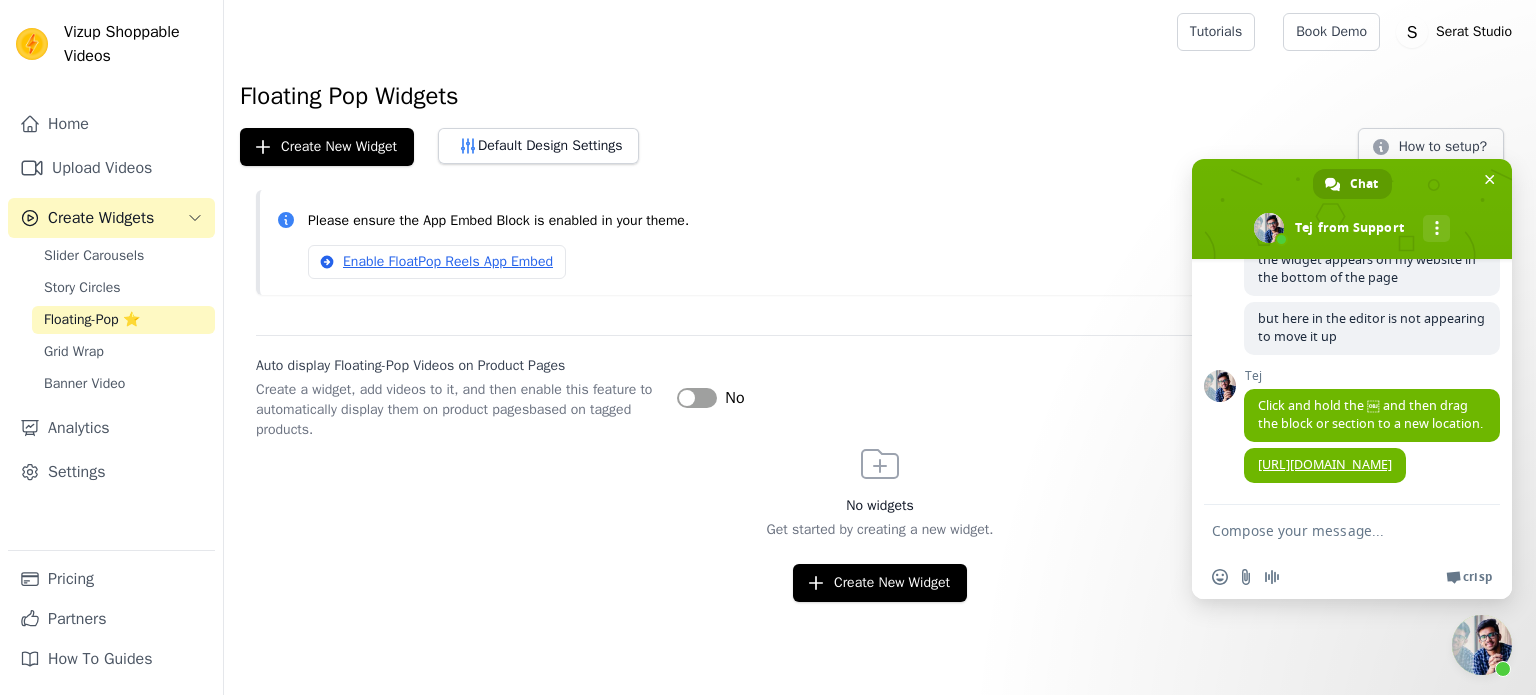 scroll, scrollTop: 1103, scrollLeft: 0, axis: vertical 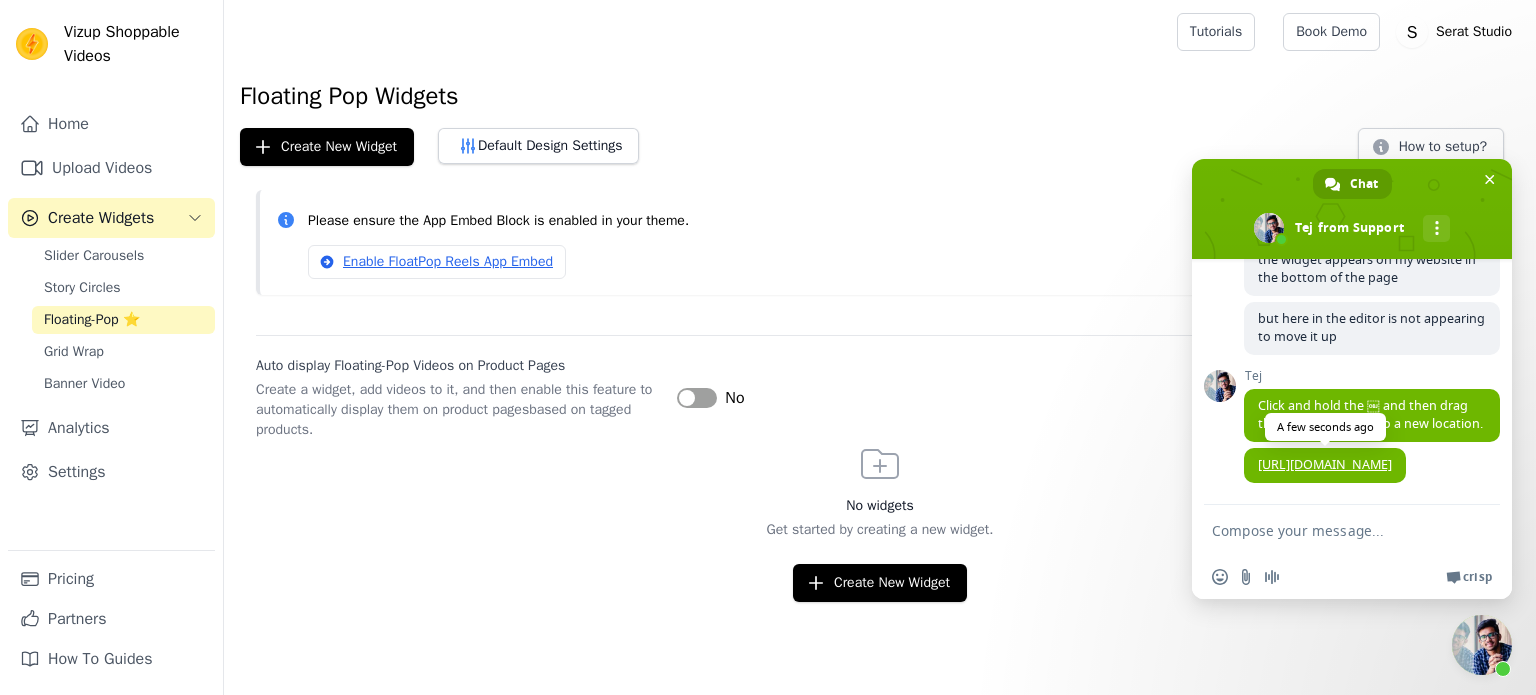 click on "[URL][DOMAIN_NAME]" at bounding box center (1325, 464) 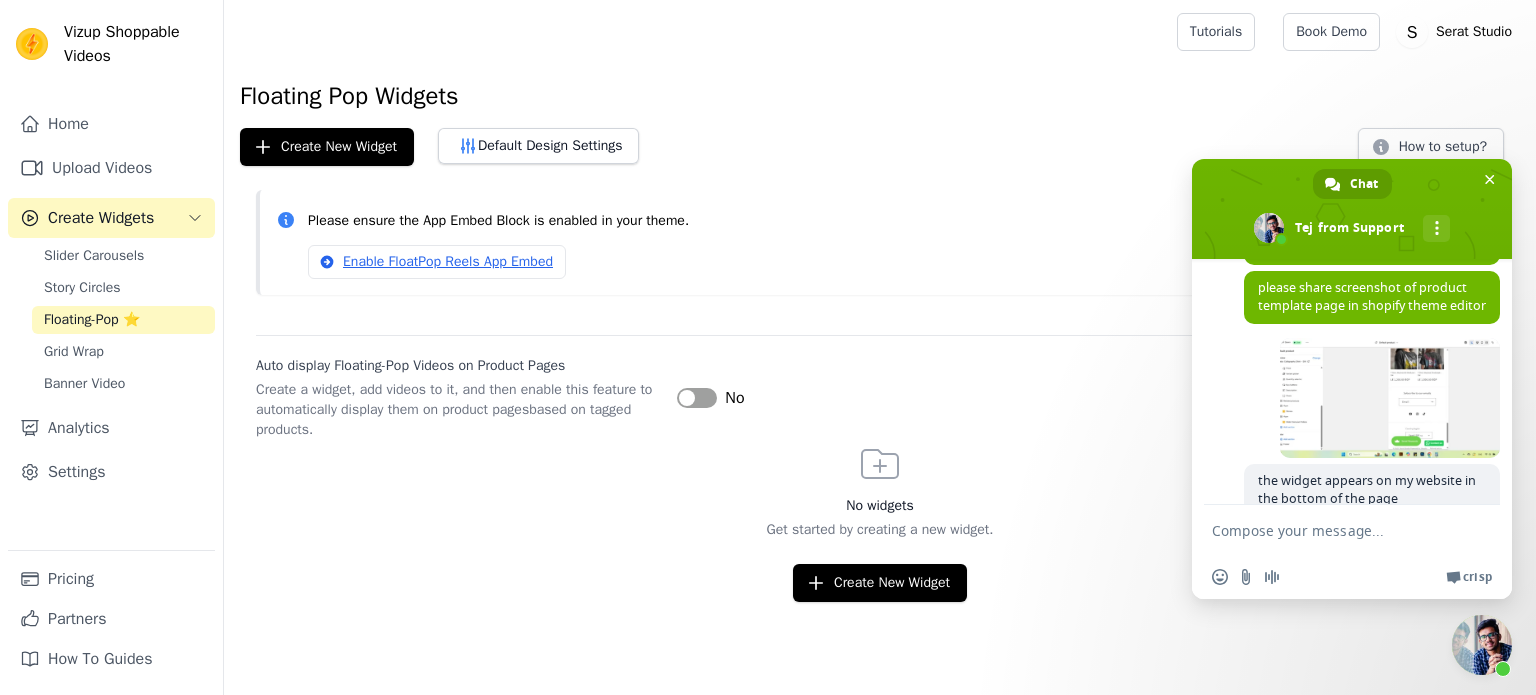 scroll, scrollTop: 863, scrollLeft: 0, axis: vertical 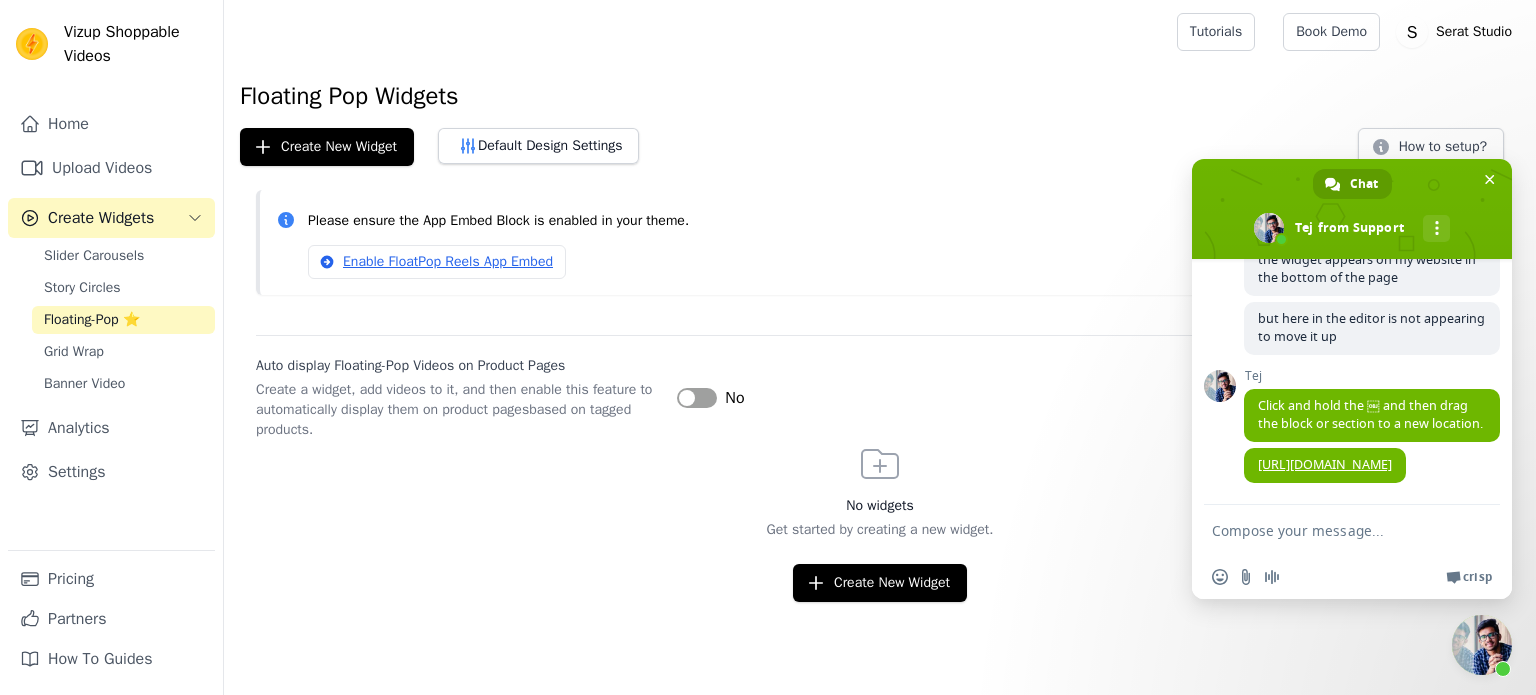 click at bounding box center [1332, 530] 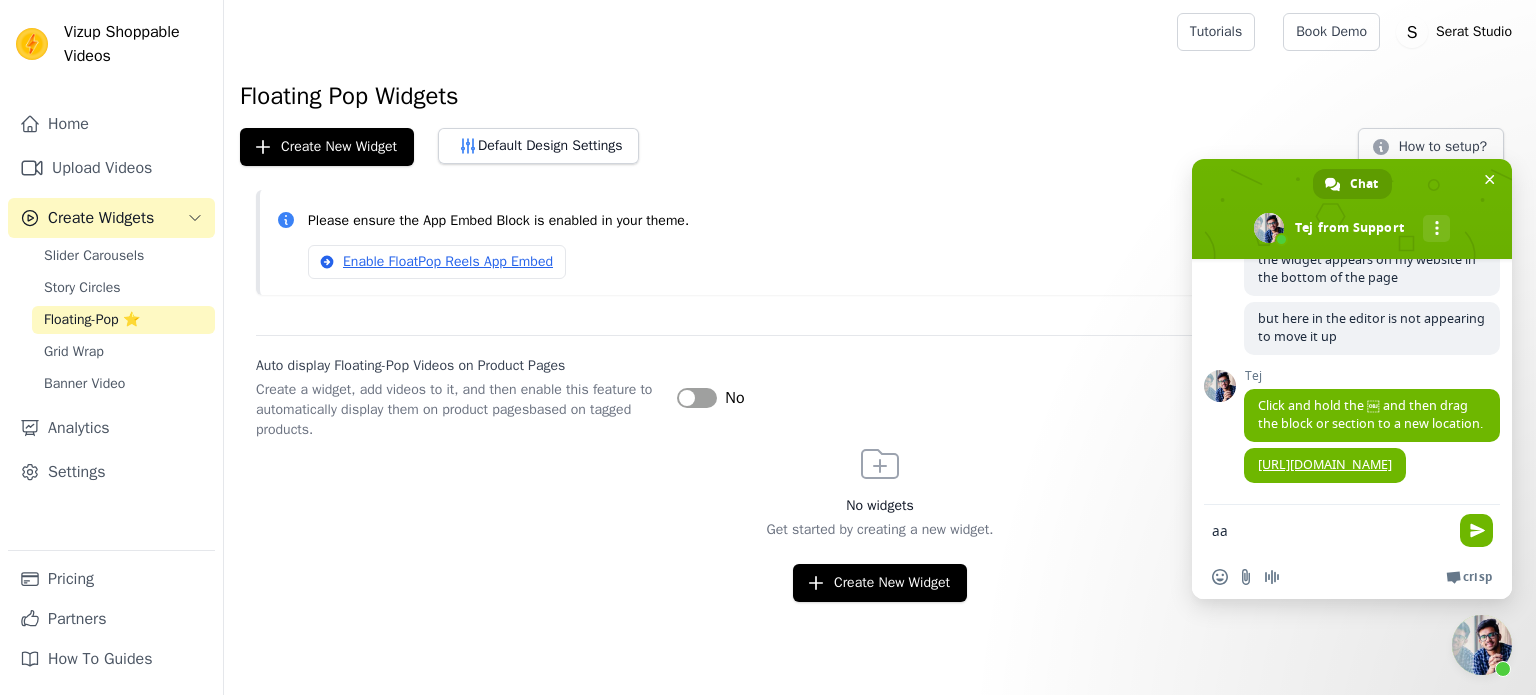 type on "a" 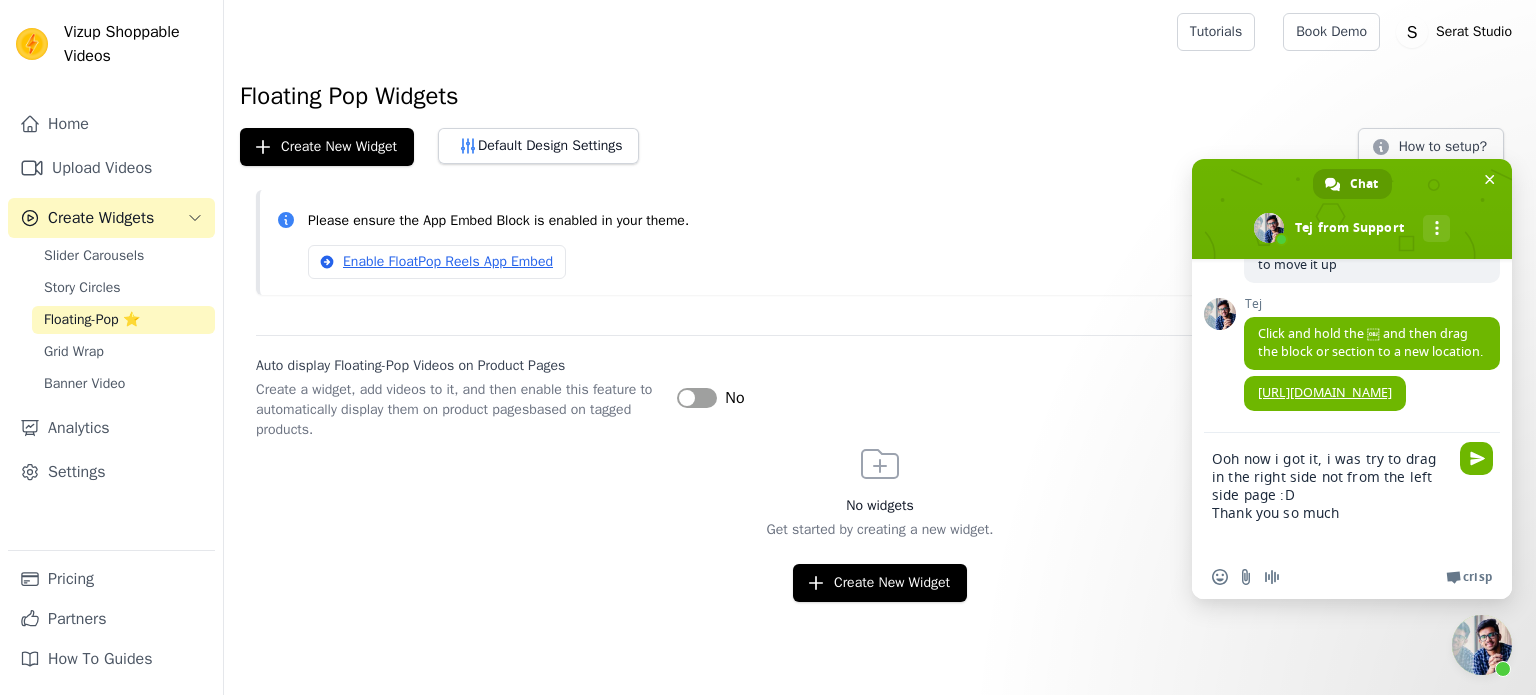 type on "Ooh now i got it, i was try to drag in the right side not from the left side page :D
Thank you so much!" 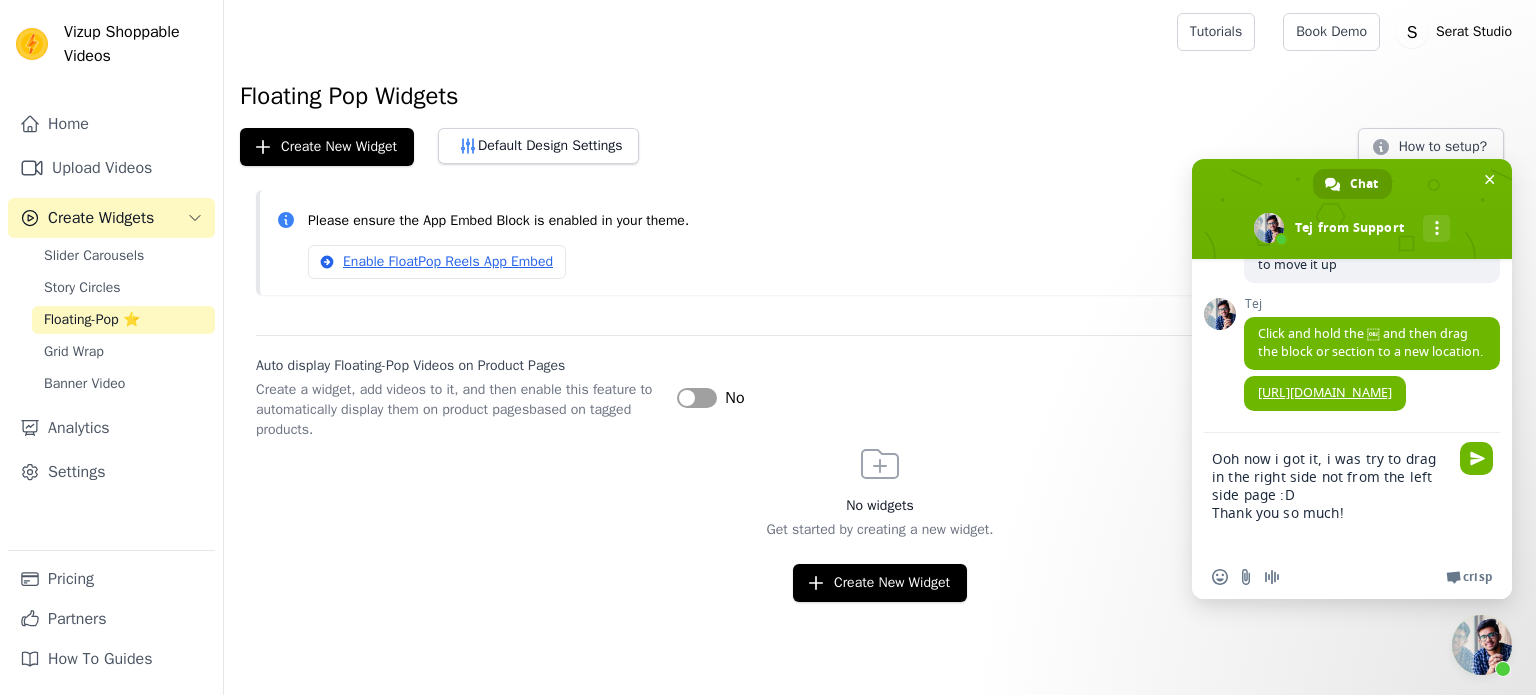 scroll, scrollTop: 1232, scrollLeft: 0, axis: vertical 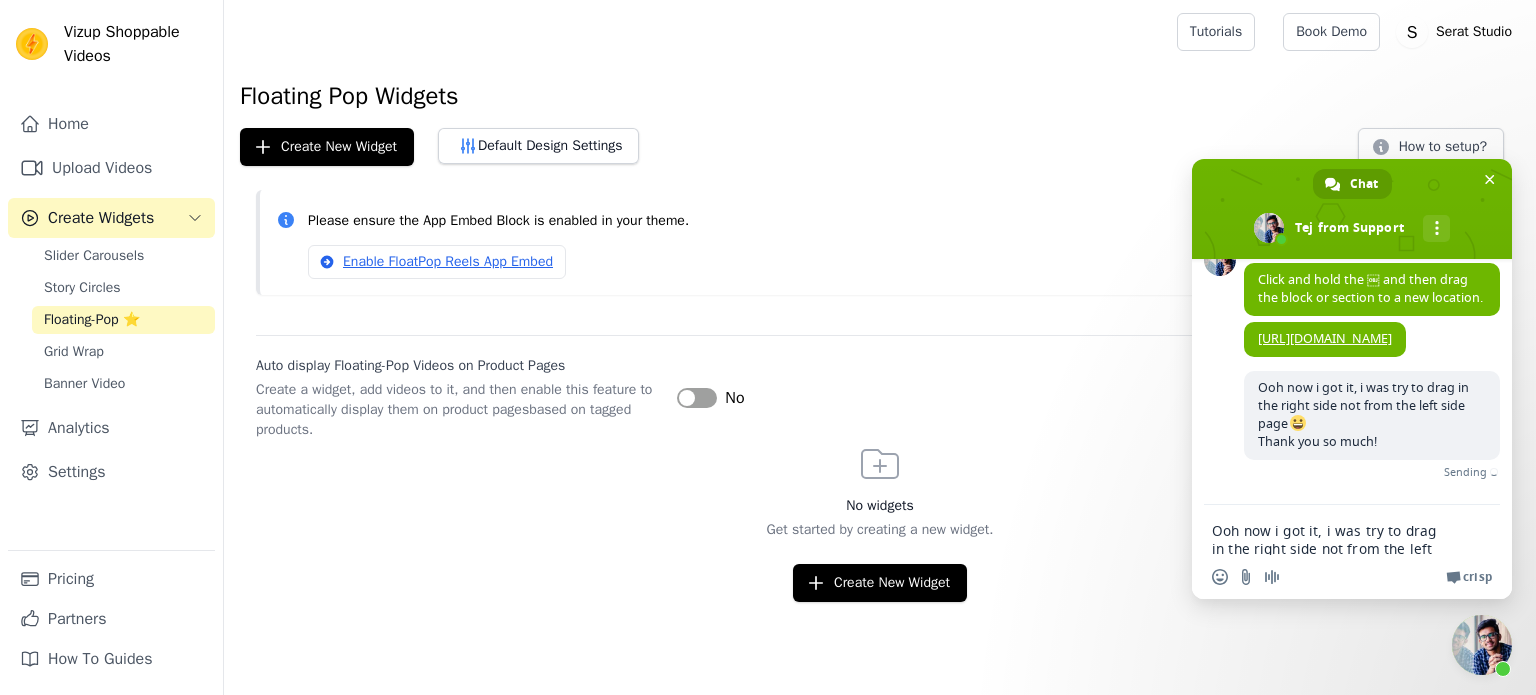 type 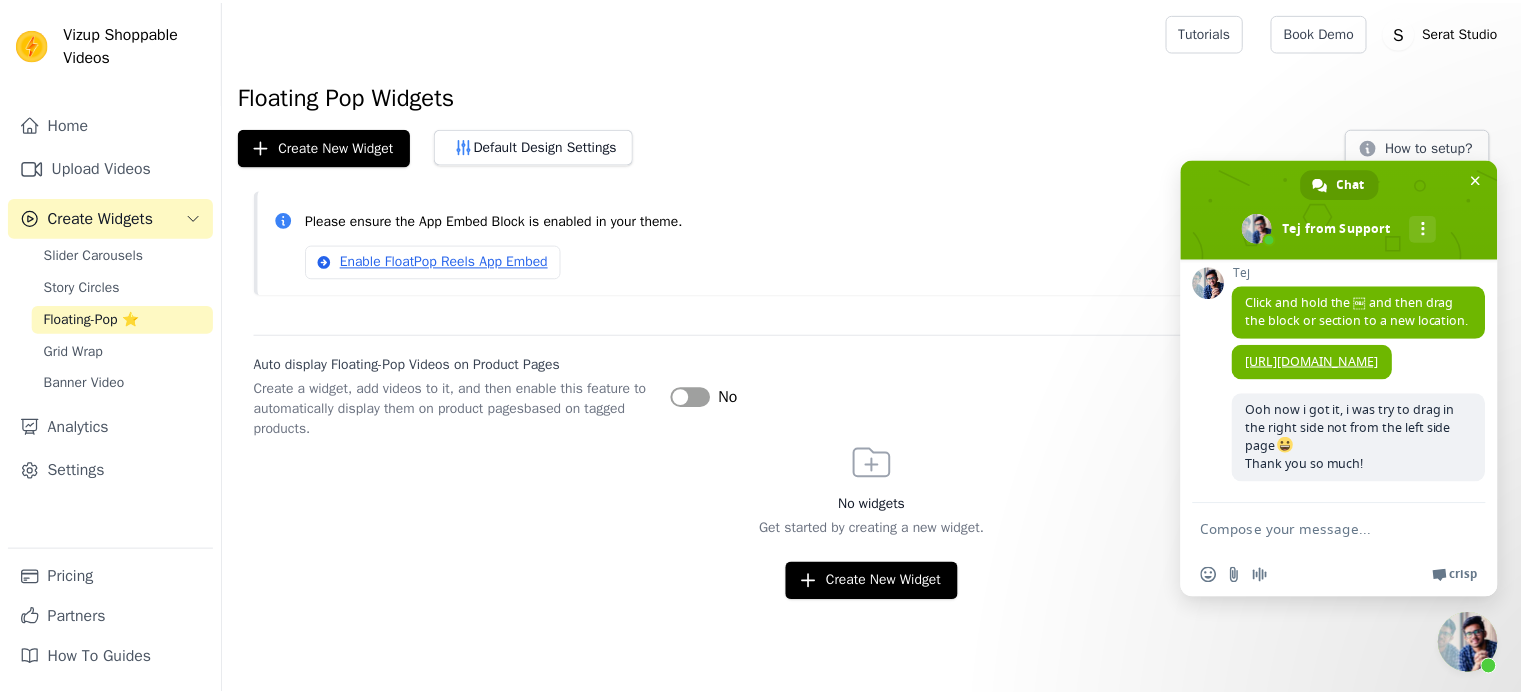 scroll, scrollTop: 1209, scrollLeft: 0, axis: vertical 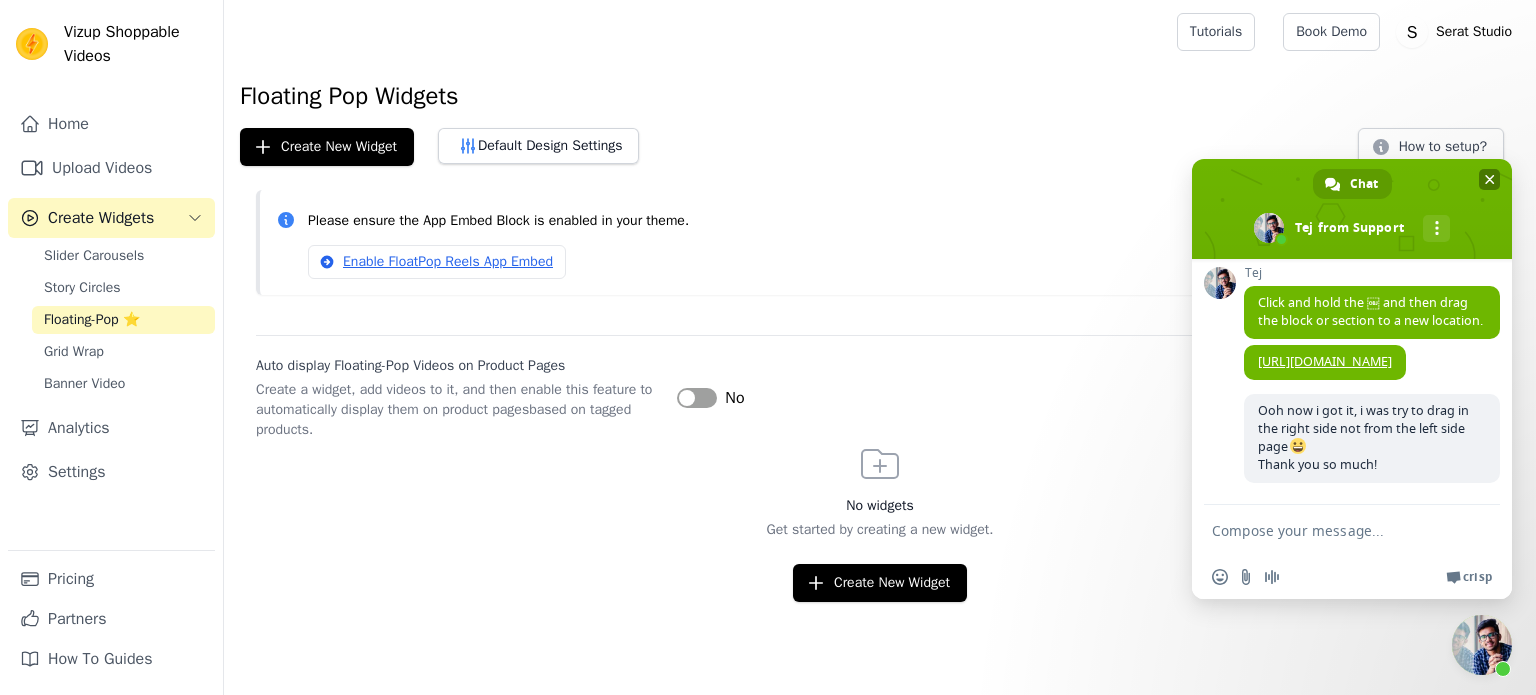 click at bounding box center (1490, 179) 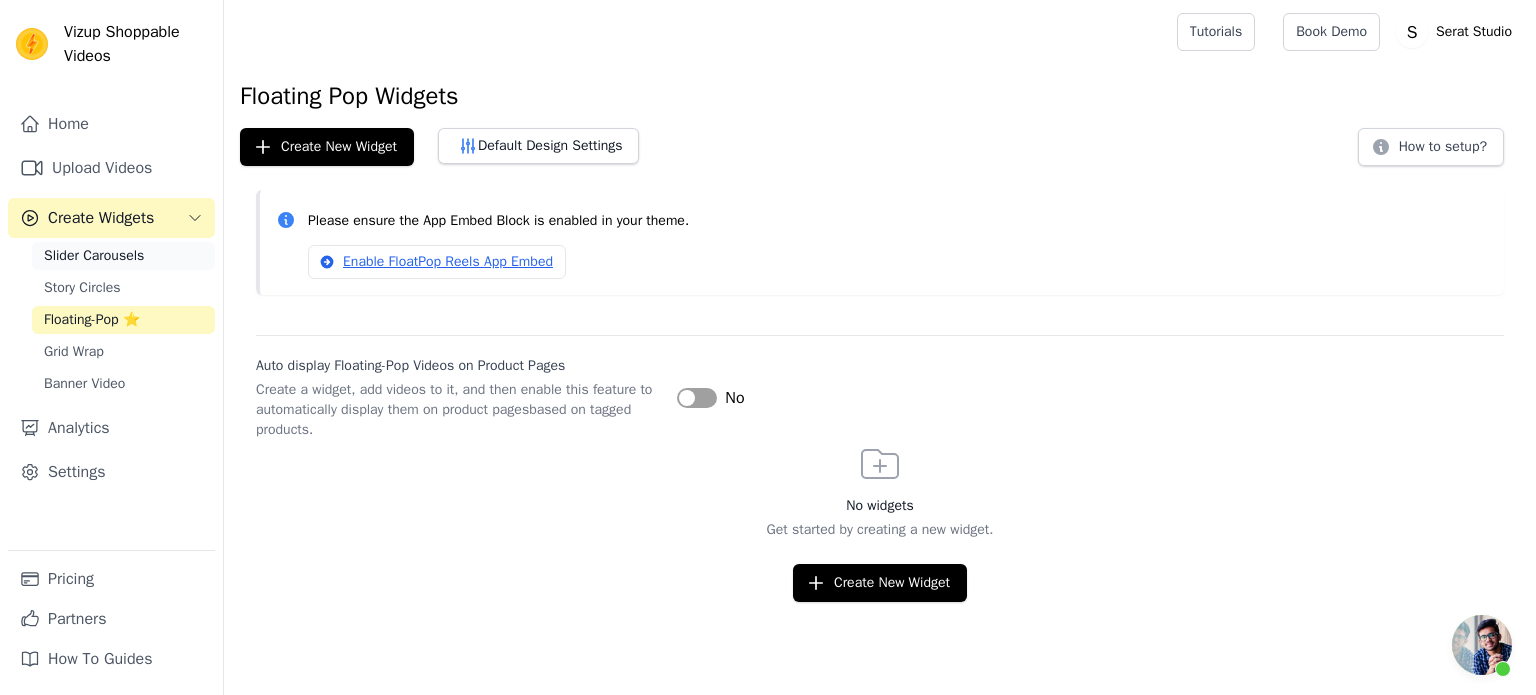 click on "Slider Carousels" at bounding box center (123, 256) 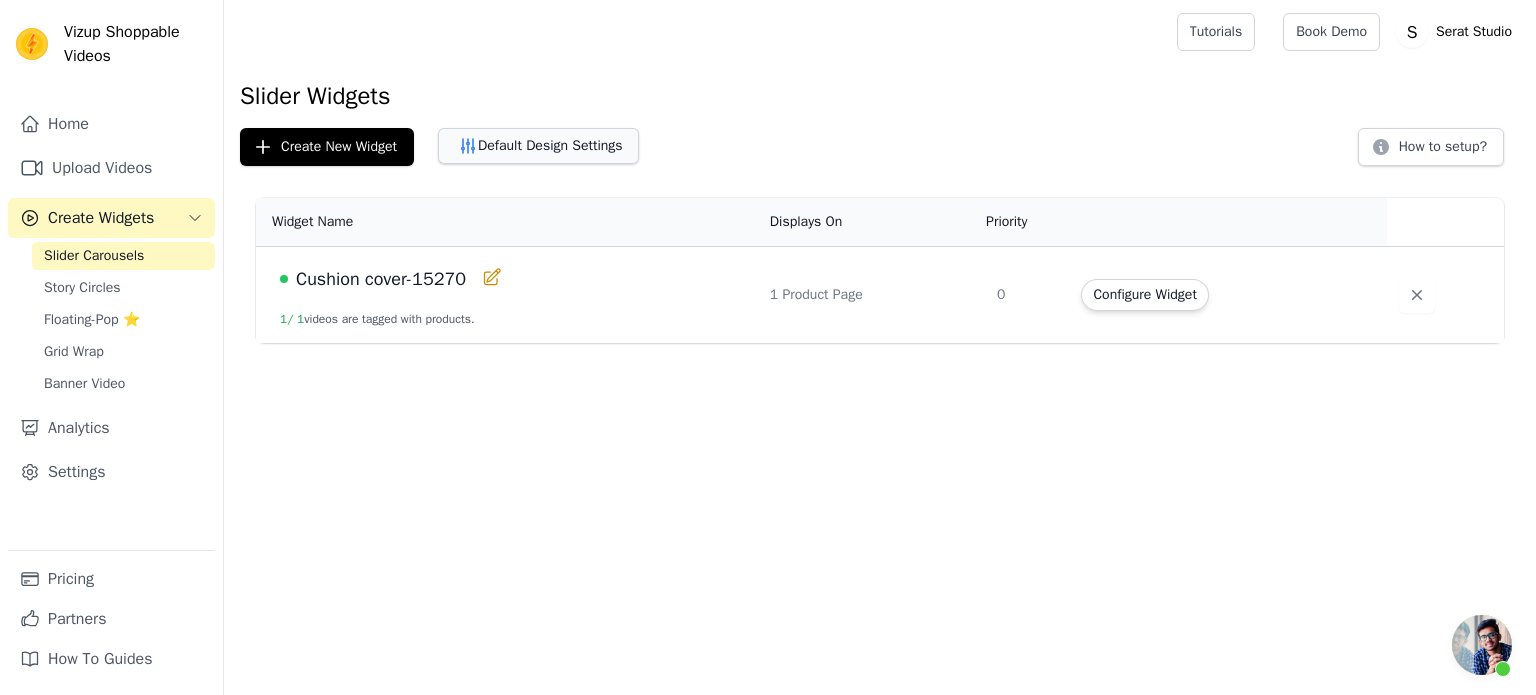 click on "Default Design Settings" at bounding box center (538, 146) 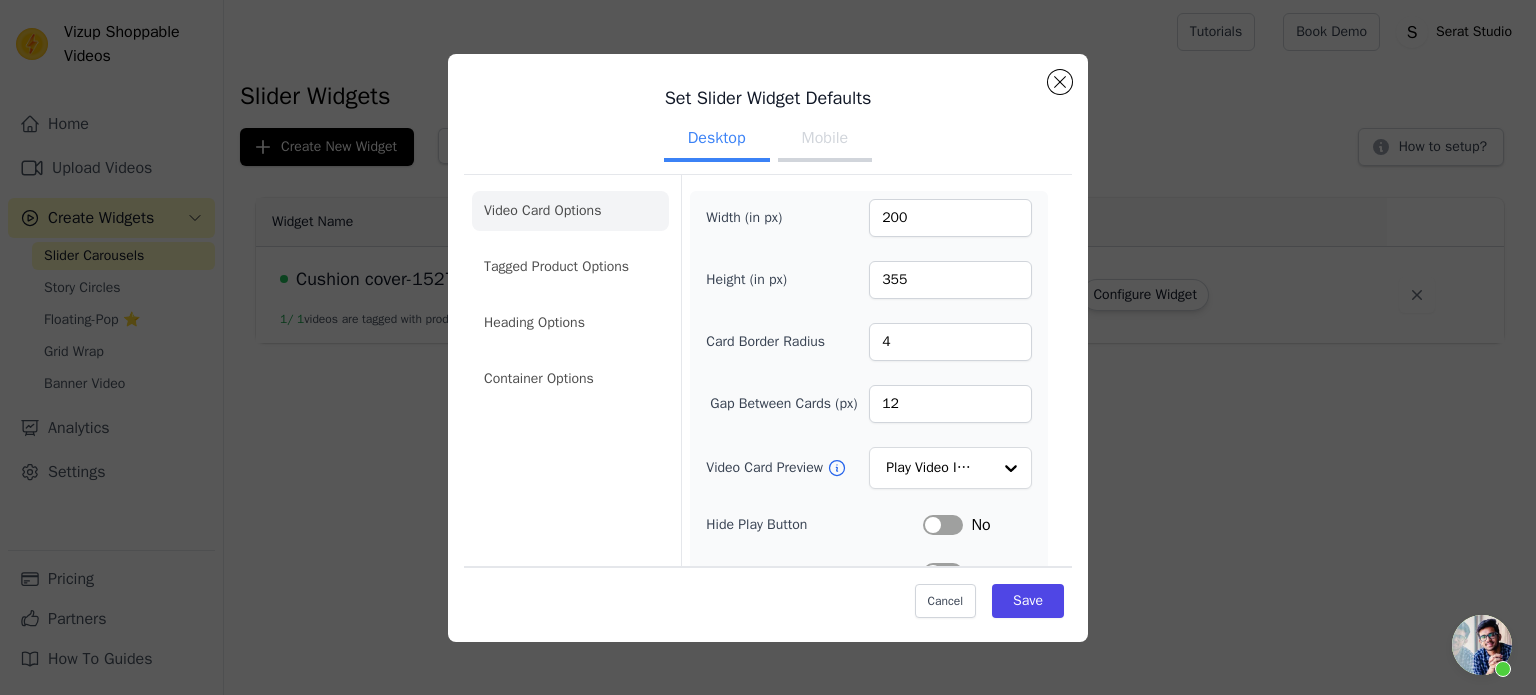 click on "Set Slider Widget Defaults   Desktop Mobile   Video Card Options Tagged Product Options Heading Options Container Options   Width (in px)   200   Height (in px)   355   Card Border Radius   4   Gap Between Cards (px)   12   Video Card Preview           Play Video In Loop               Hide Play Button   Label     No   Hide Arrows   Label     No   Remove Video Card Shadow     Label     No   Auto Loop Slider     Label     No   Shopping Icon on Video Cards   Label     No   Add to Cart on Video Cards     Label     No   Cancel     Save" 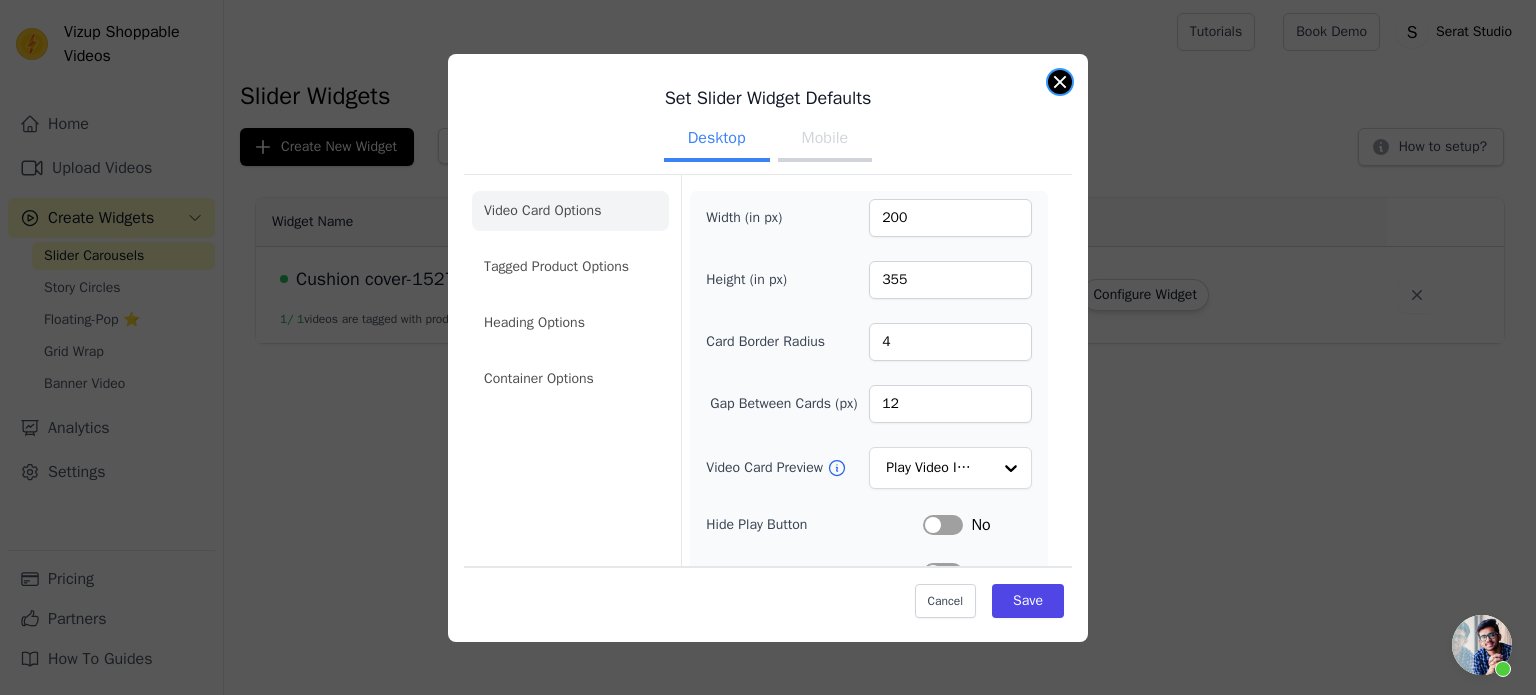 click at bounding box center (1060, 82) 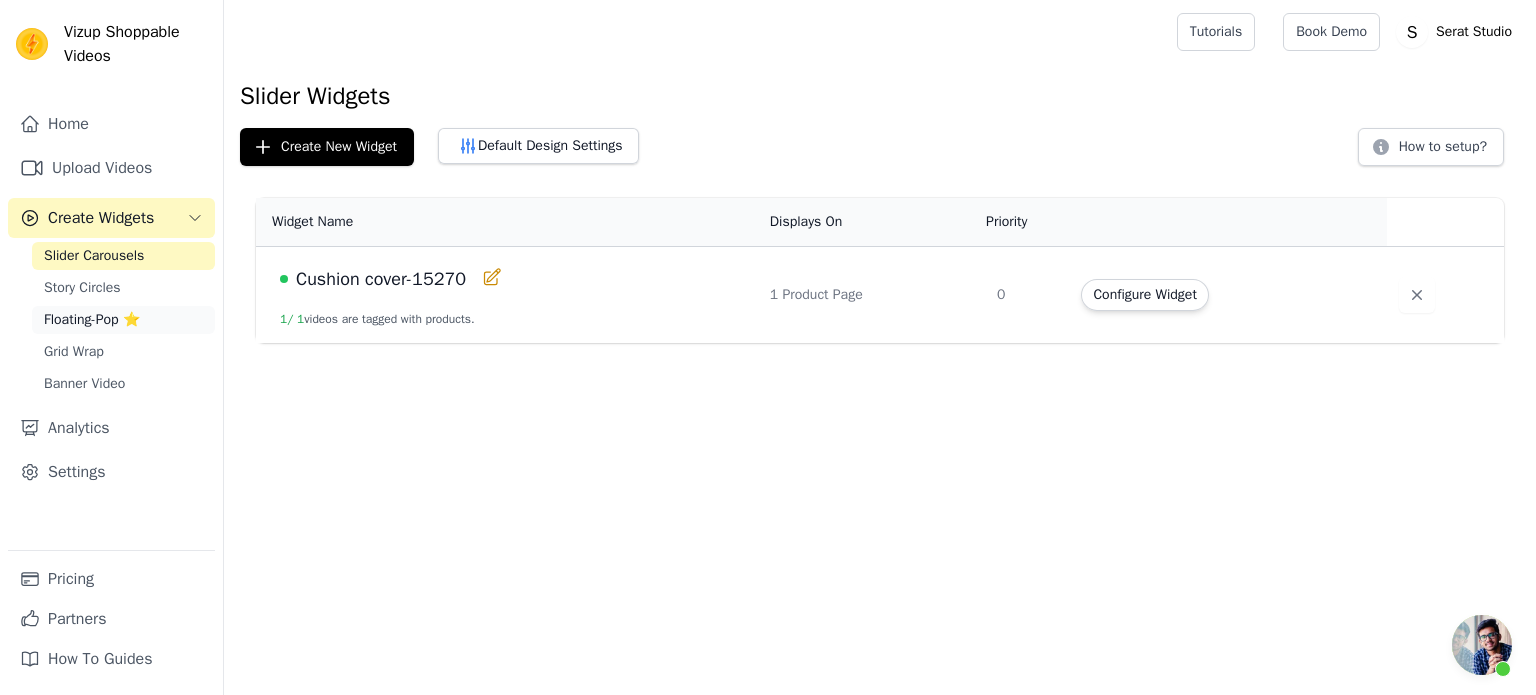 click on "Floating-Pop ⭐" at bounding box center (123, 320) 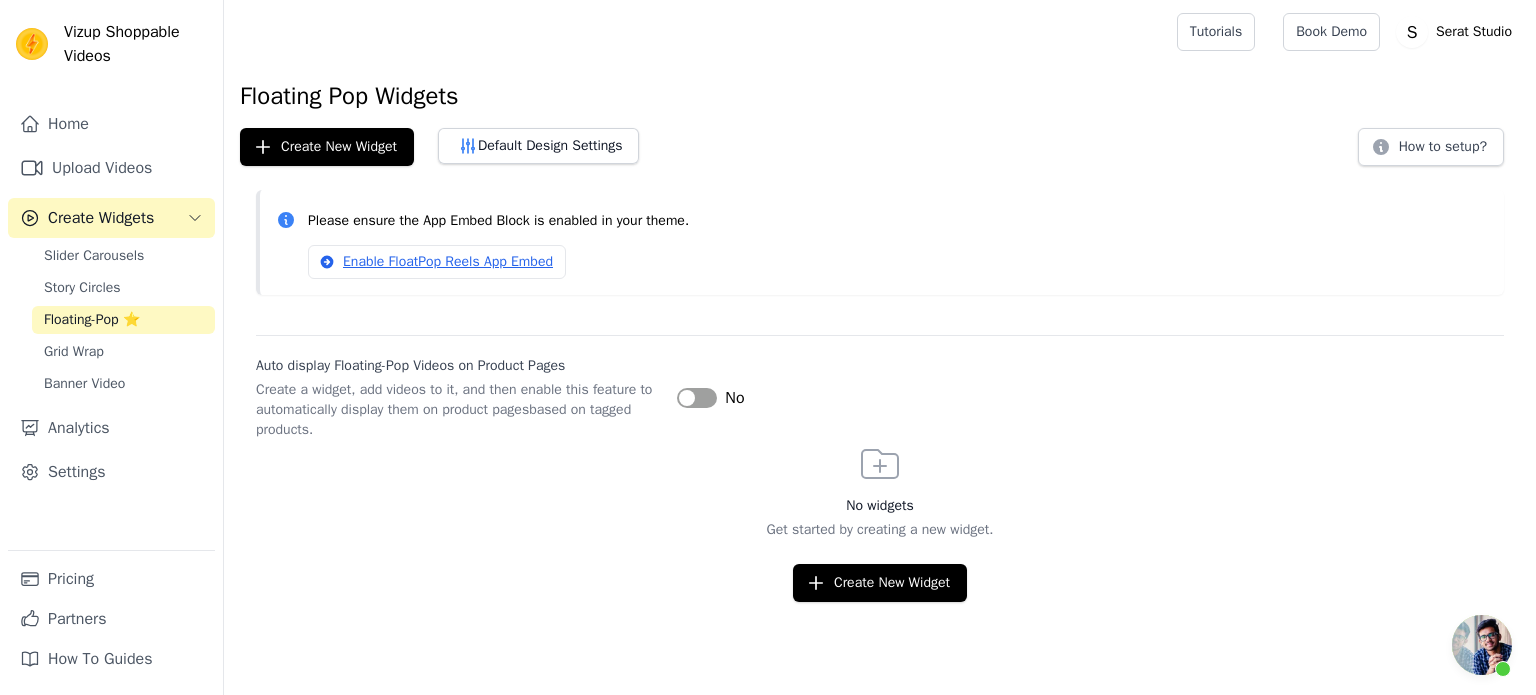 click on "Label" at bounding box center [697, 398] 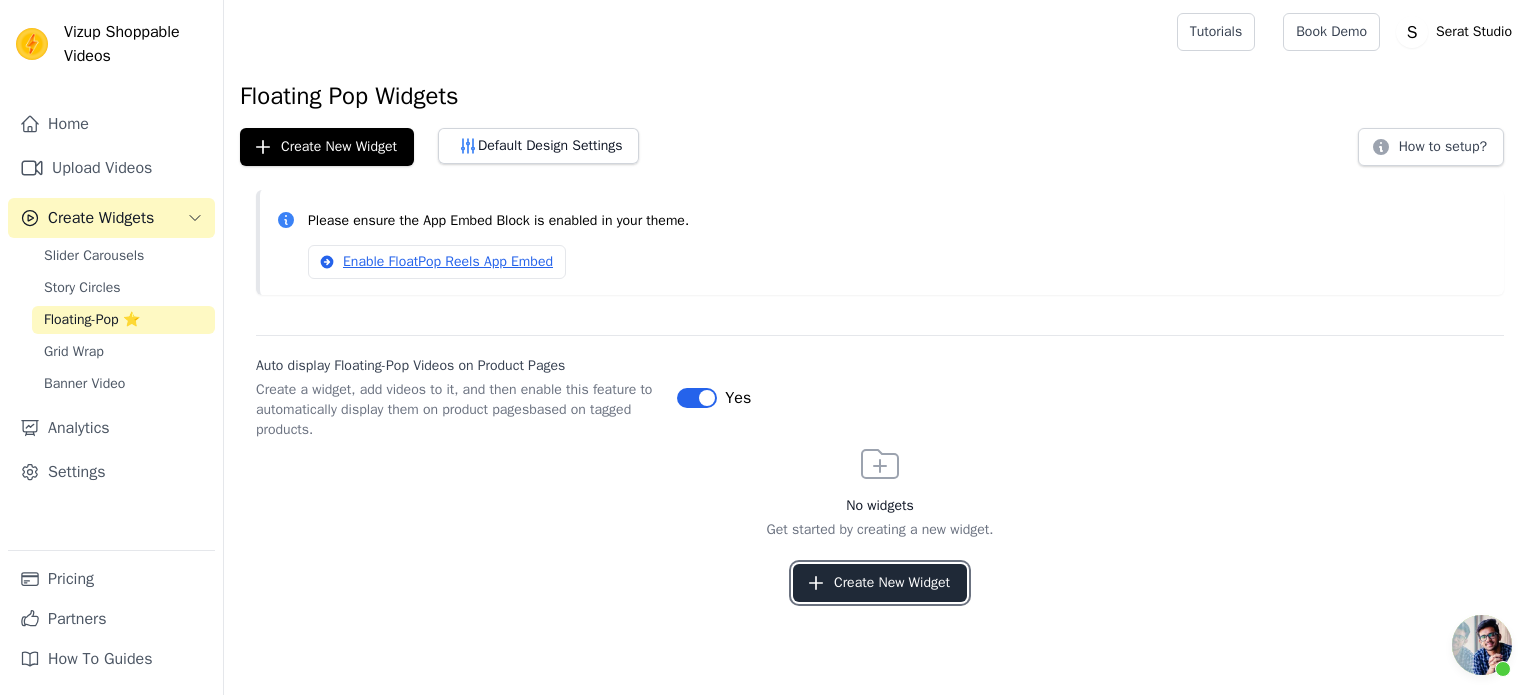 click on "Create New Widget" at bounding box center (880, 583) 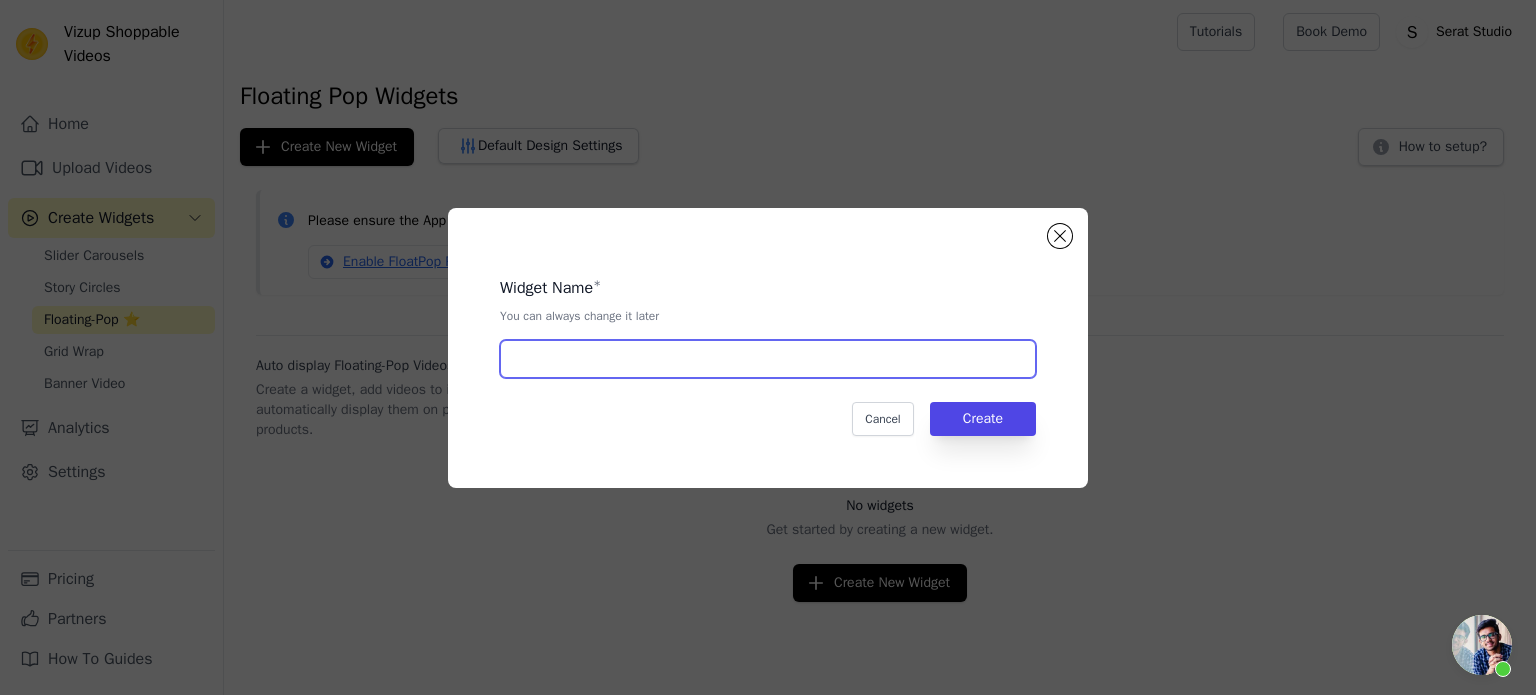 click at bounding box center [768, 359] 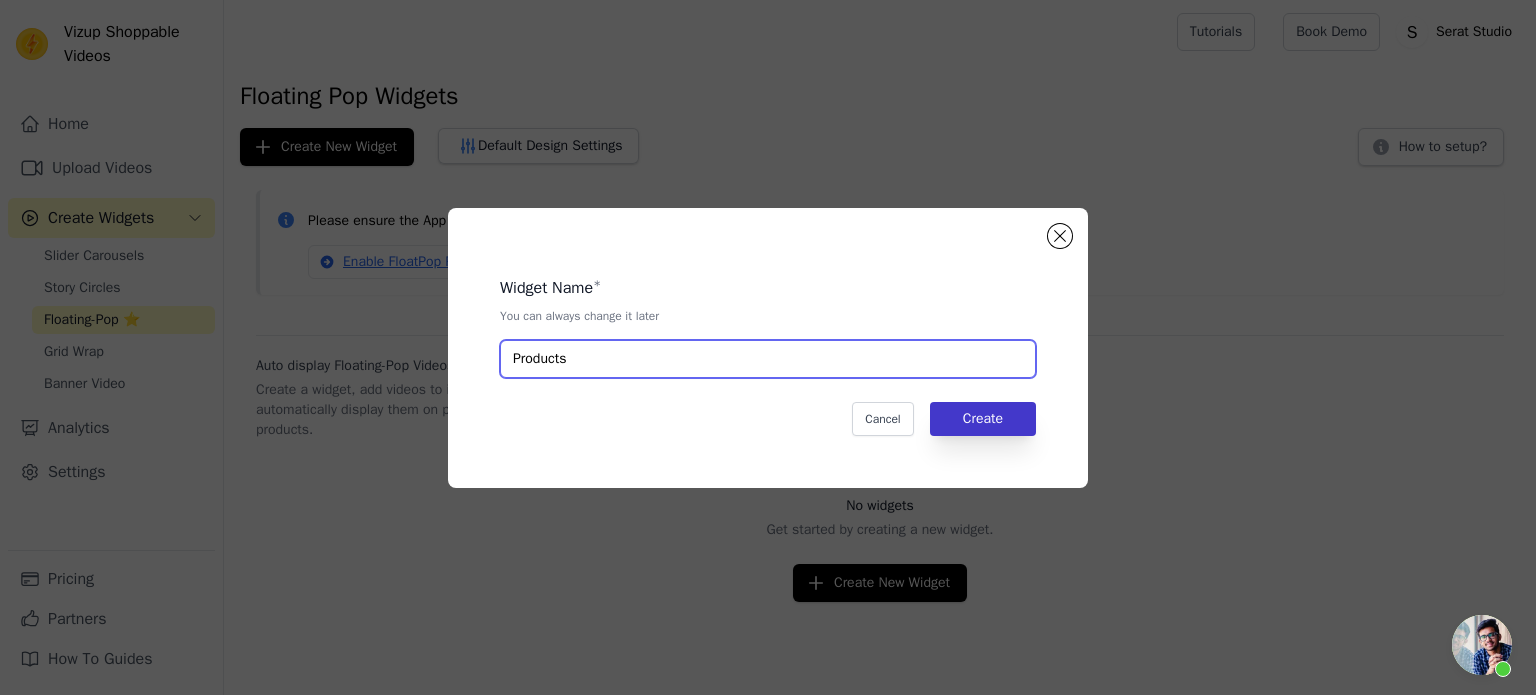 type on "Products" 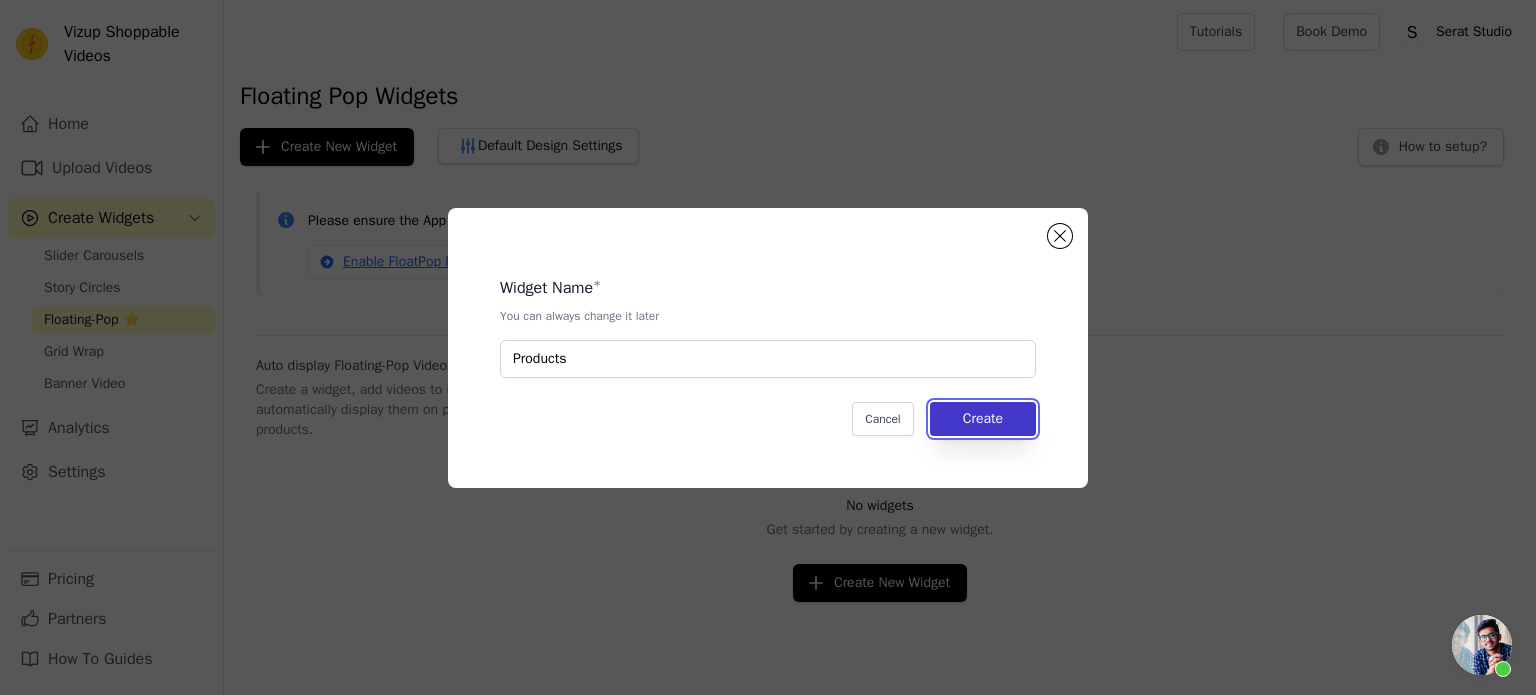 click on "Create" at bounding box center (983, 419) 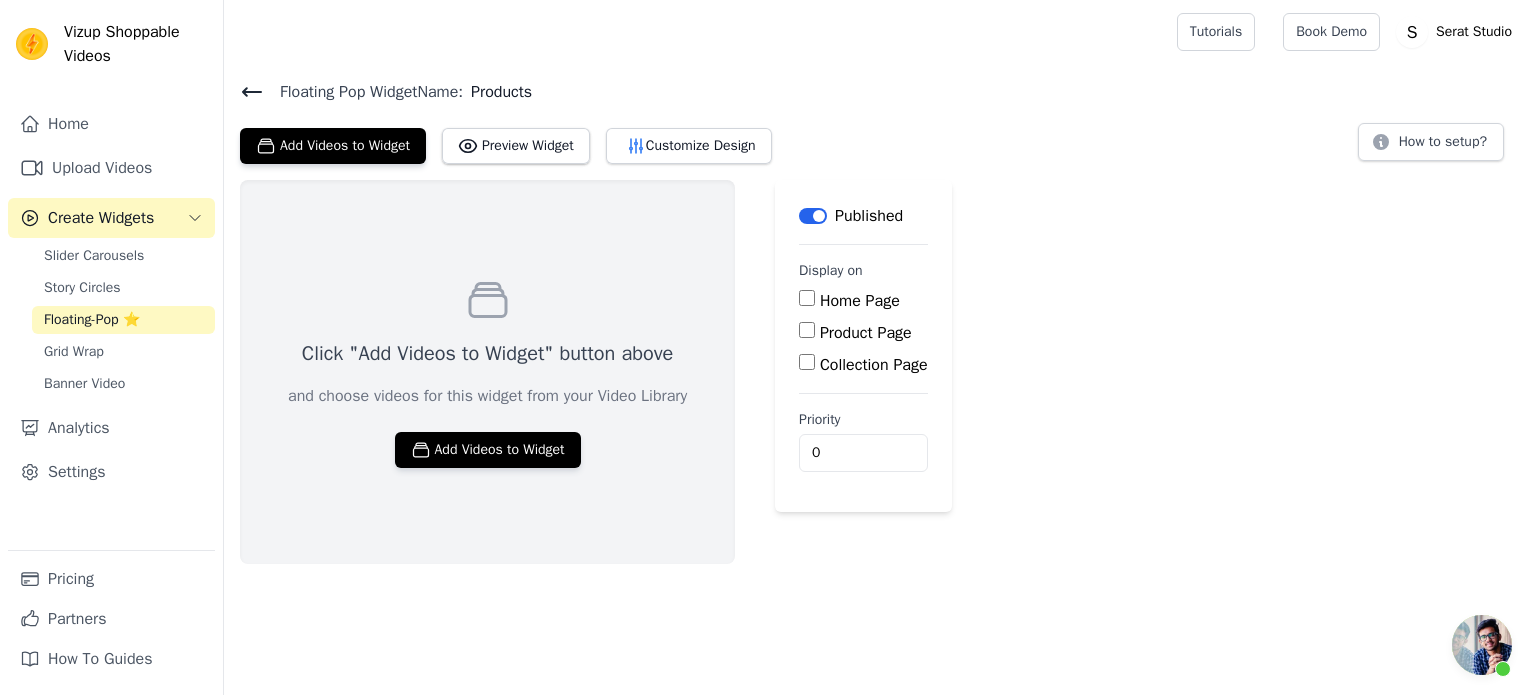 click on "Product Page" at bounding box center [863, 333] 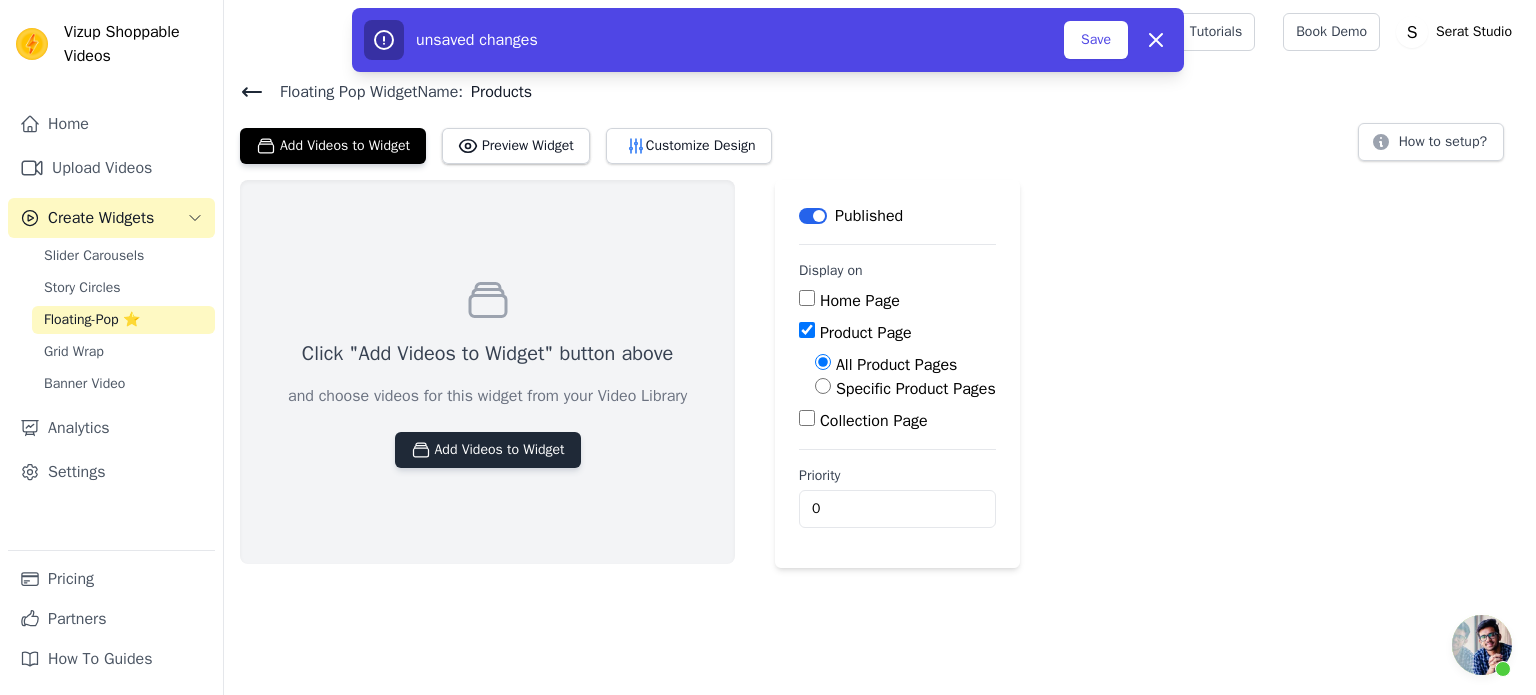 click on "Add Videos to Widget" at bounding box center [488, 450] 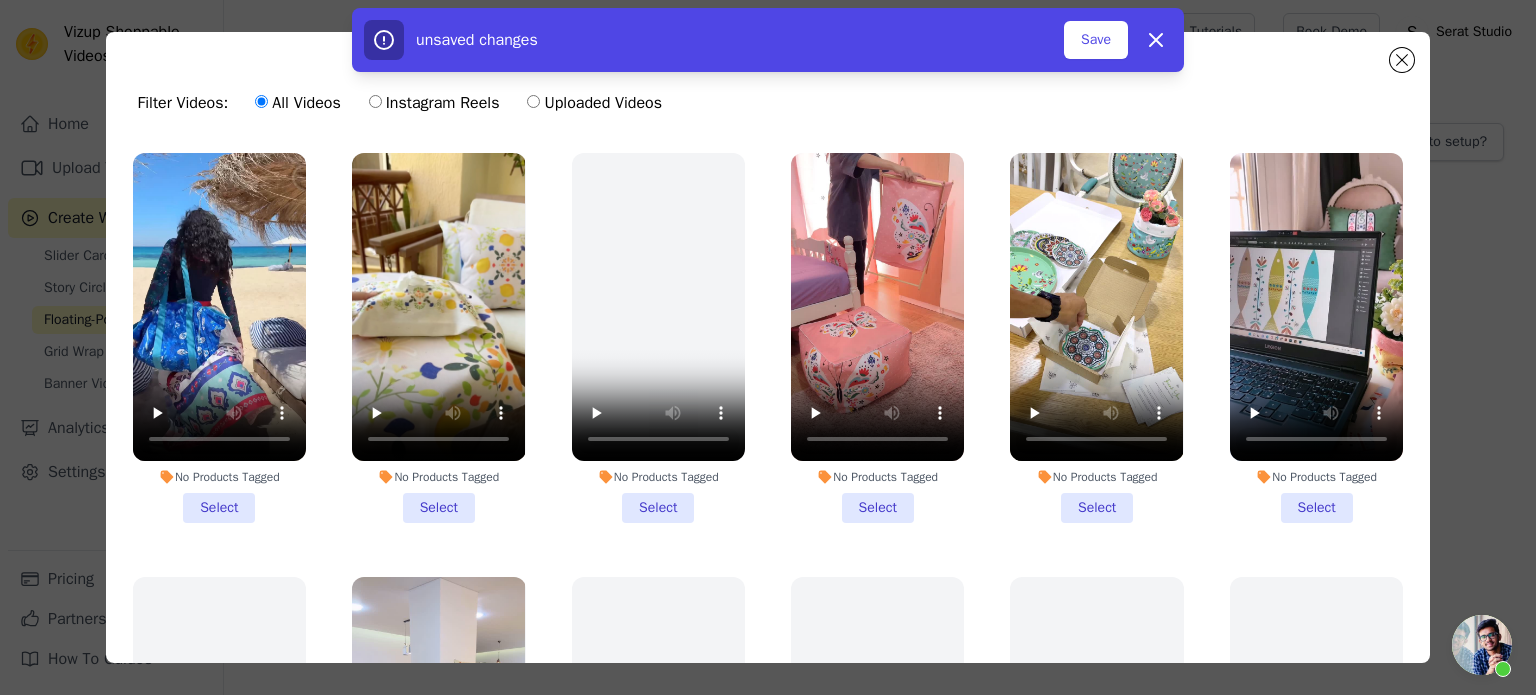 click on "No Products Tagged     Select" at bounding box center [438, 338] 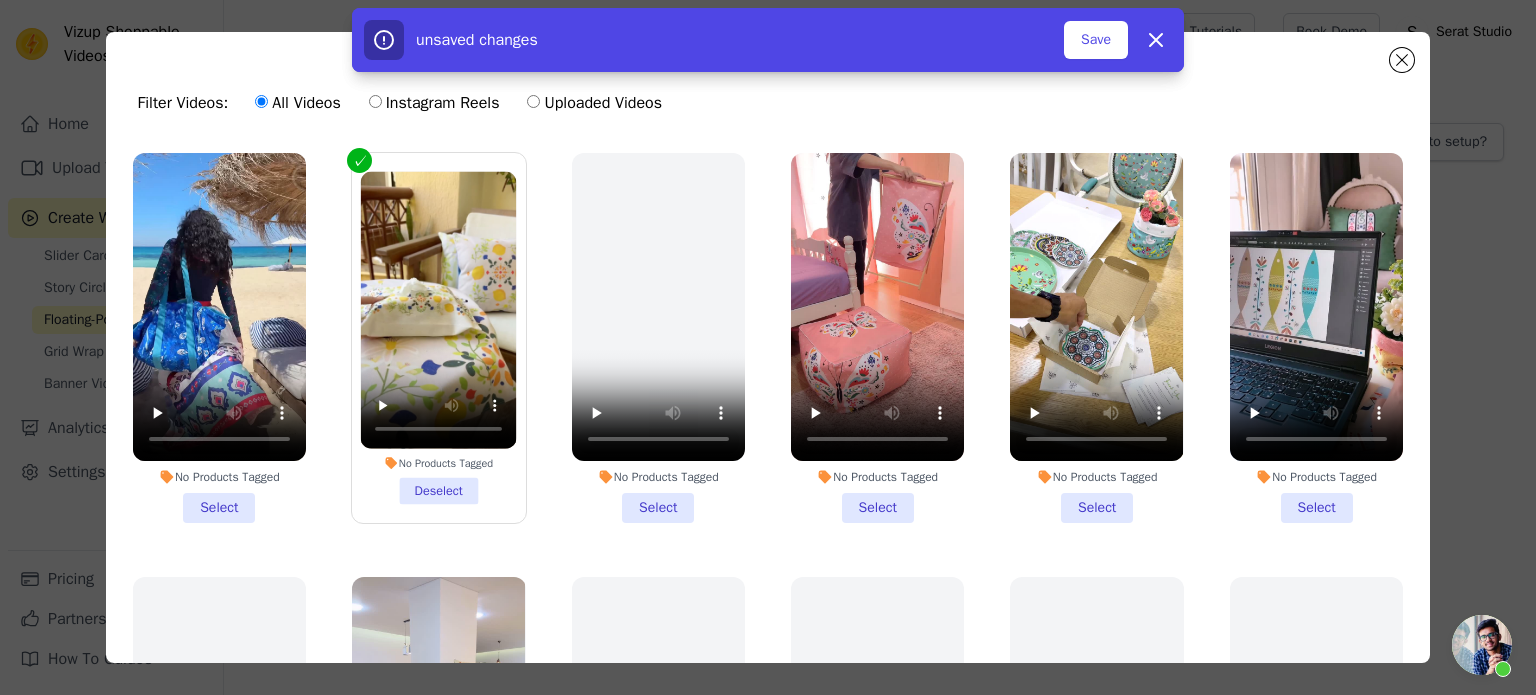 click on "No Products Tagged     Deselect" at bounding box center [439, 338] 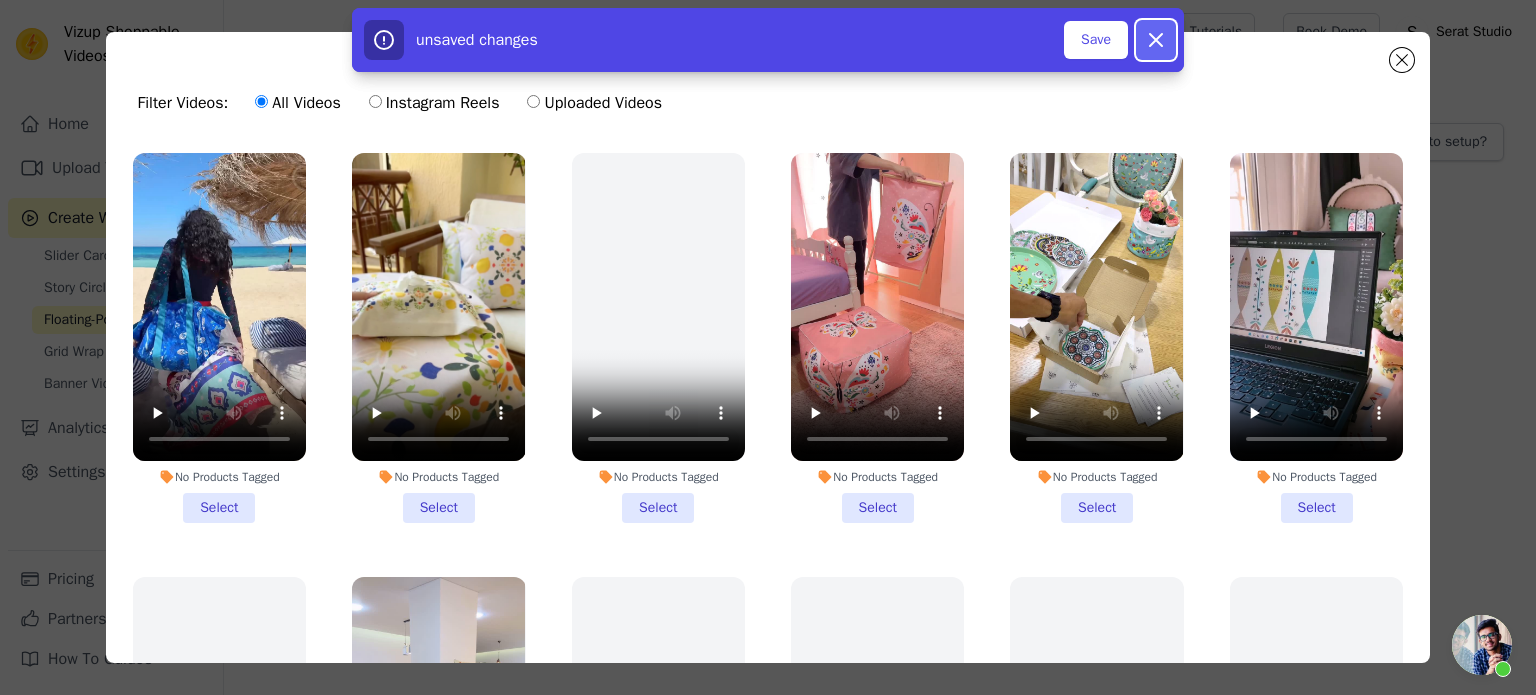 click 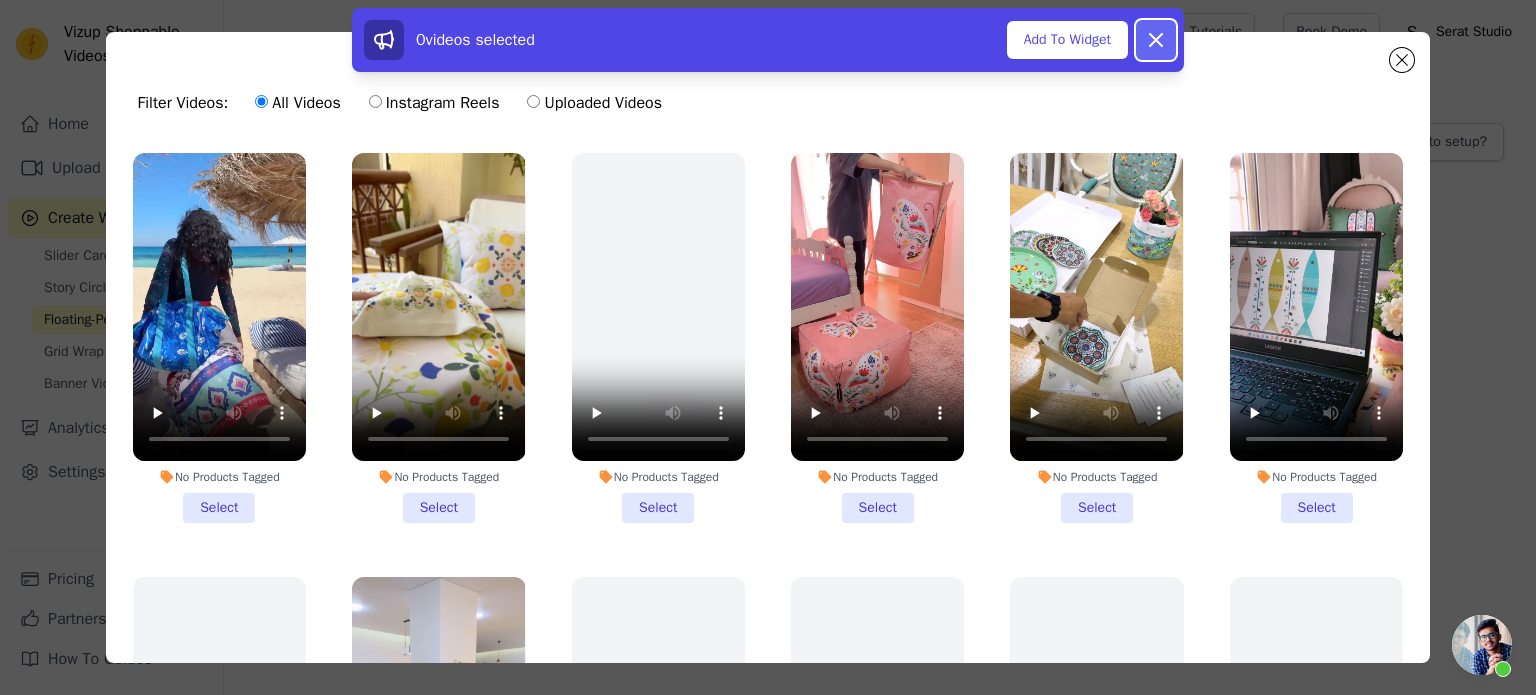 click 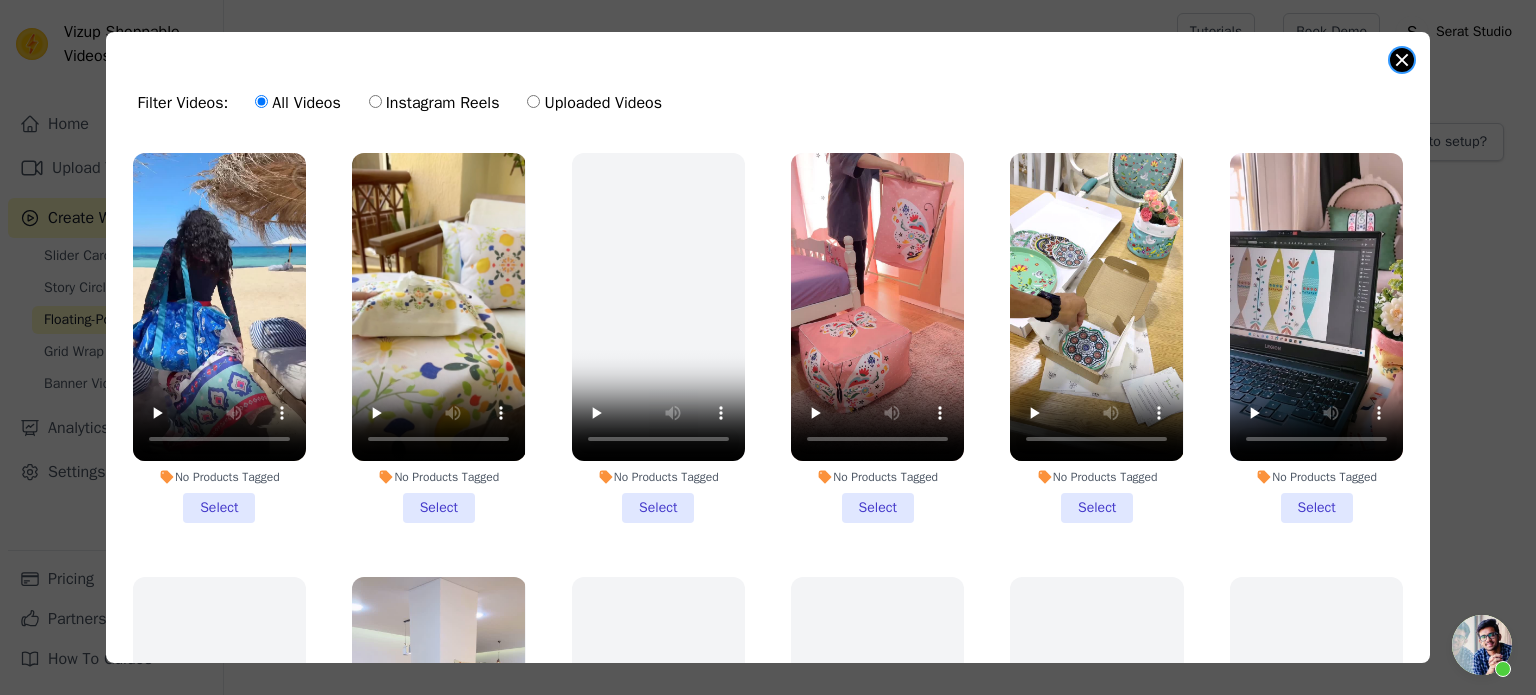 click at bounding box center [1402, 60] 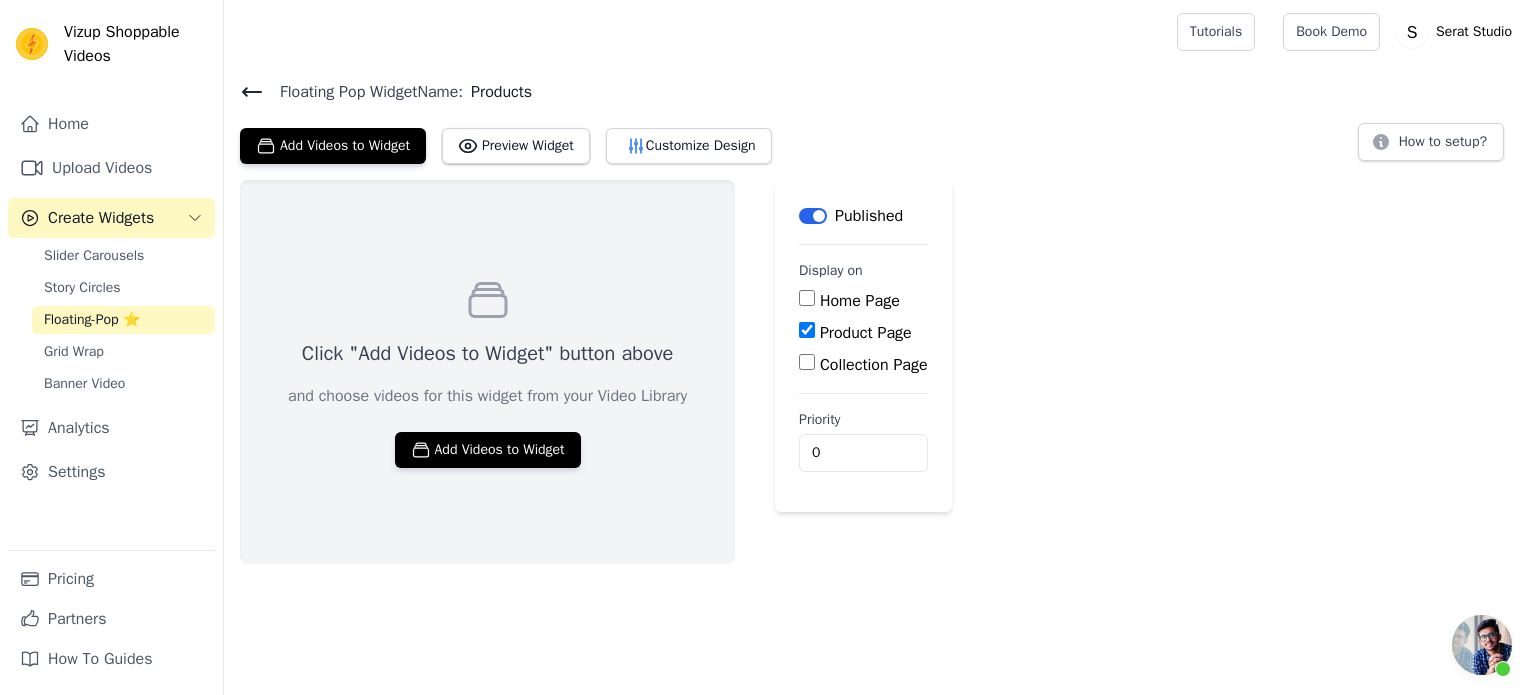 click on "Label" at bounding box center (813, 216) 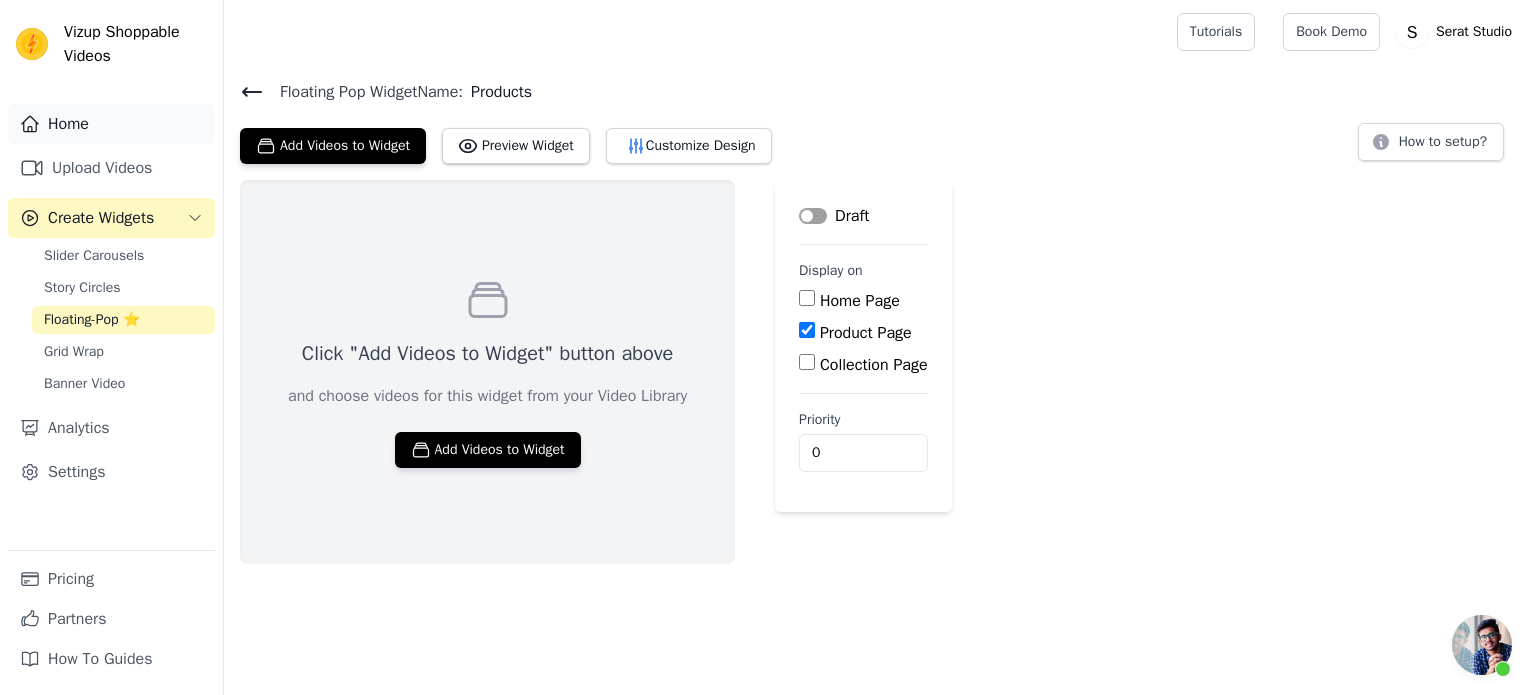 click on "Home" at bounding box center [111, 124] 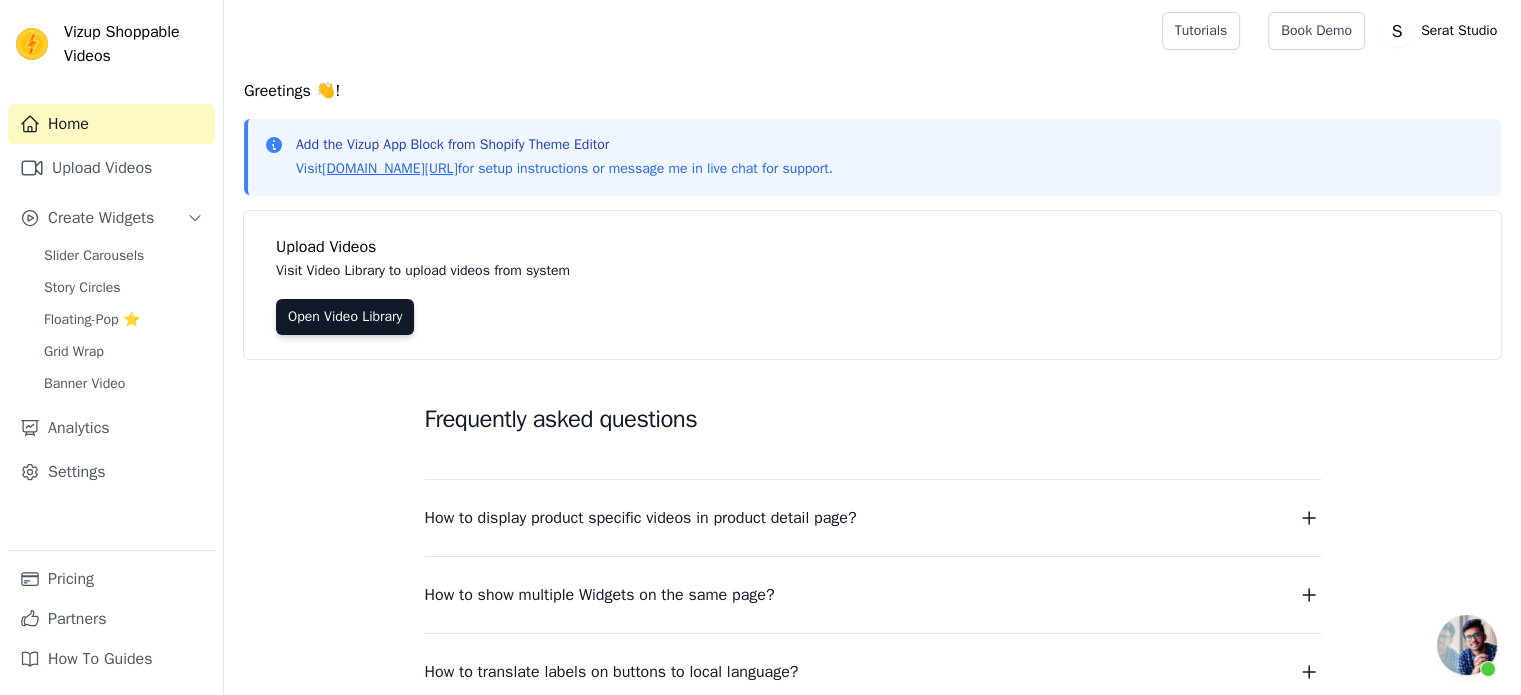 scroll, scrollTop: 0, scrollLeft: 0, axis: both 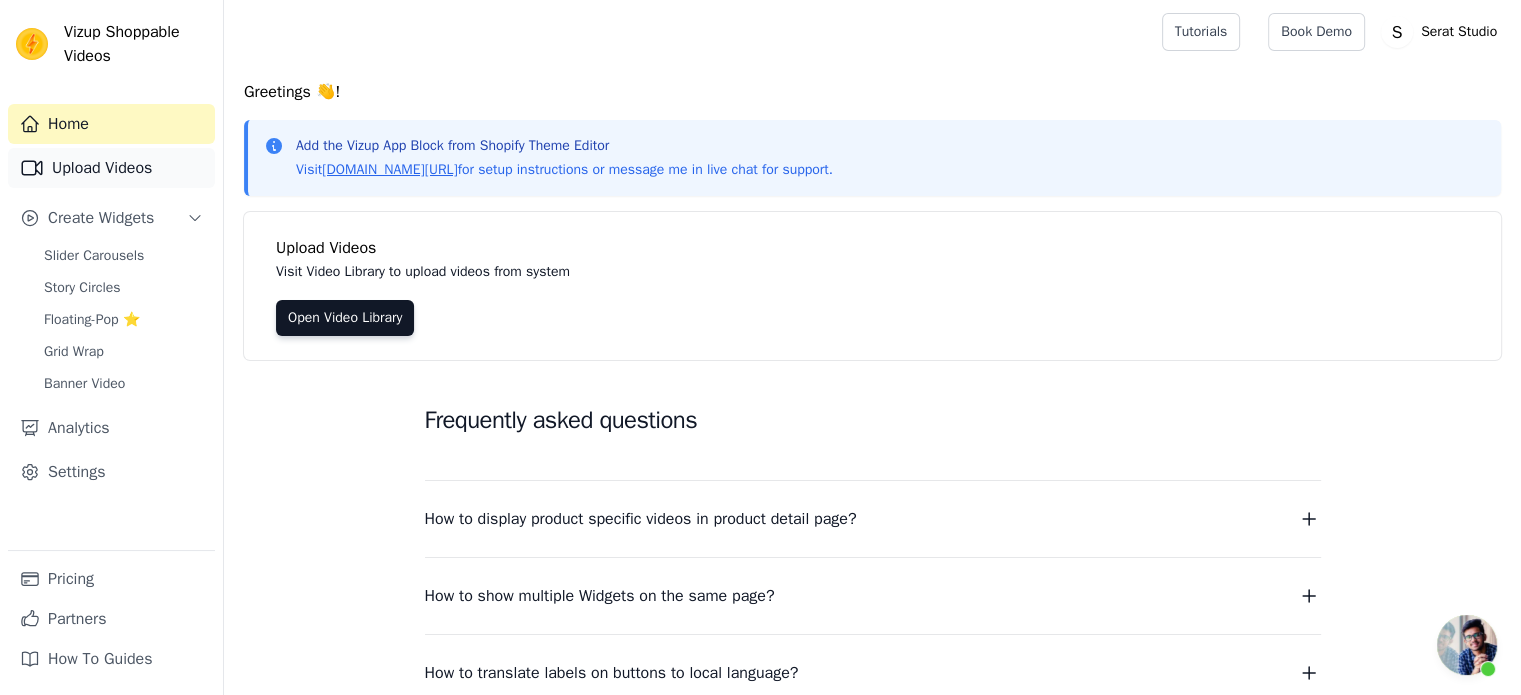 click on "Upload Videos" at bounding box center (111, 168) 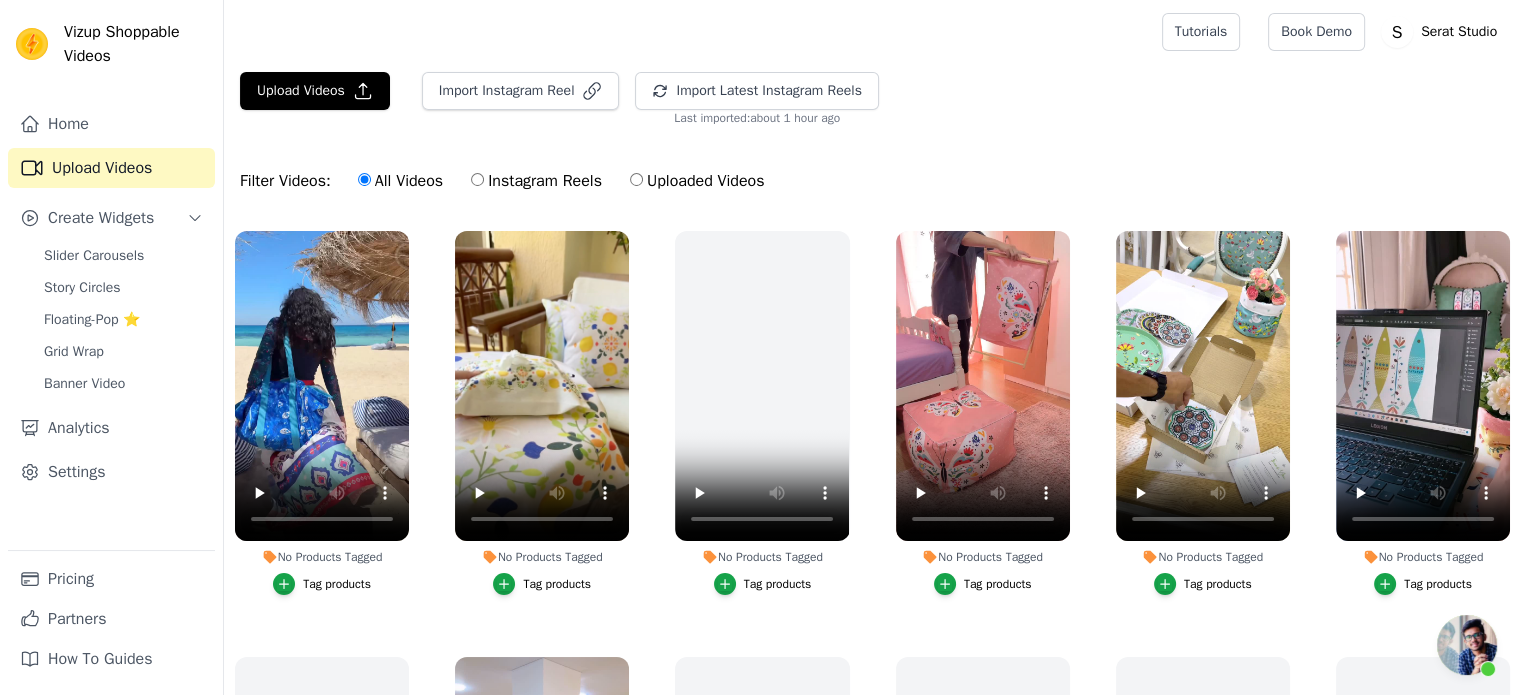 click on "Tag products" at bounding box center (557, 584) 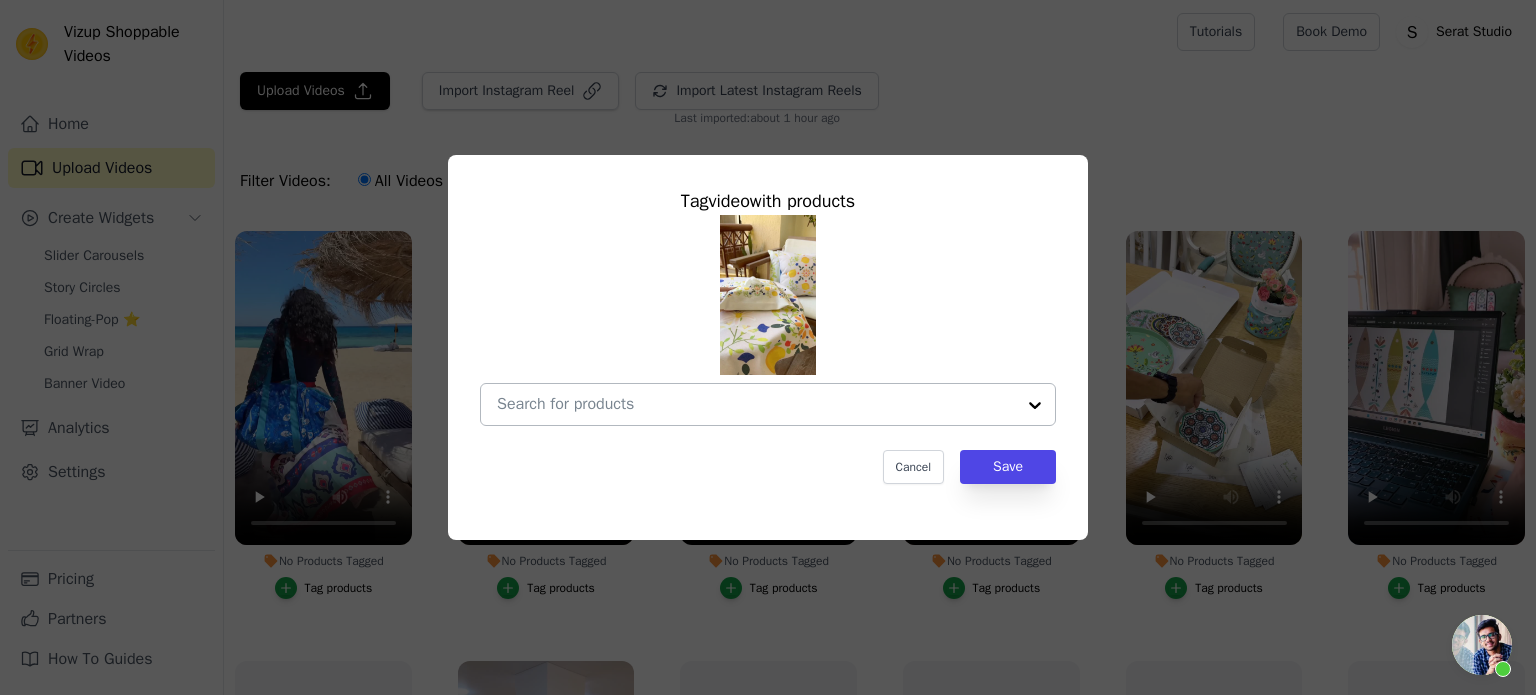 click on "No Products Tagged     Tag  video  with products                         Cancel   Save     Tag products" at bounding box center [756, 404] 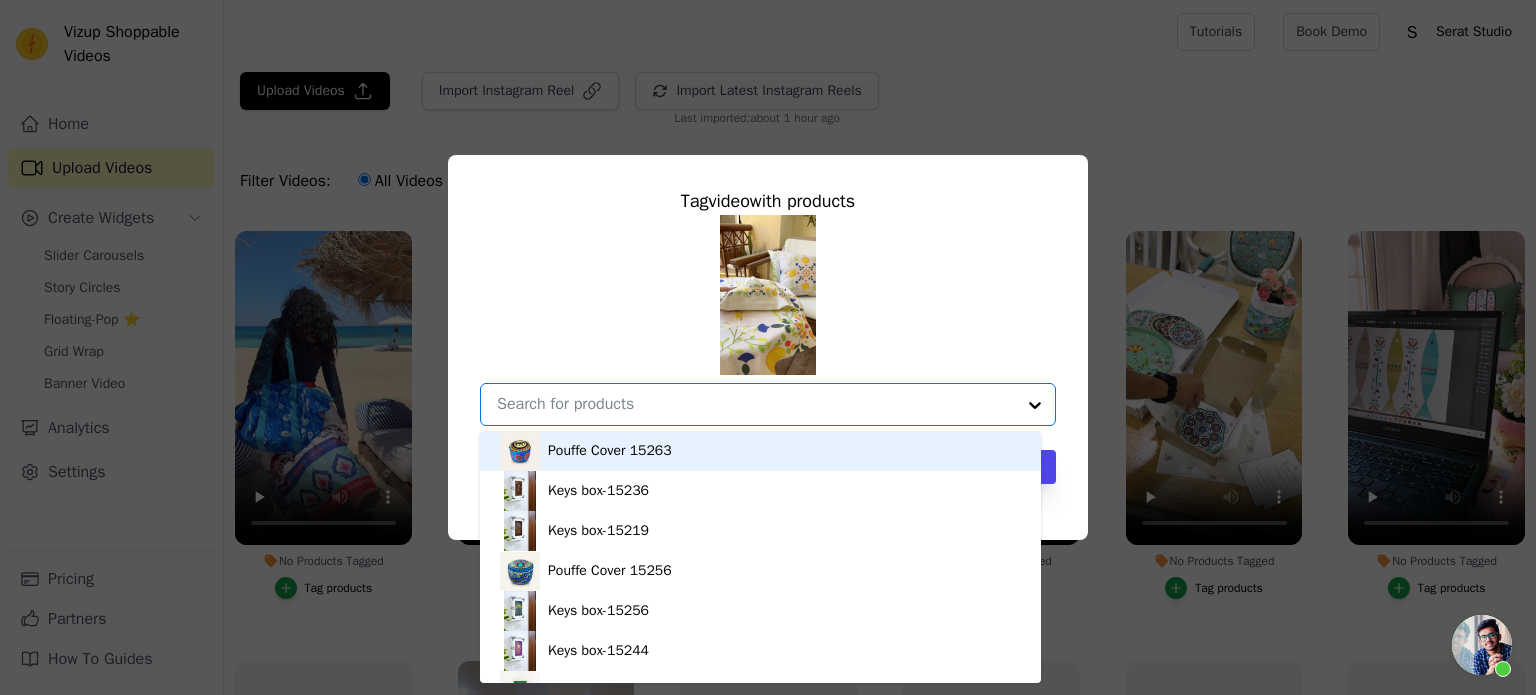 click on "No Products Tagged     Tag  video  with products         Pouffe Cover 15263     Keys box-15236     Keys box-15219     Pouffe Cover 15256     Keys box-15256     Keys box-15244     Keys box-seashell     Keys box-15251     Keys box-turtle     Keys box-15257     Keys box-15237     Keys box-15236-b     Keys box-15252     Keys box-15254     Keys box-fish     Keys box-15249     Cushion cover-152CRI     Cushion cover-15233     Cushion cover-1525P     Cushion cover-15268     Cushion cover-15248     Cushion cover-Moms19     Cushion cover-Moms16     Cushion cover-15241     Tray-15264     Wooden Tray-15CRI     Tray-15218     Wooden Tray-15248     Tray-15263     Tray-15258     Tray-15254     Tray-15256     Coasters-15258     Coasters-15256     Coasters-15231     Coasters-15233     Coasters-15251     Coasters-15218     Coasters-15241     Coasters-15252     Coasters-15240     Coasters-15266     Coasters-1525f     Coasters-1525P     Coasters-15237     Coasters-15264     Coasters-15243     Coasters-15253" at bounding box center (756, 404) 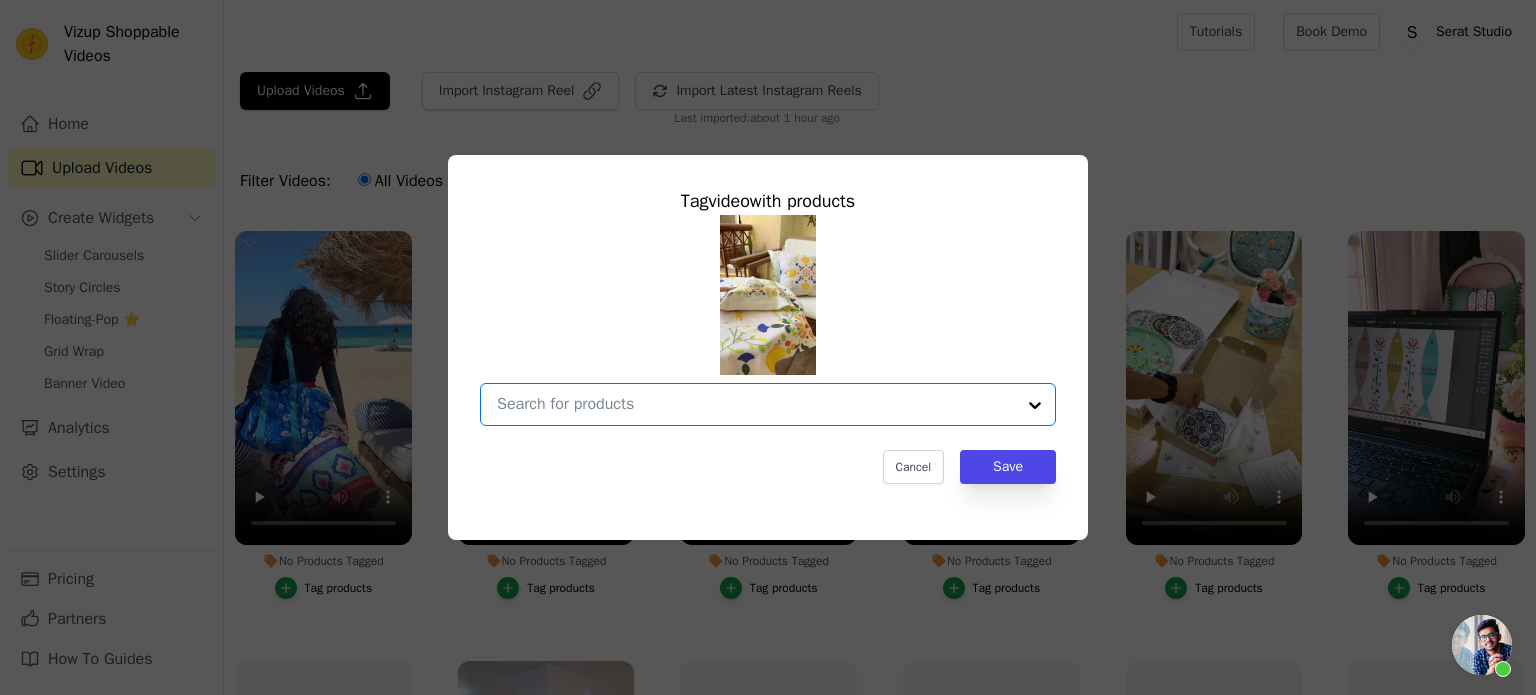 paste on "c" 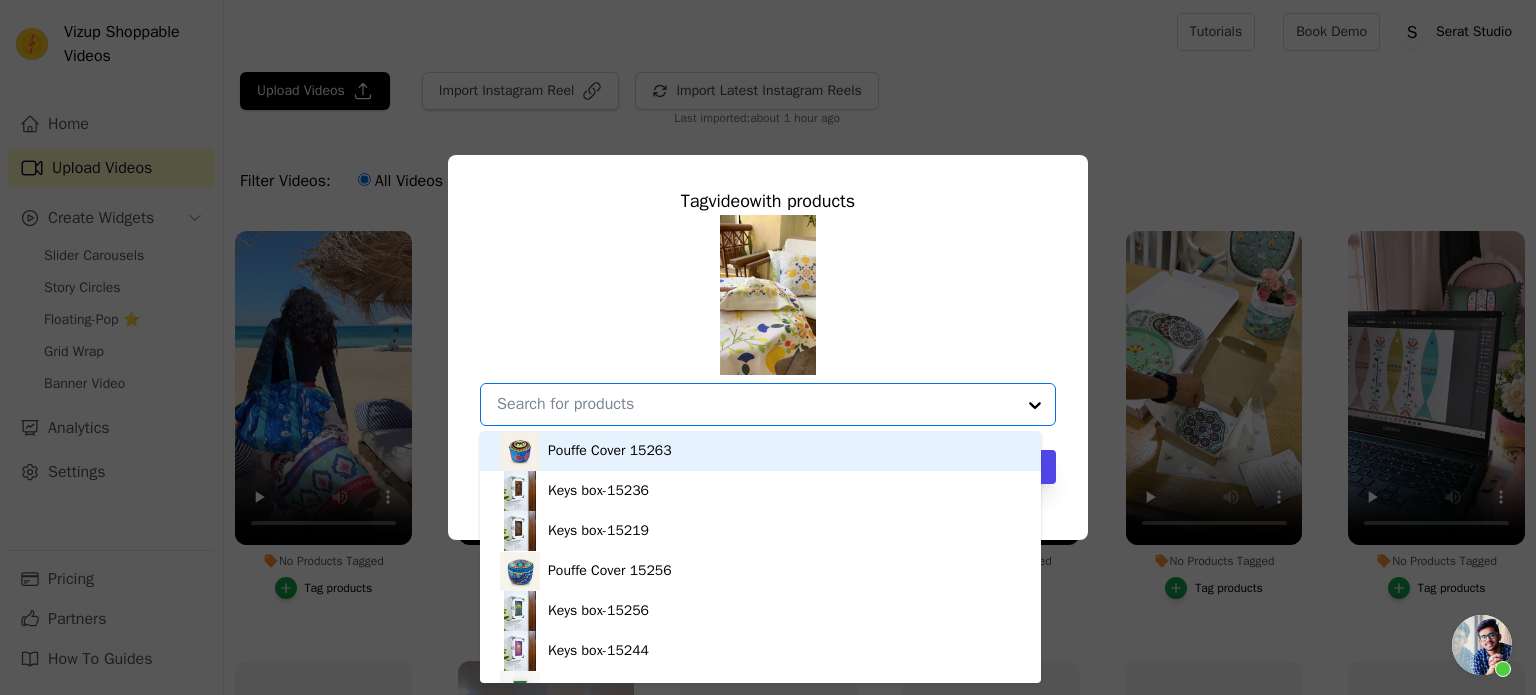 click on "No Products Tagged     Tag  video  with products         Pouffe Cover 15263     Keys box-15236     Keys box-15219     Pouffe Cover 15256     Keys box-15256     Keys box-15244     Keys box-seashell     Keys box-15251     Keys box-turtle     Keys box-15257     Keys box-15237     Keys box-15236-b     Keys box-15252     Keys box-15254     Keys box-fish     Keys box-15249     Cushion cover-152CRI     Cushion cover-15233     Cushion cover-1525P     Cushion cover-15268     Cushion cover-15248     Cushion cover-Moms19     Cushion cover-Moms16     Cushion cover-15241     Tray-15264     Wooden Tray-15CRI     Tray-15218     Wooden Tray-15248     Tray-15263     Tray-15258     Tray-15254     Tray-15256     Coasters-15258     Coasters-15256     Coasters-15231     Coasters-15233     Coasters-15251     Coasters-15218     Coasters-15241     Coasters-15252     Coasters-15240     Coasters-15266     Coasters-1525f     Coasters-1525P     Coasters-15237     Coasters-15264     Coasters-15243     Coasters-15253" at bounding box center (756, 404) 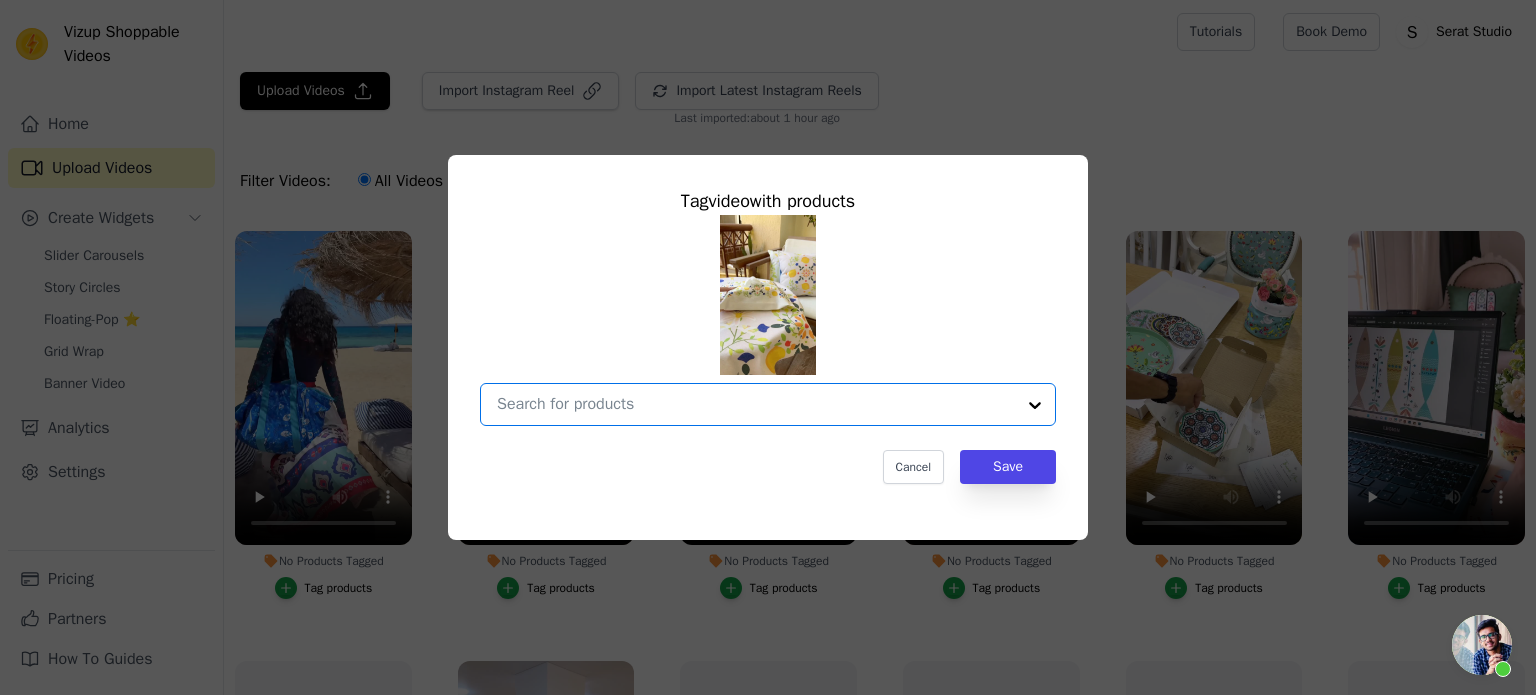 click on "No Products Tagged     Tag  video  with products       Option undefined, selected.   Select is focused, type to refine list, press down to open the menu.                   Cancel   Save     Tag products" at bounding box center [756, 404] 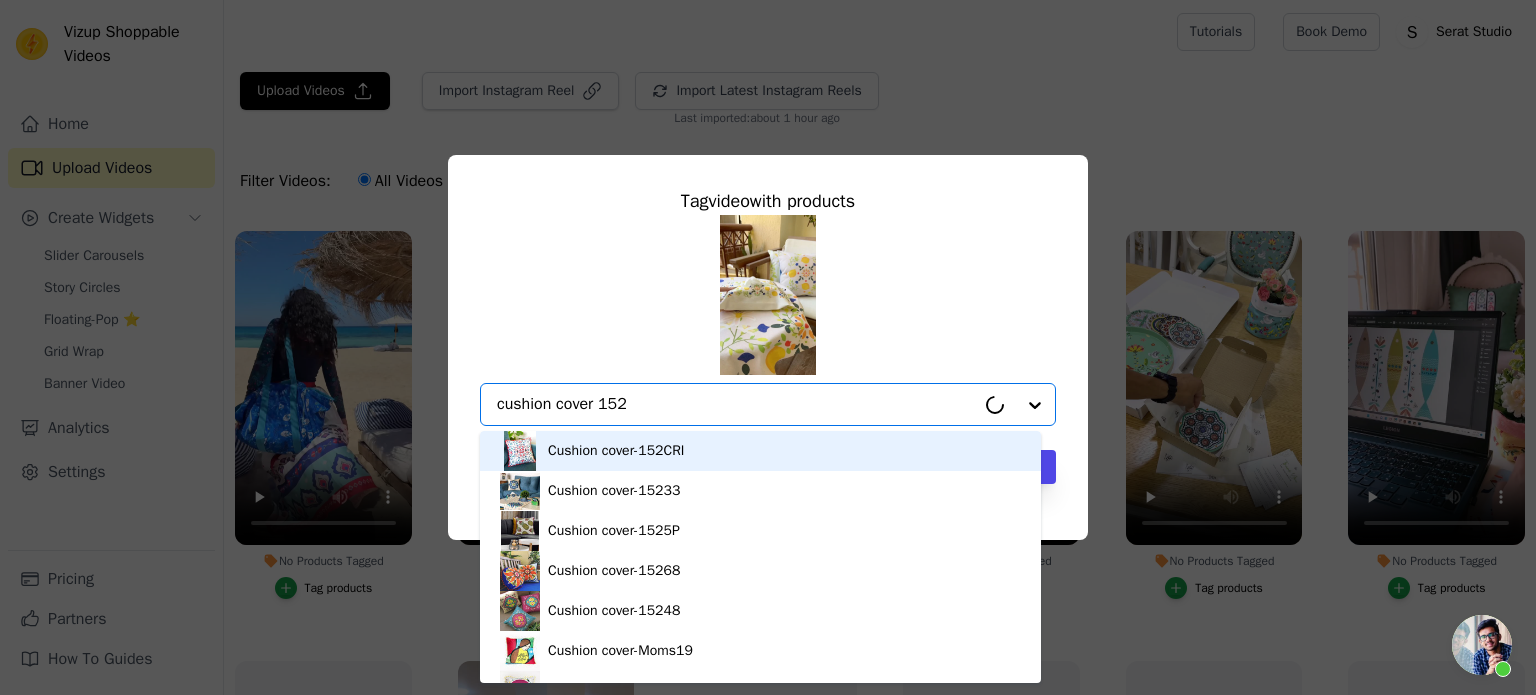 type on "cushion cover 1528" 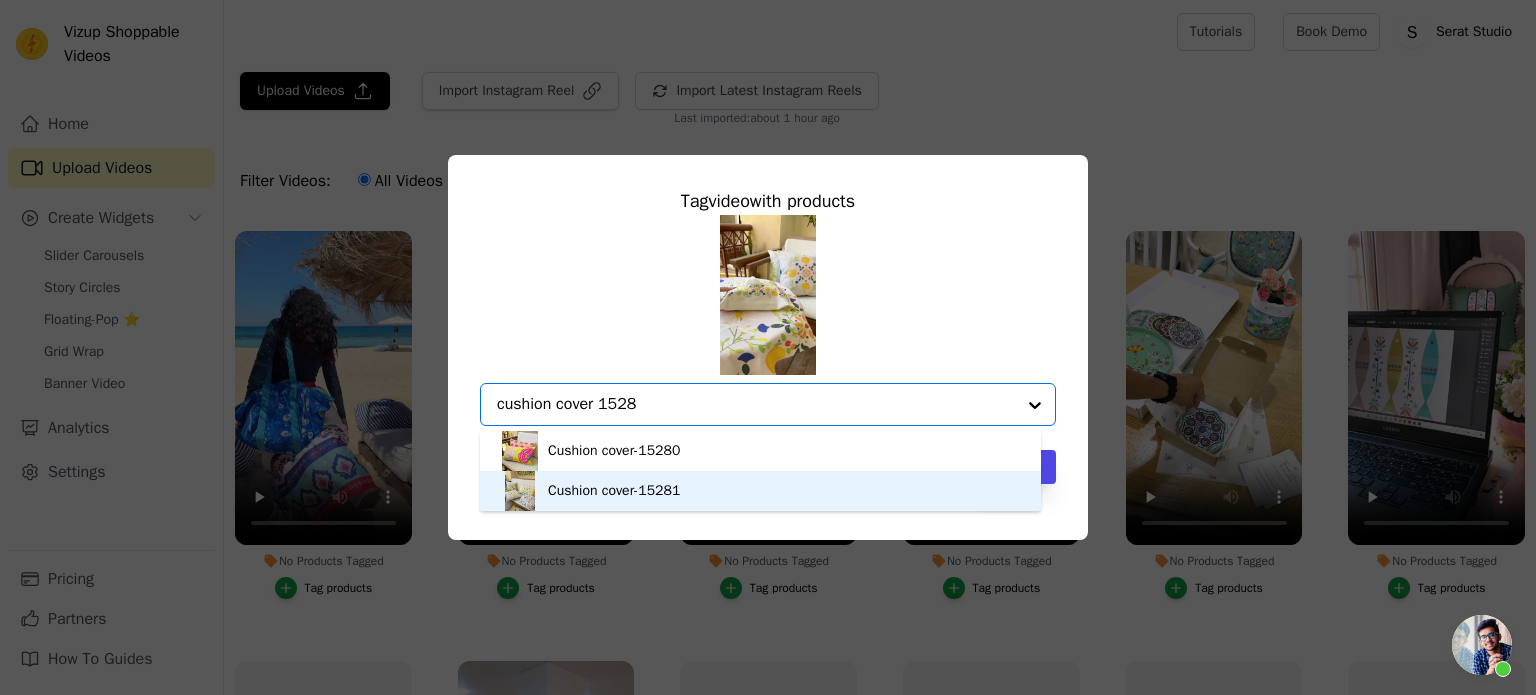 click on "Cushion cover-15281" at bounding box center [614, 491] 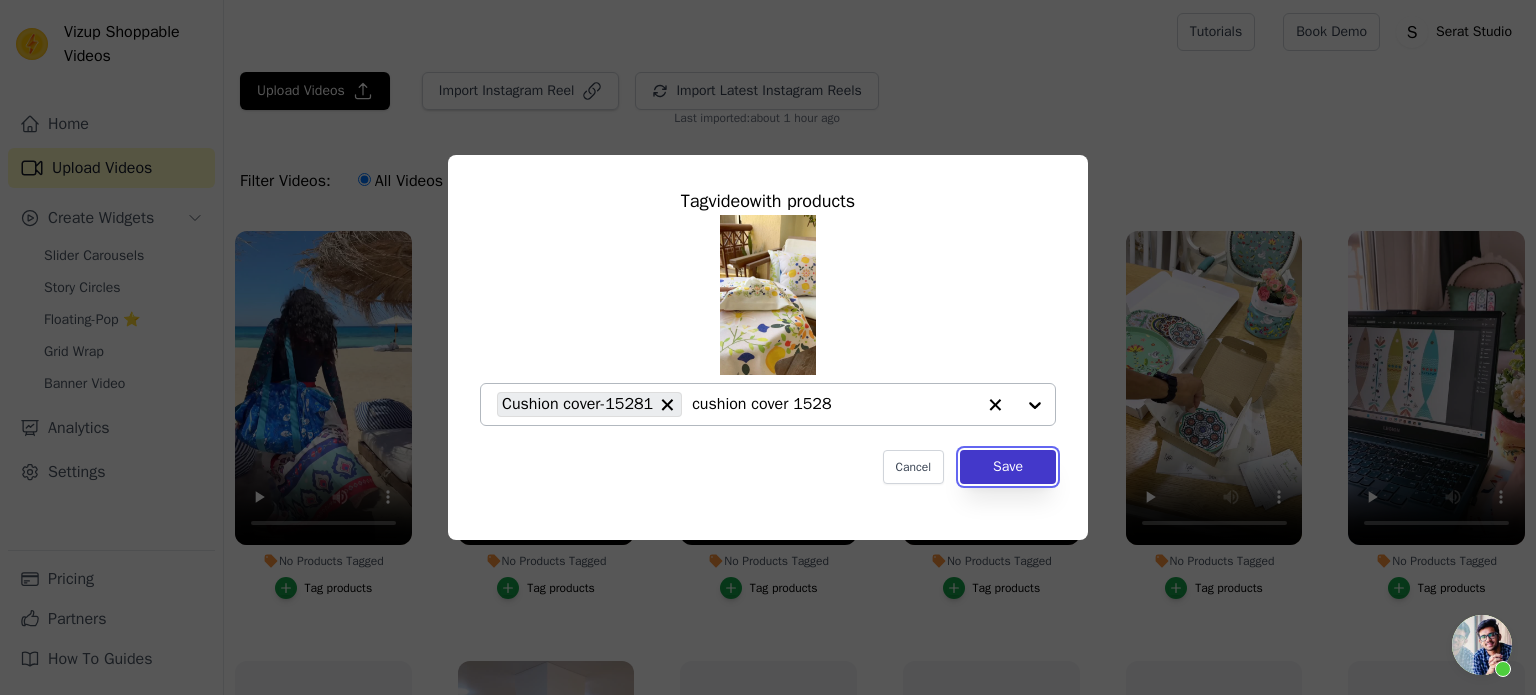 click on "Save" at bounding box center (1008, 467) 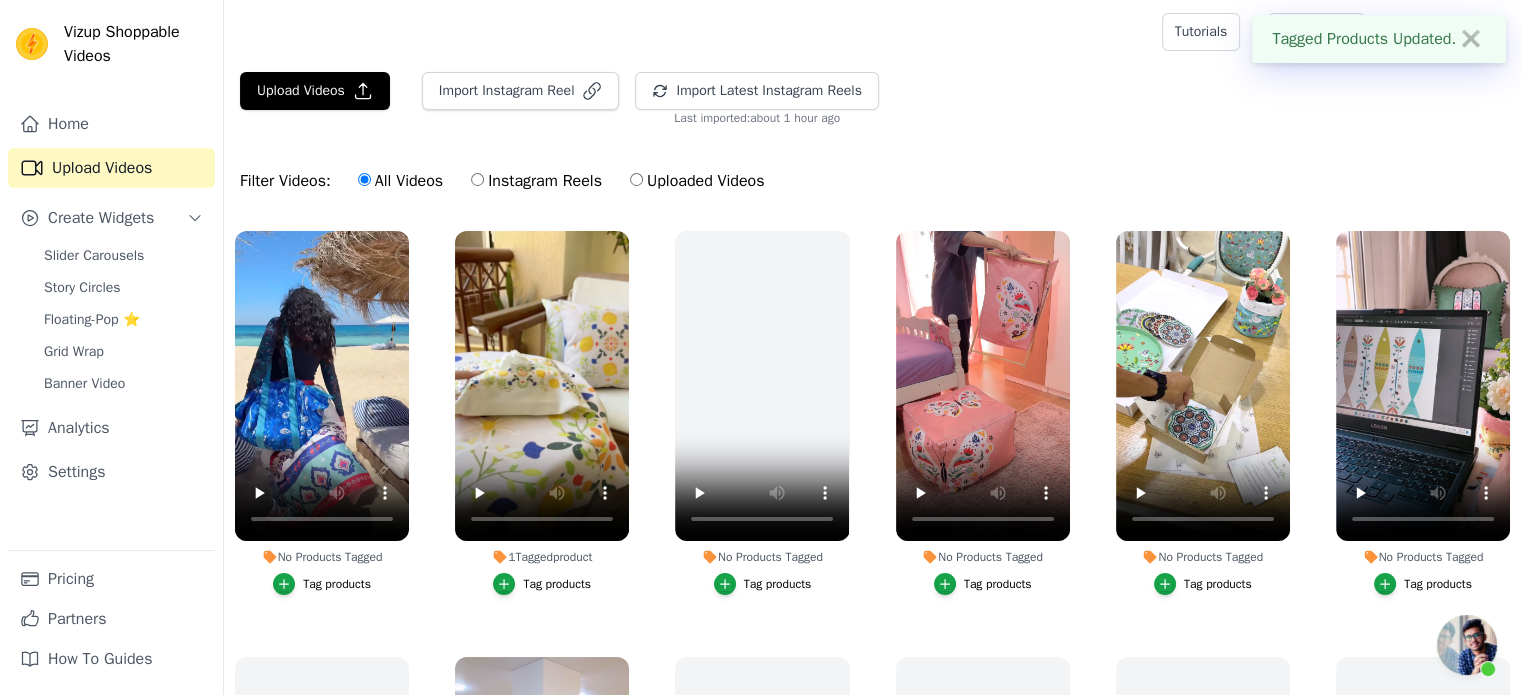 click on "Tag products" at bounding box center (998, 584) 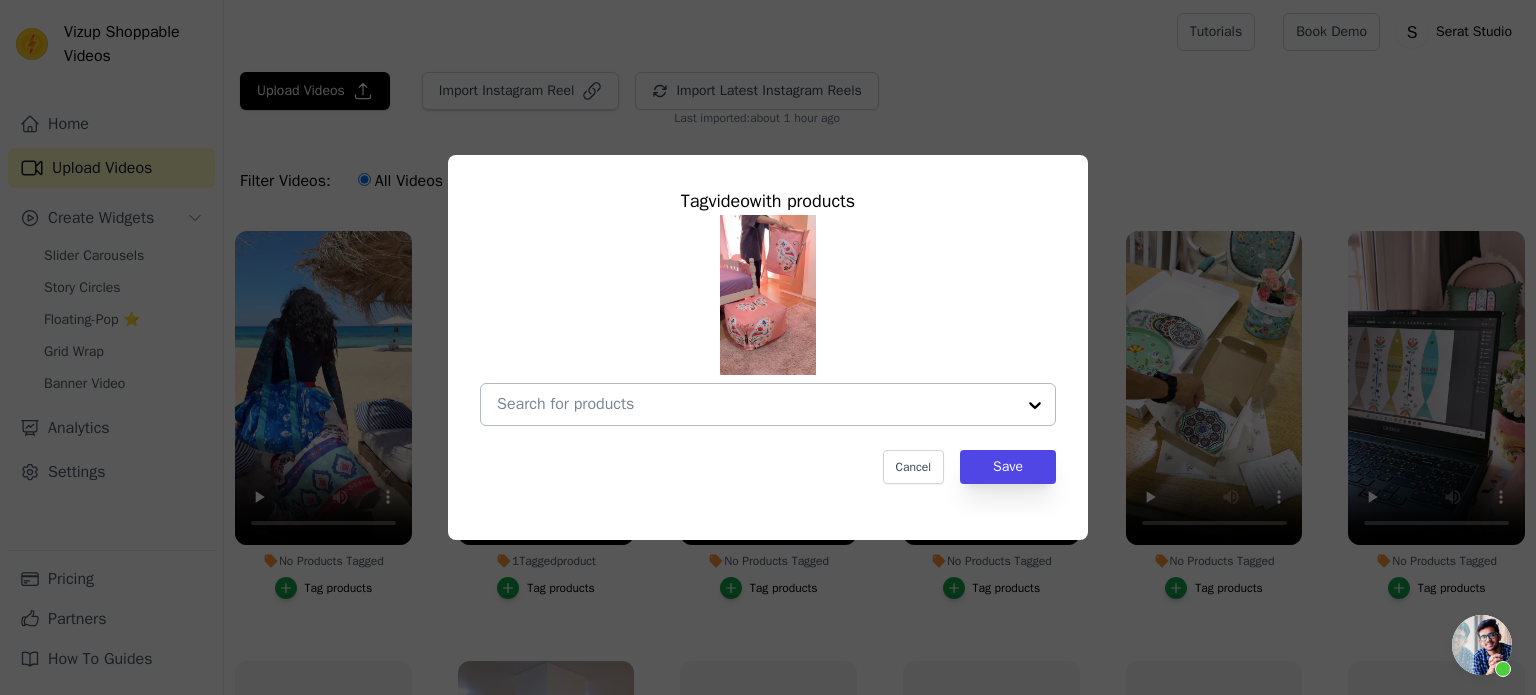 click on "No Products Tagged     Tag  video  with products                         Cancel   Save     Tag products" at bounding box center (756, 404) 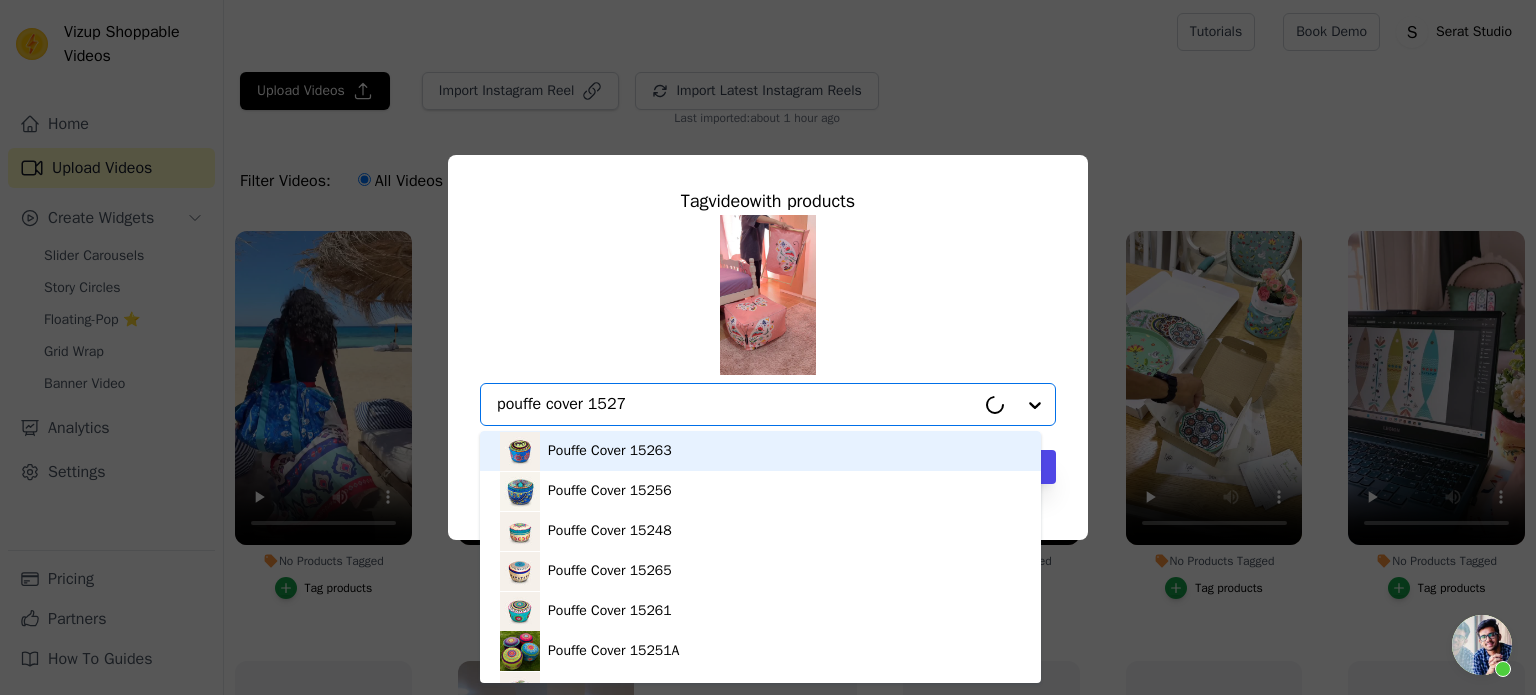 type on "pouffe cover 15270" 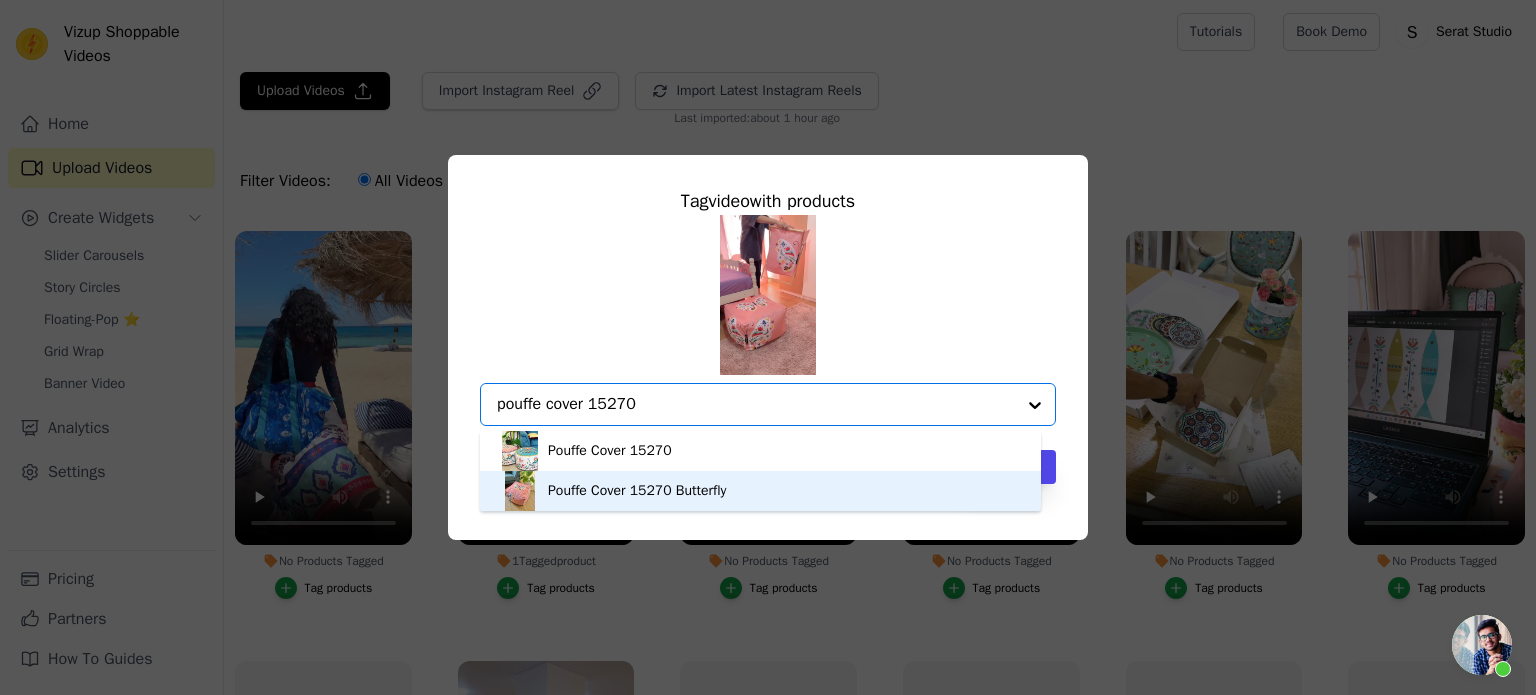 click on "Pouffe Cover 15270 Butterfly" at bounding box center [637, 491] 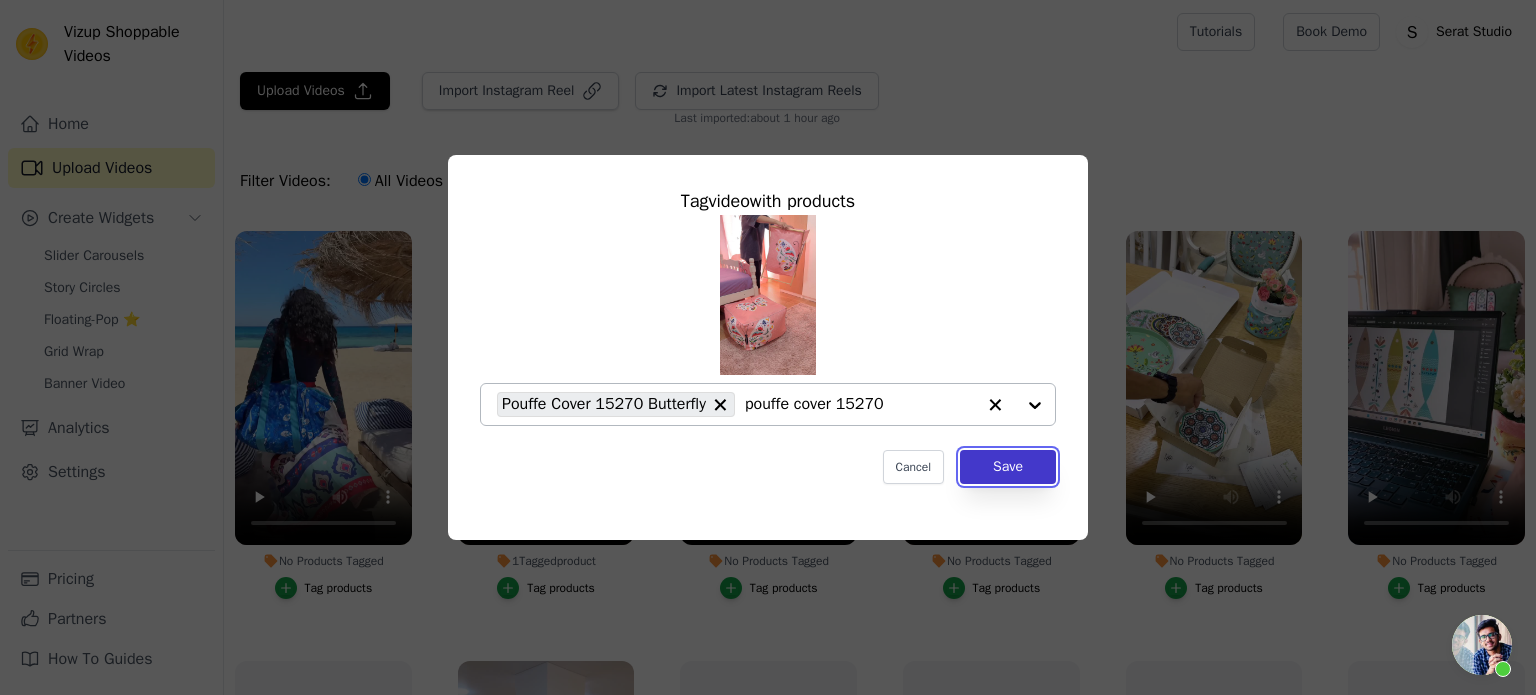 click on "Save" at bounding box center (1008, 467) 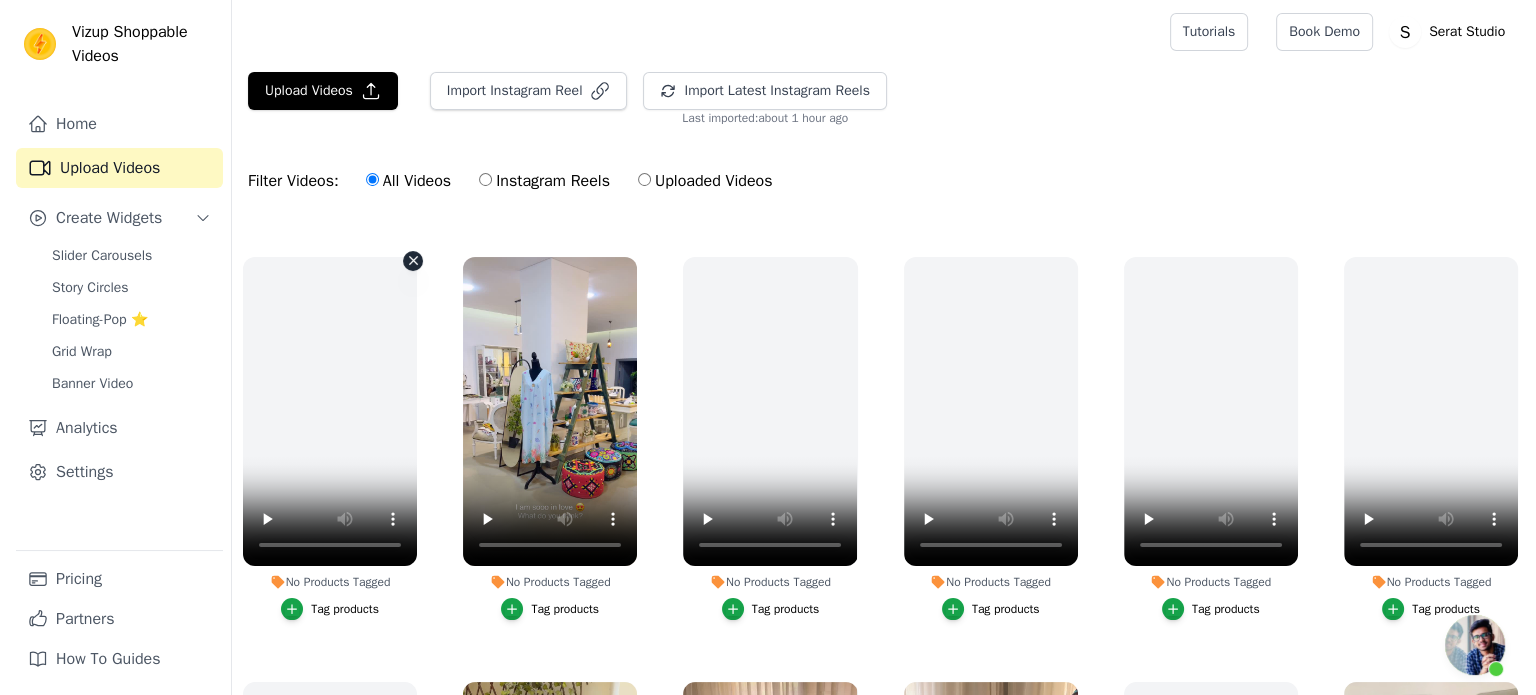 scroll, scrollTop: 0, scrollLeft: 0, axis: both 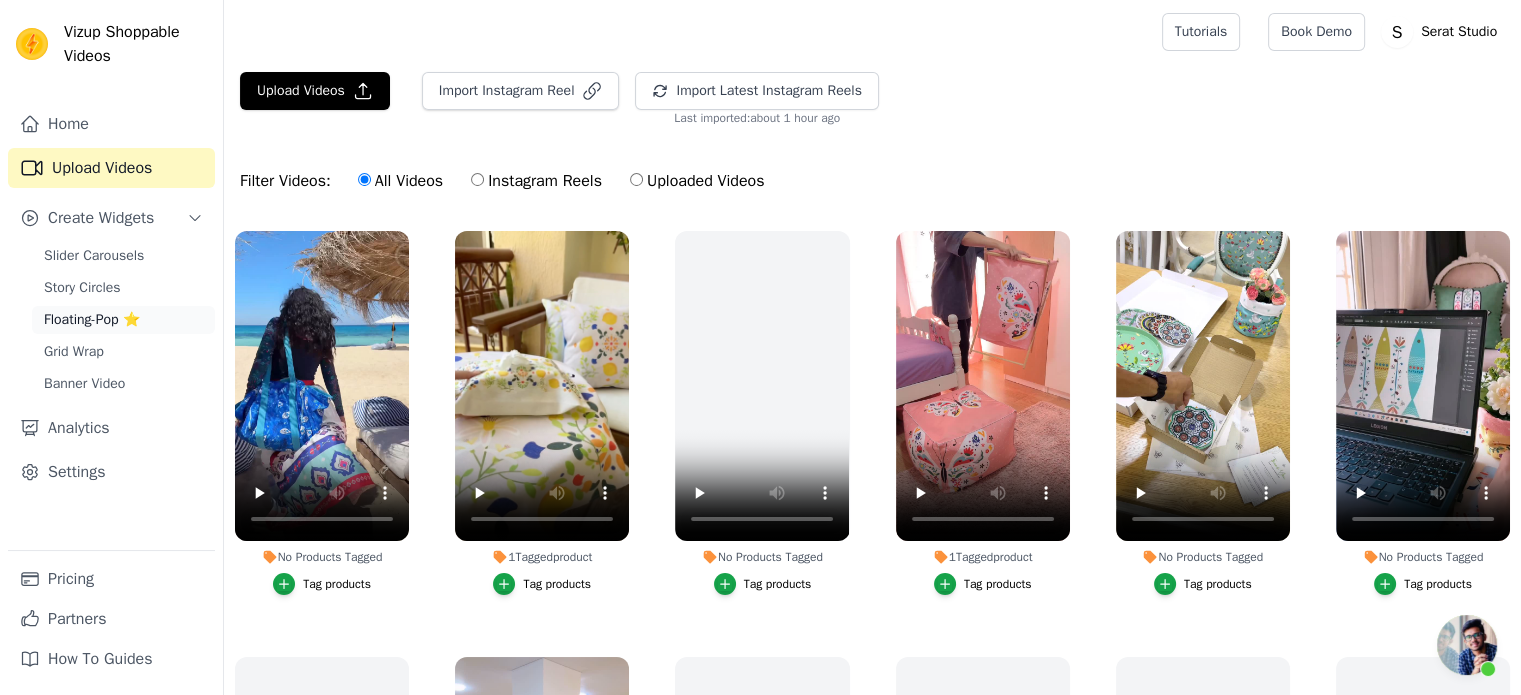 click on "Floating-Pop ⭐" at bounding box center [92, 320] 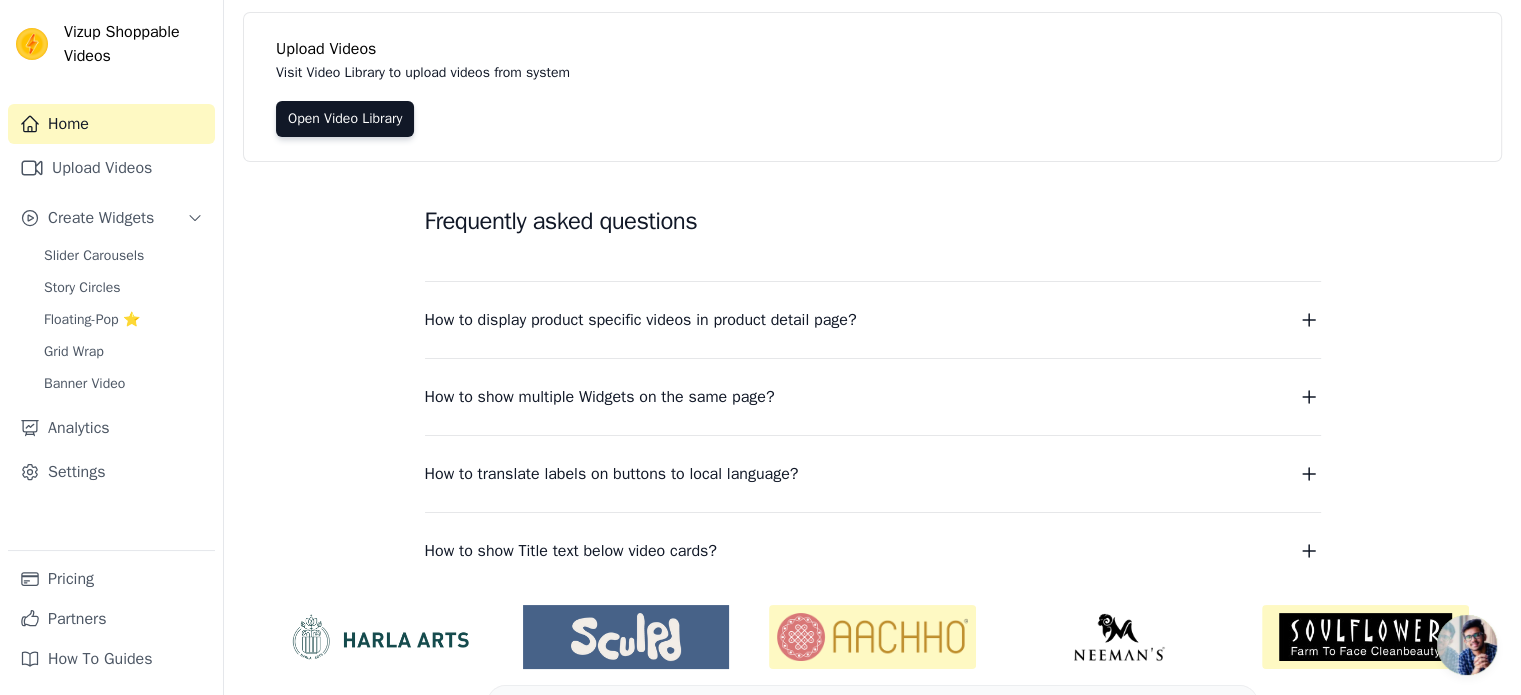 scroll, scrollTop: 200, scrollLeft: 0, axis: vertical 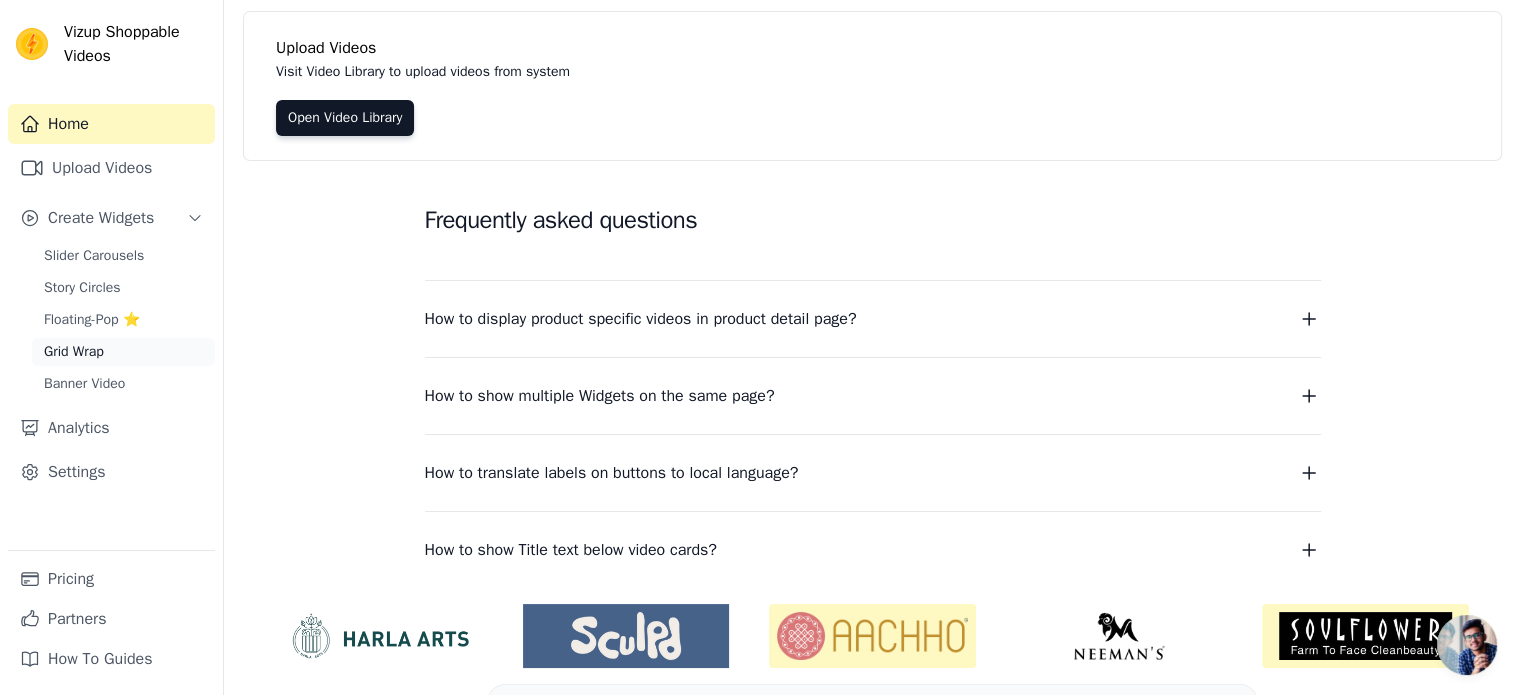 click on "Grid Wrap" at bounding box center (123, 352) 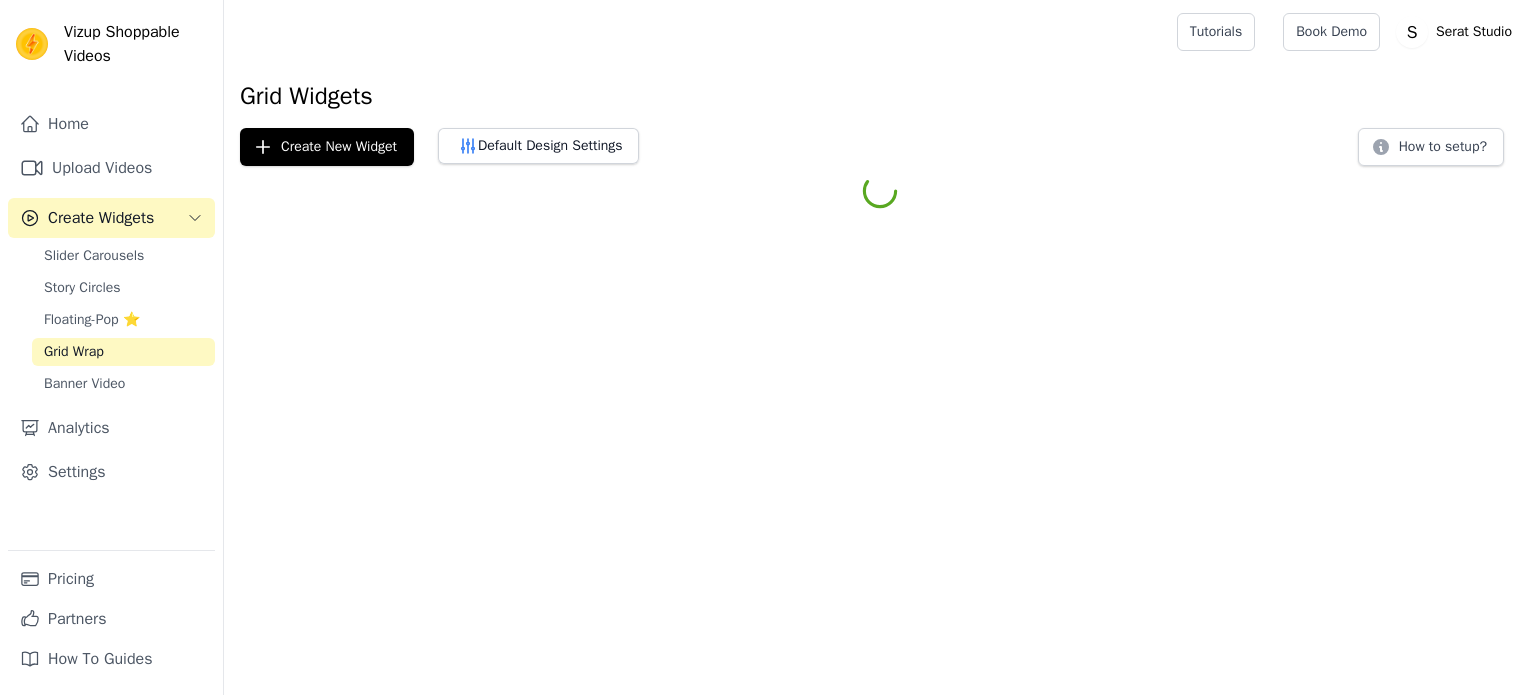 scroll, scrollTop: 0, scrollLeft: 0, axis: both 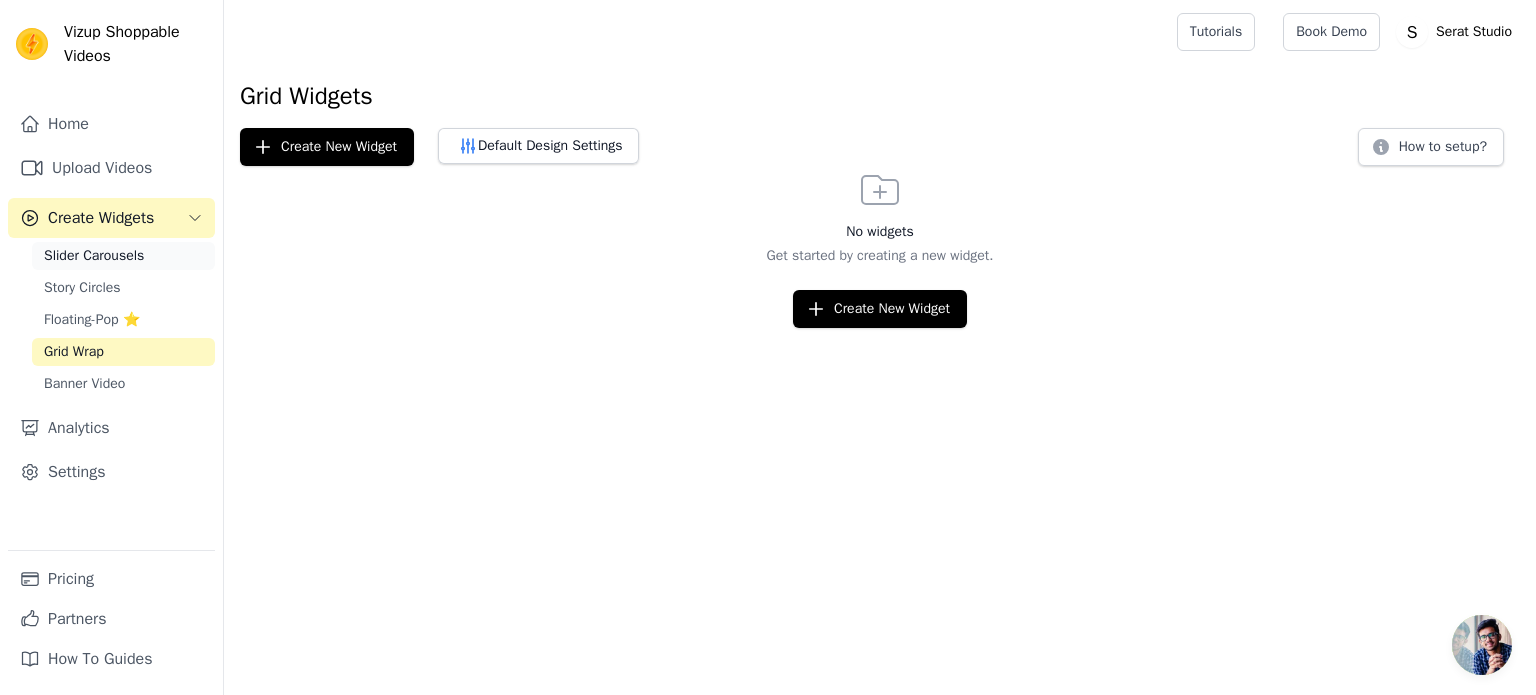 click on "Slider Carousels" at bounding box center (123, 256) 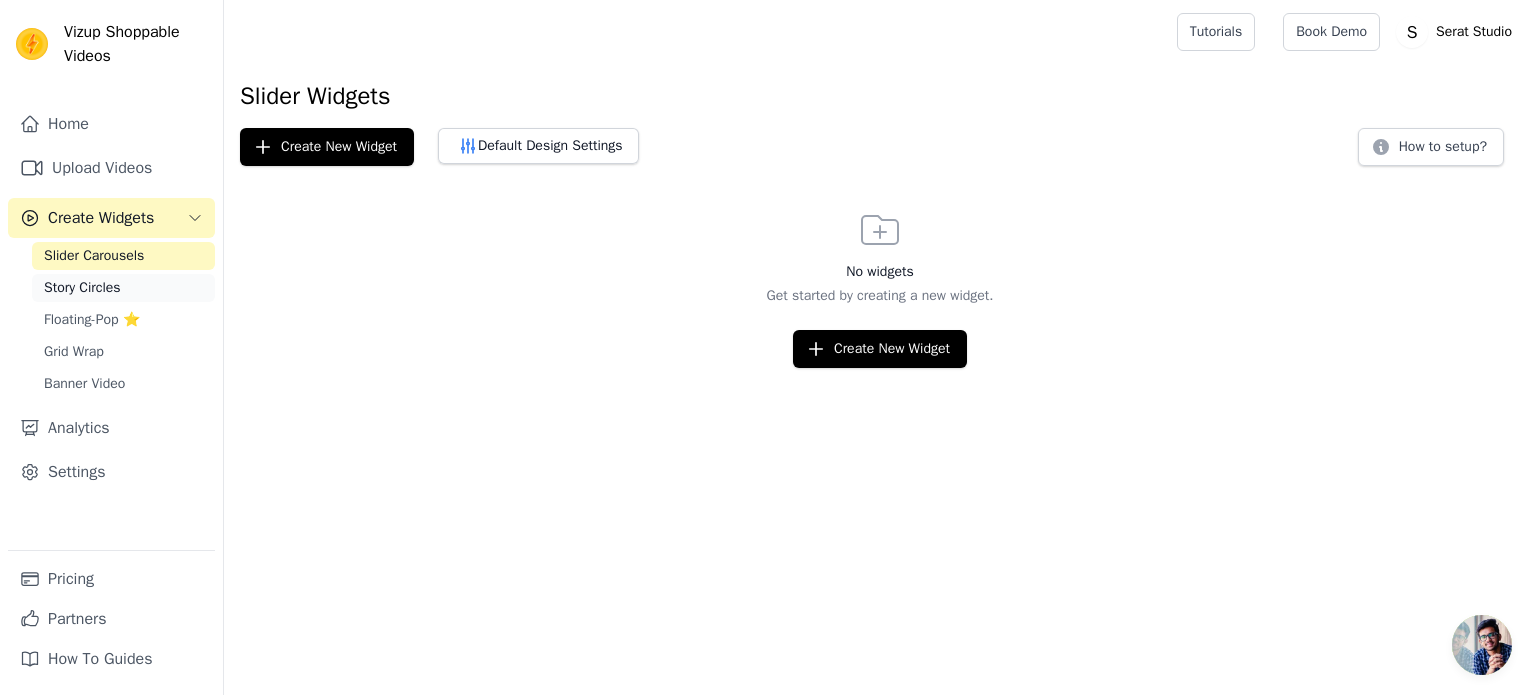 click on "Story Circles" at bounding box center [123, 288] 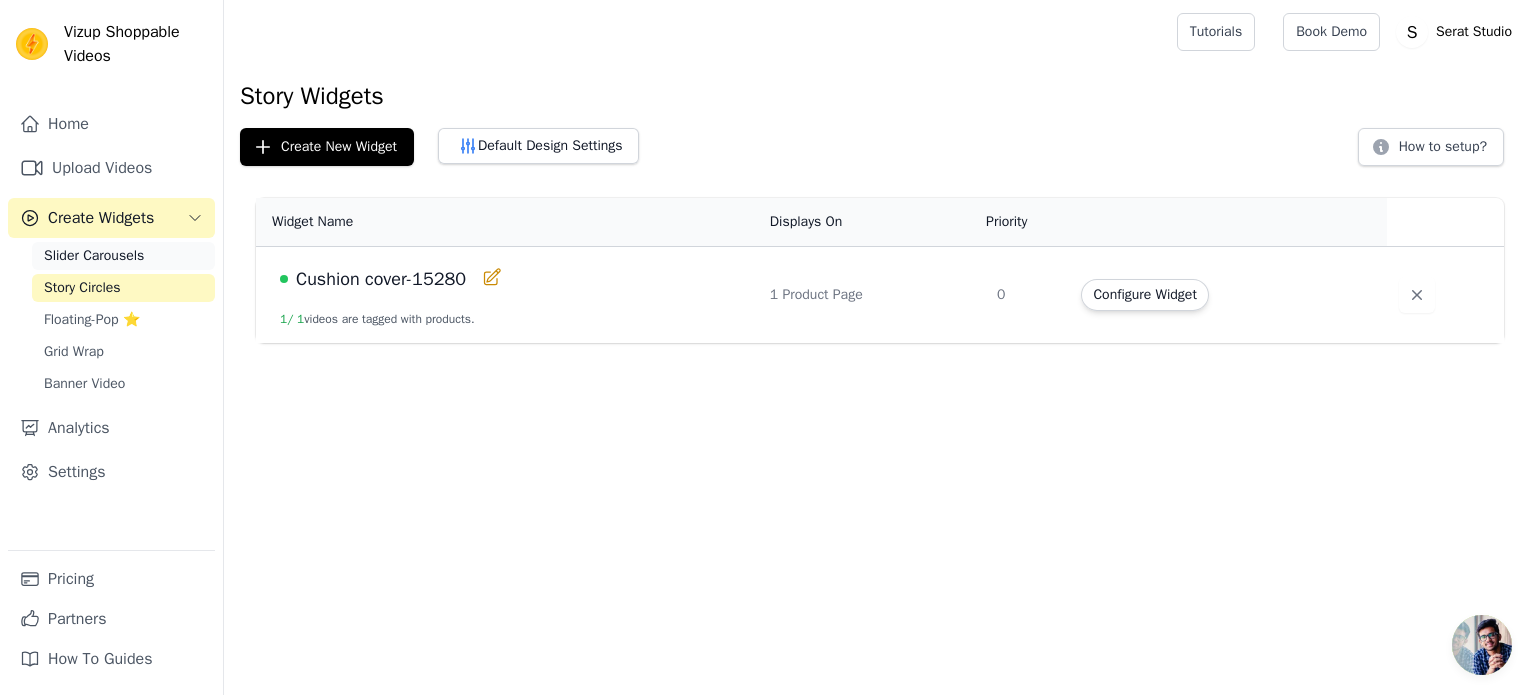 click on "Slider Carousels" at bounding box center (123, 256) 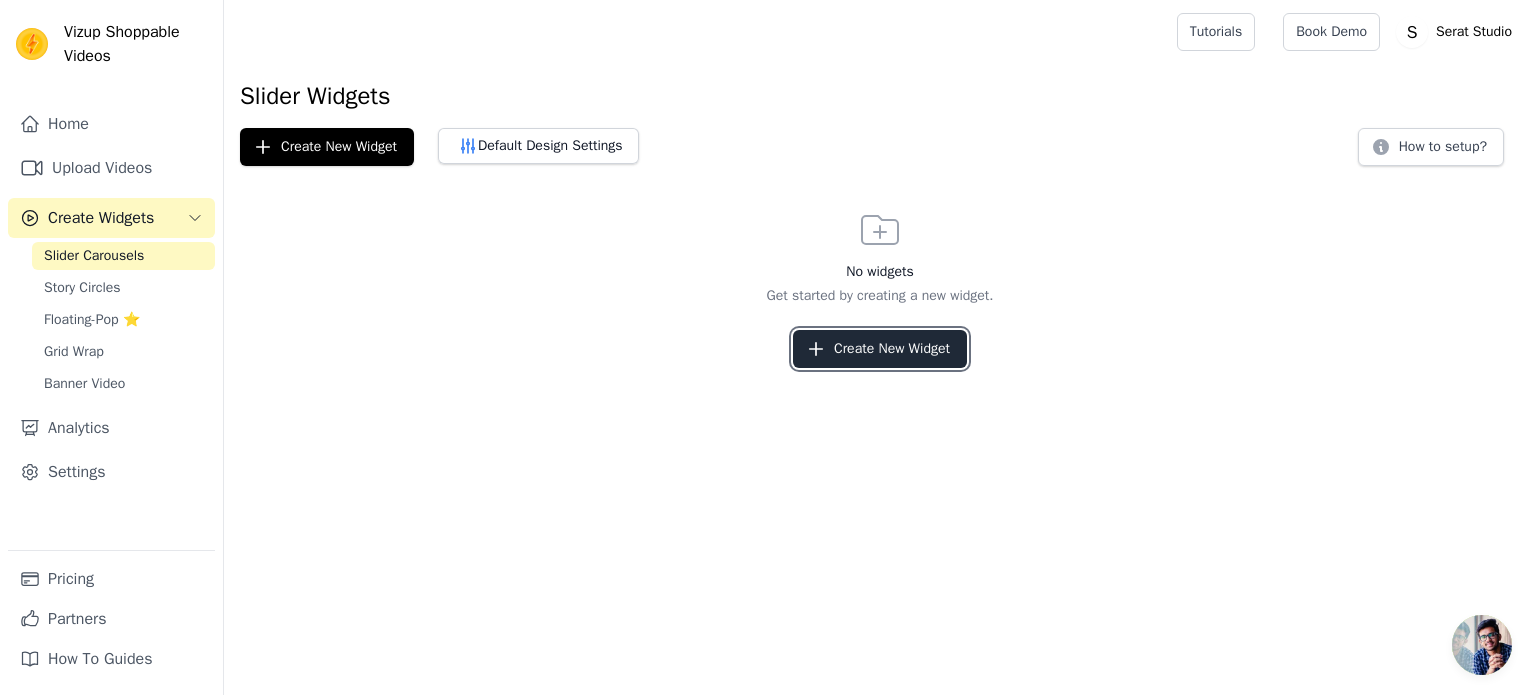 click on "Create New Widget" at bounding box center (880, 349) 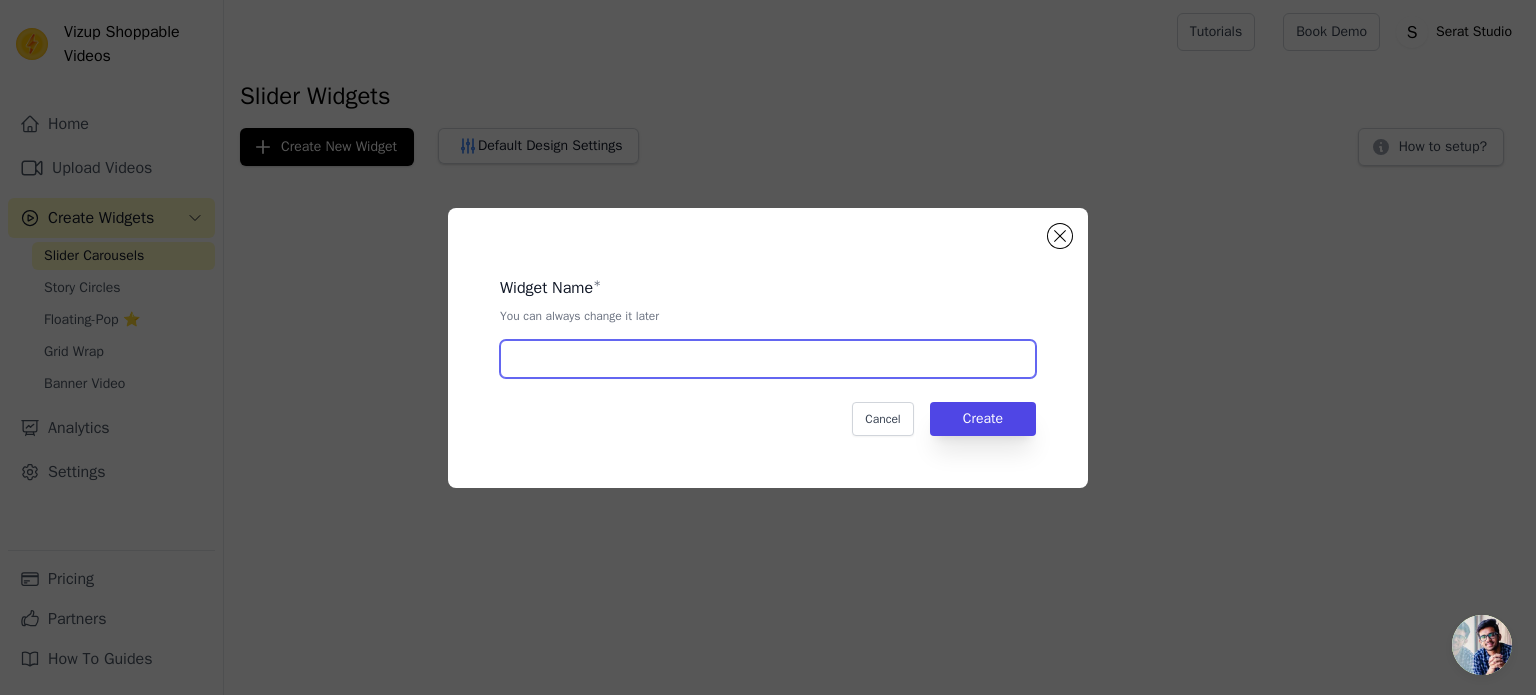 click at bounding box center (768, 359) 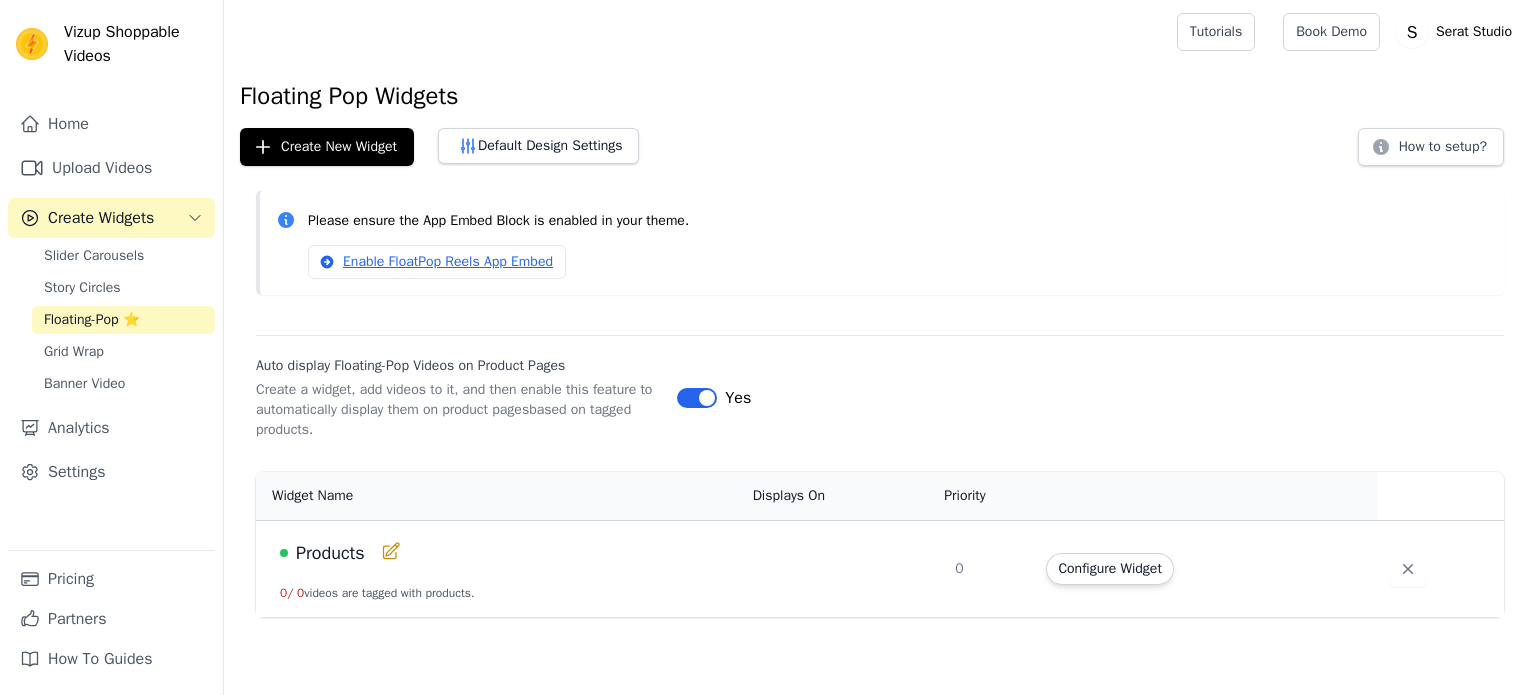 scroll, scrollTop: 0, scrollLeft: 0, axis: both 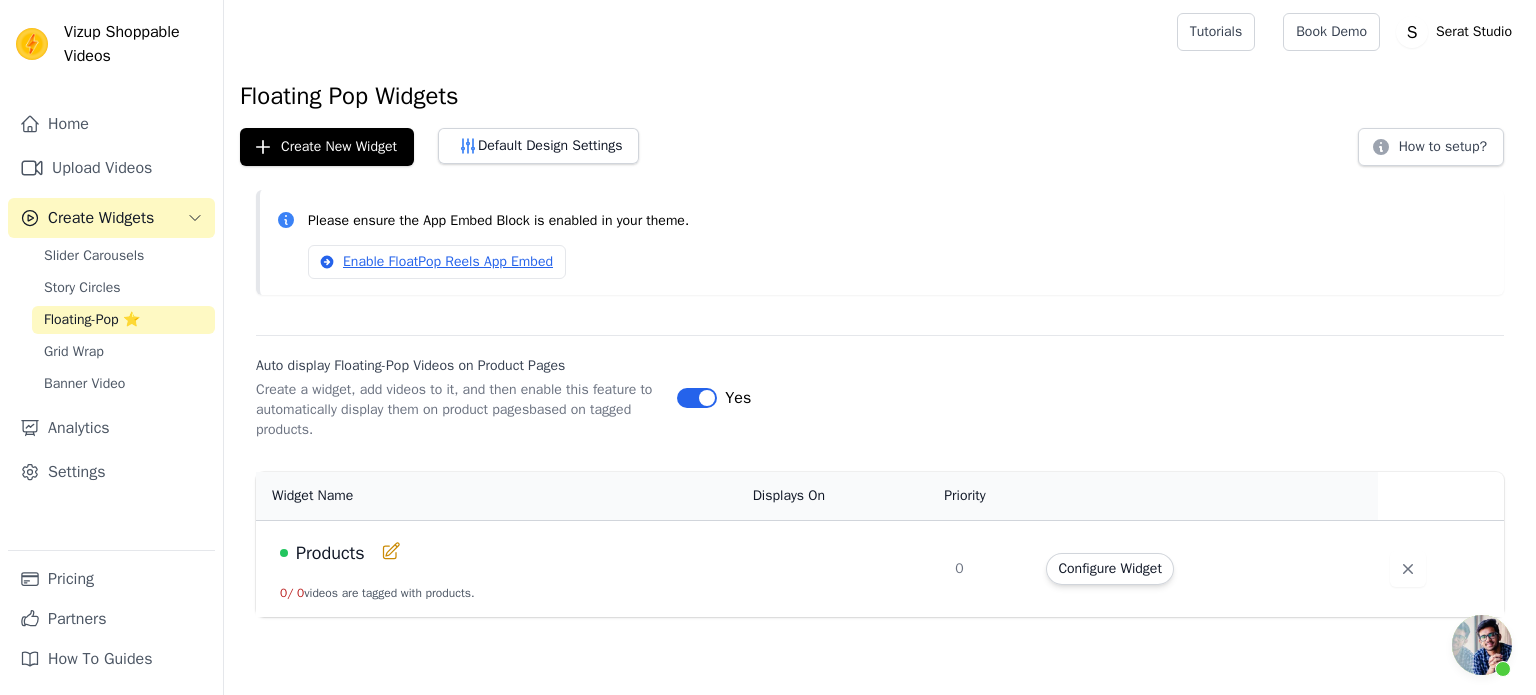 click 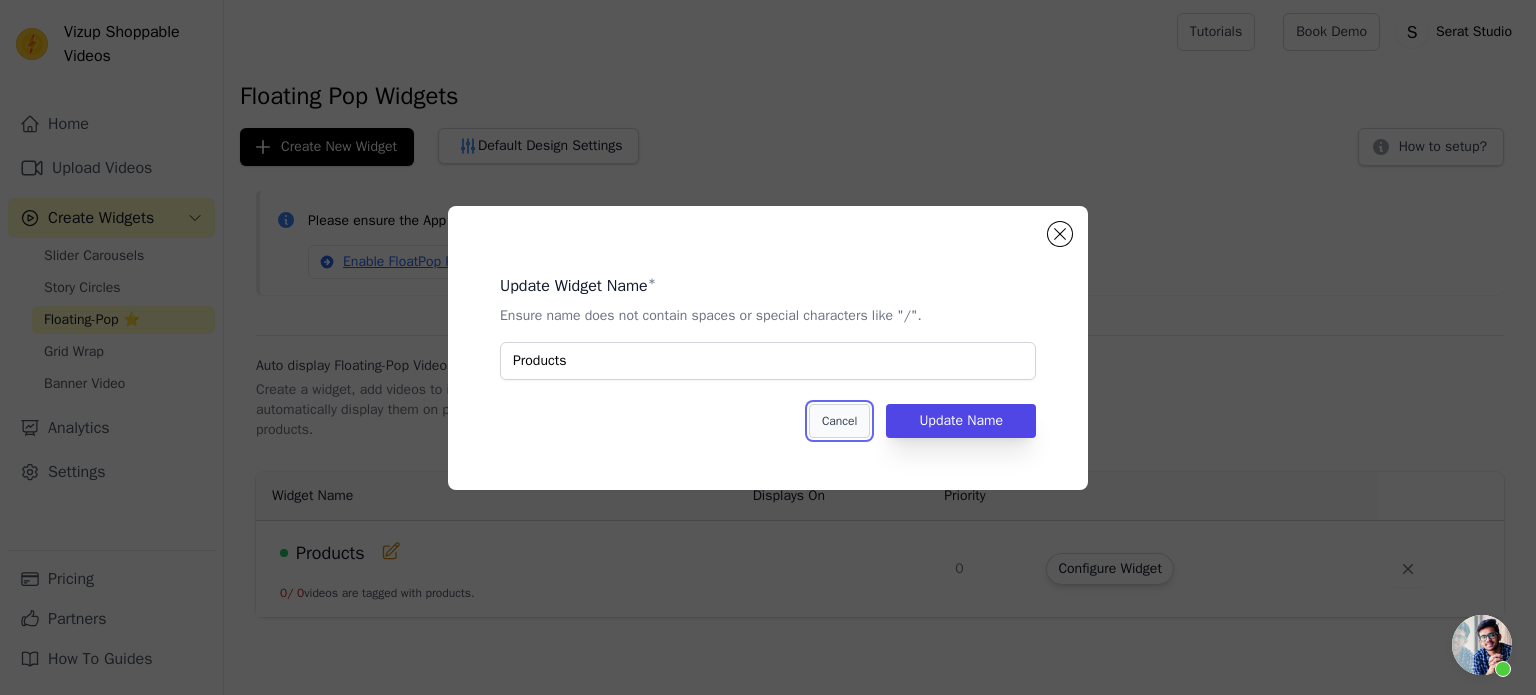 click on "Cancel" at bounding box center (839, 421) 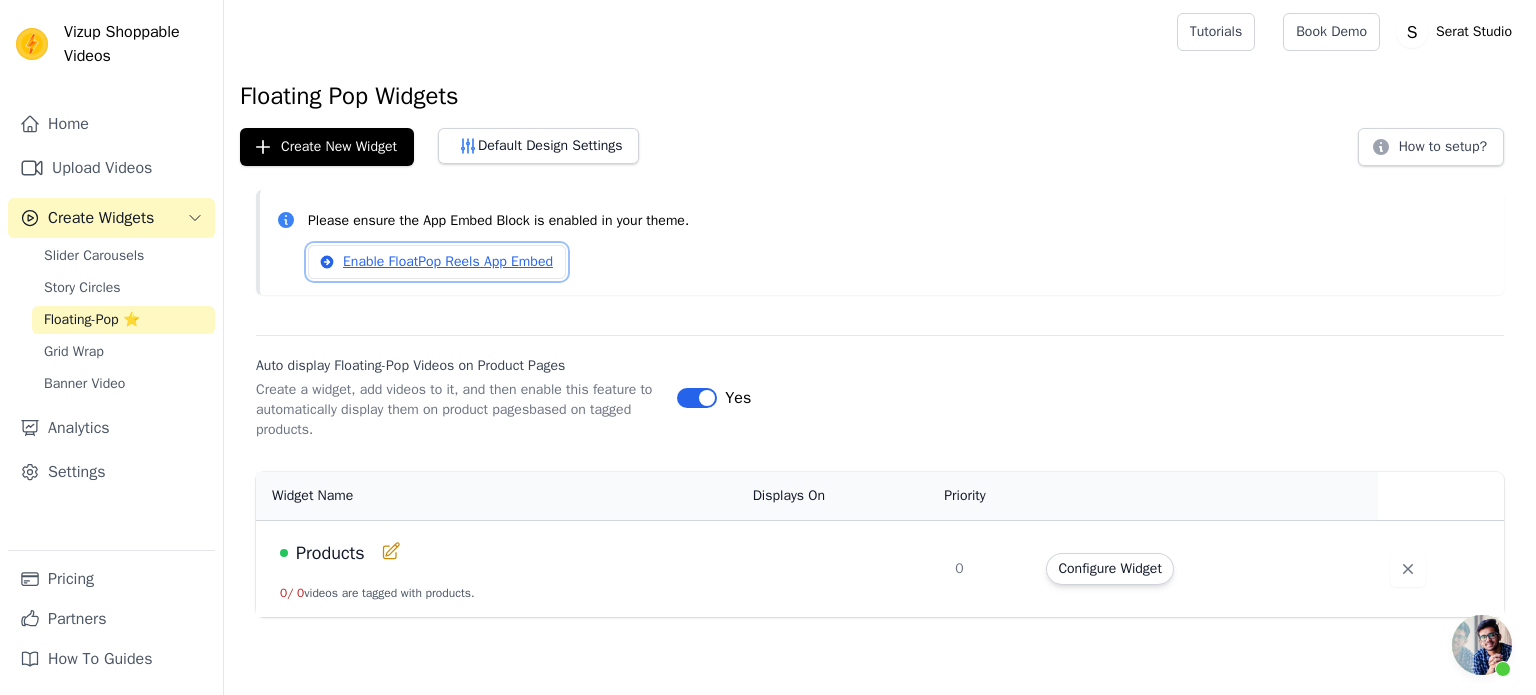 click on "Enable FloatPop Reels App Embed" at bounding box center [437, 262] 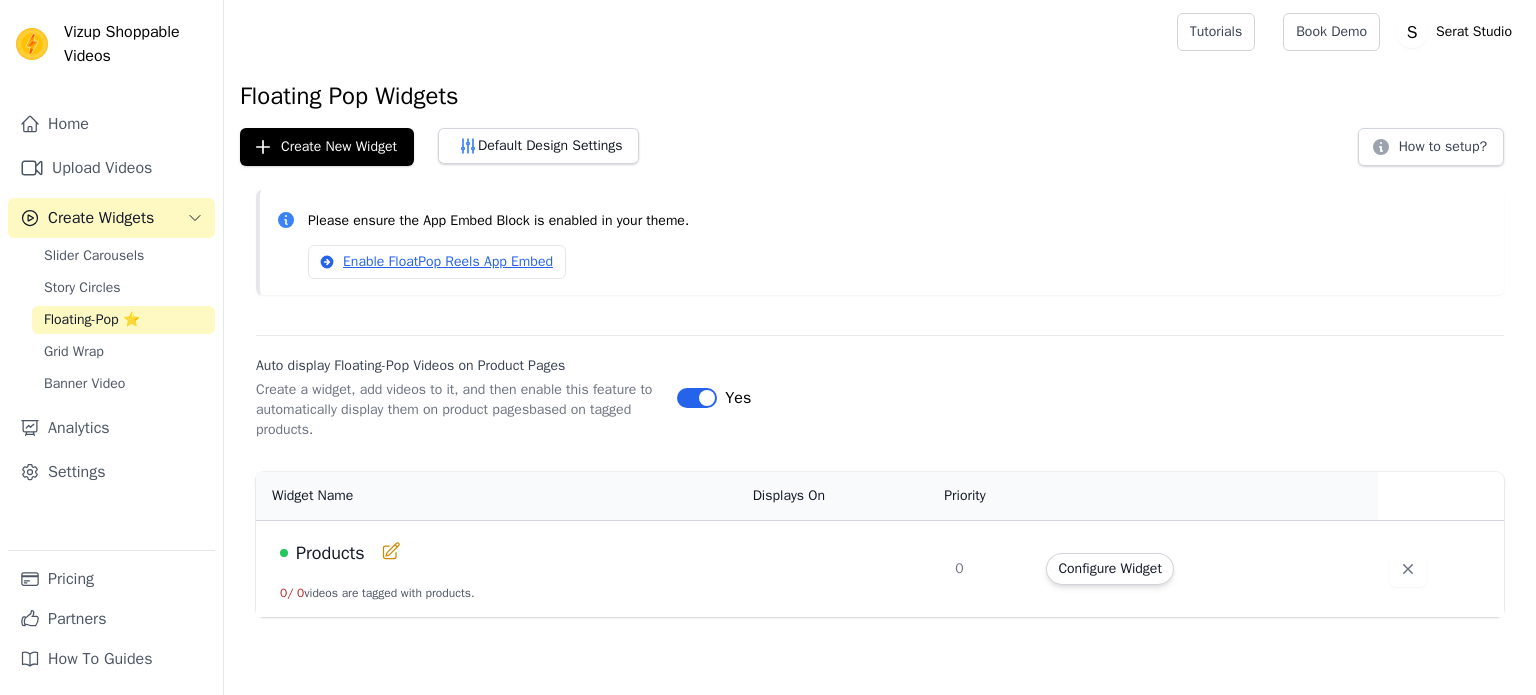scroll, scrollTop: 0, scrollLeft: 0, axis: both 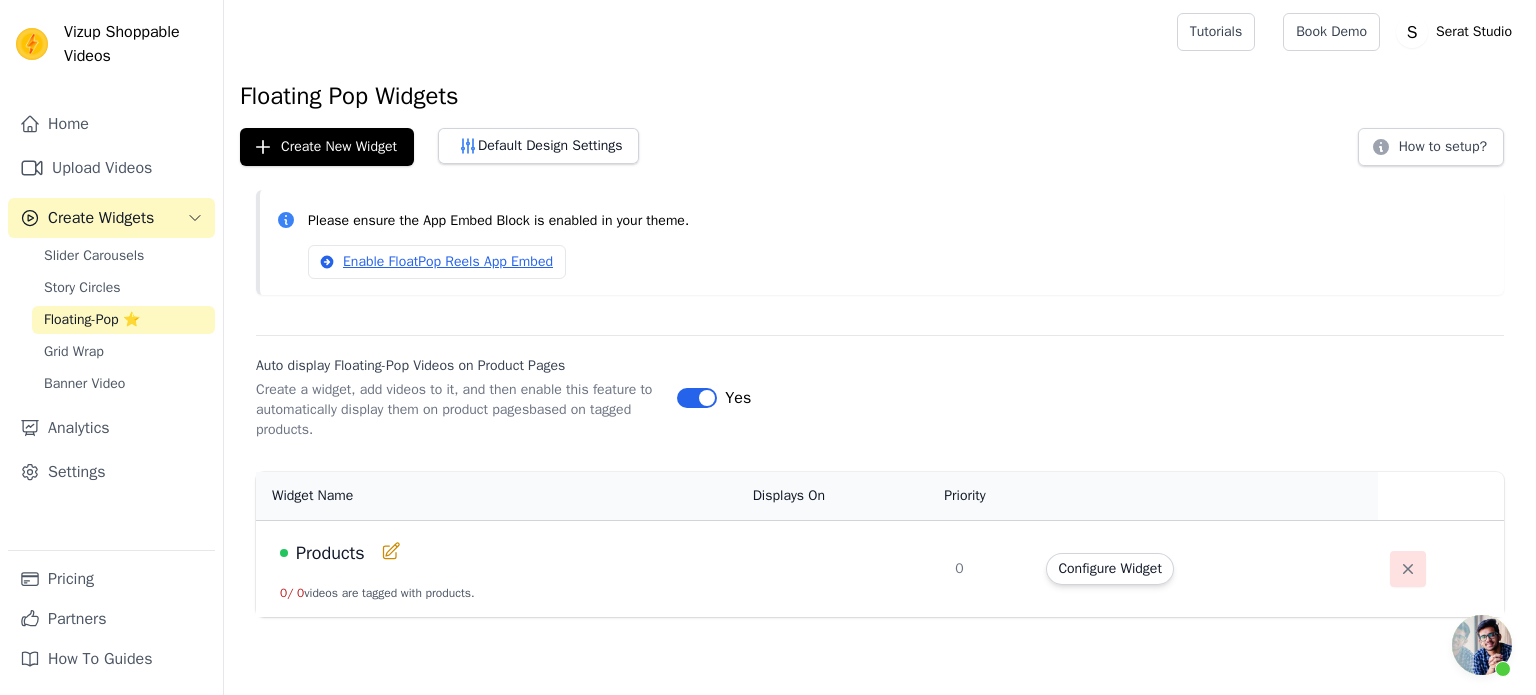 click 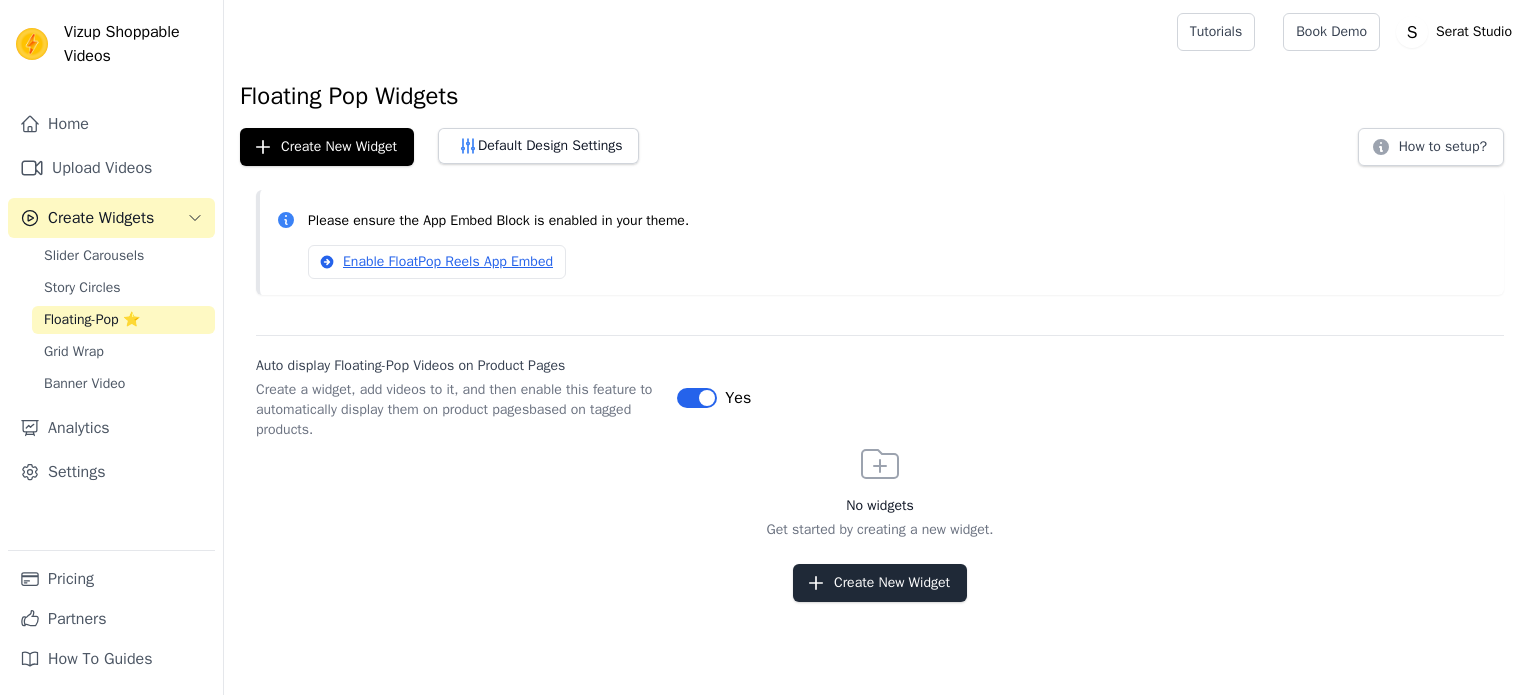 scroll, scrollTop: 0, scrollLeft: 0, axis: both 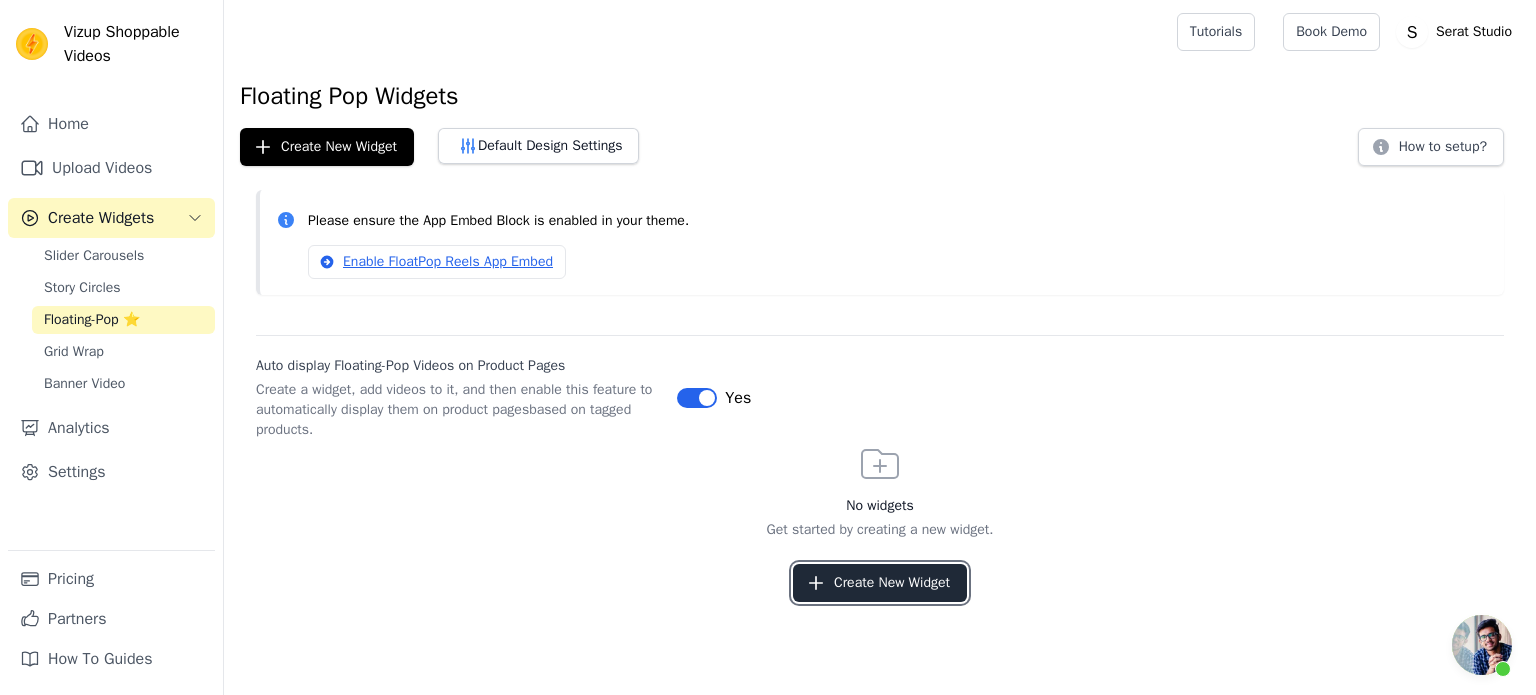 click on "Create New Widget" at bounding box center (880, 583) 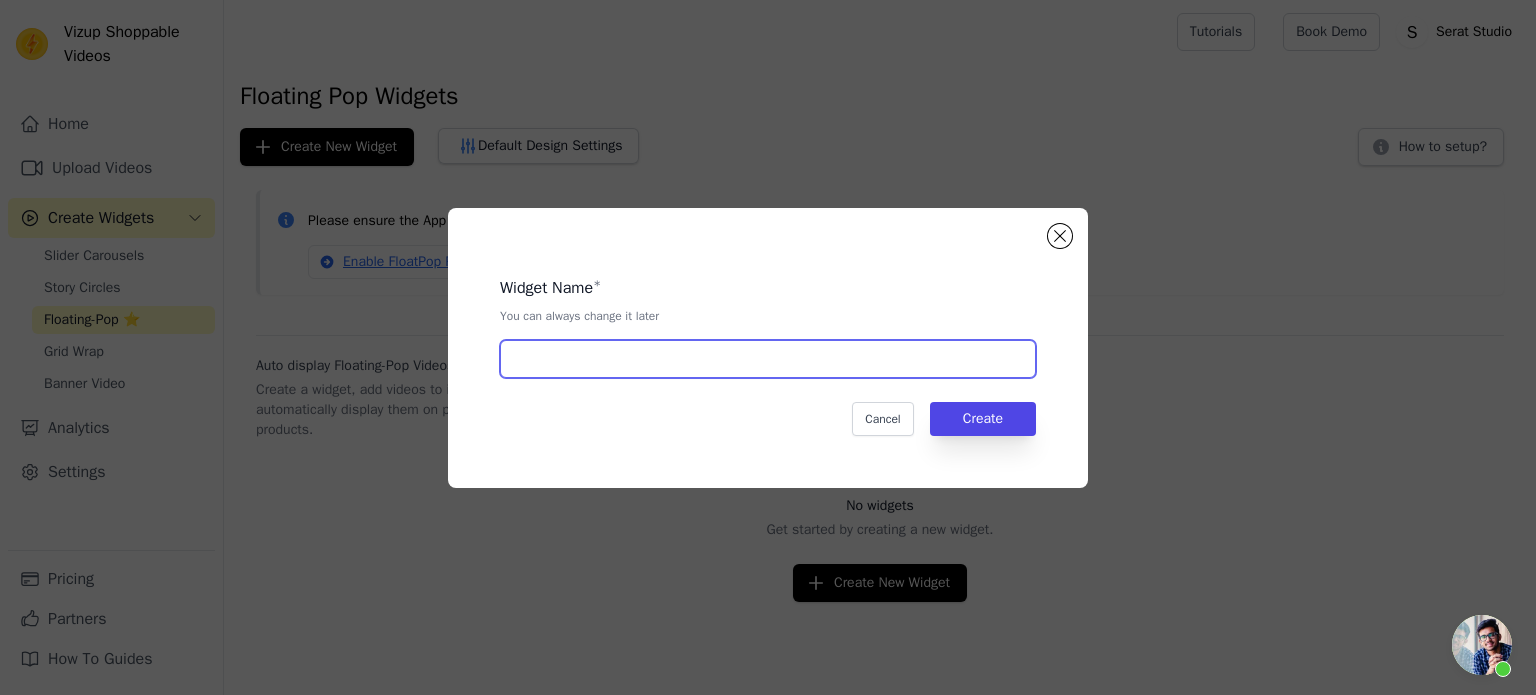 click at bounding box center (768, 359) 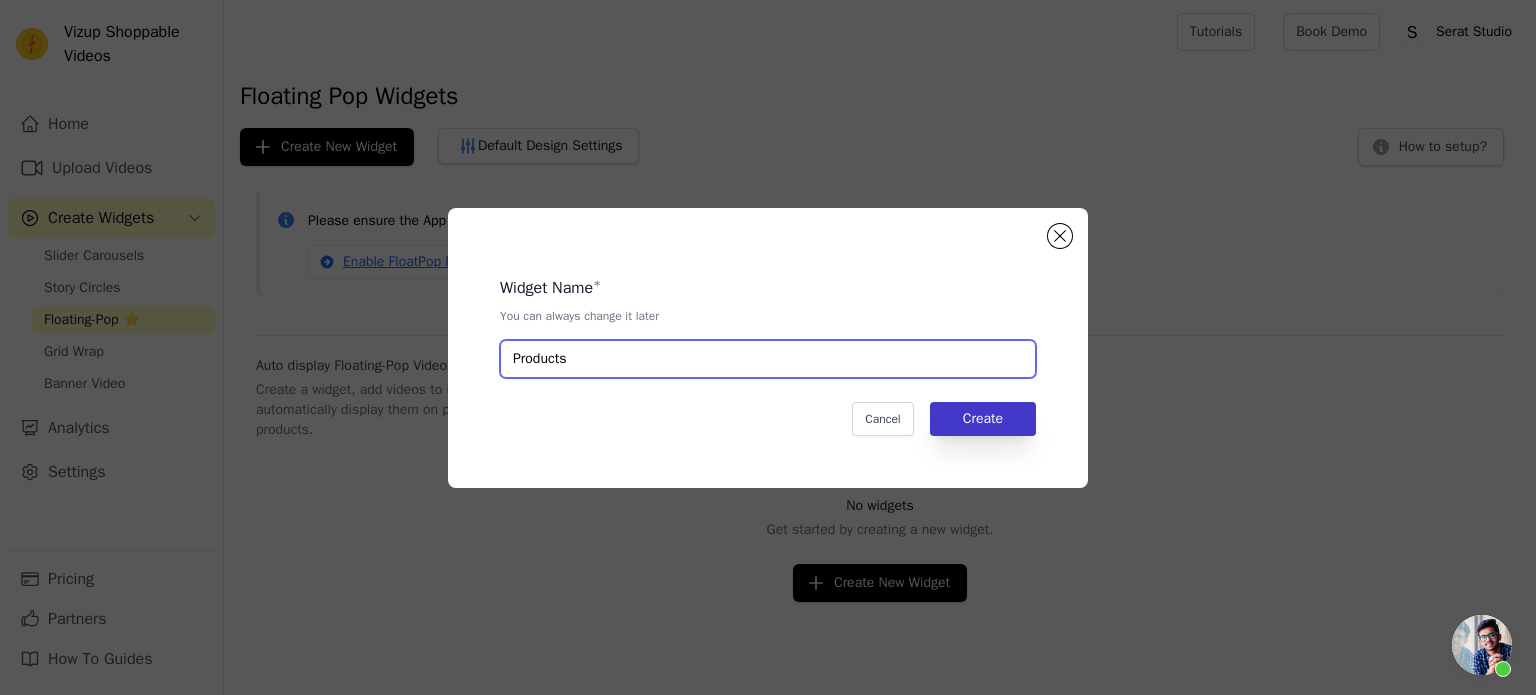 type on "Products" 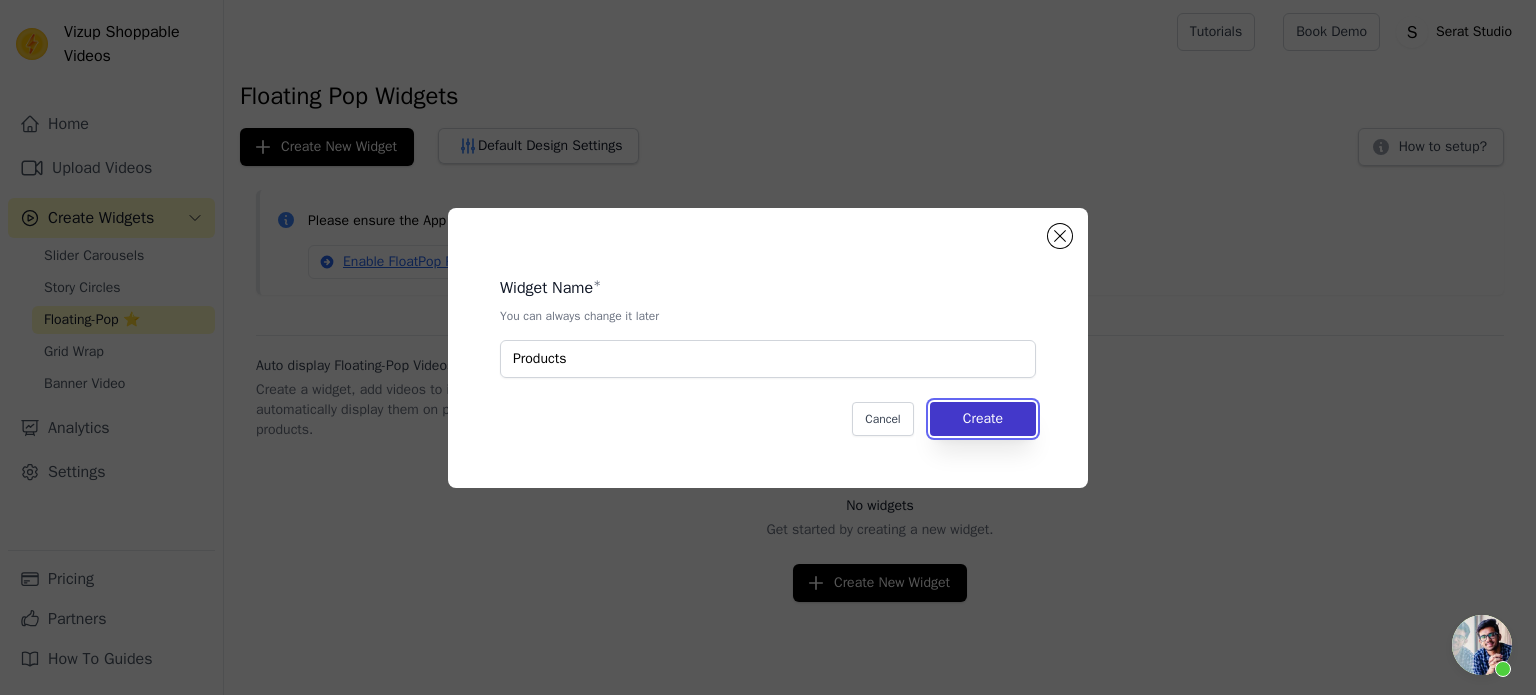 click on "Create" at bounding box center [983, 419] 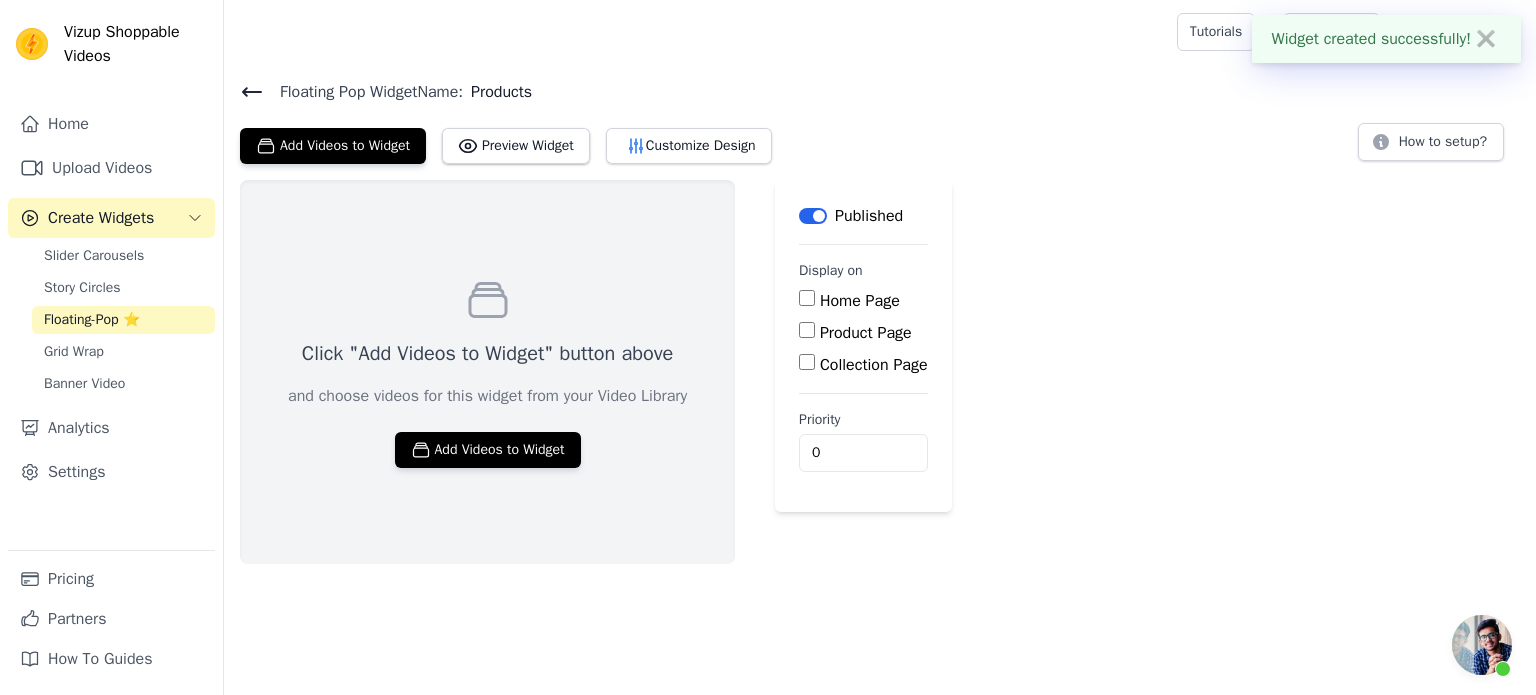 click on "Product Page" at bounding box center (863, 333) 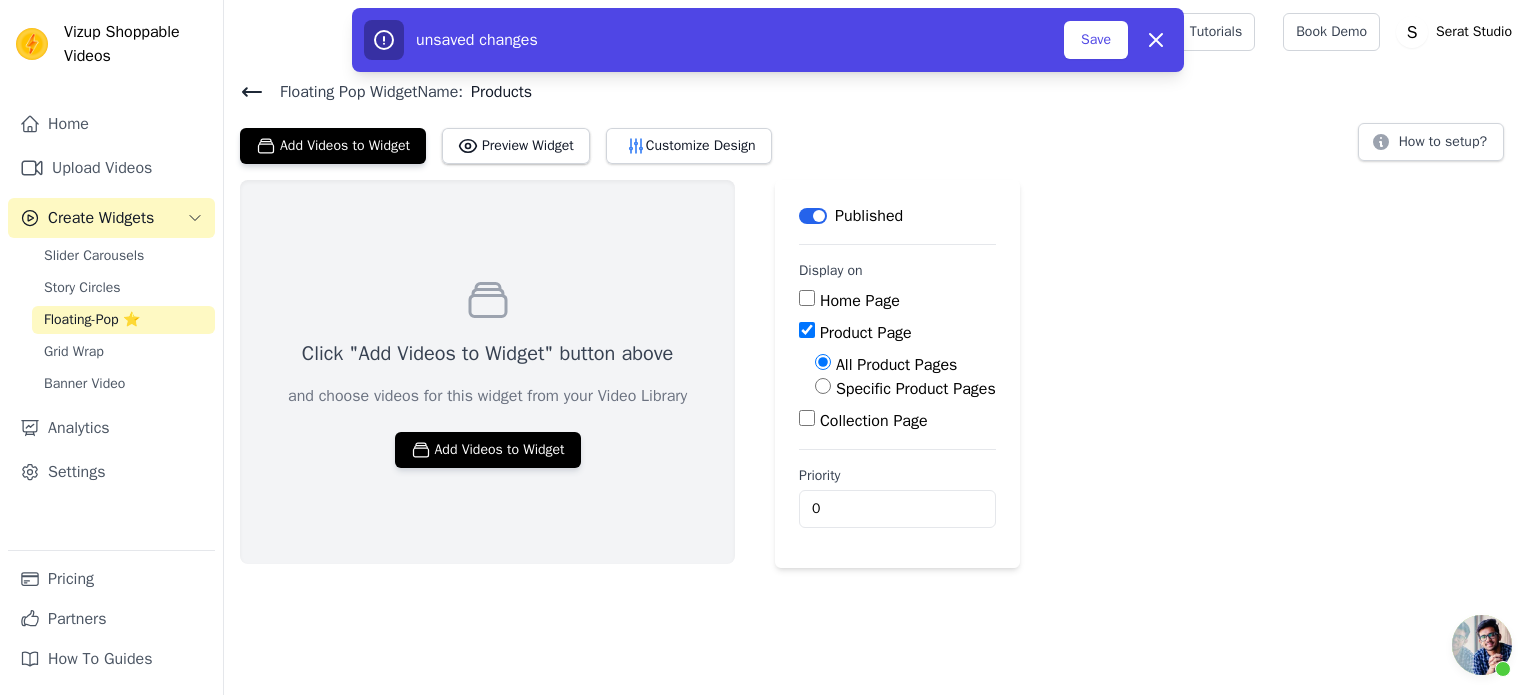 click on "Specific Product Pages" at bounding box center (916, 389) 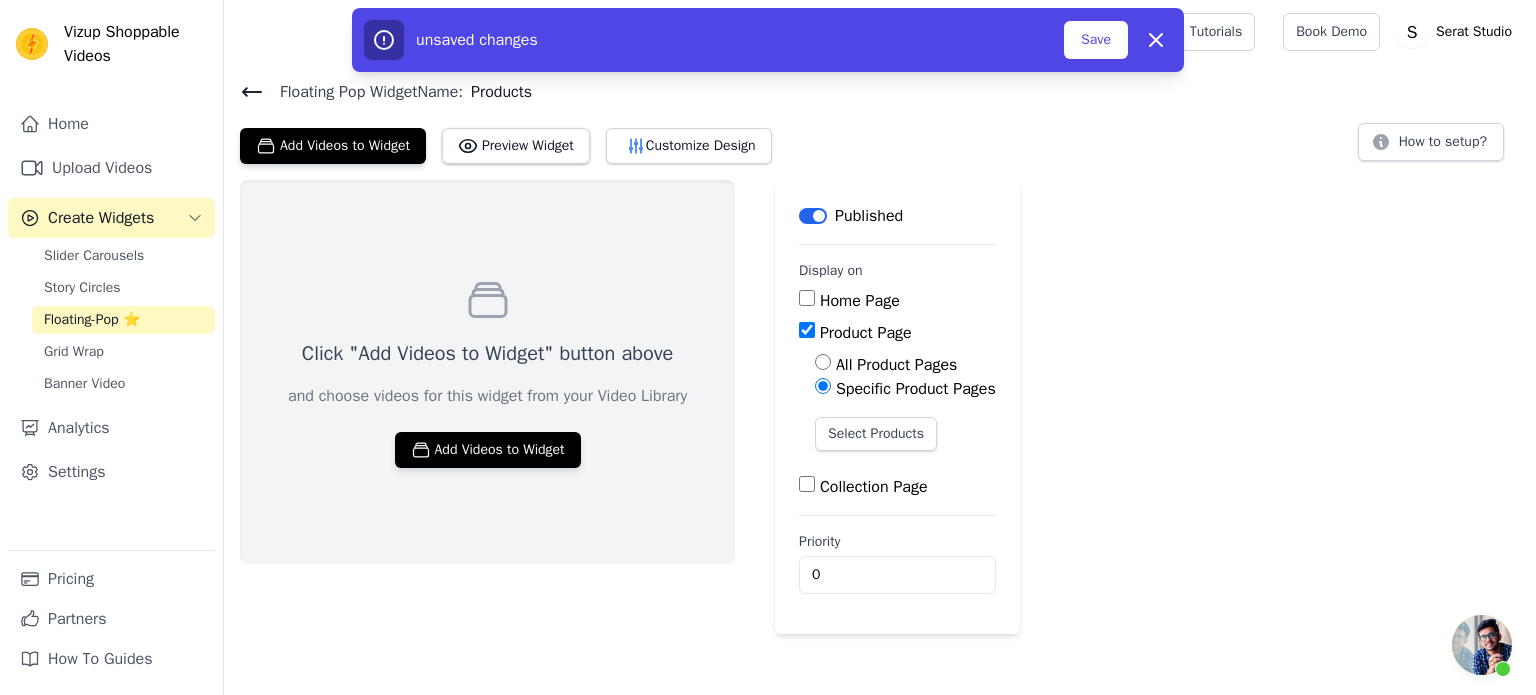 click on "All Product Pages" at bounding box center [823, 362] 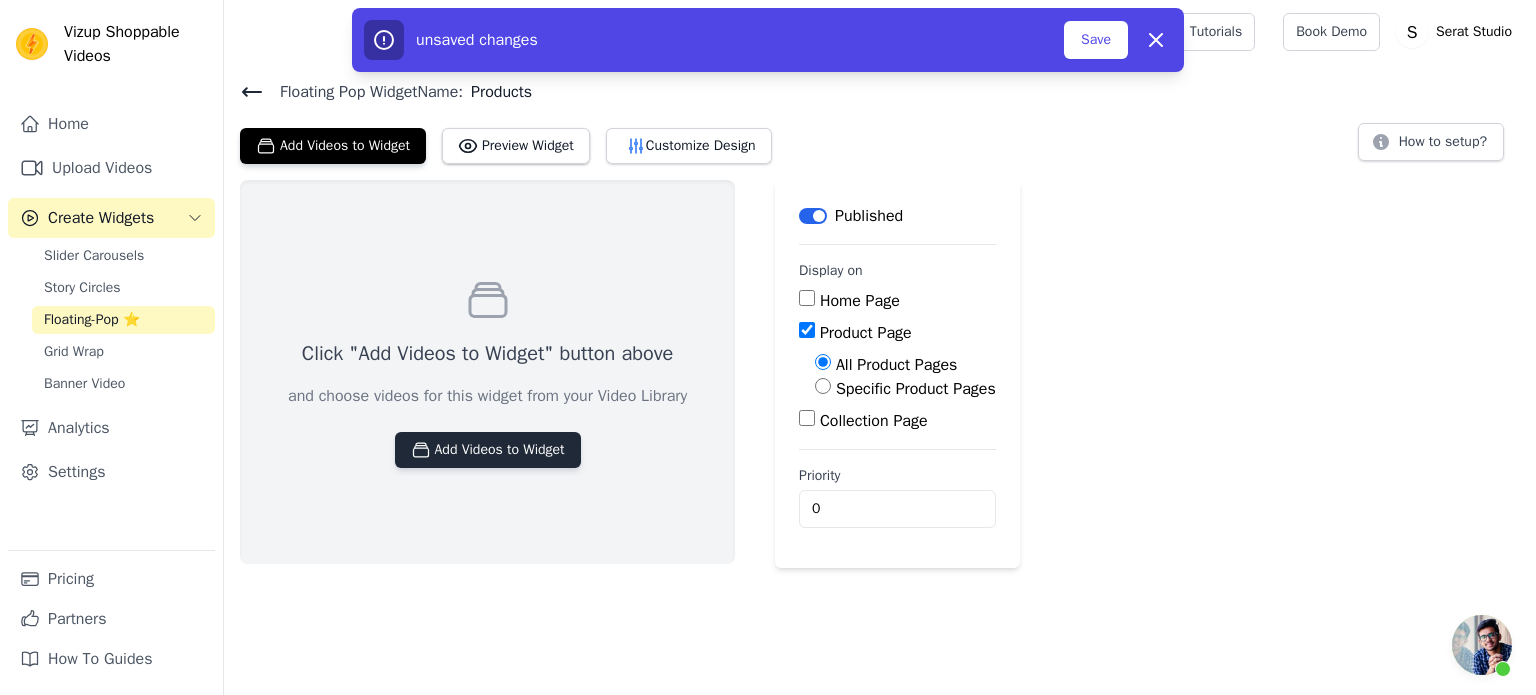 click on "Add Videos to Widget" at bounding box center [488, 450] 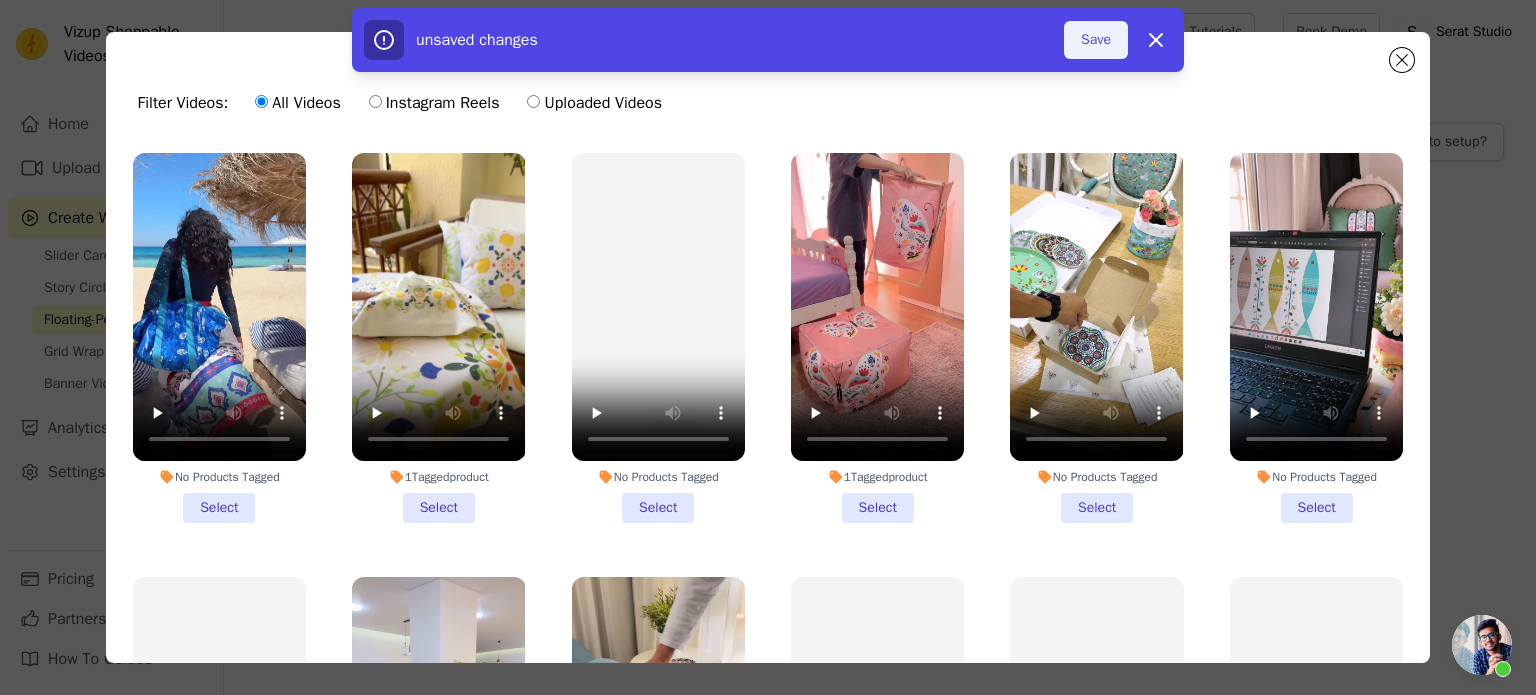 click on "Save" at bounding box center (1096, 40) 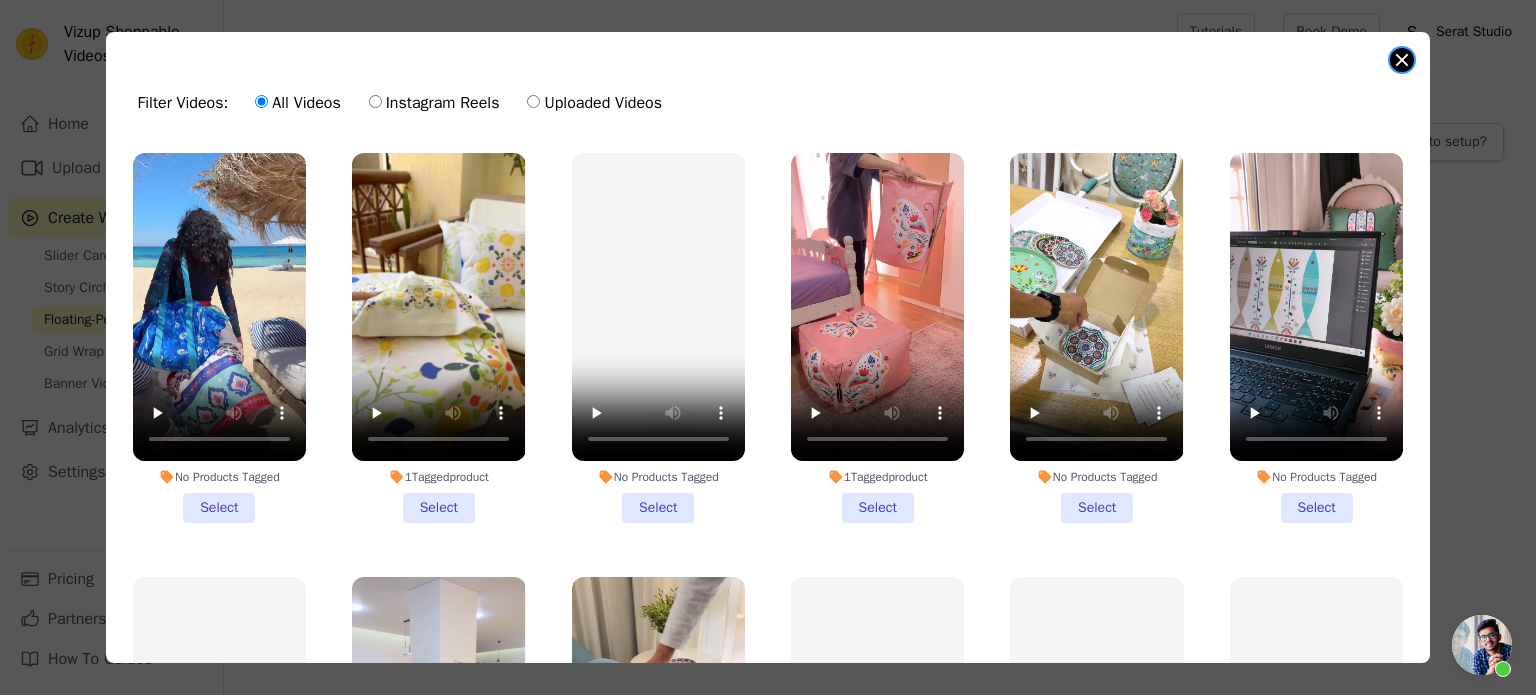 click at bounding box center [1402, 60] 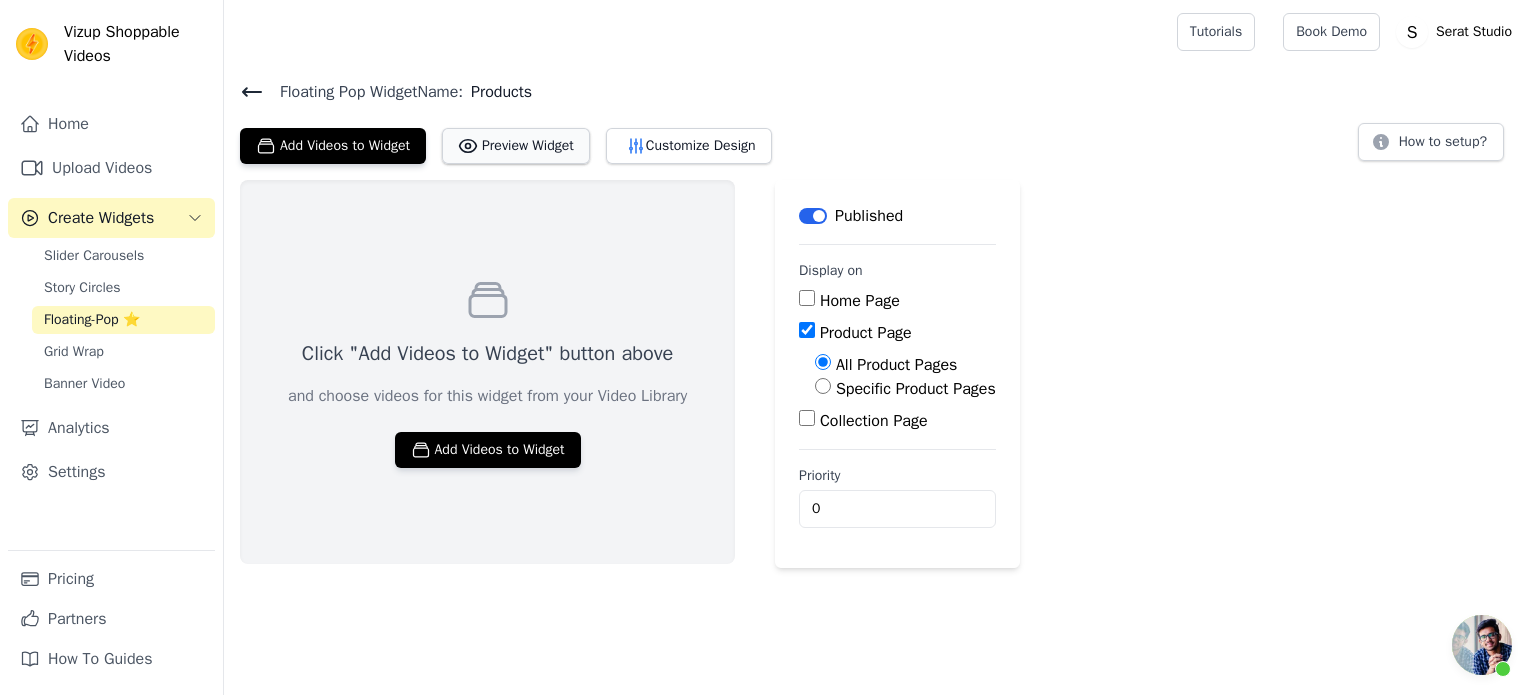 click on "Preview Widget" at bounding box center [516, 146] 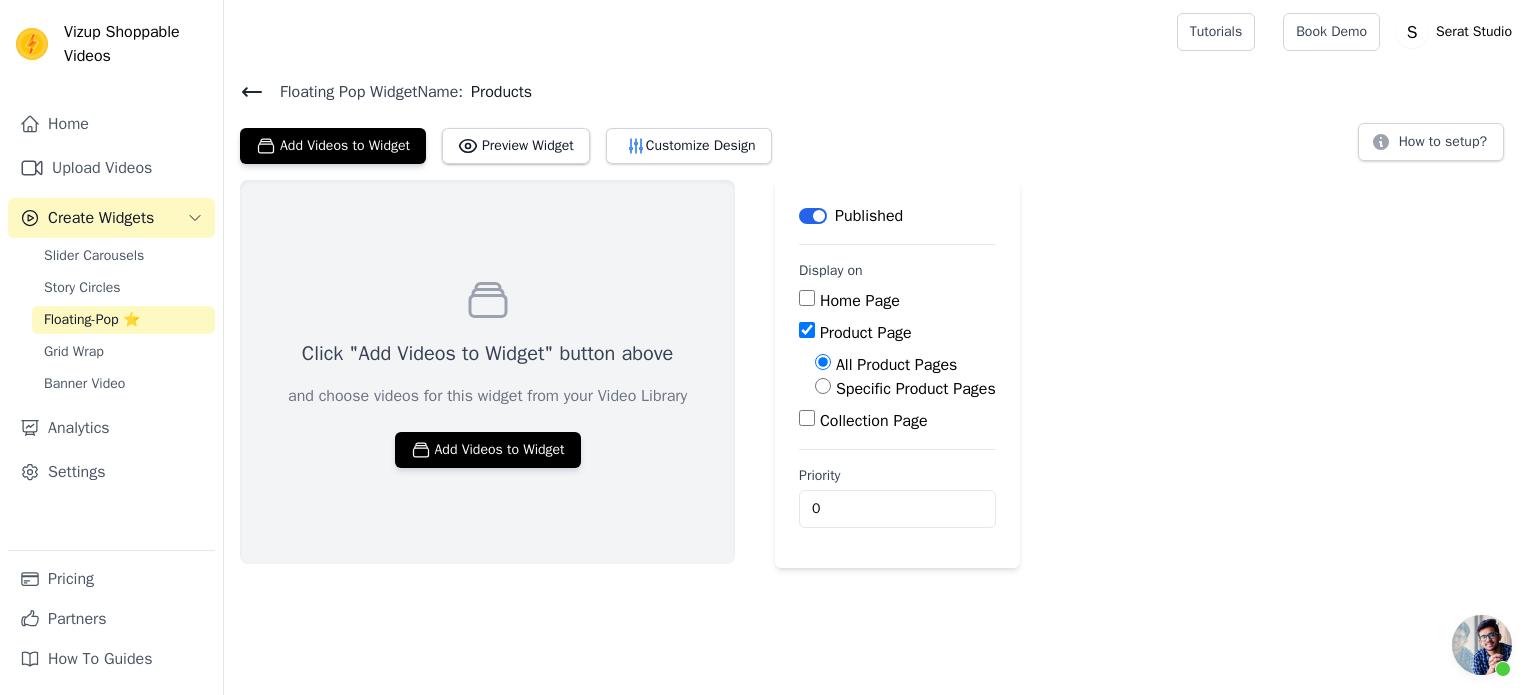 click 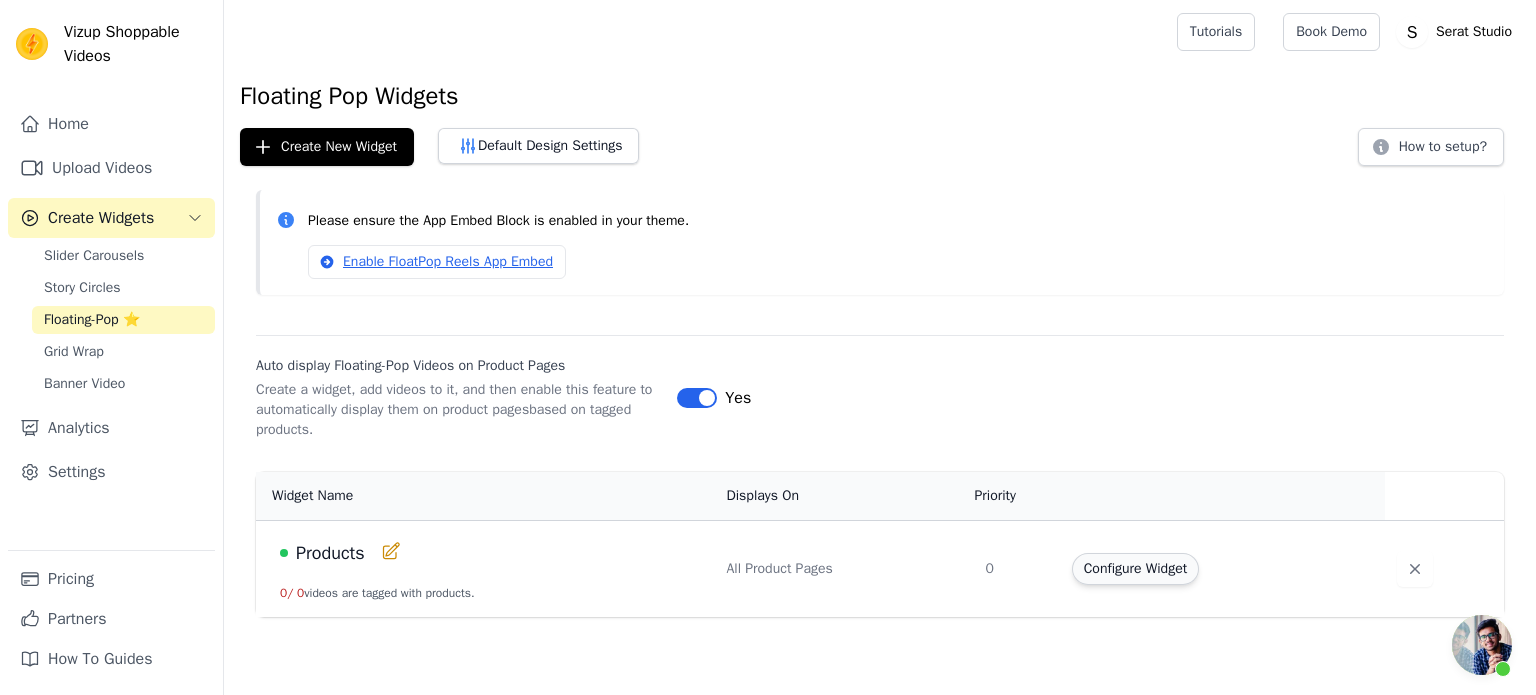 click on "Configure Widget" at bounding box center [1135, 569] 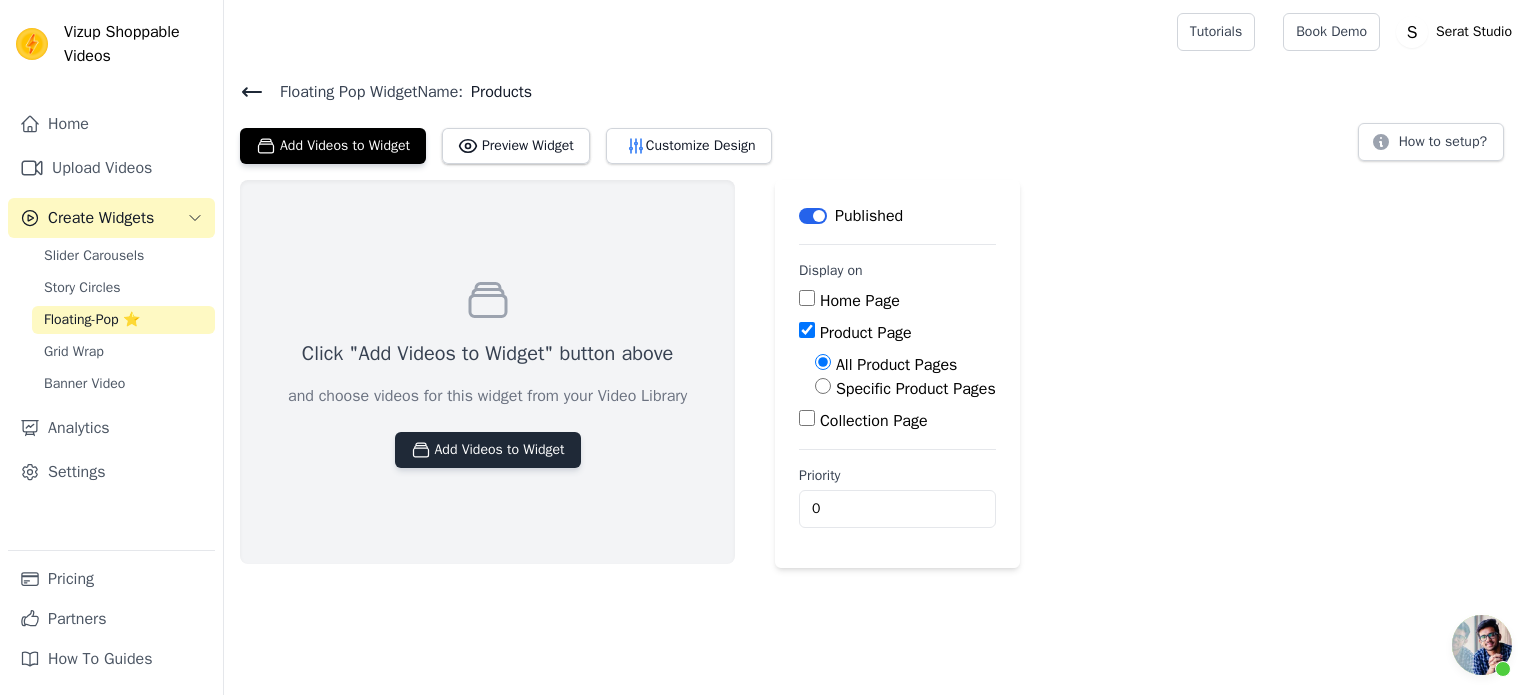 click on "Add Videos to Widget" at bounding box center (488, 450) 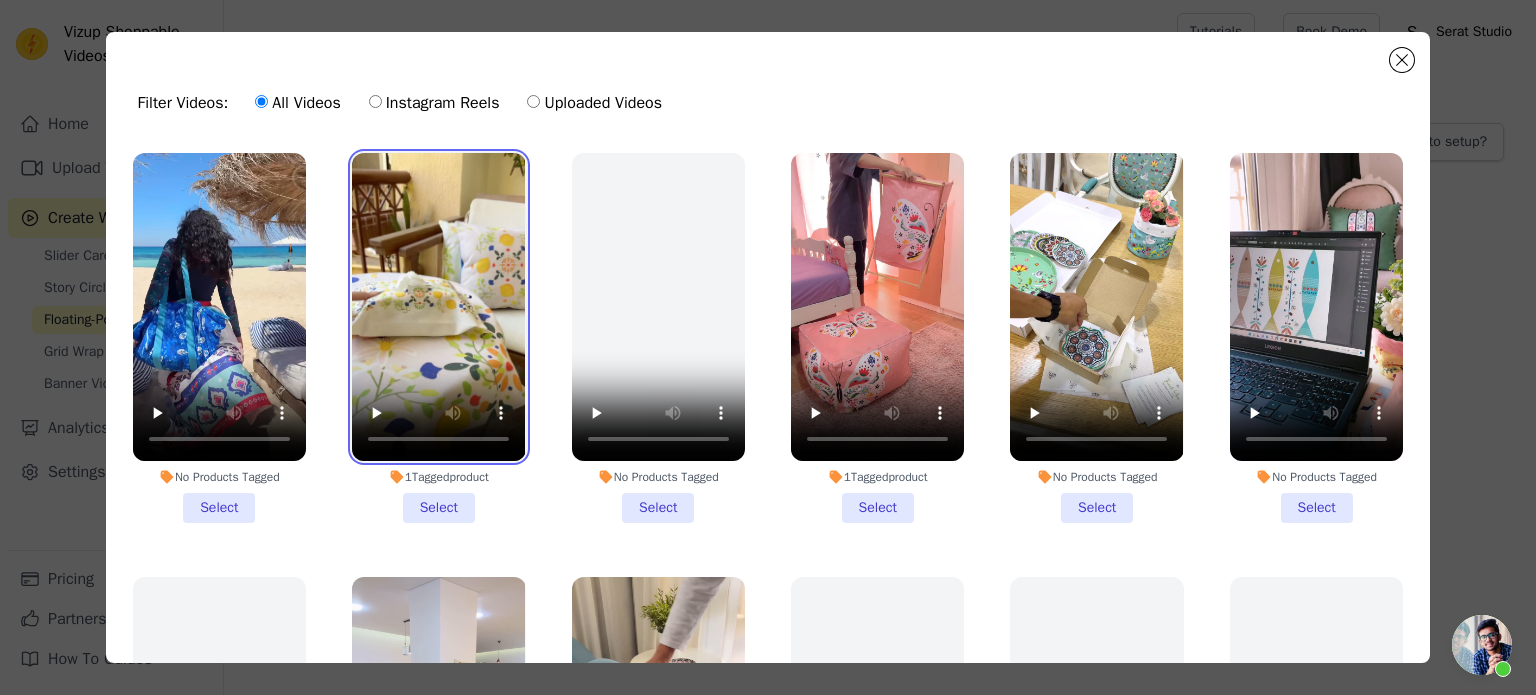 click at bounding box center (438, 307) 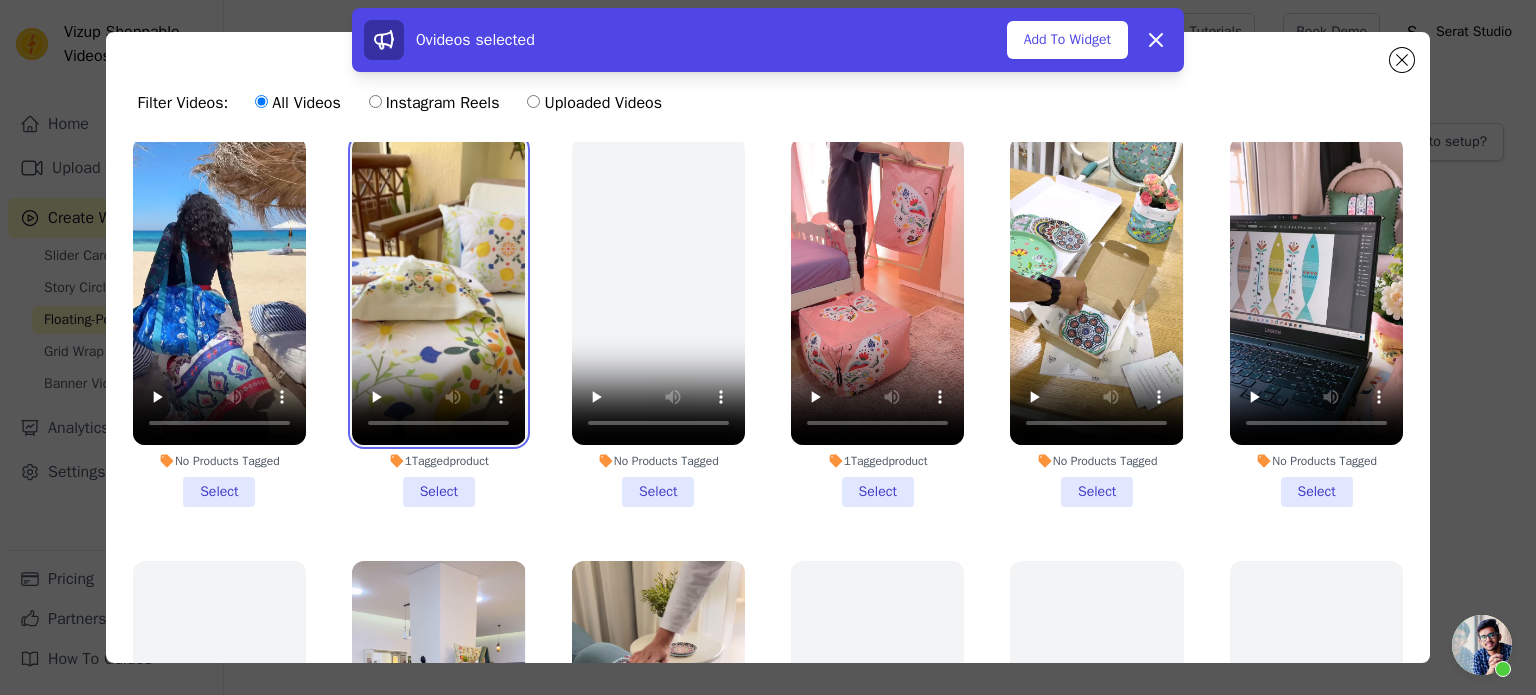 scroll, scrollTop: 0, scrollLeft: 0, axis: both 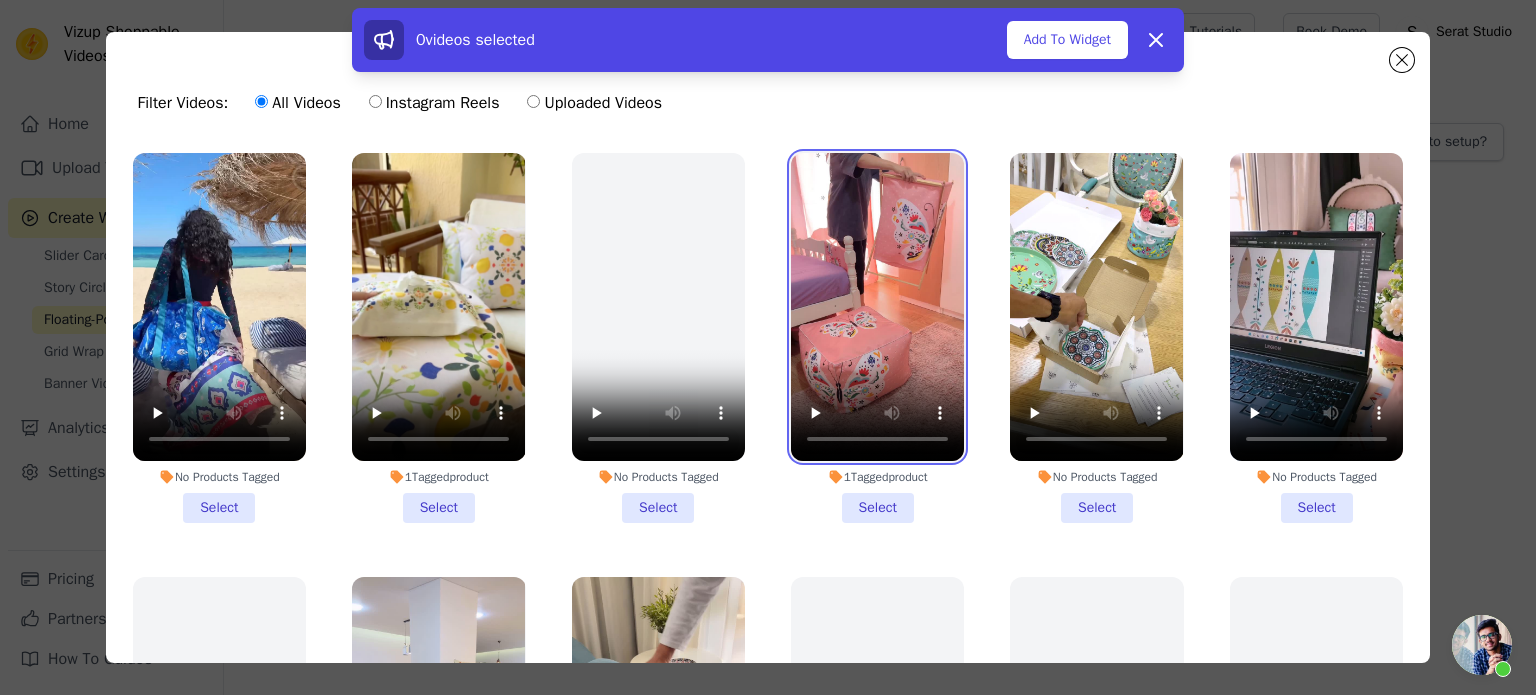click at bounding box center [877, 307] 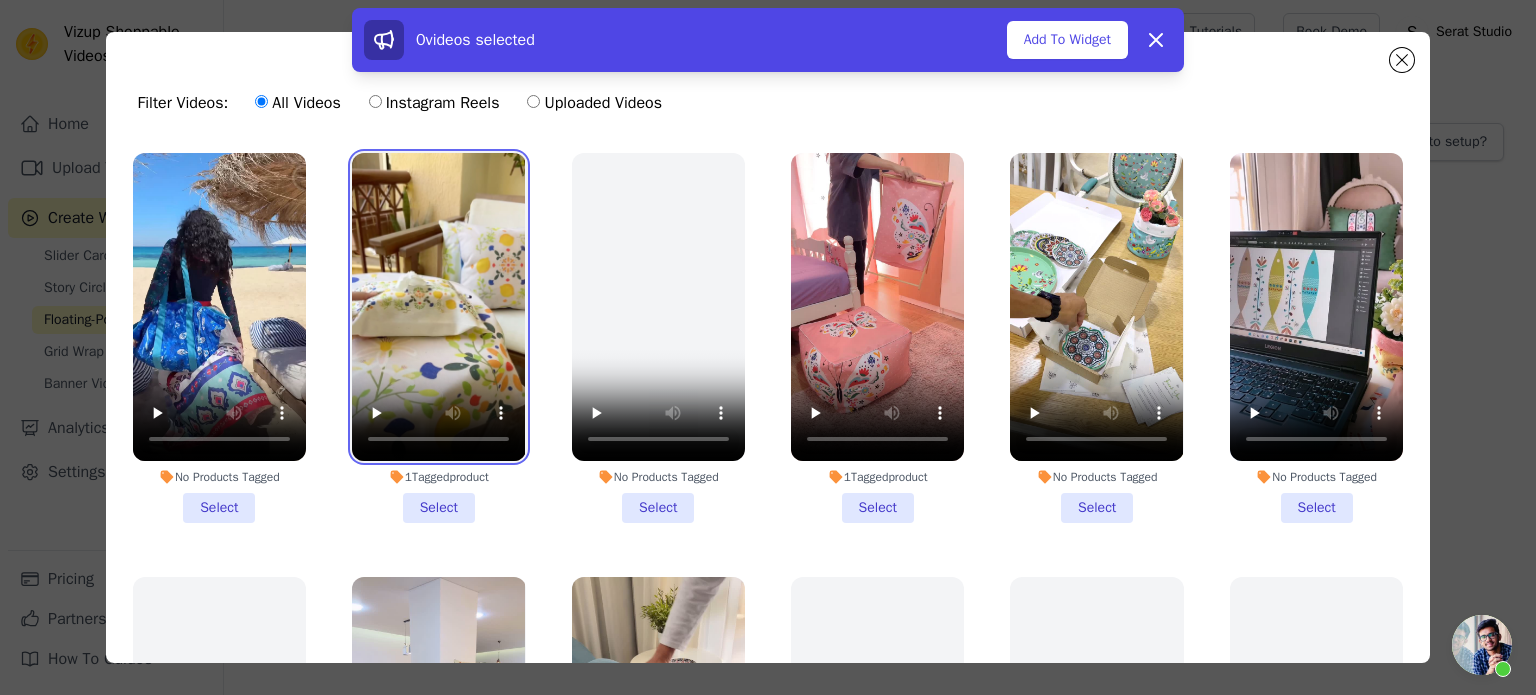 click at bounding box center (438, 307) 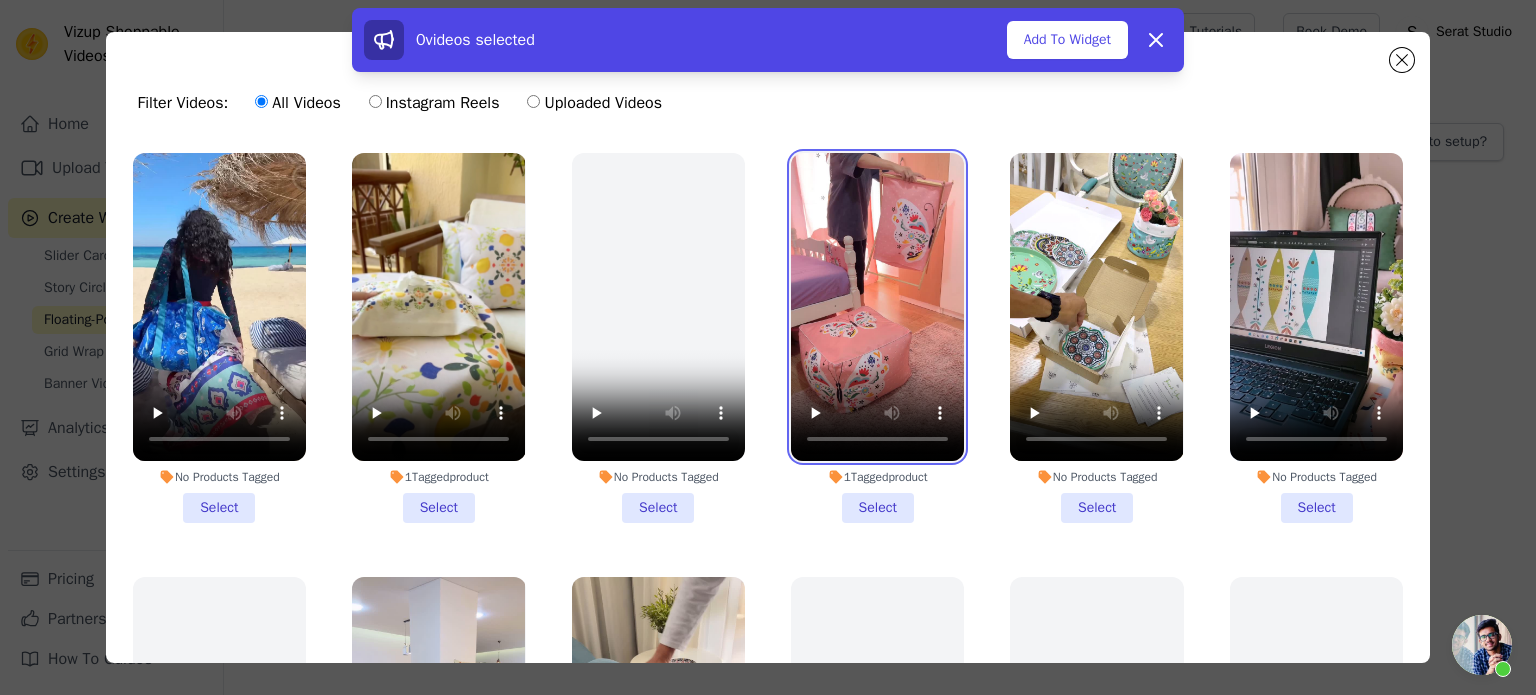 click at bounding box center (877, 307) 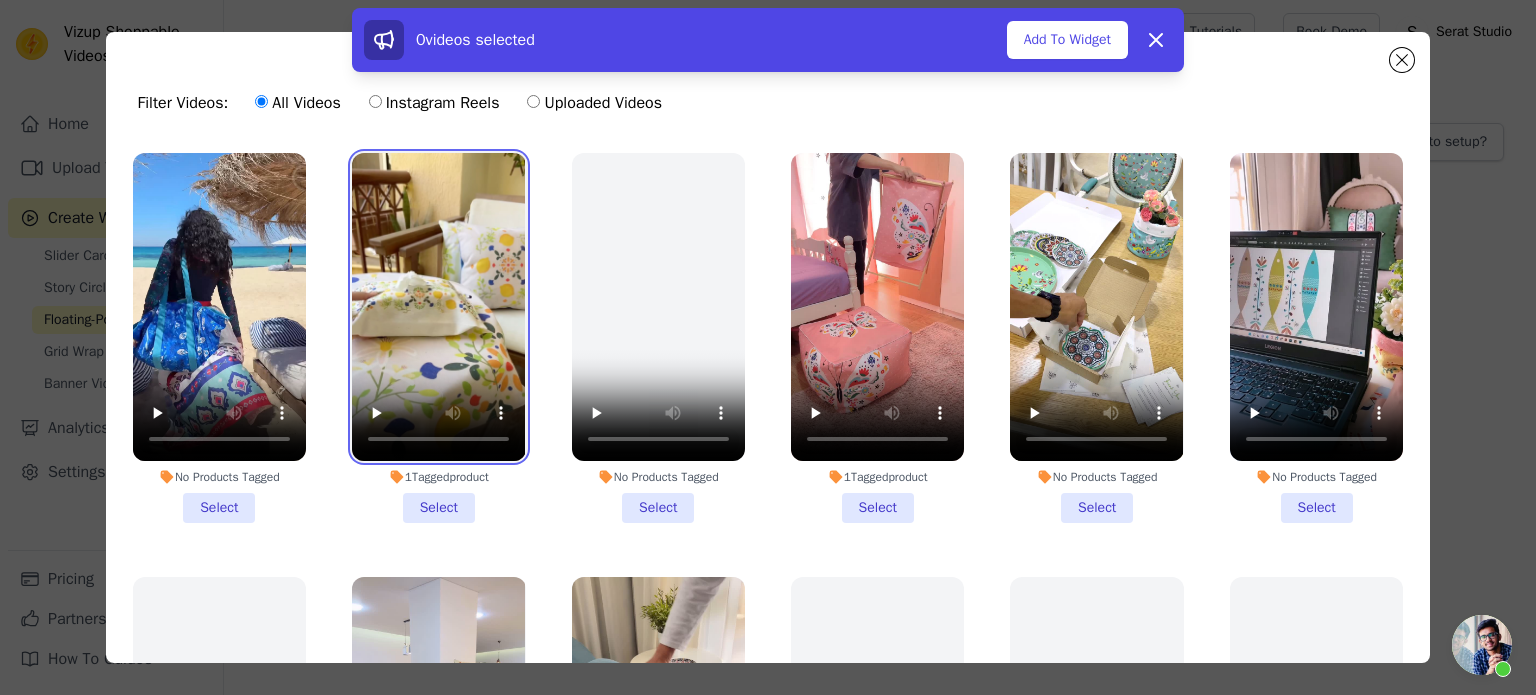 click at bounding box center (438, 307) 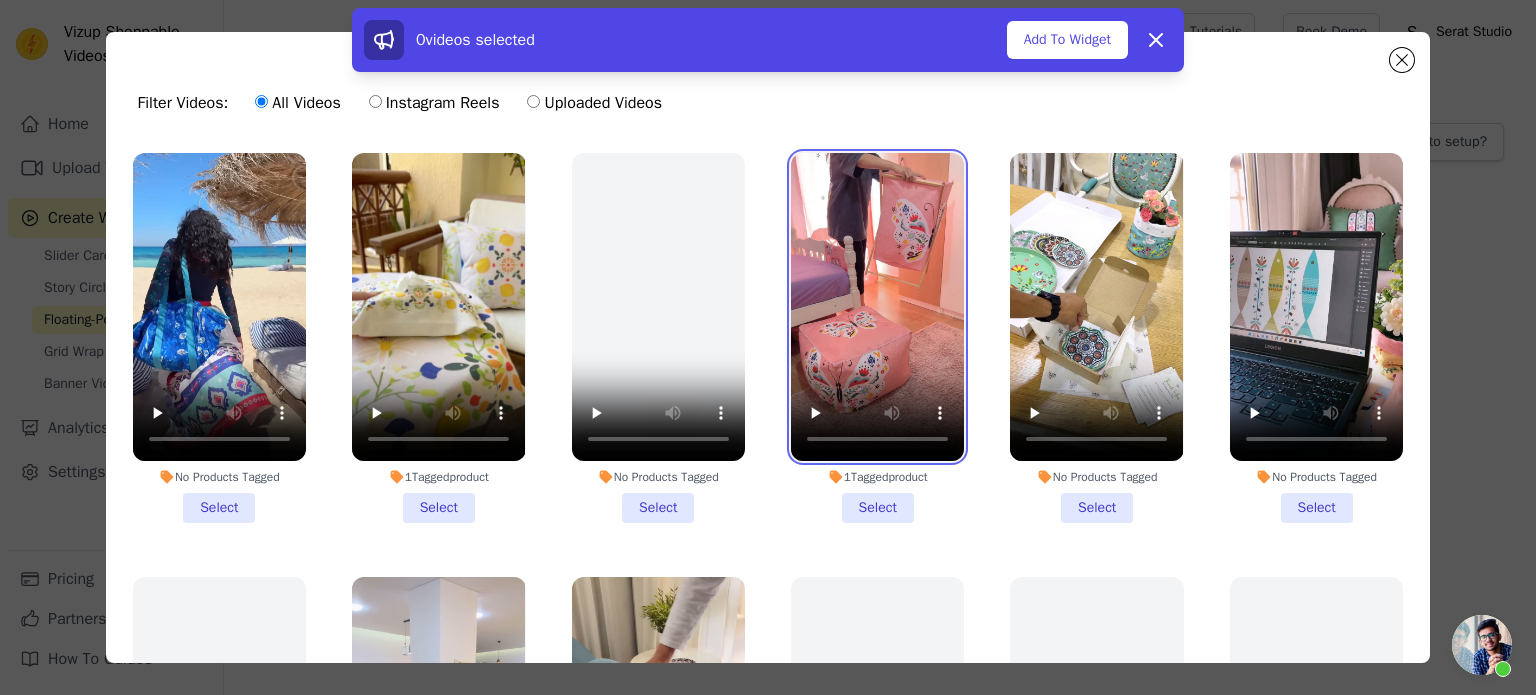 click at bounding box center (877, 307) 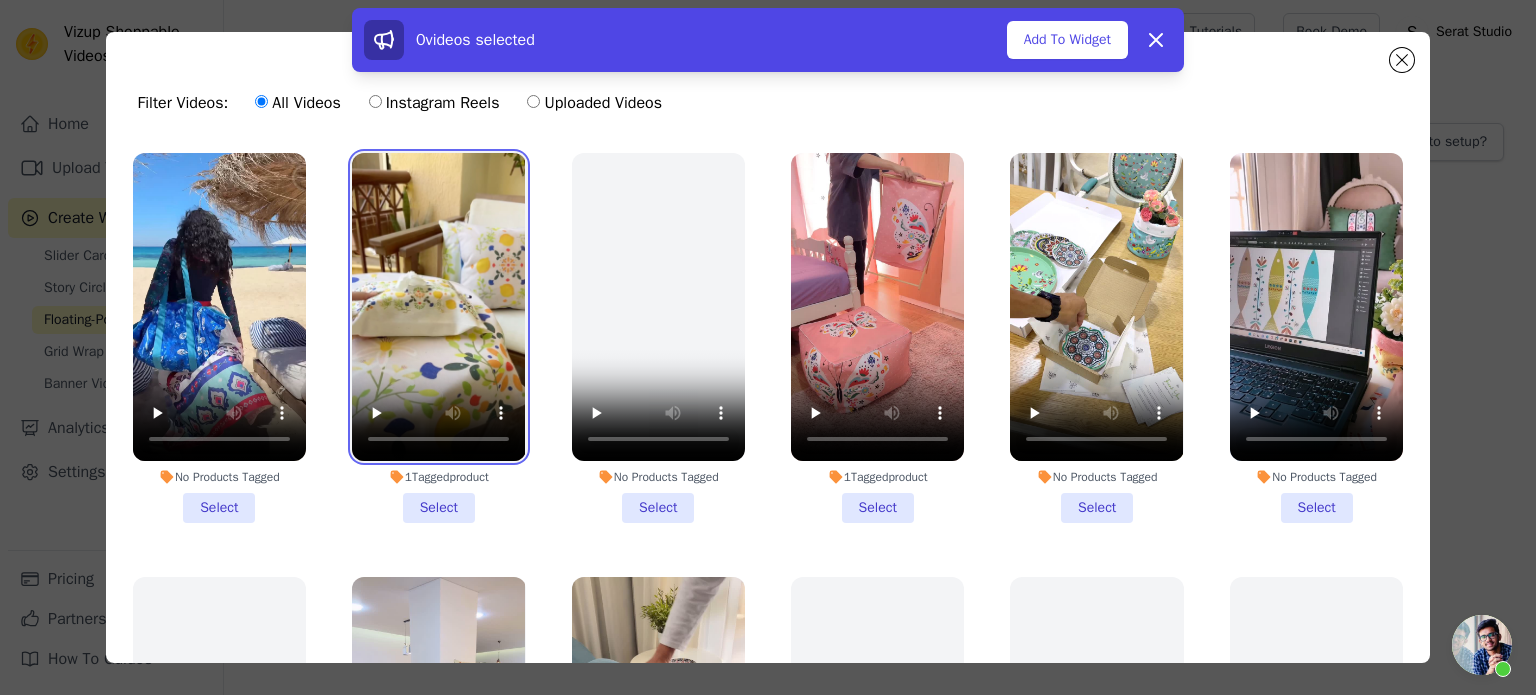 click at bounding box center (438, 307) 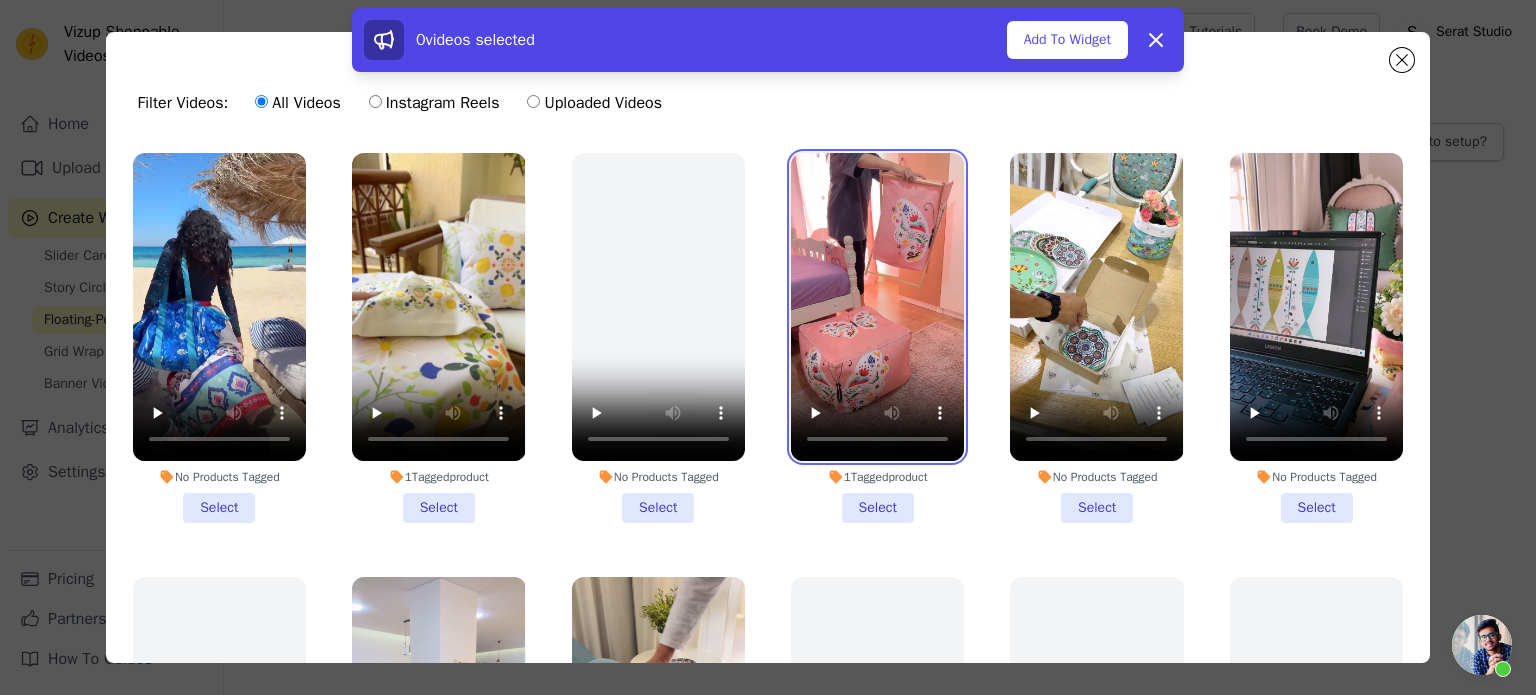 click at bounding box center [877, 307] 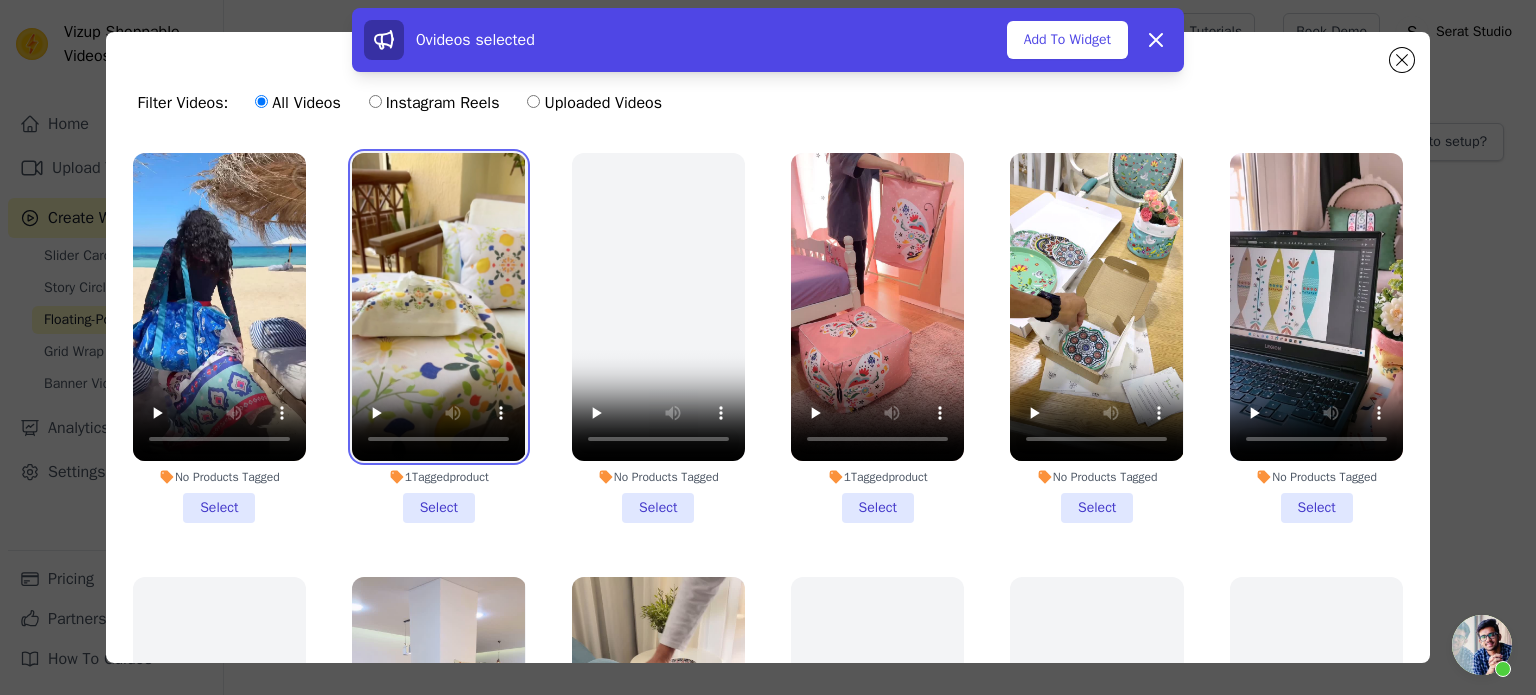 click at bounding box center [438, 307] 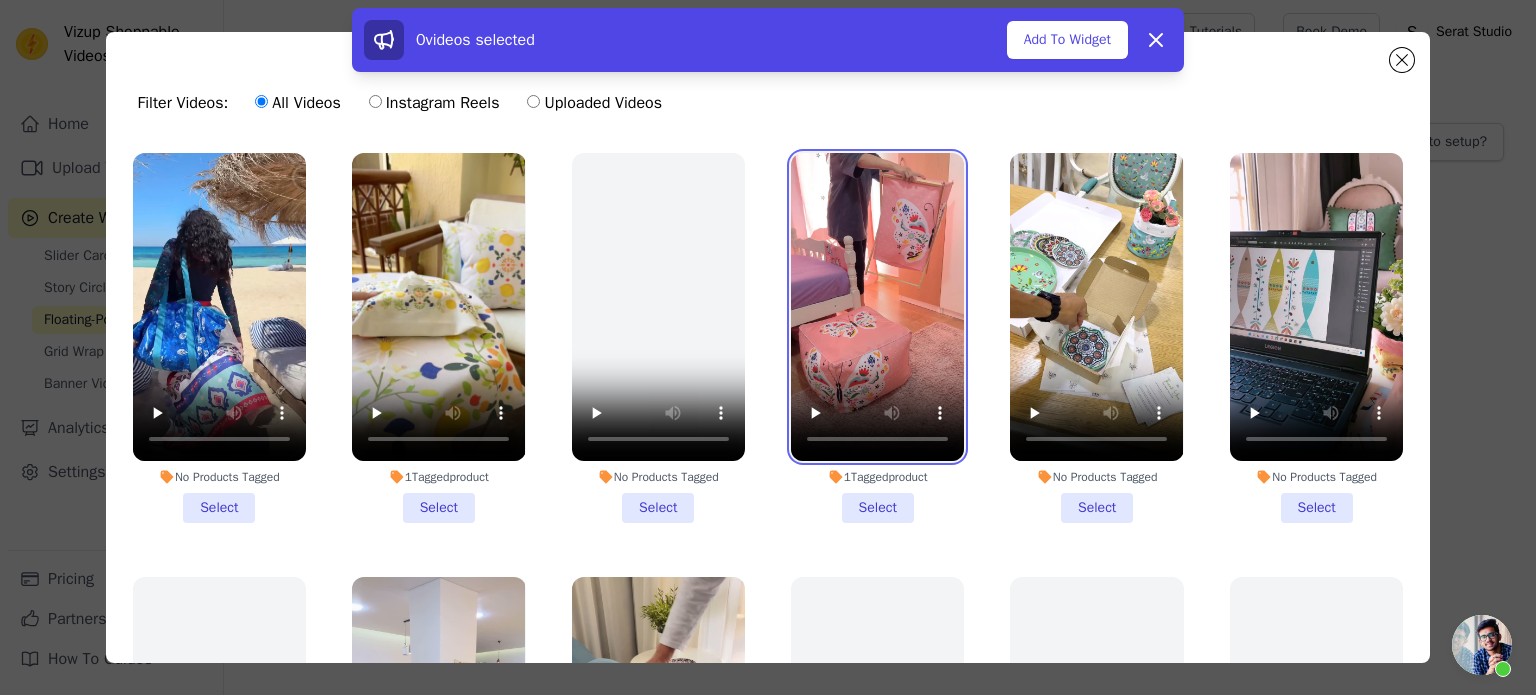 click at bounding box center [877, 307] 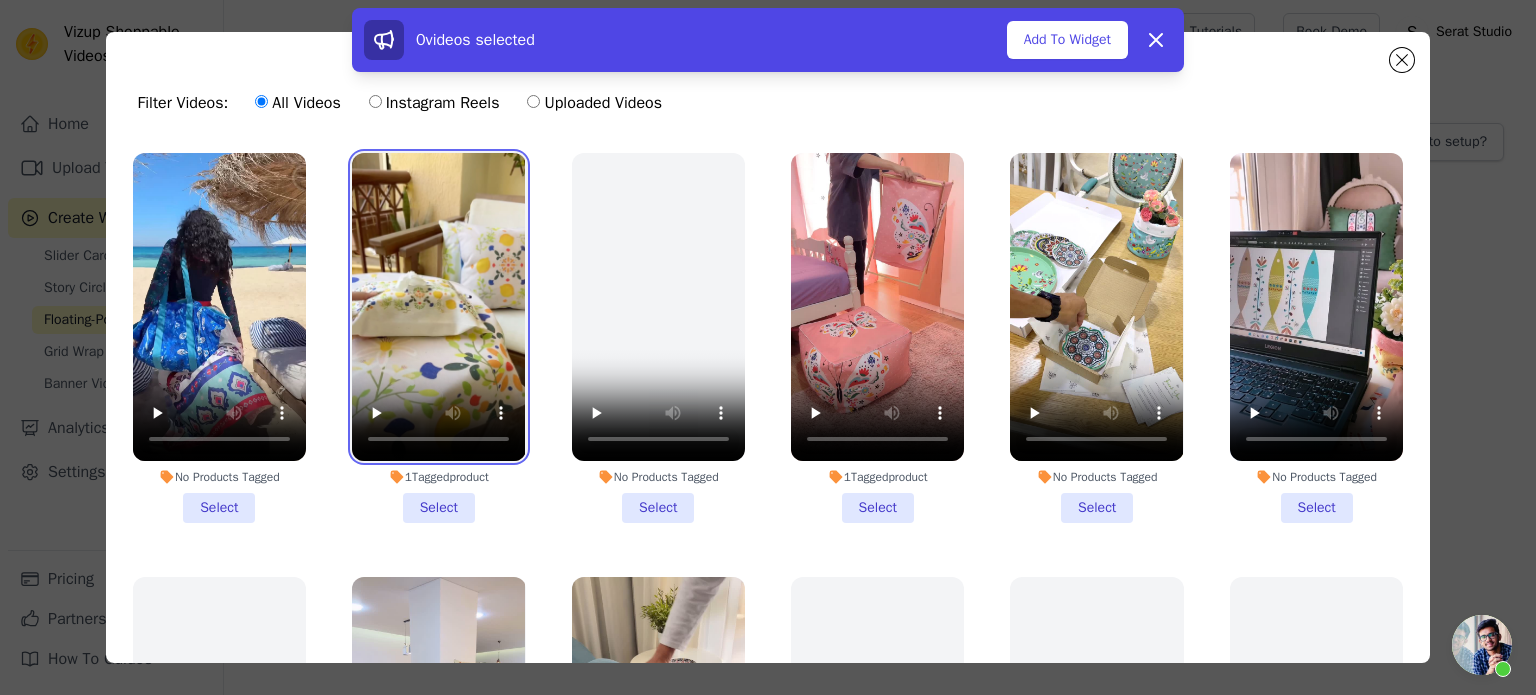 click at bounding box center (438, 307) 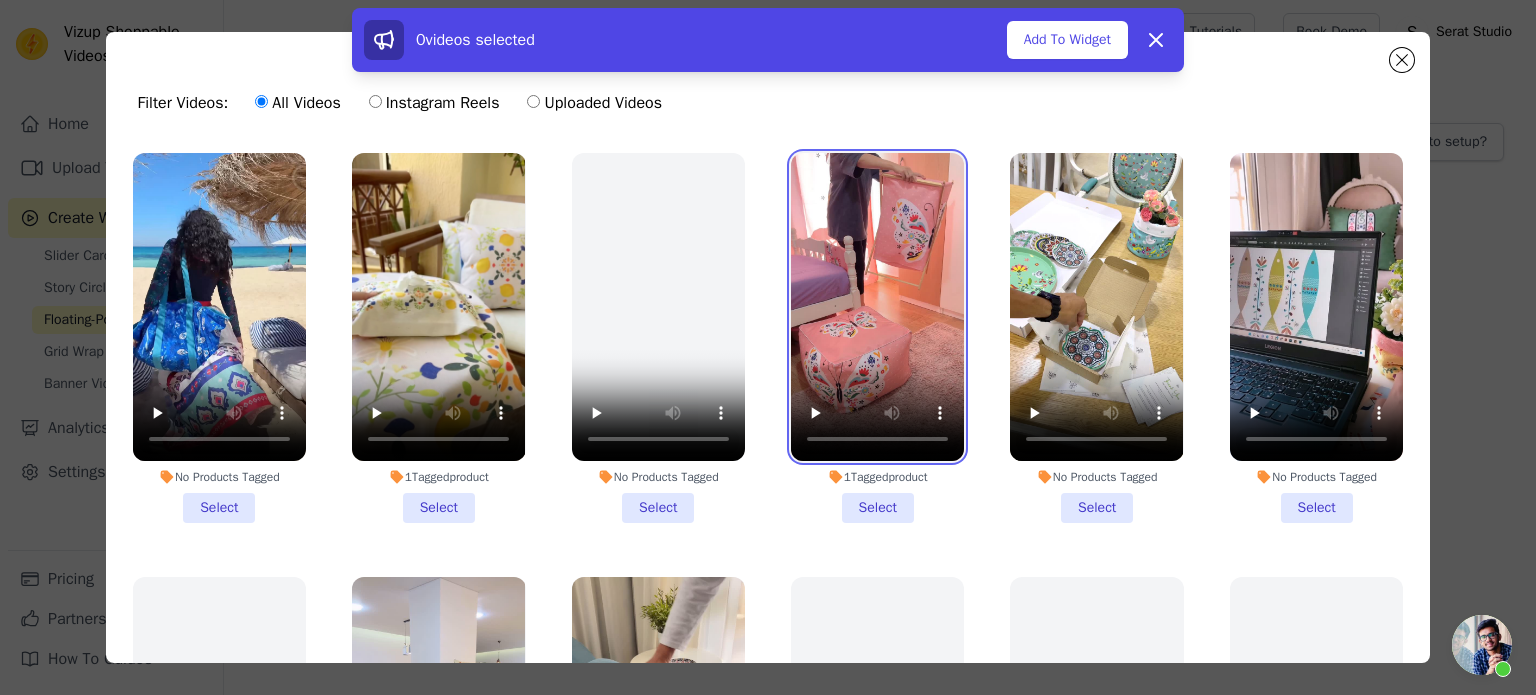 click at bounding box center (877, 307) 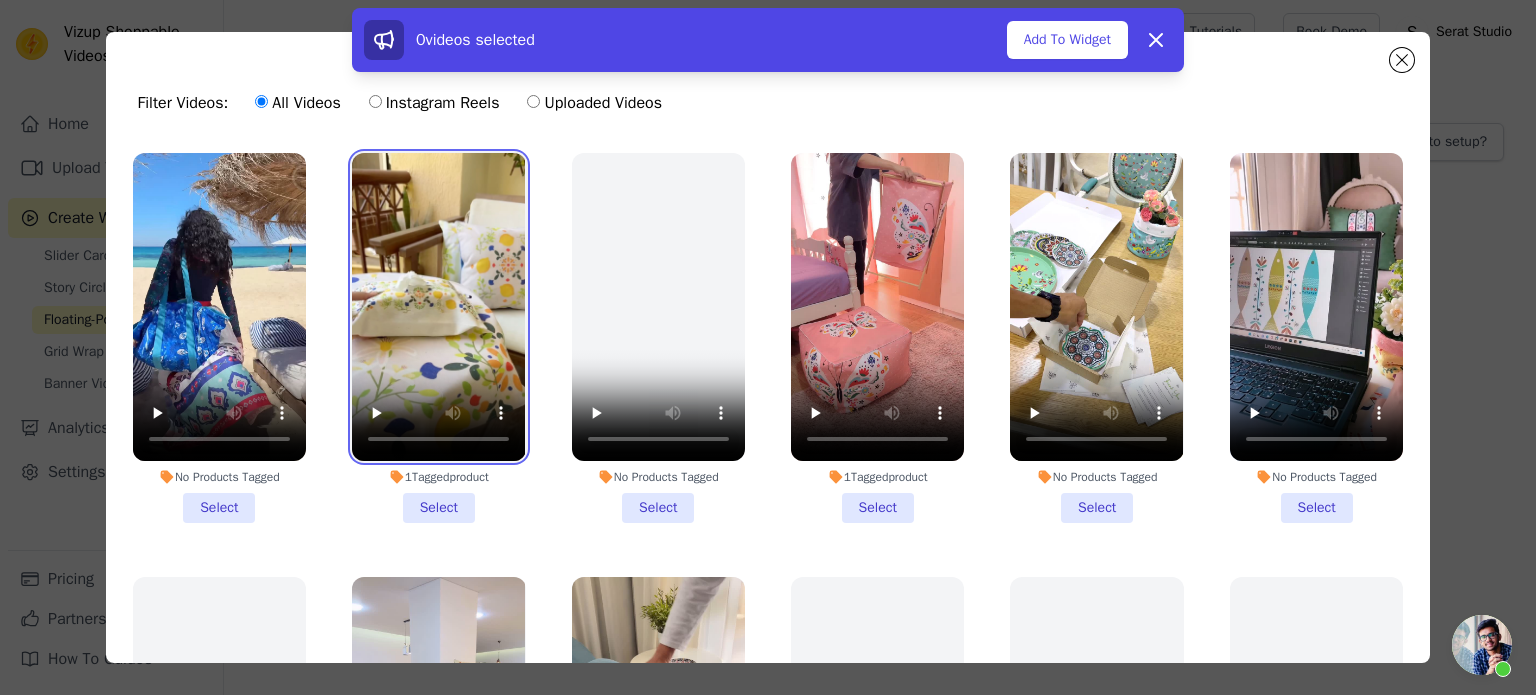 click at bounding box center (438, 307) 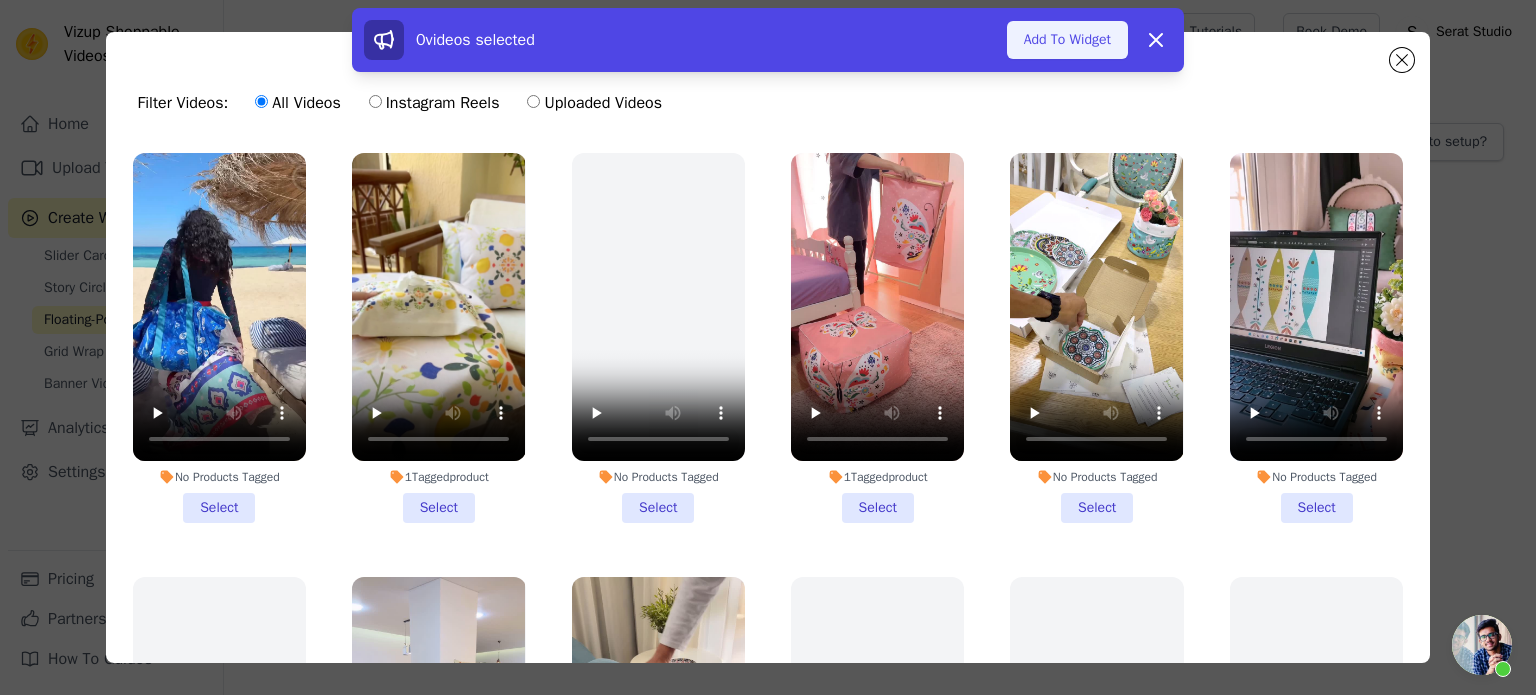click on "Add To Widget" at bounding box center (1067, 40) 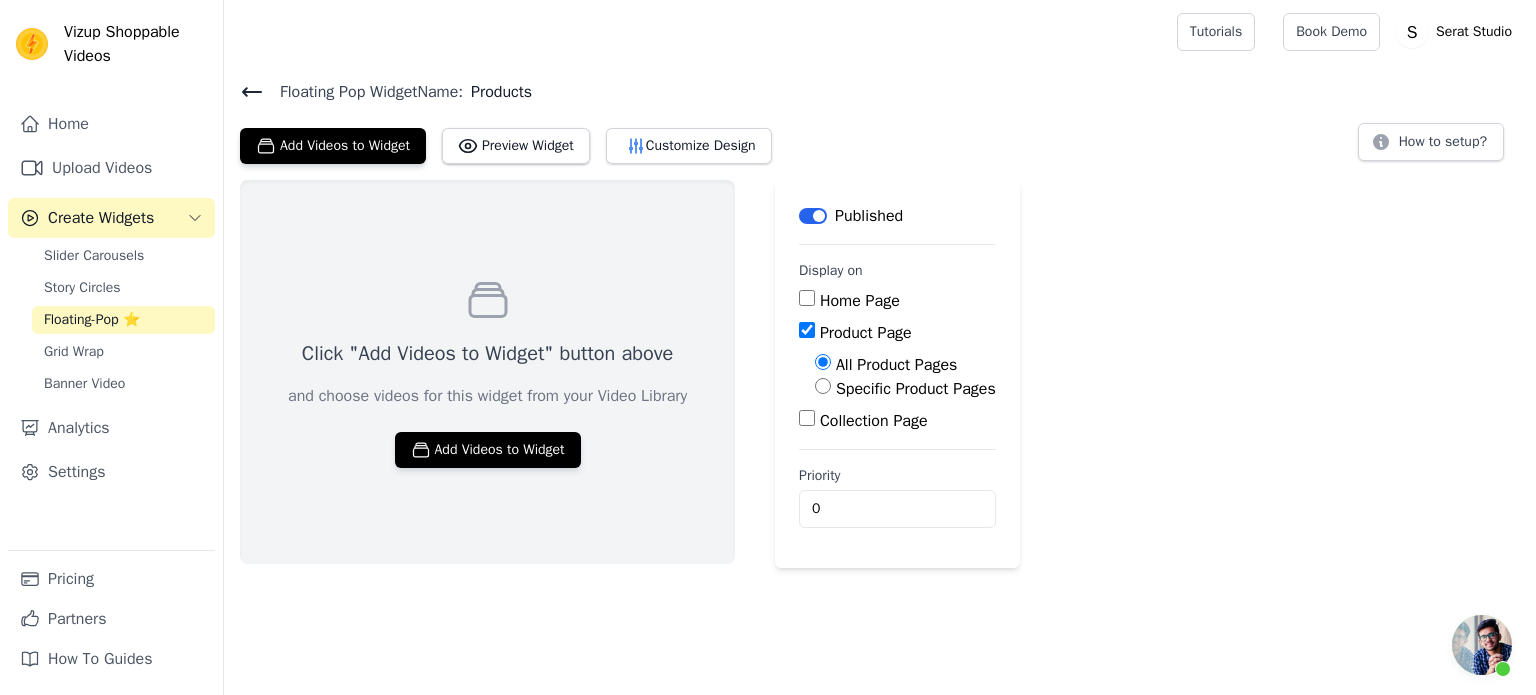 click 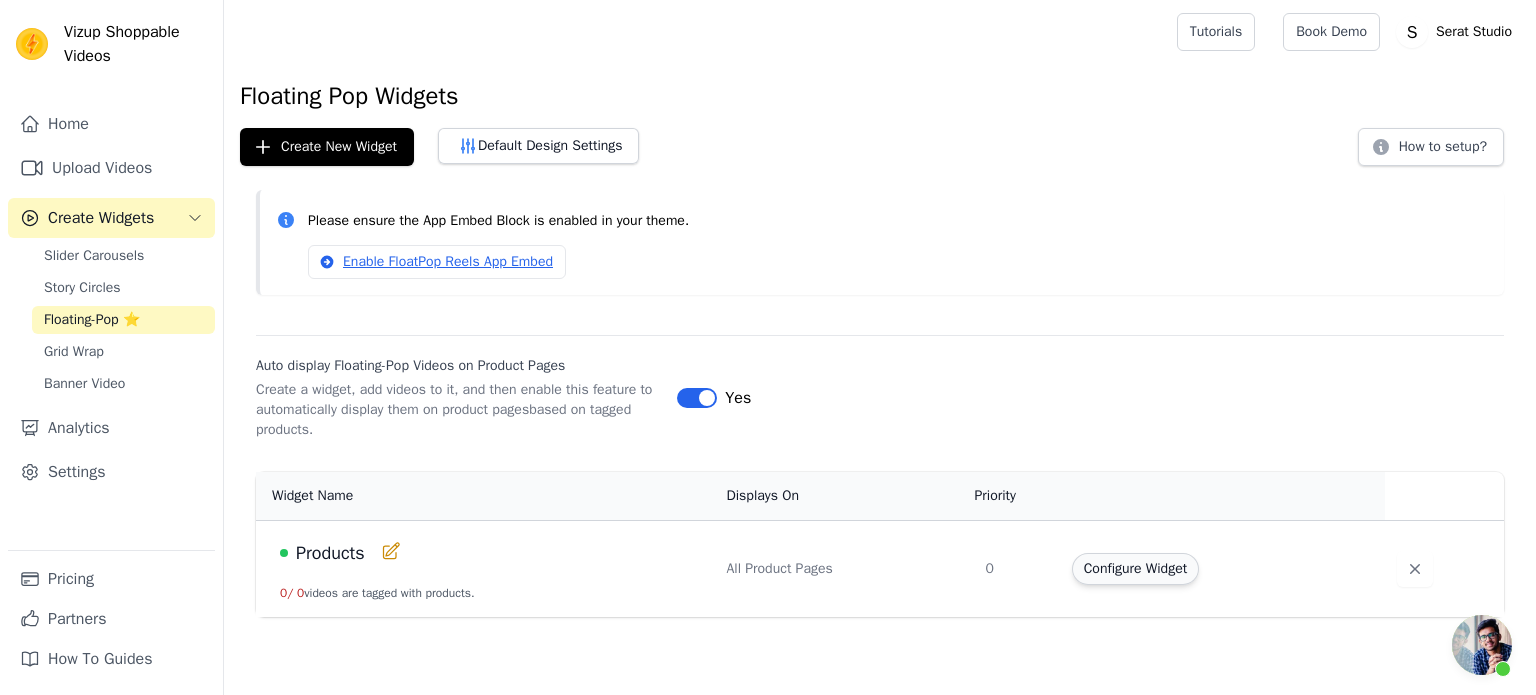 click on "Configure Widget" at bounding box center (1135, 569) 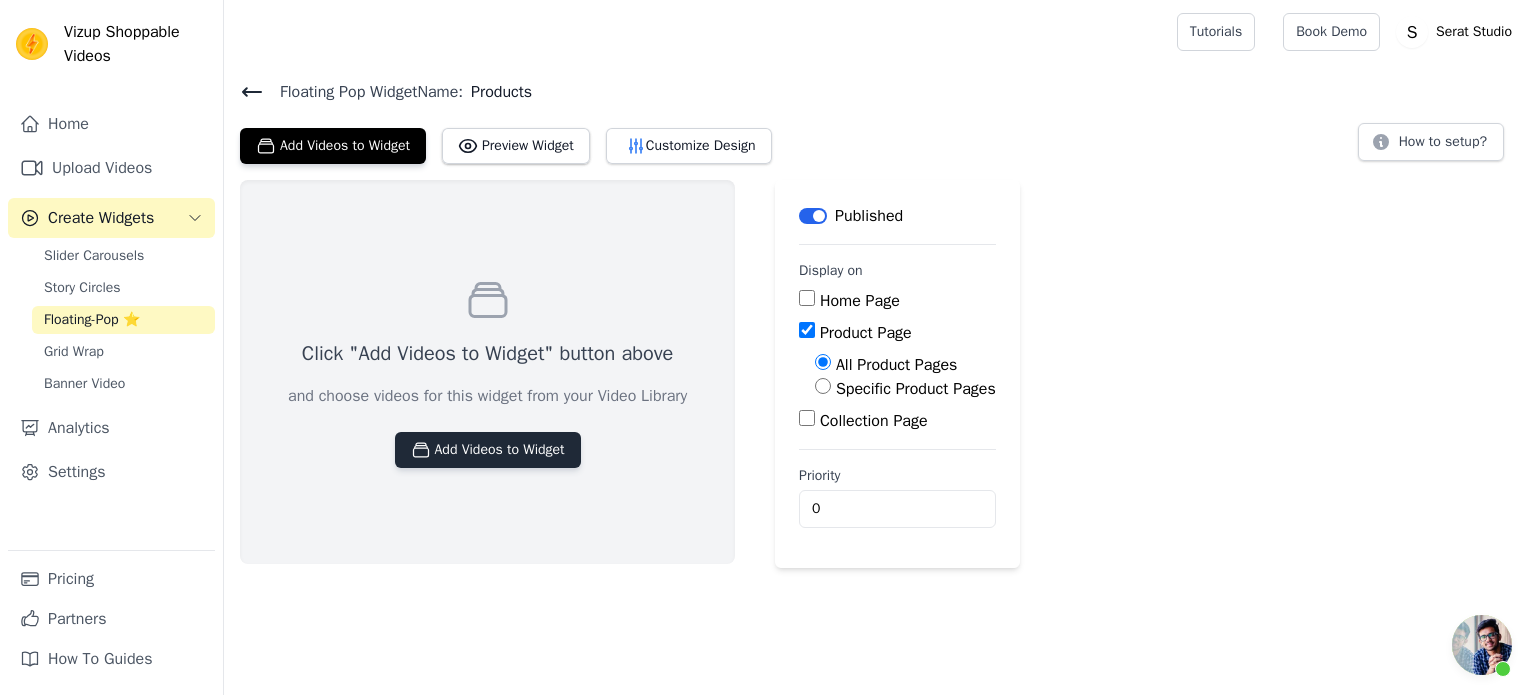 click on "Add Videos to Widget" at bounding box center (488, 450) 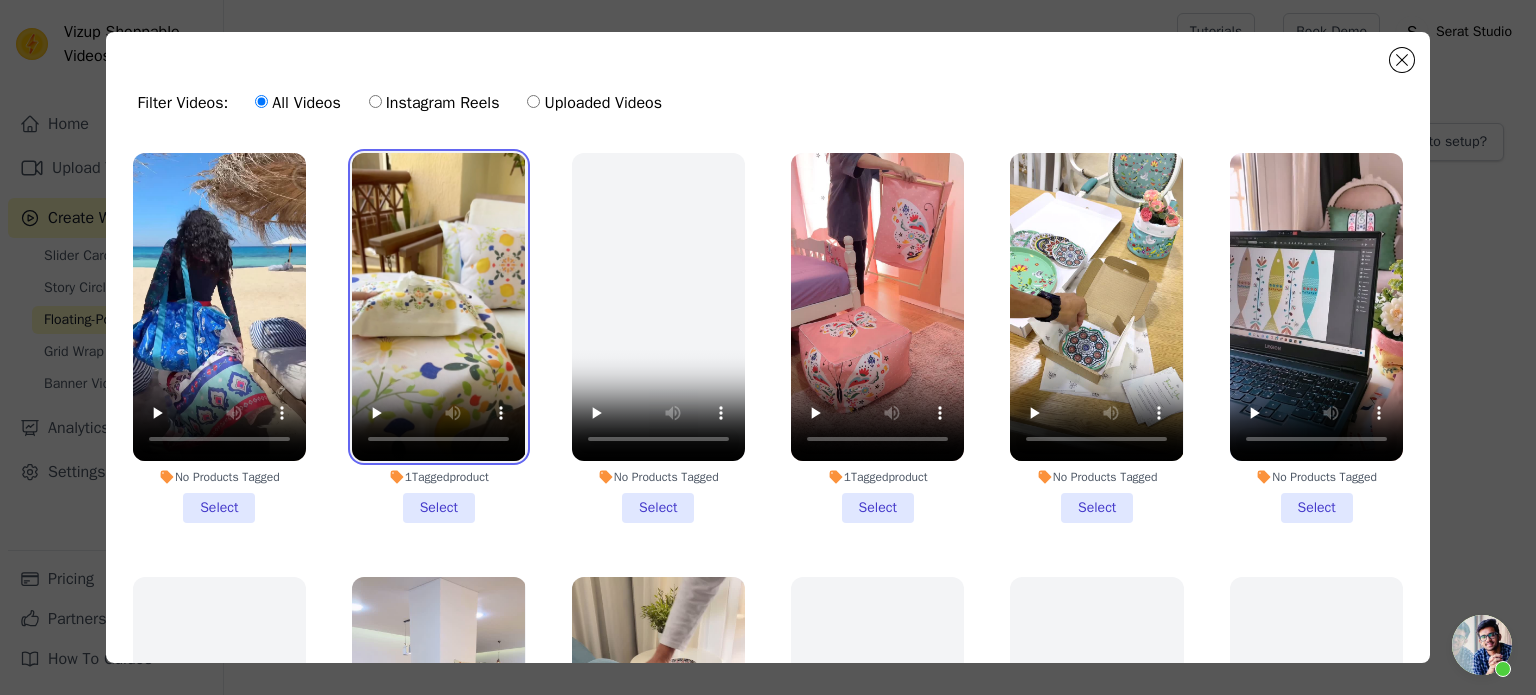 click at bounding box center (438, 307) 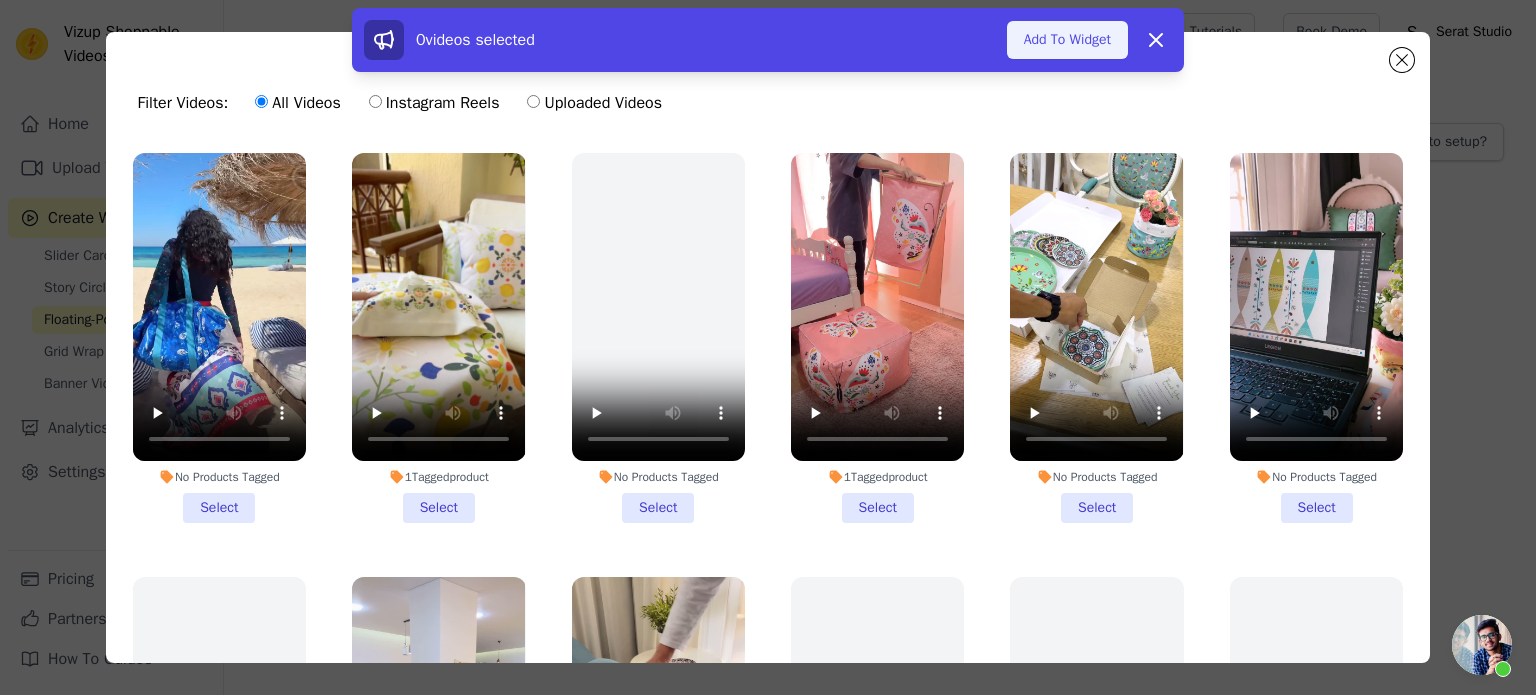 click on "Add To Widget" at bounding box center [1067, 40] 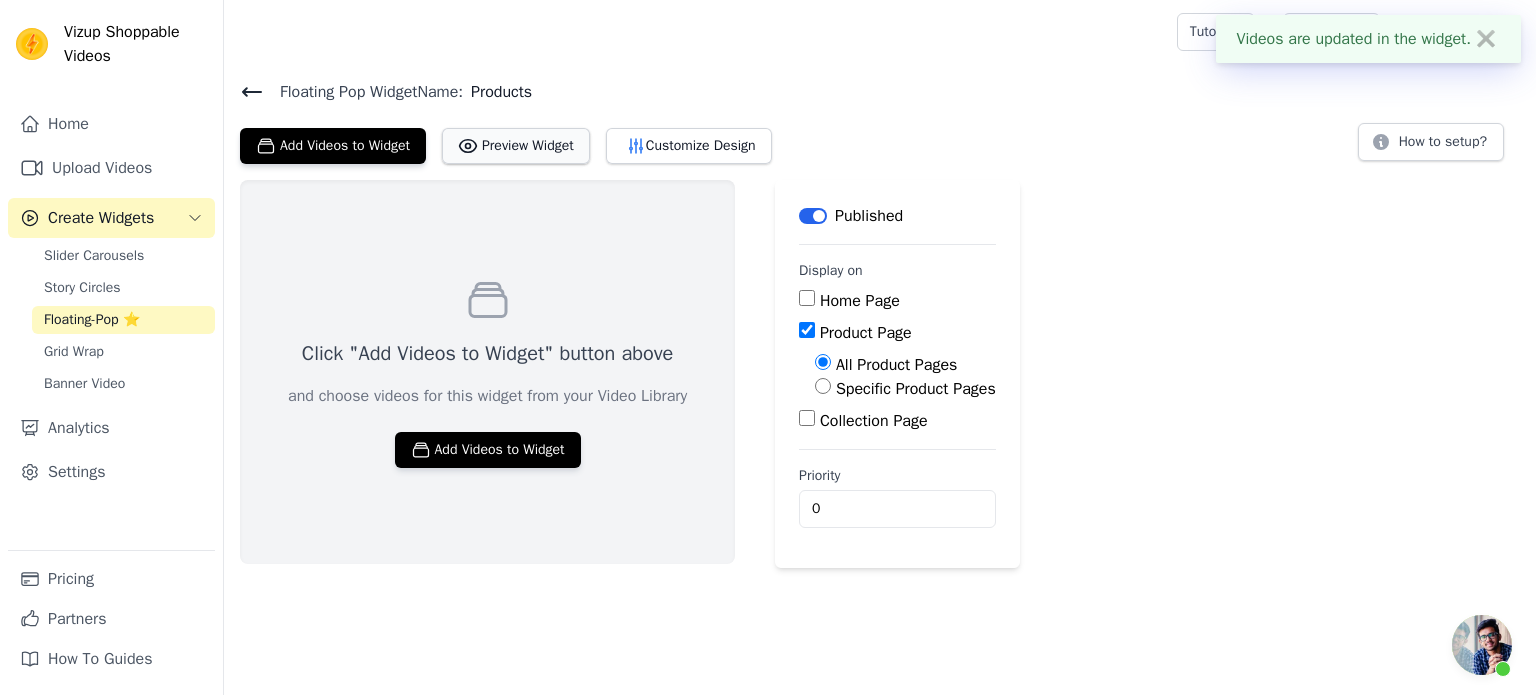 click on "Preview Widget" at bounding box center (516, 146) 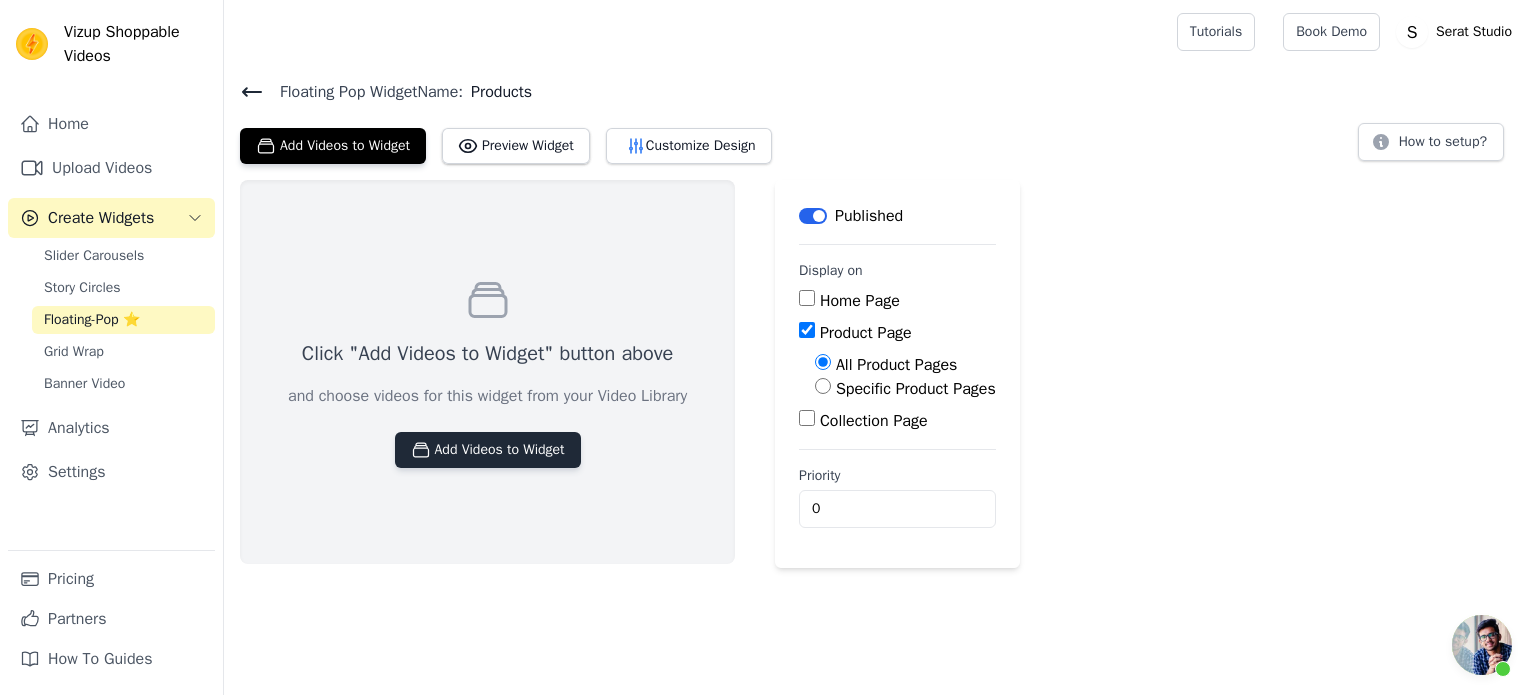 click on "Add Videos to Widget" at bounding box center [488, 450] 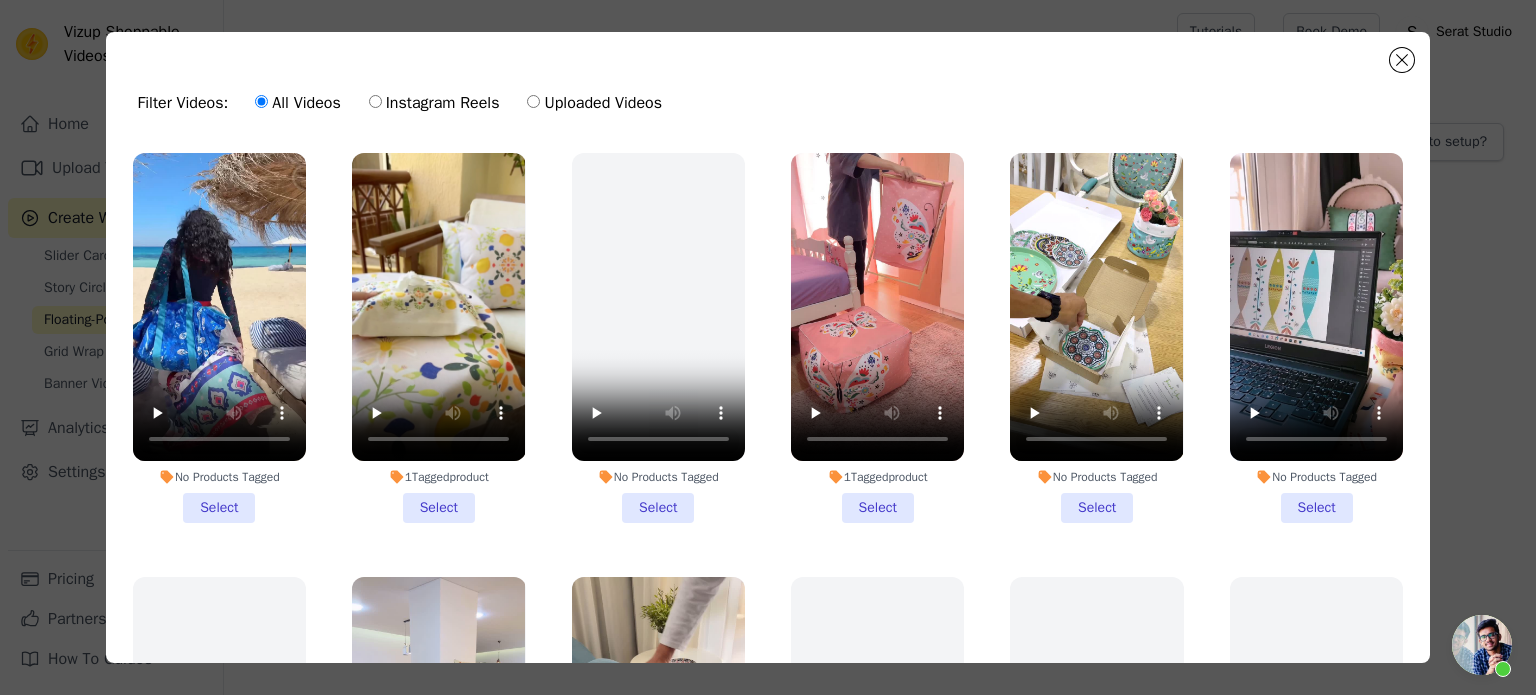 click on "1  Tagged  product     Select" at bounding box center (438, 338) 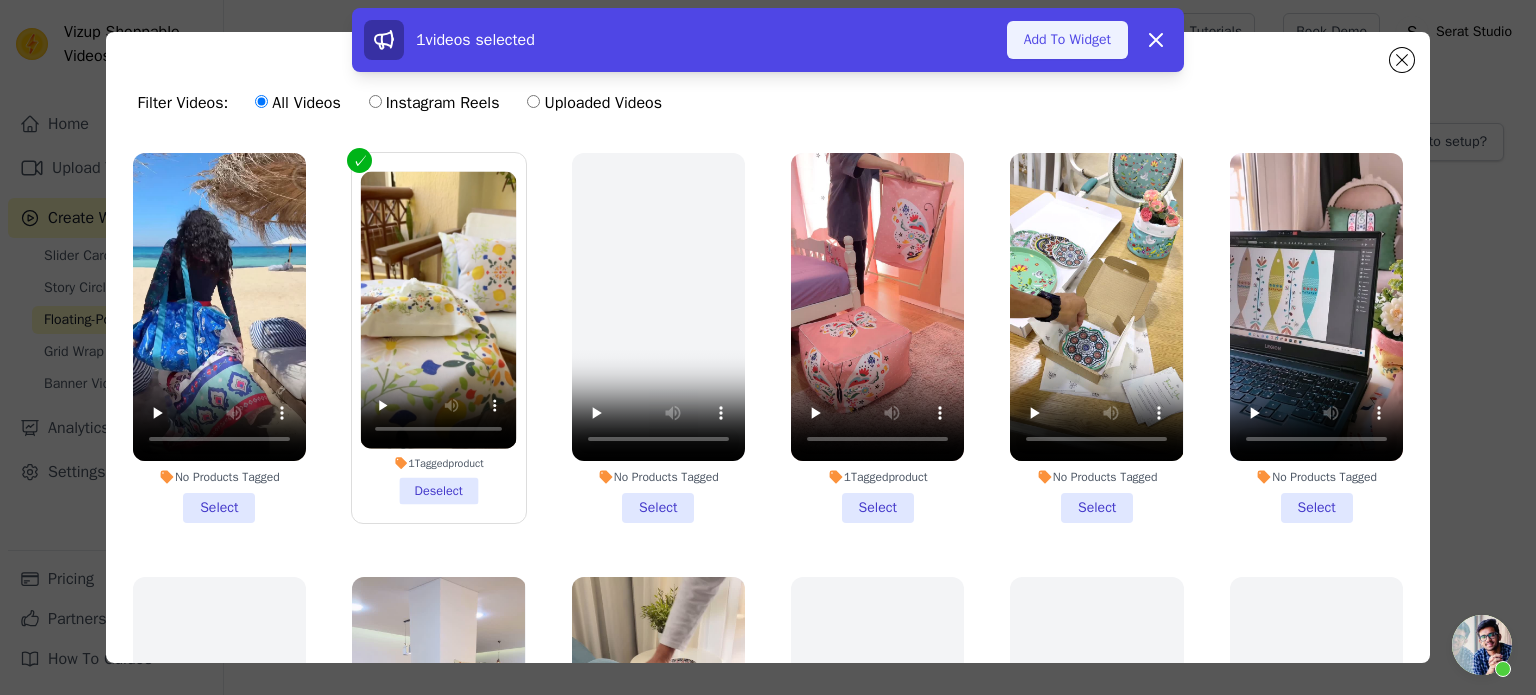 click on "Add To Widget" at bounding box center [1067, 40] 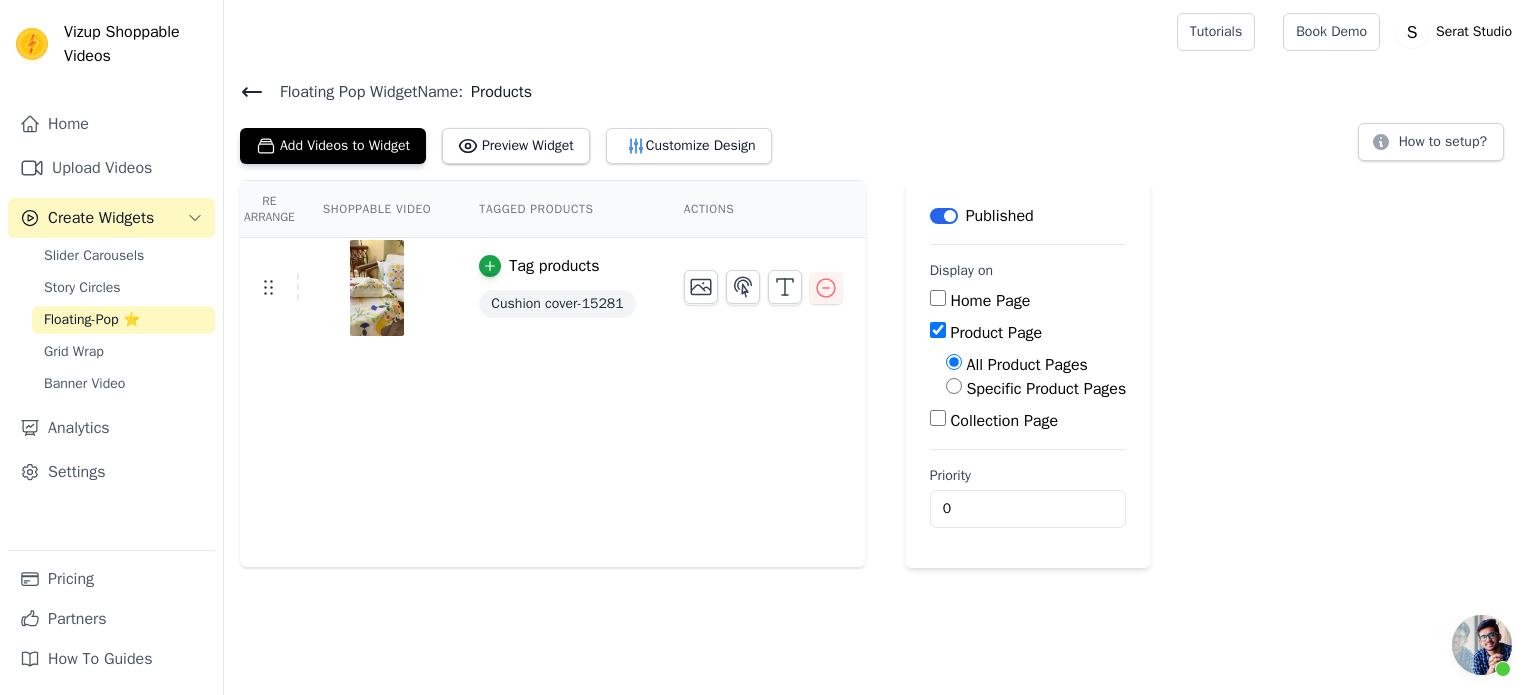 click 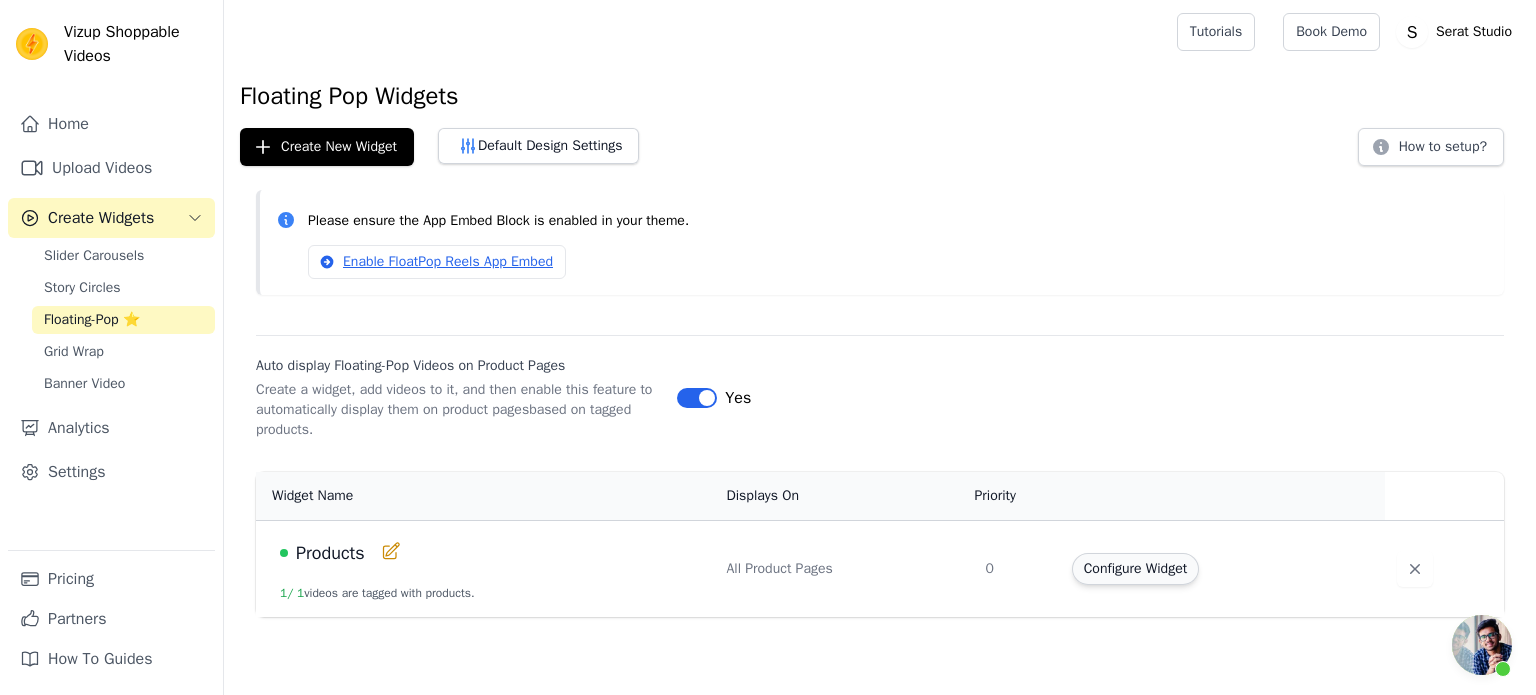 click on "Configure Widget" at bounding box center [1135, 569] 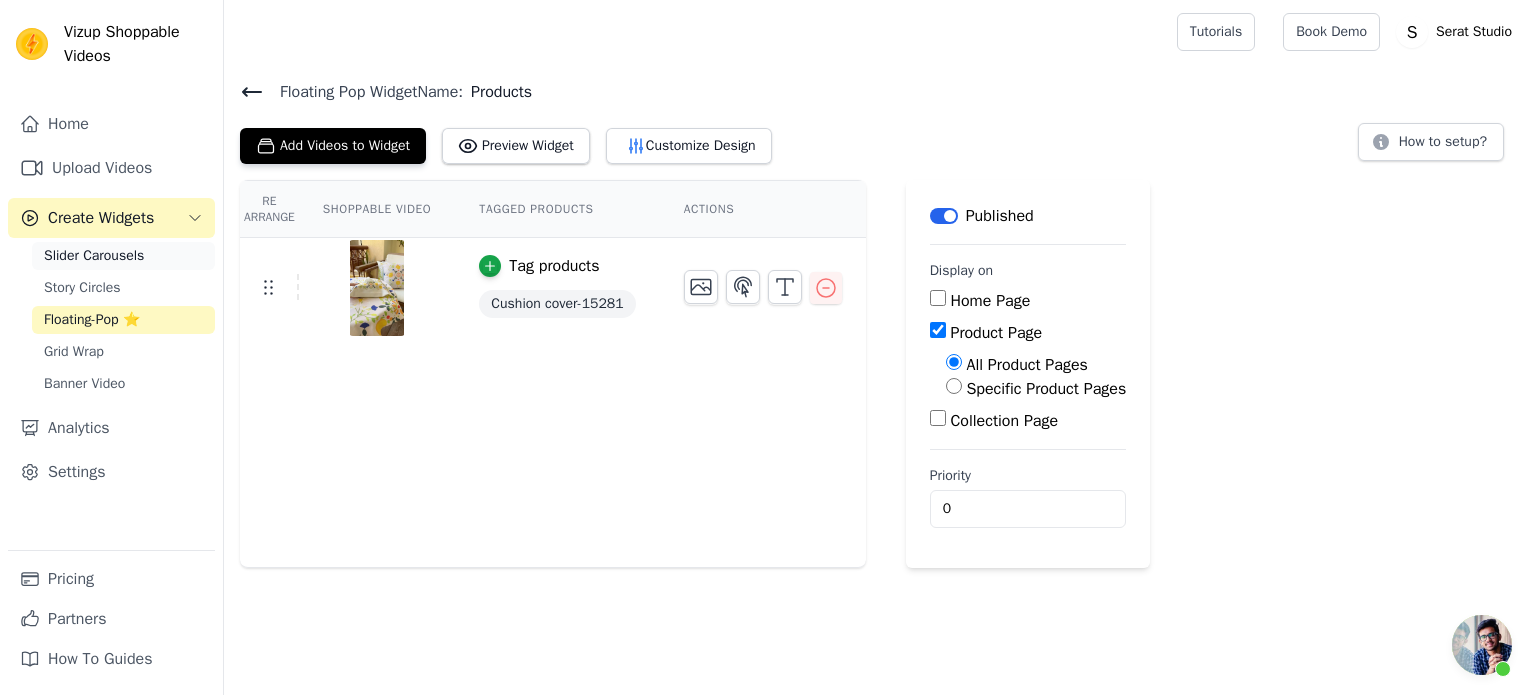 click on "Slider Carousels" at bounding box center [123, 256] 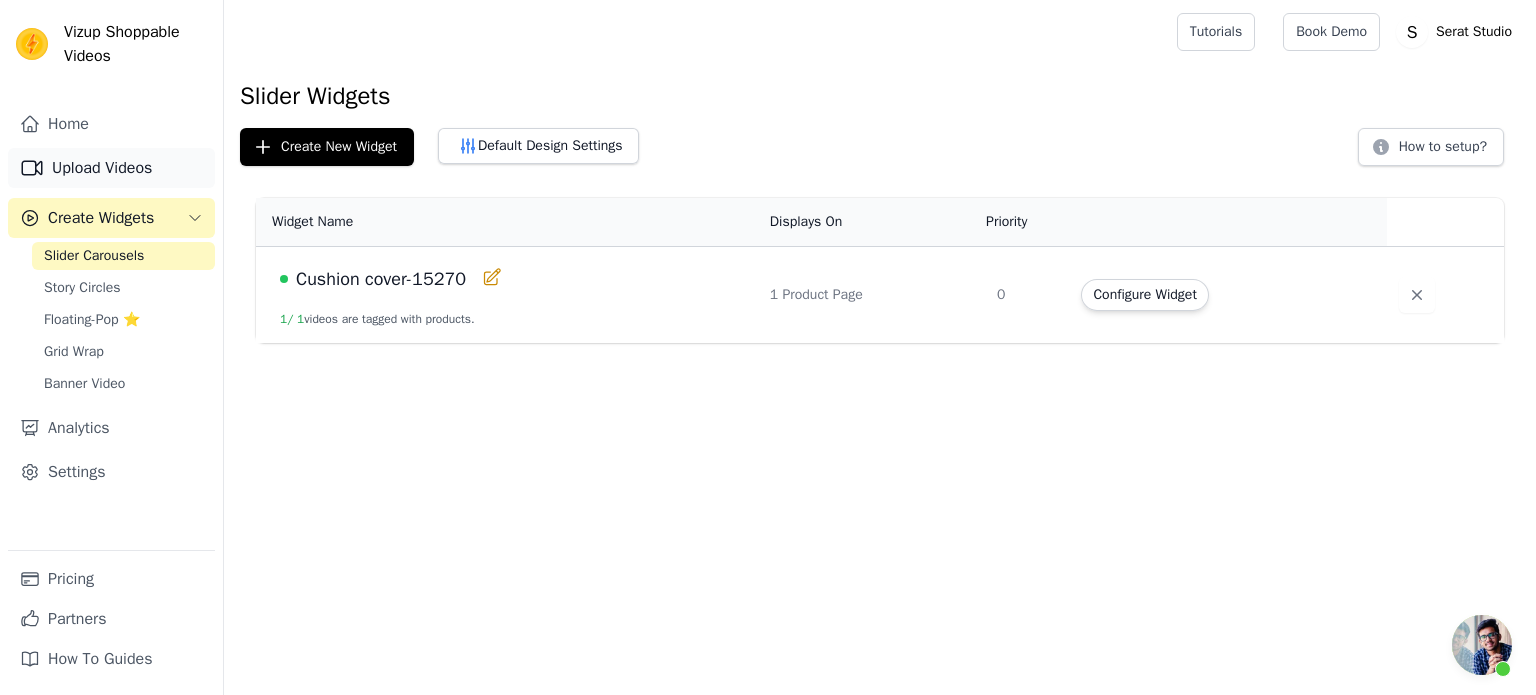 click on "Upload Videos" at bounding box center (111, 168) 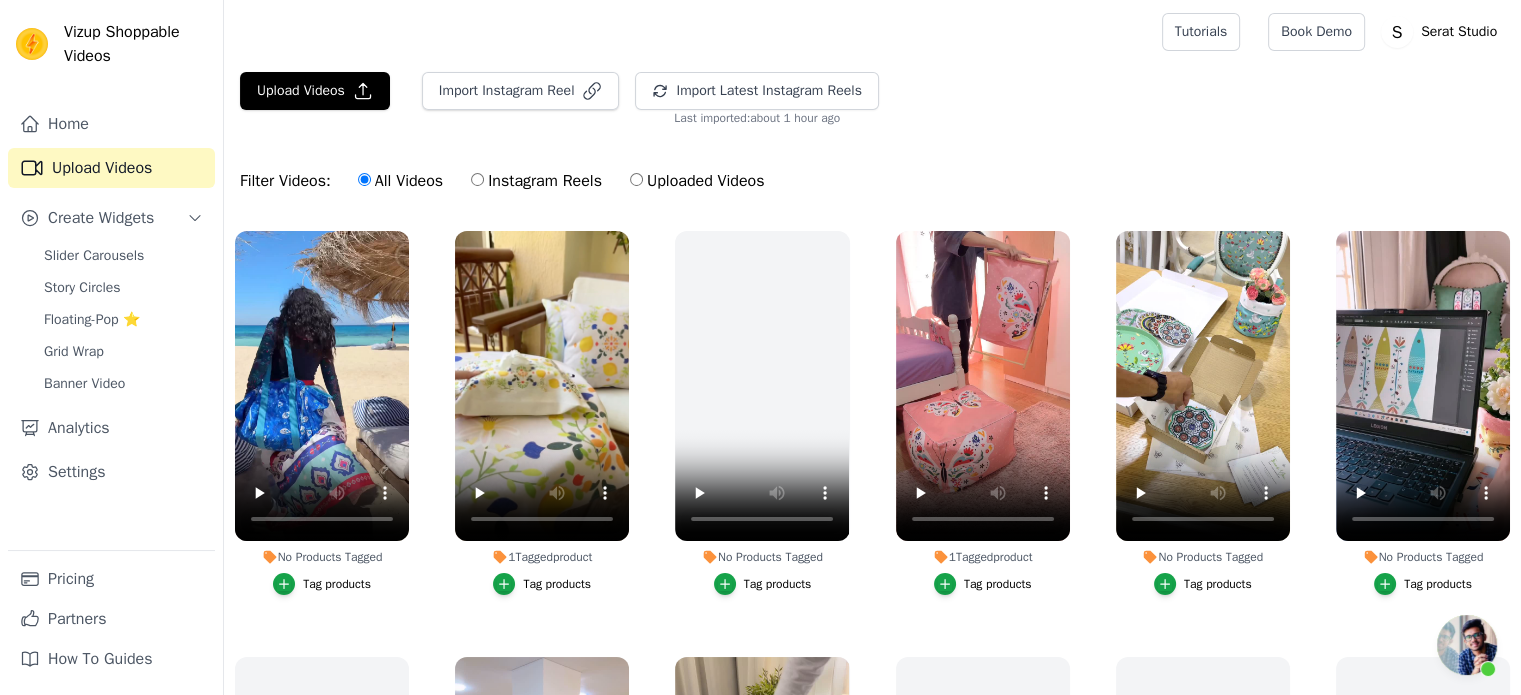 click on "Tag products" at bounding box center (337, 584) 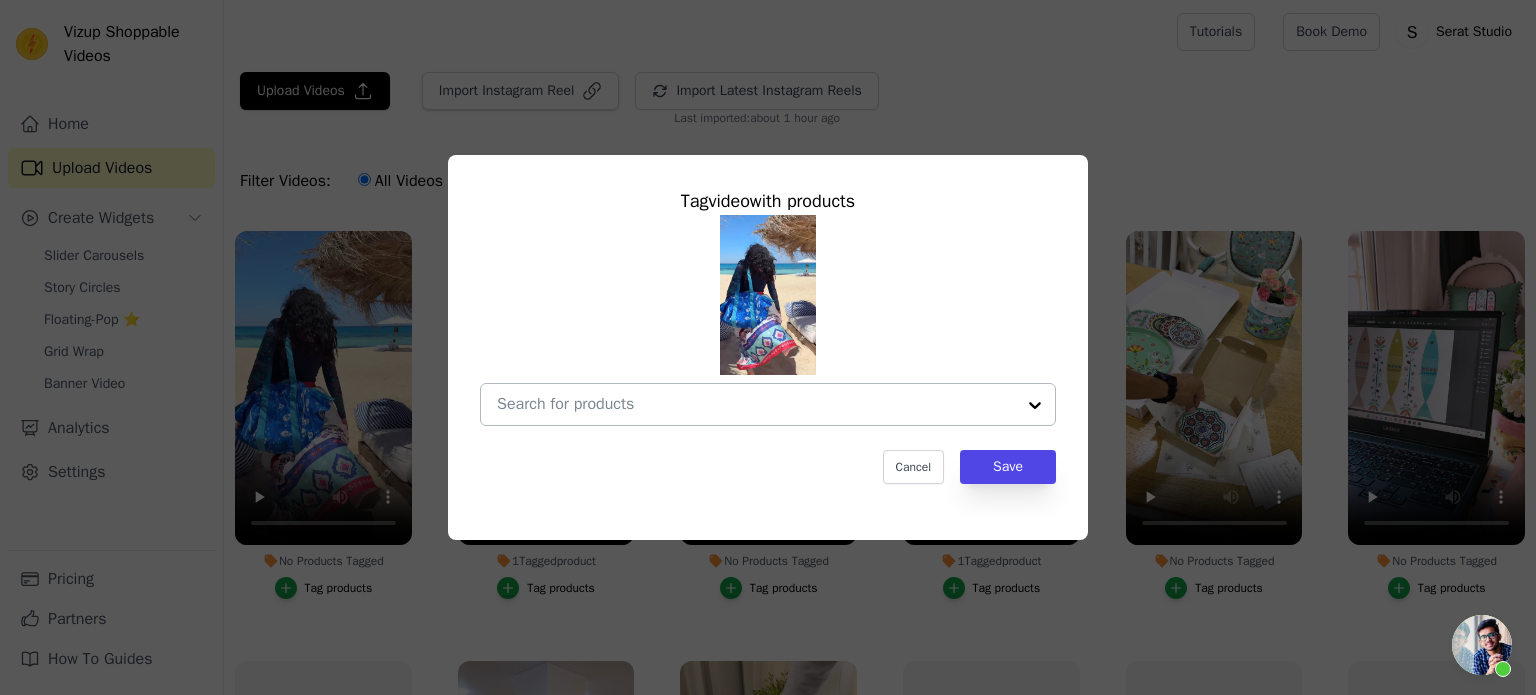 click on "No Products Tagged     Tag  video  with products                         Cancel   Save     Tag products" at bounding box center [756, 404] 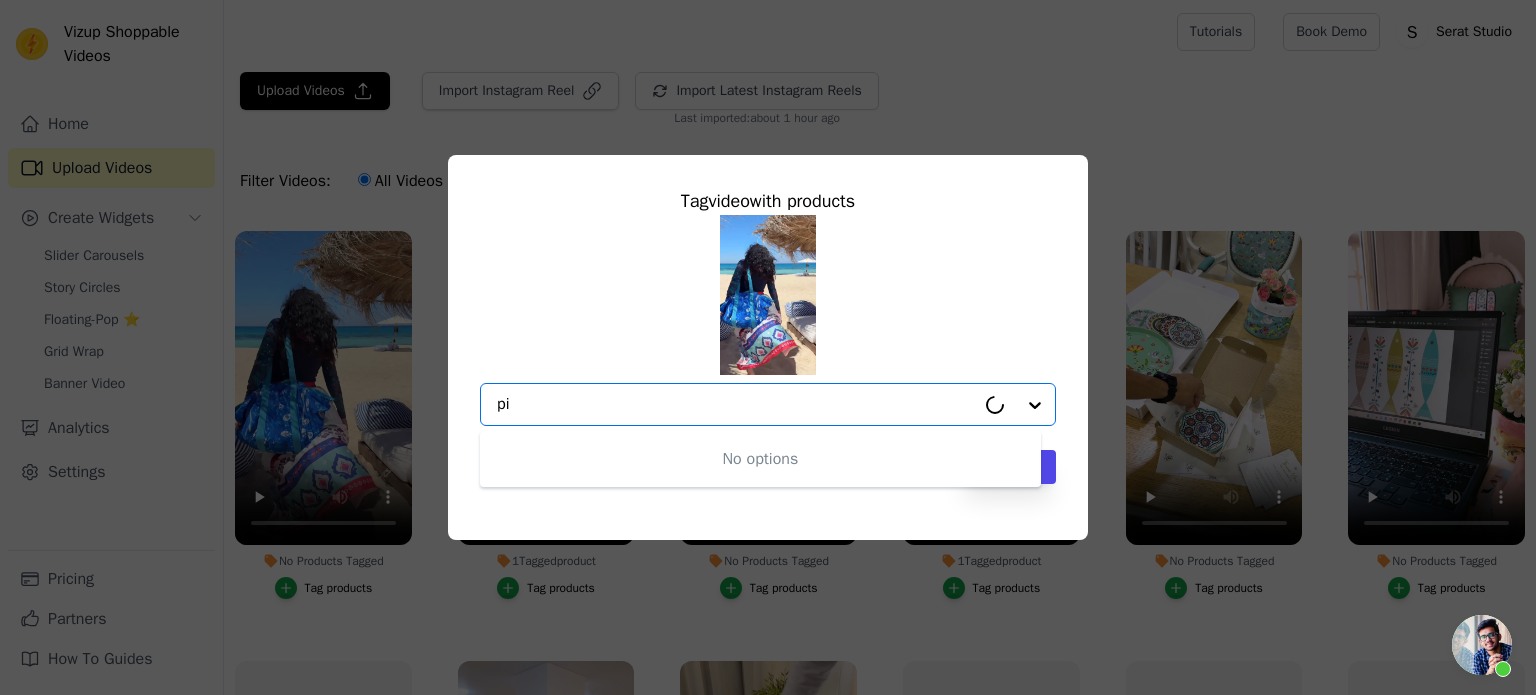 type on "p" 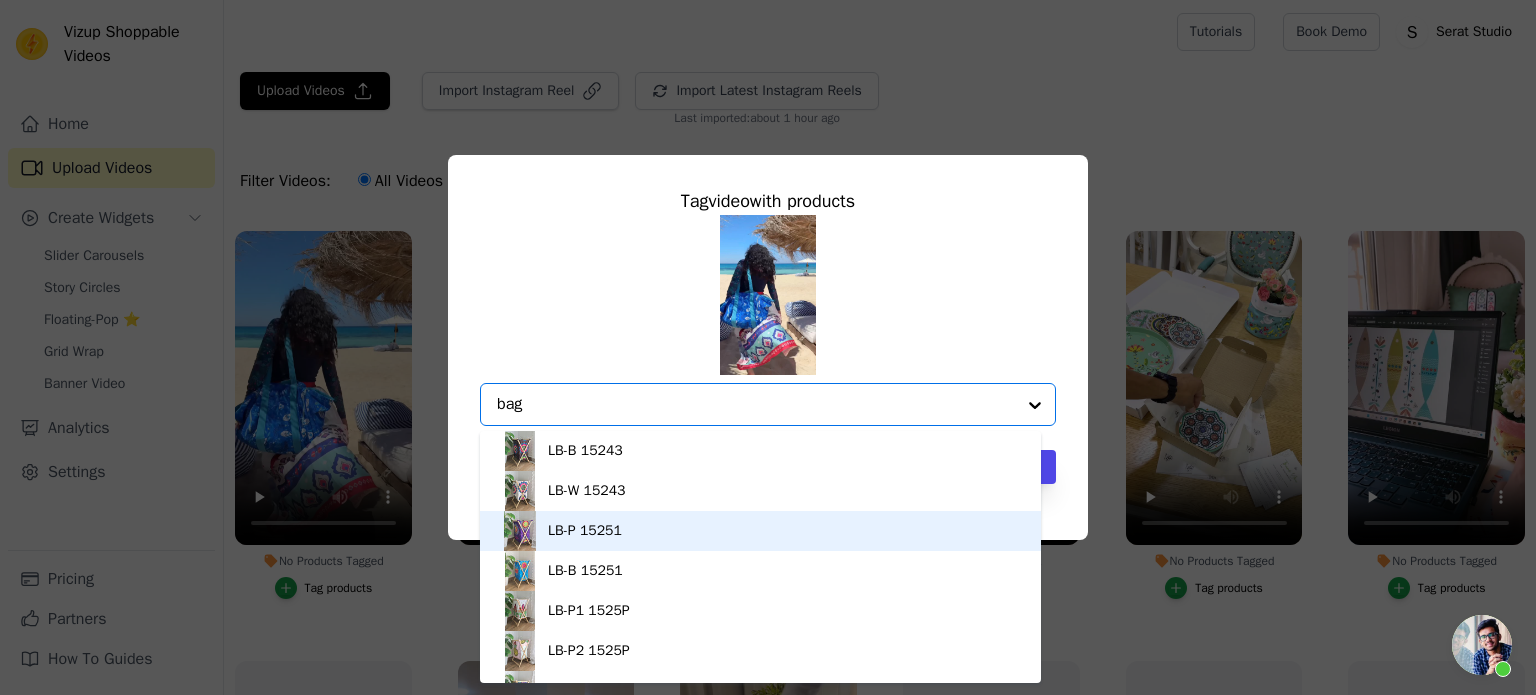 type on "bag" 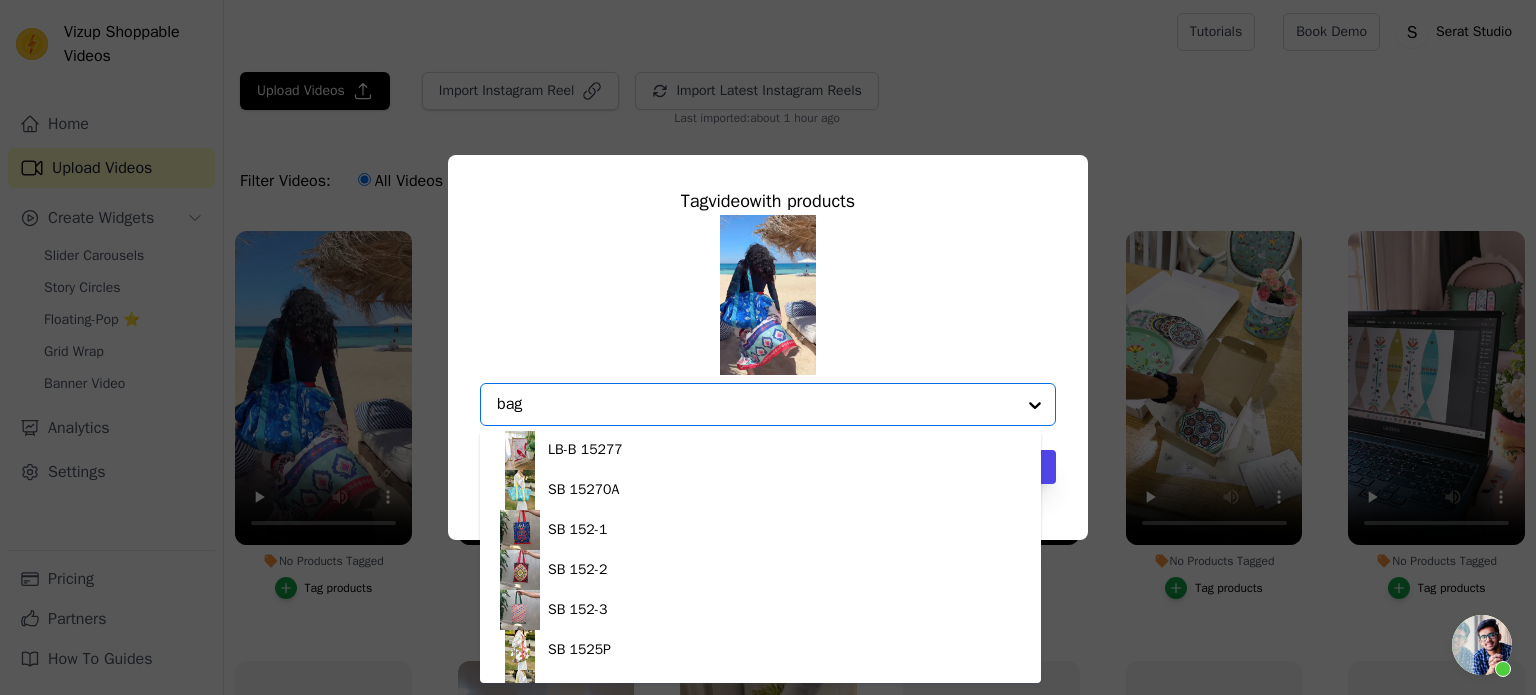 scroll, scrollTop: 900, scrollLeft: 0, axis: vertical 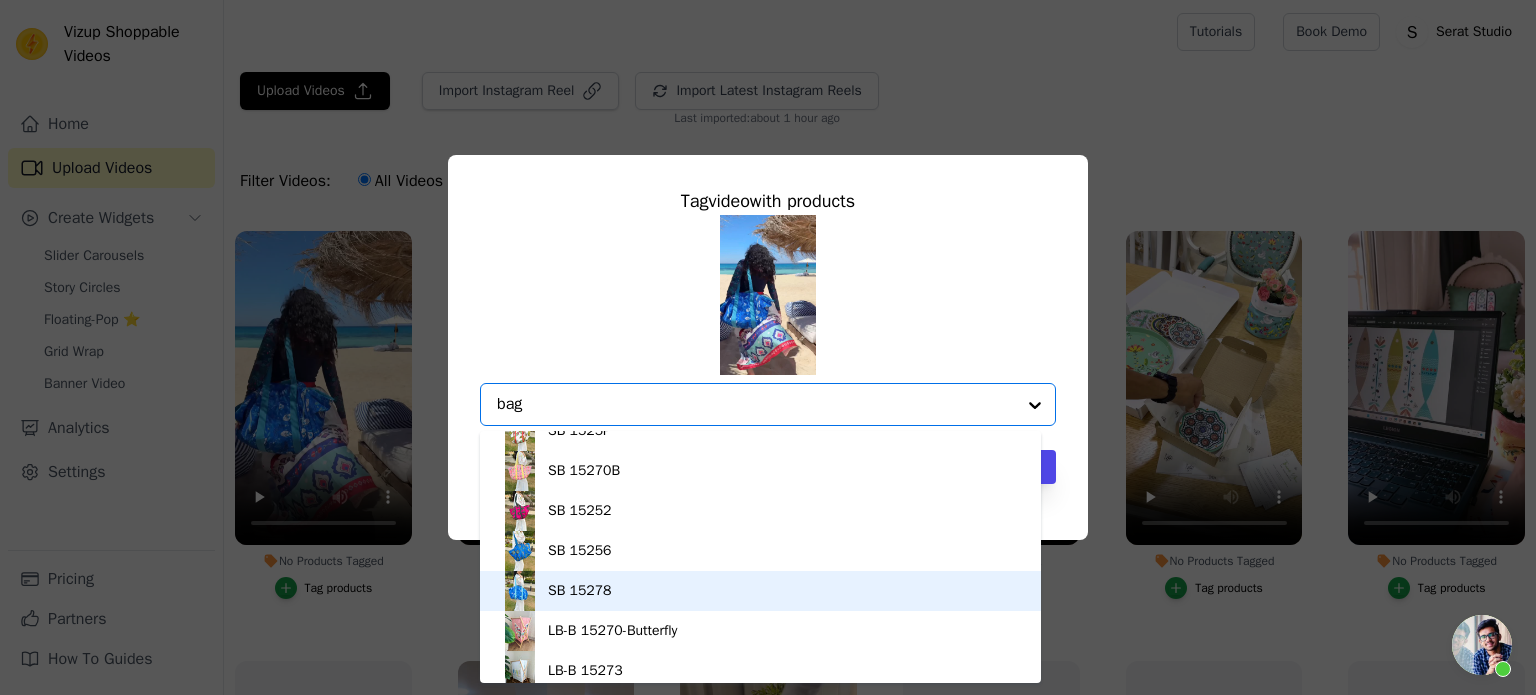 click on "SB 15278" at bounding box center (760, 591) 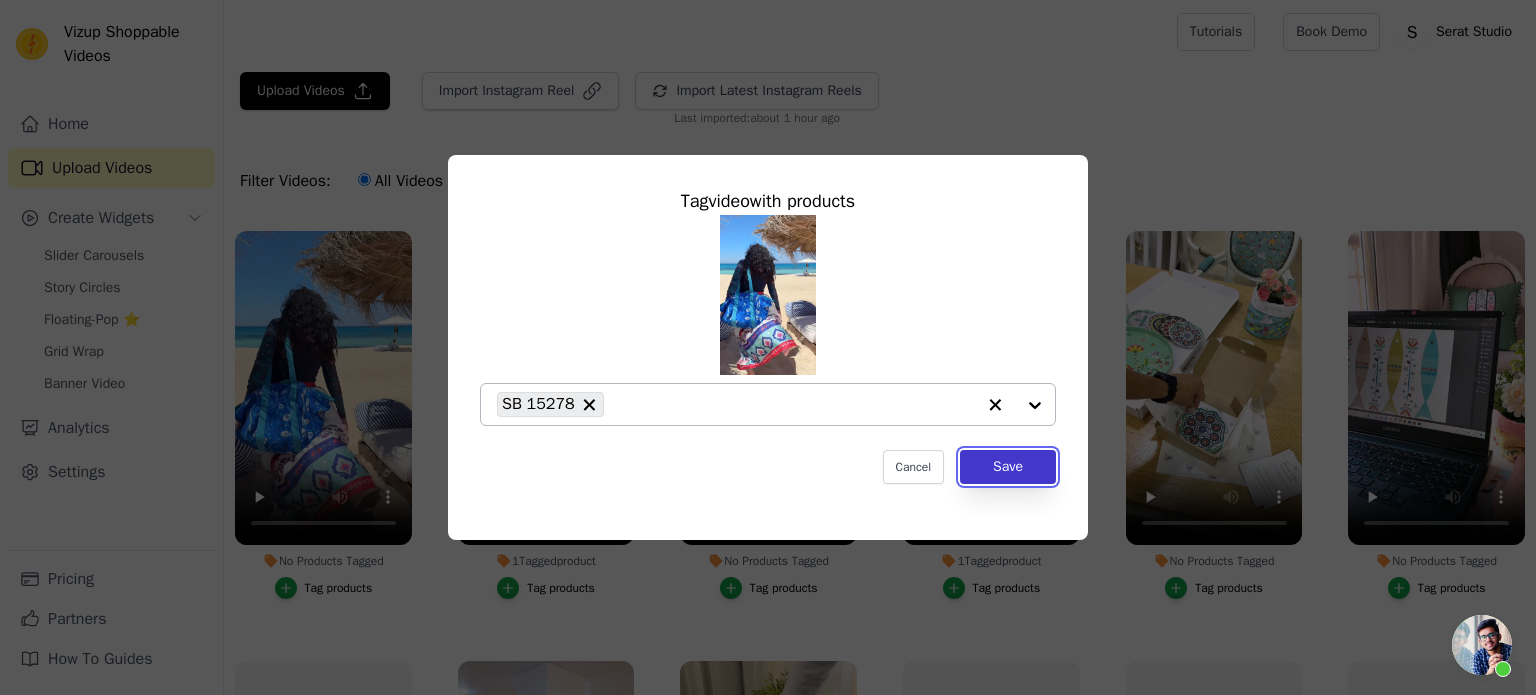 click on "Save" at bounding box center (1008, 467) 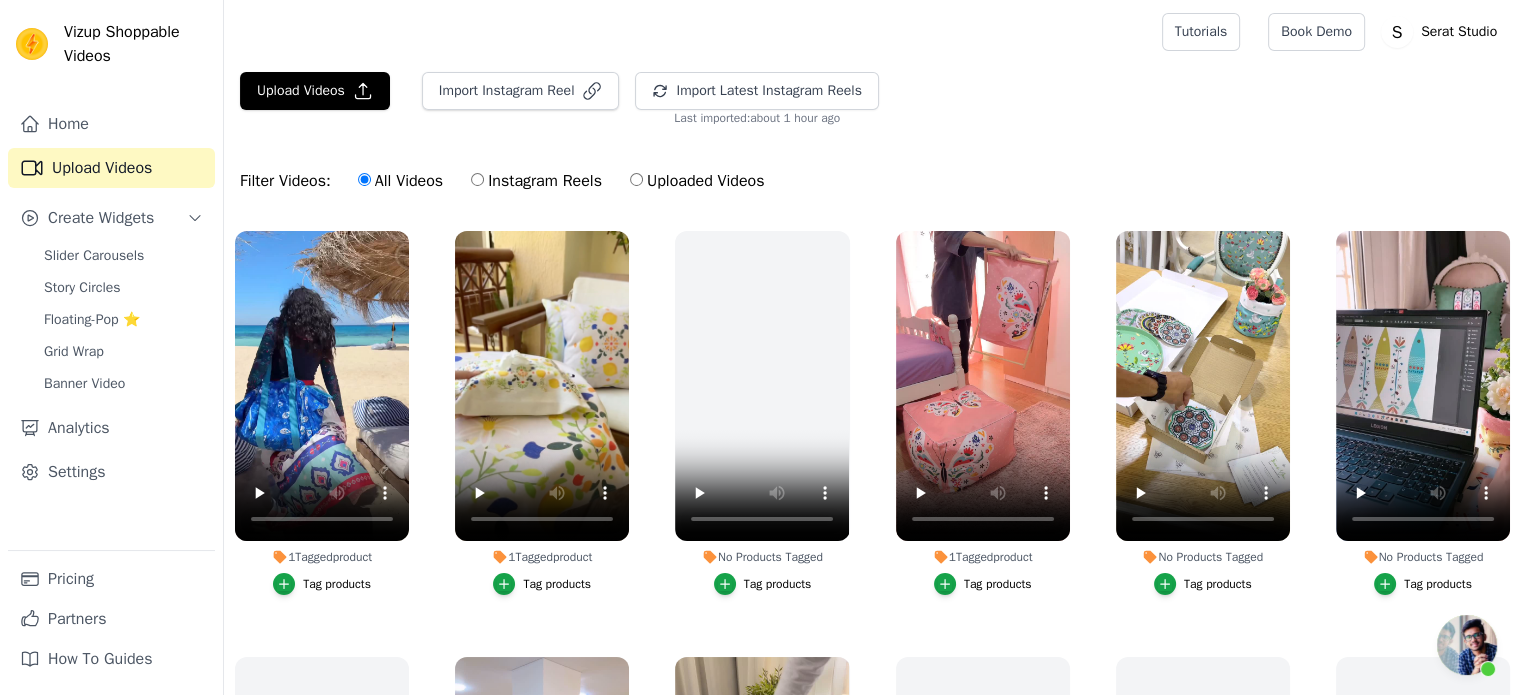 click on "Tag products" at bounding box center (1218, 584) 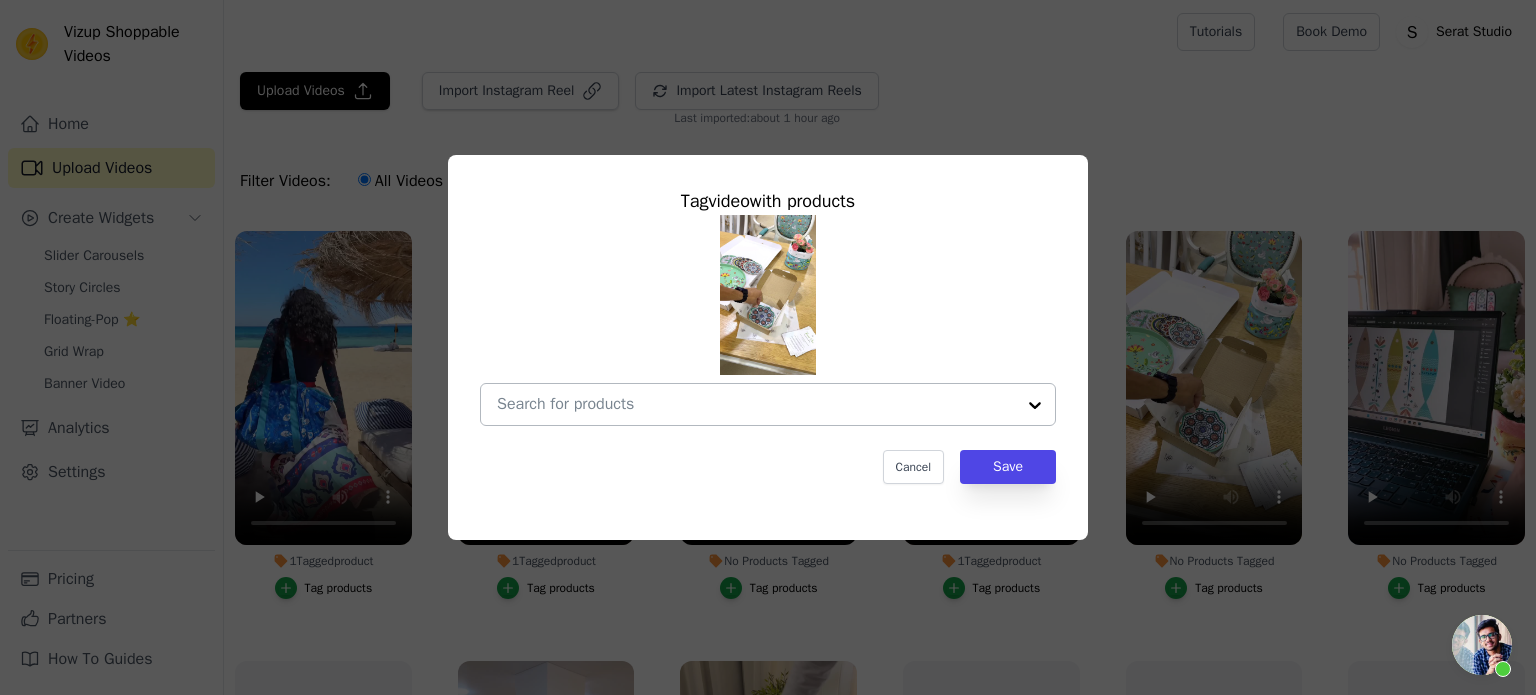 click on "No Products Tagged     Tag  video  with products                         Cancel   Save     Tag products" at bounding box center (756, 404) 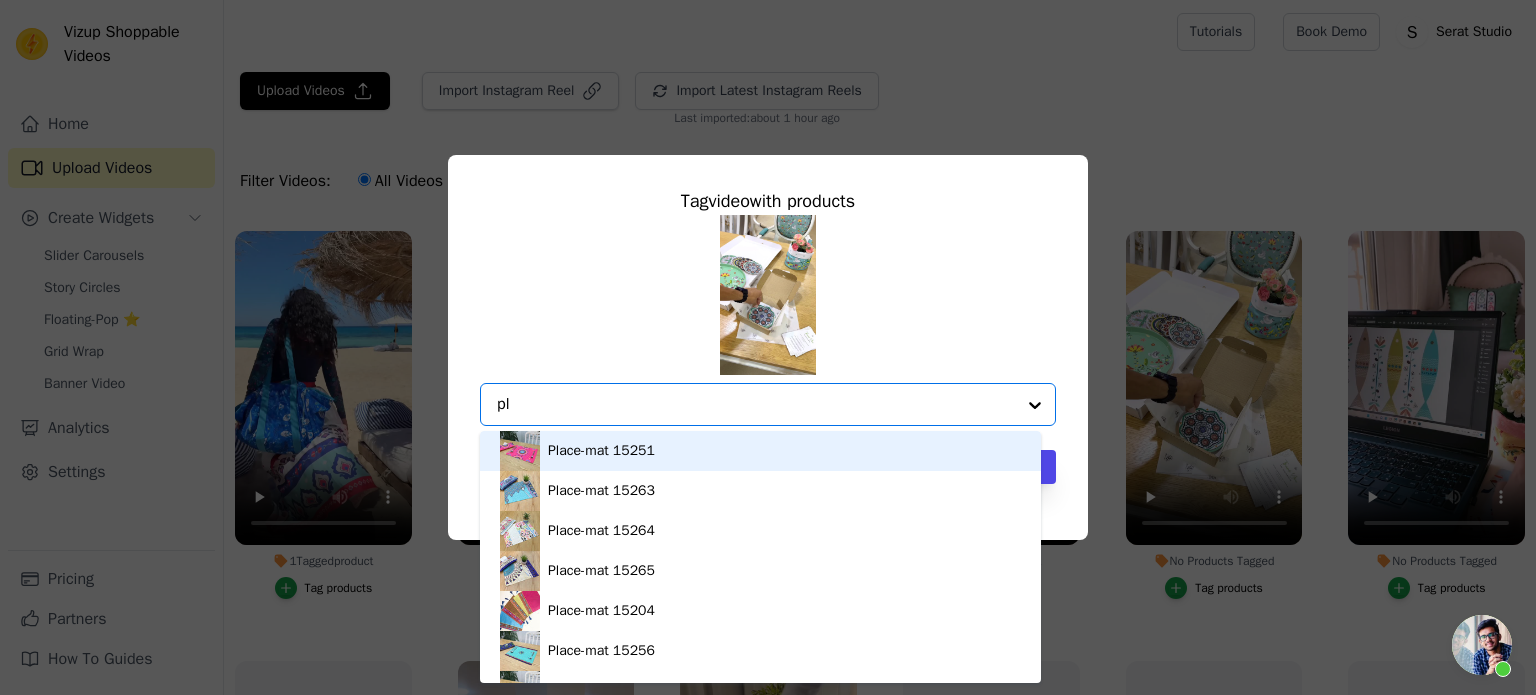 type on "p" 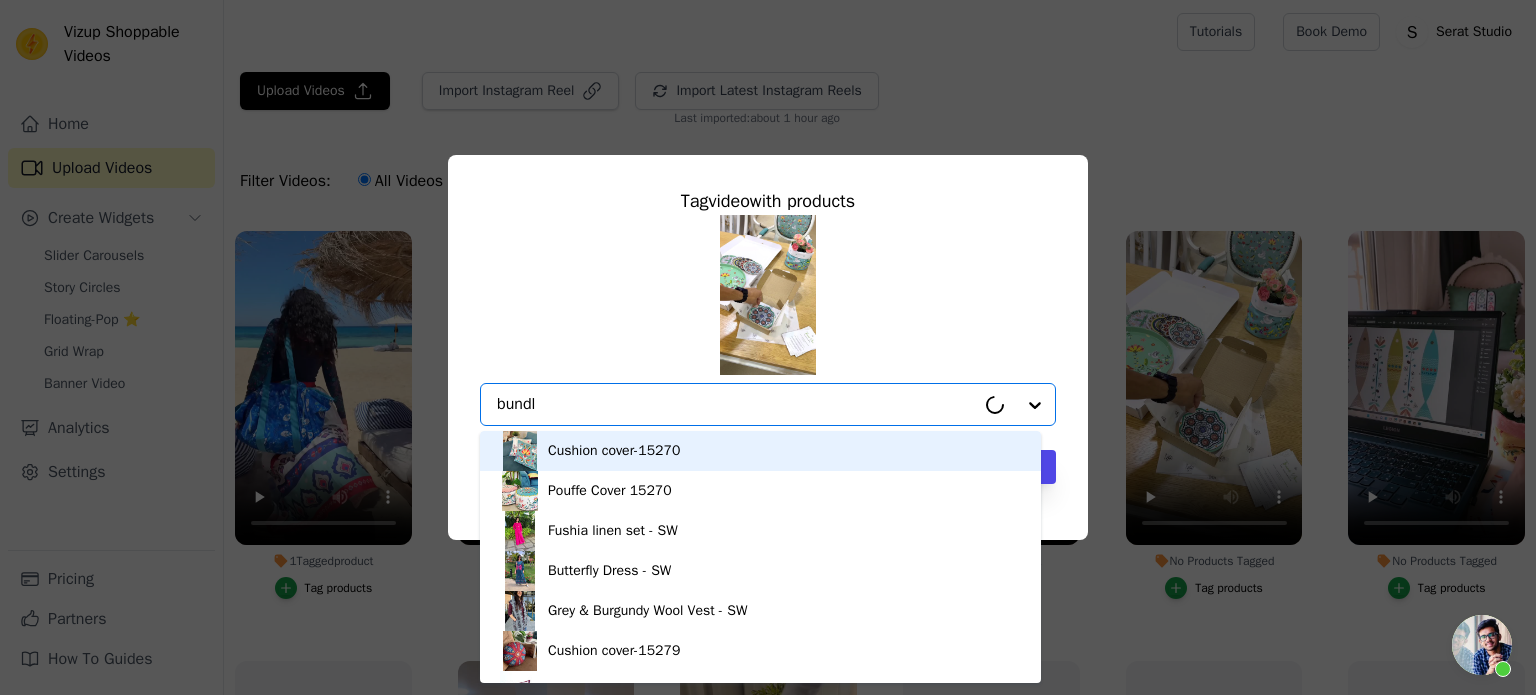 type on "bundle" 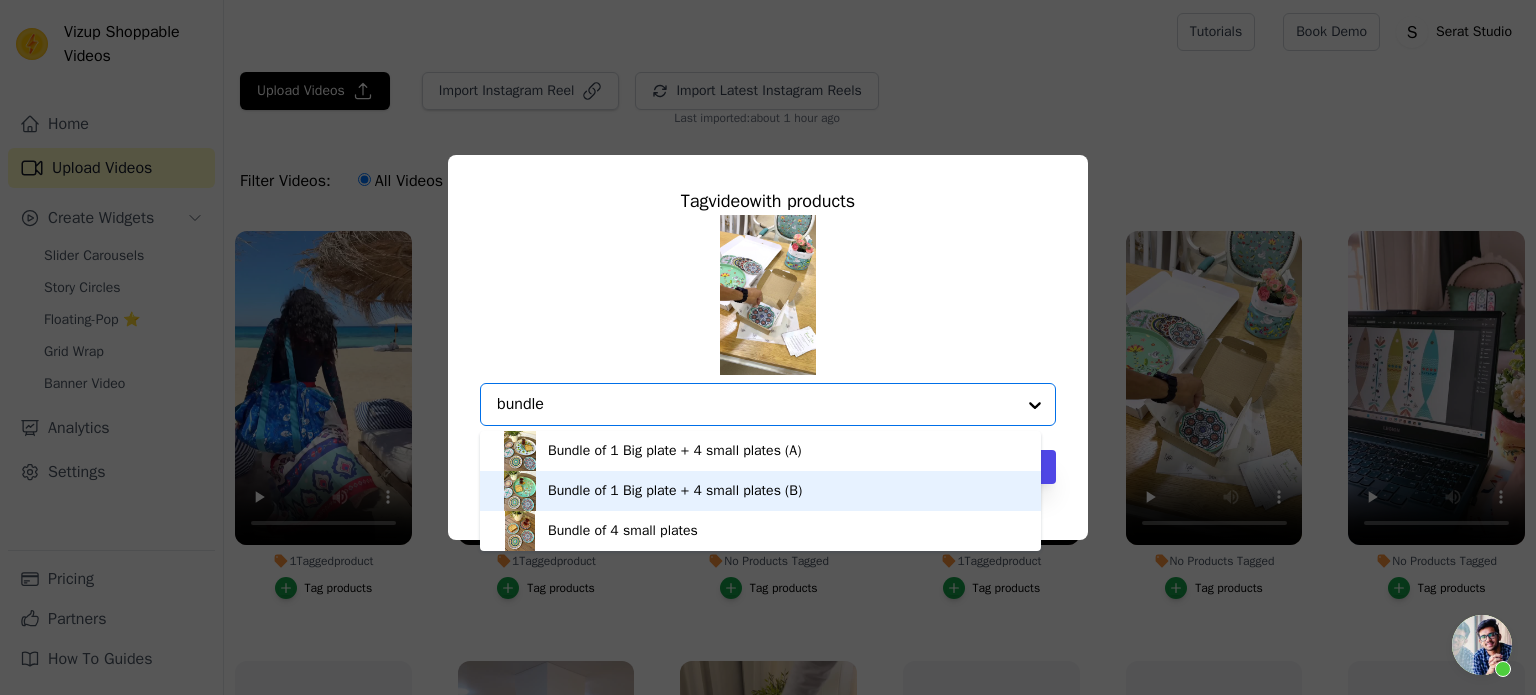 click on "Bundle of 1 Big plate + 4 small plates (B)" at bounding box center (675, 491) 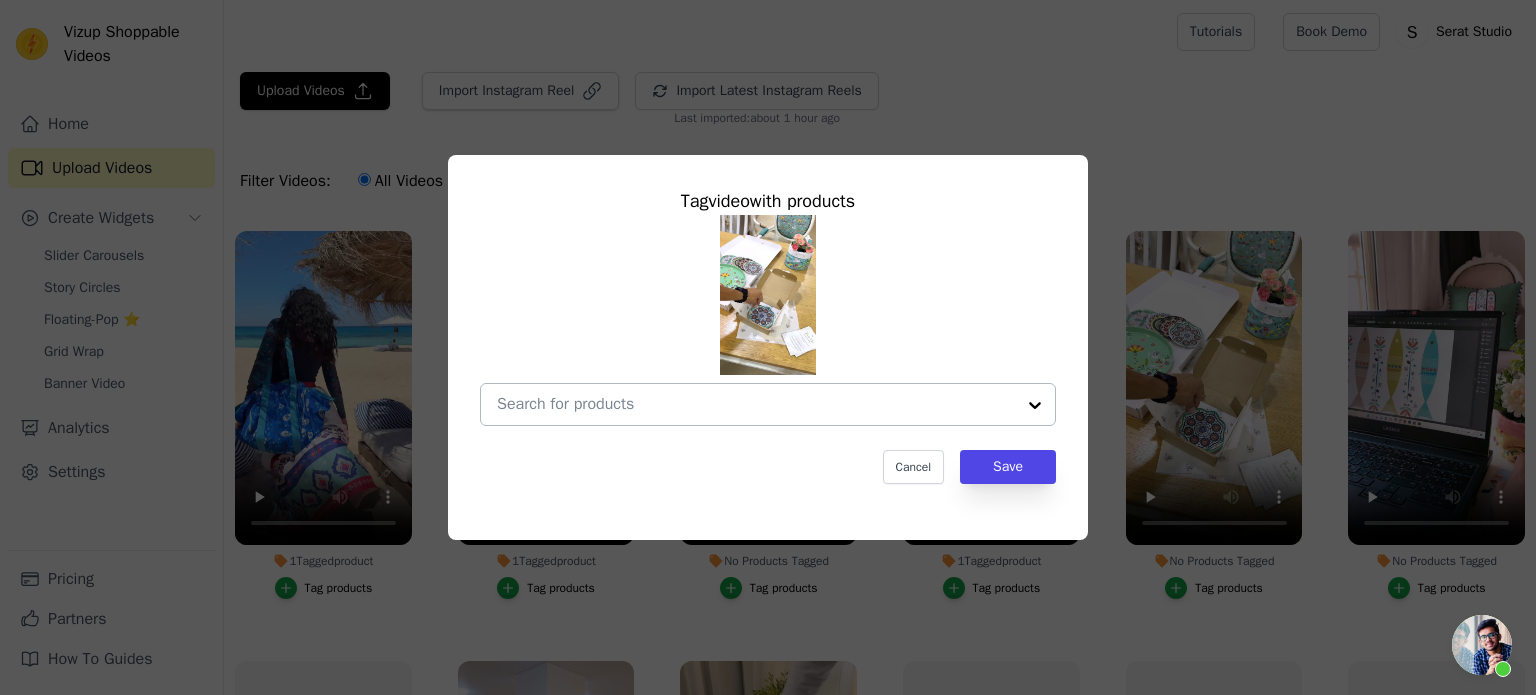 click on "No Products Tagged     Tag  video  with products                         Cancel   Save     Tag products" at bounding box center (756, 404) 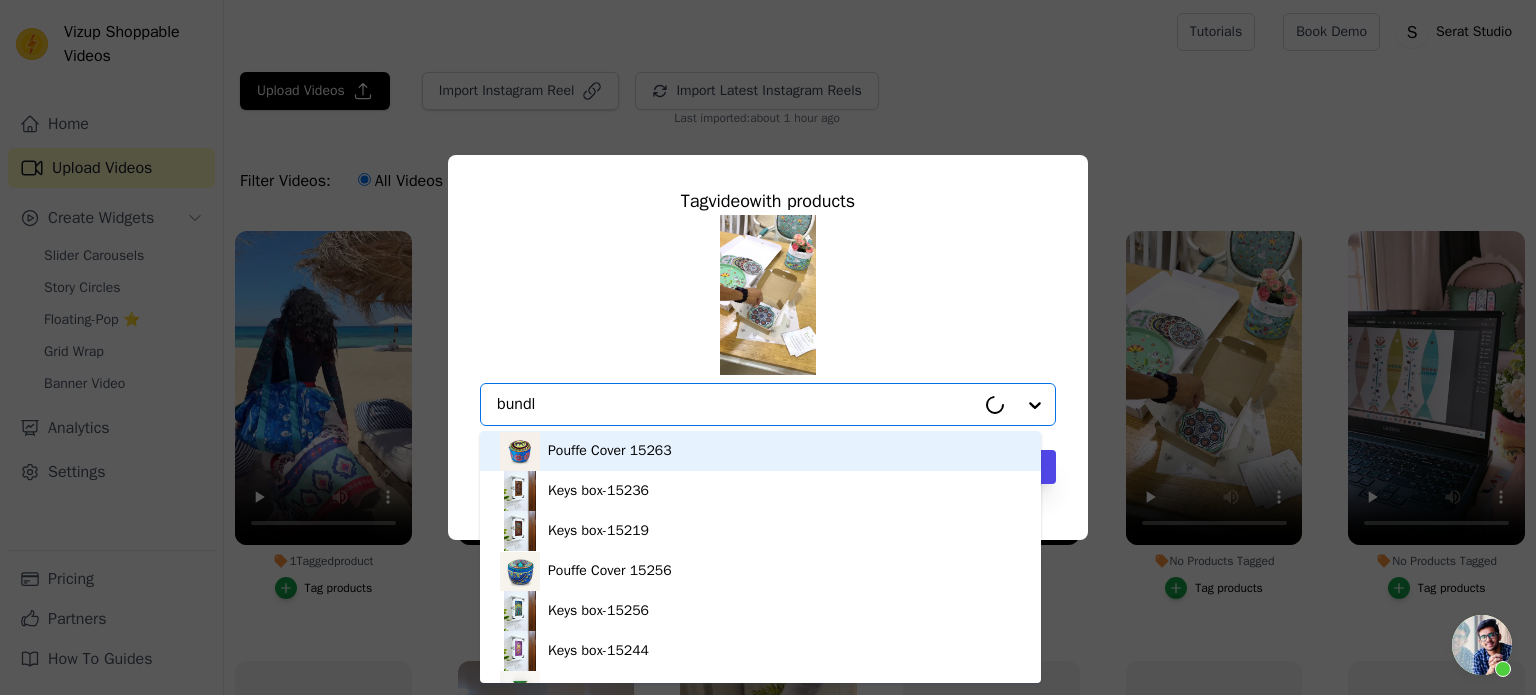 type on "bundle" 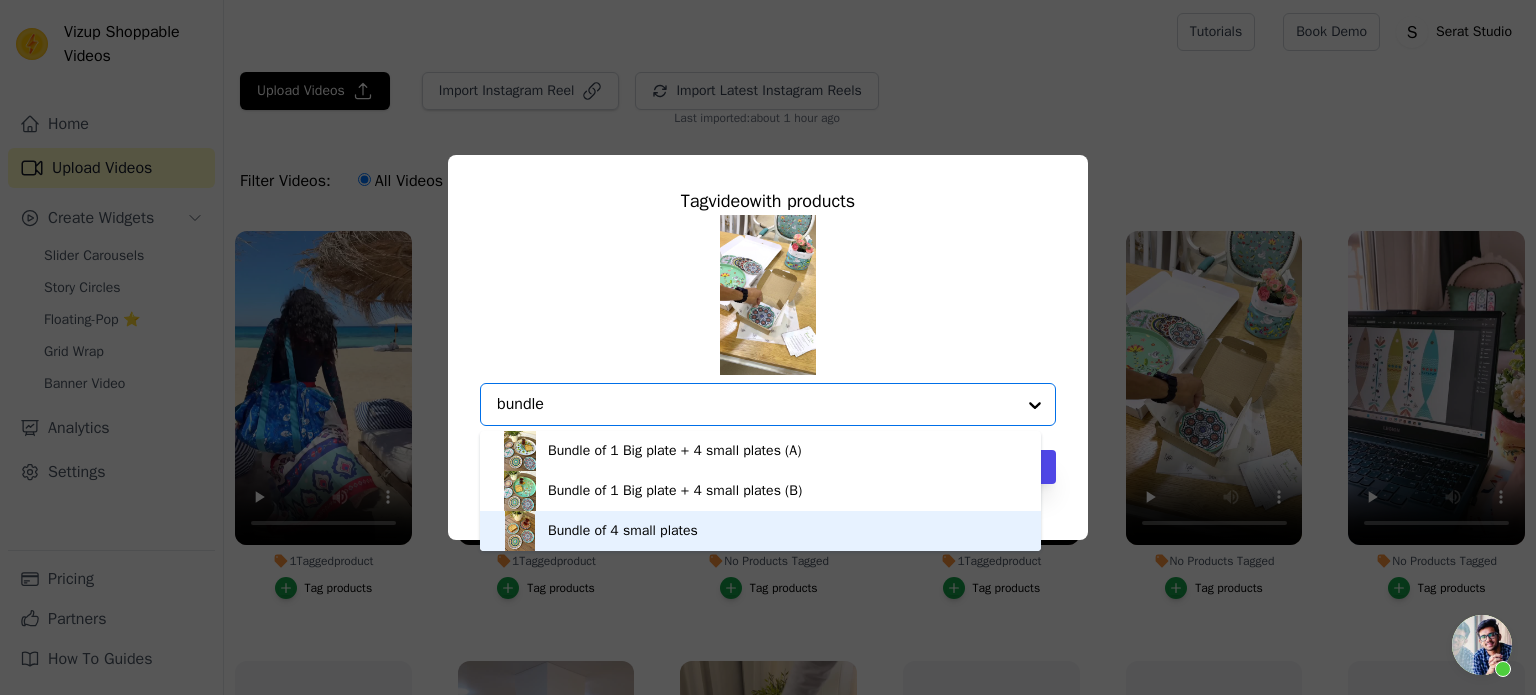 click on "Bundle of 4 small plates" at bounding box center [623, 531] 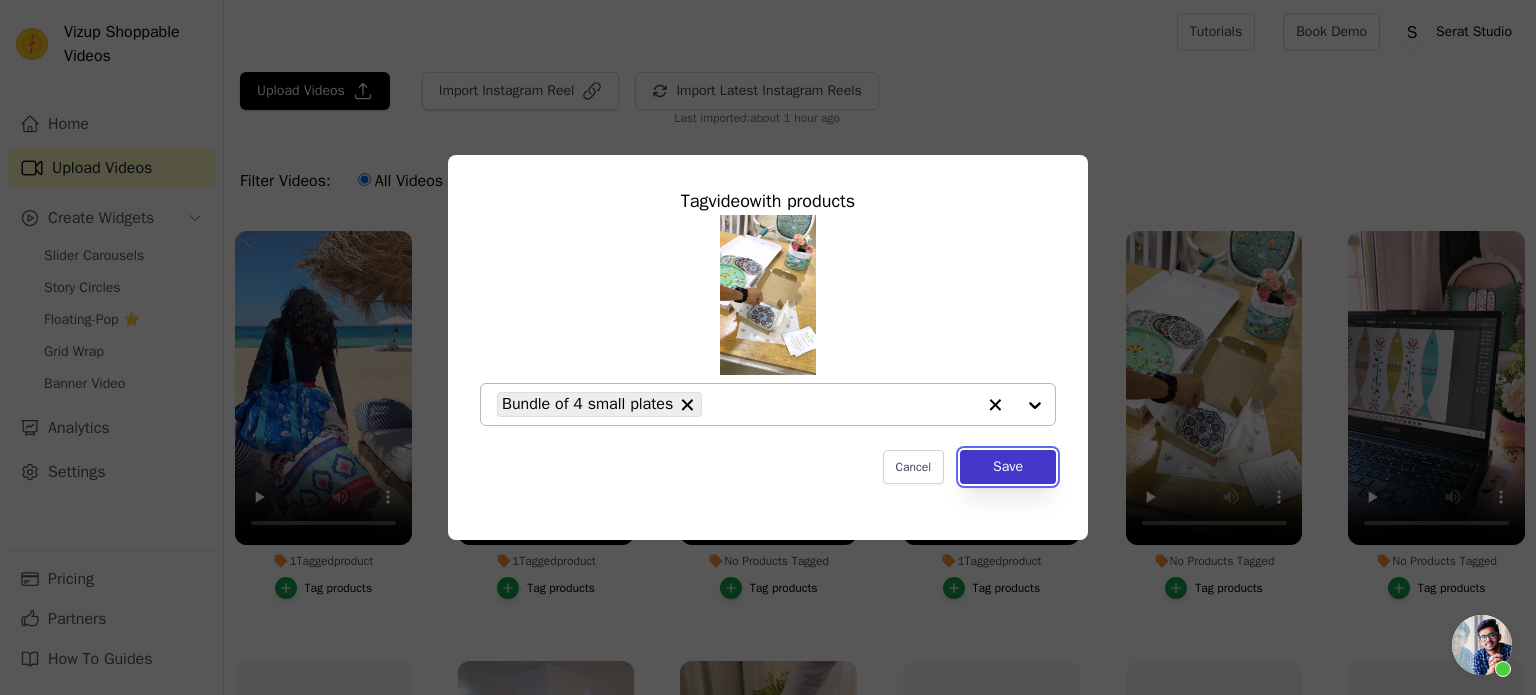 click on "Save" at bounding box center [1008, 467] 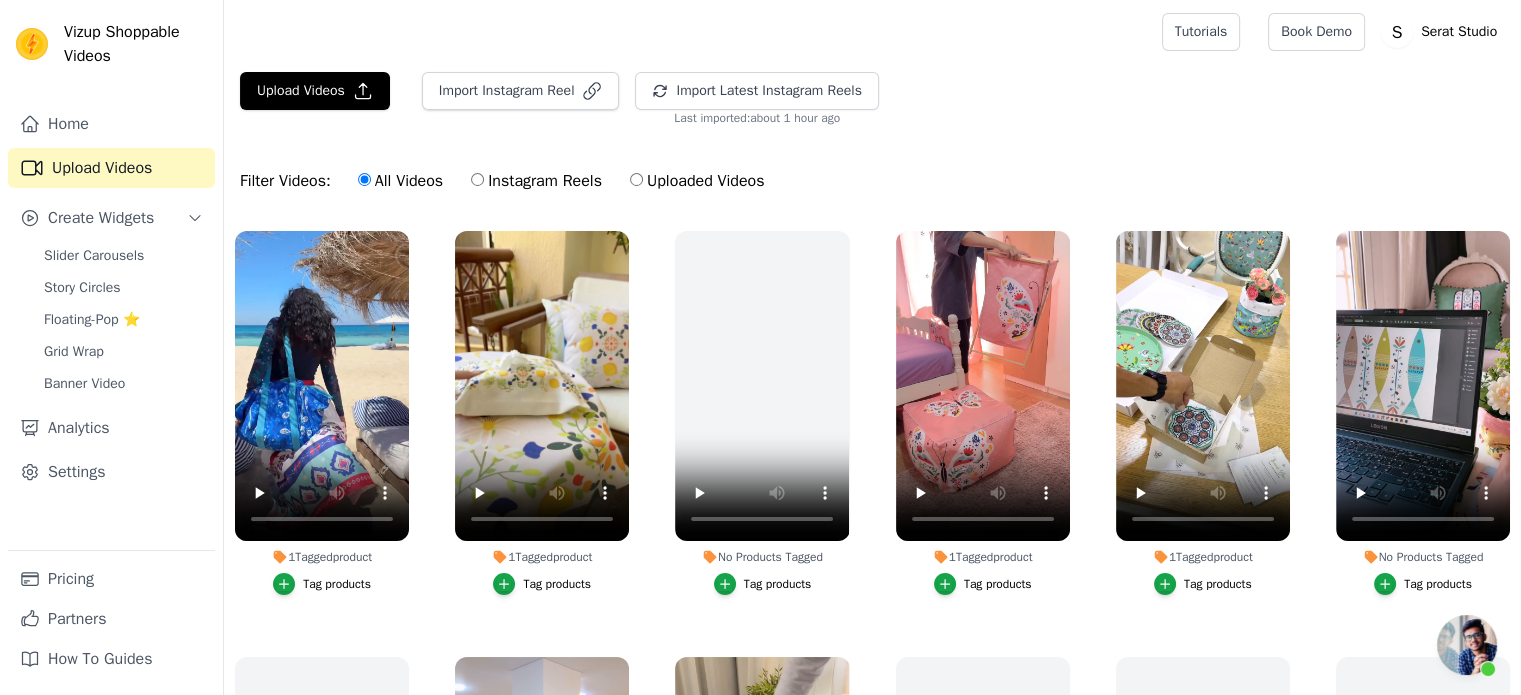 click on "Tag products" at bounding box center (1438, 584) 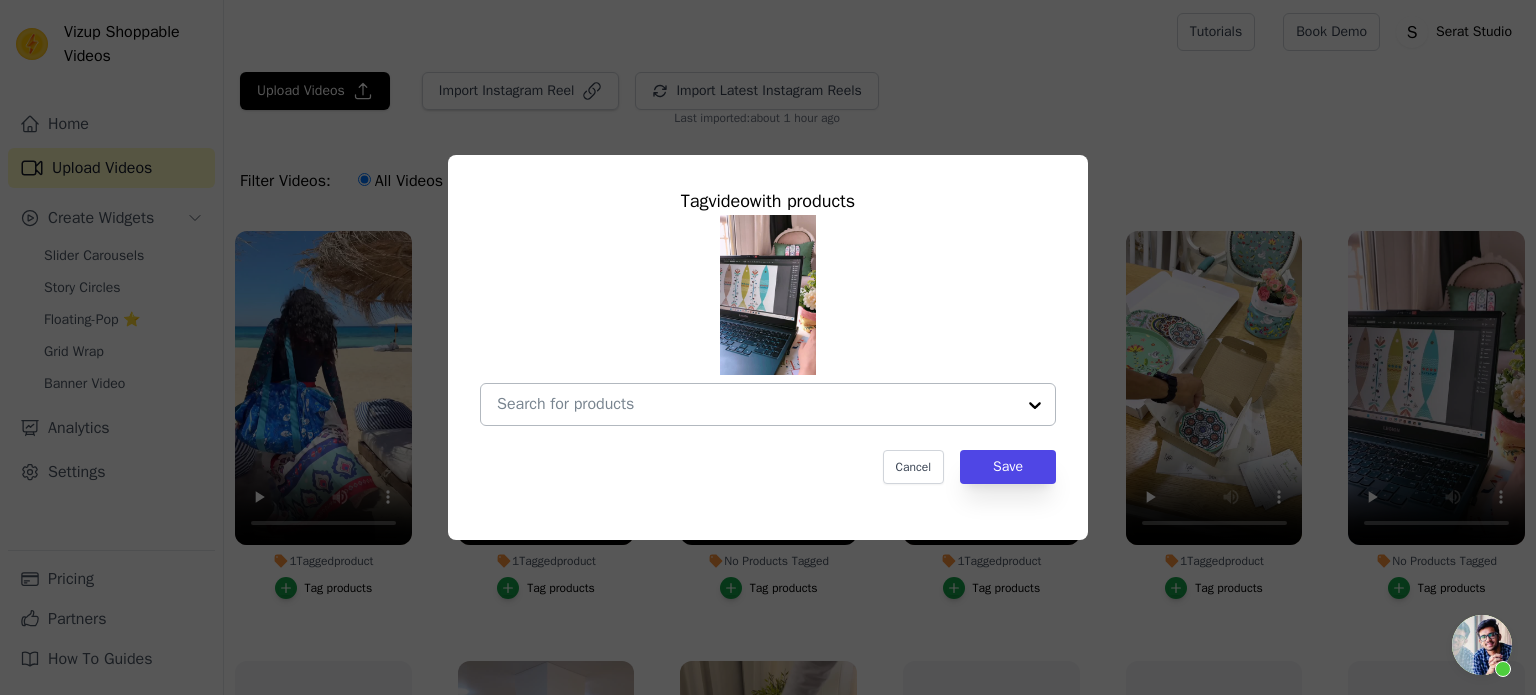 click on "No Products Tagged     Tag  video  with products                         Cancel   Save     Tag products" at bounding box center (756, 404) 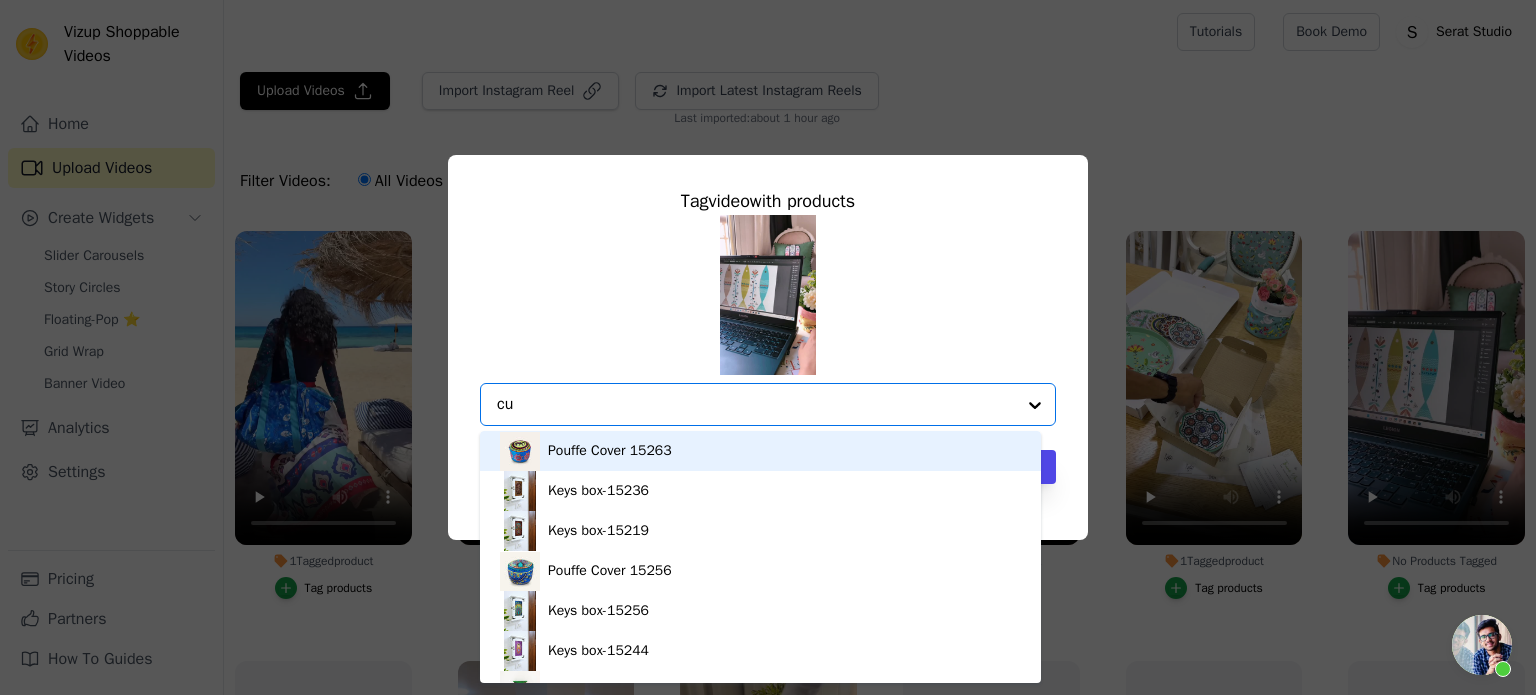type on "cus" 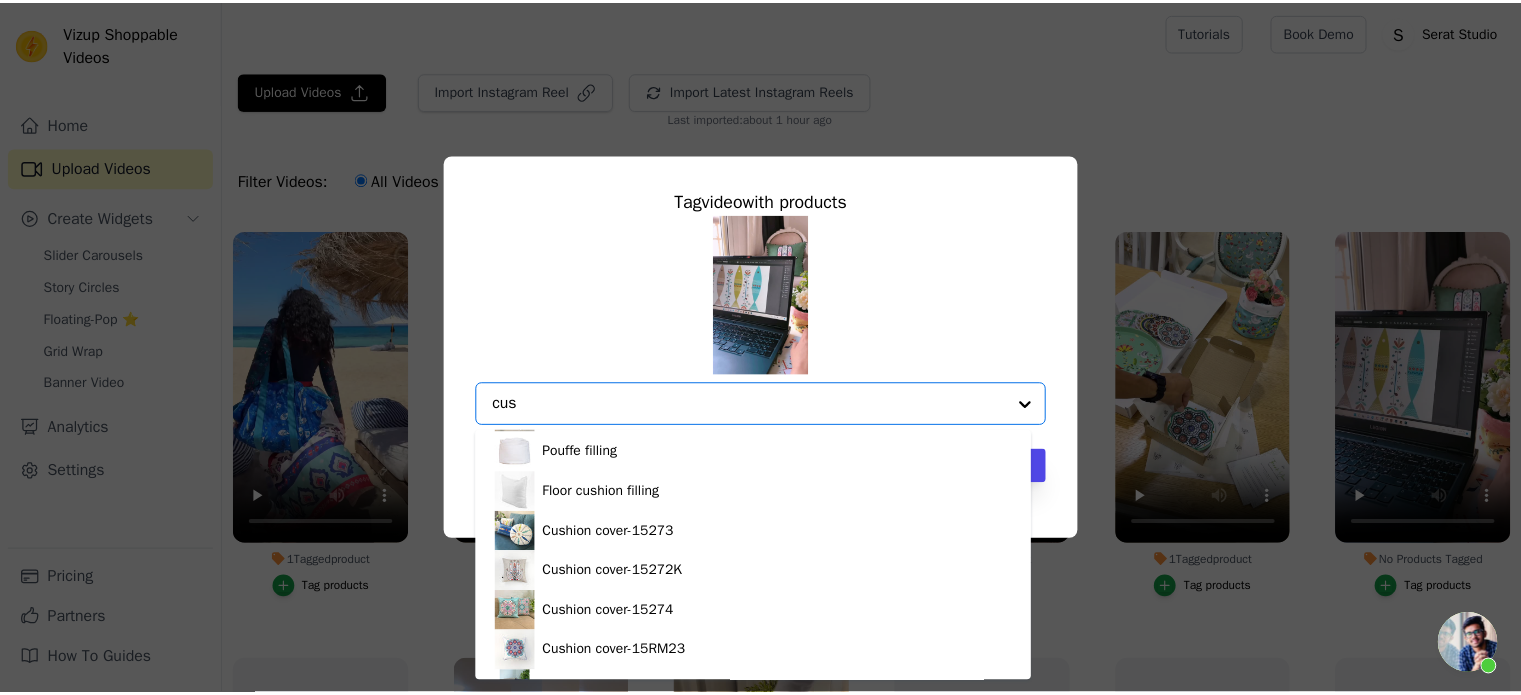 scroll, scrollTop: 2200, scrollLeft: 0, axis: vertical 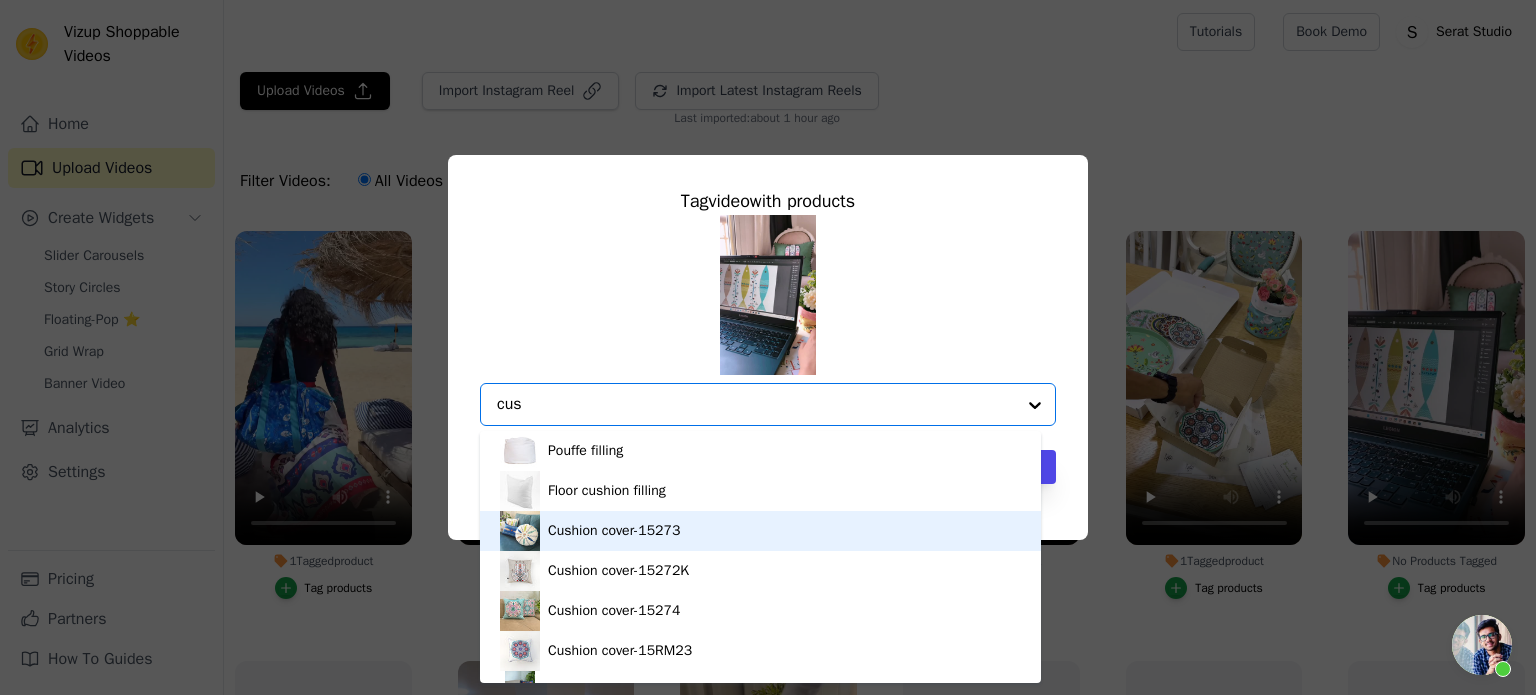 click on "Cushion cover-15273" at bounding box center (614, 531) 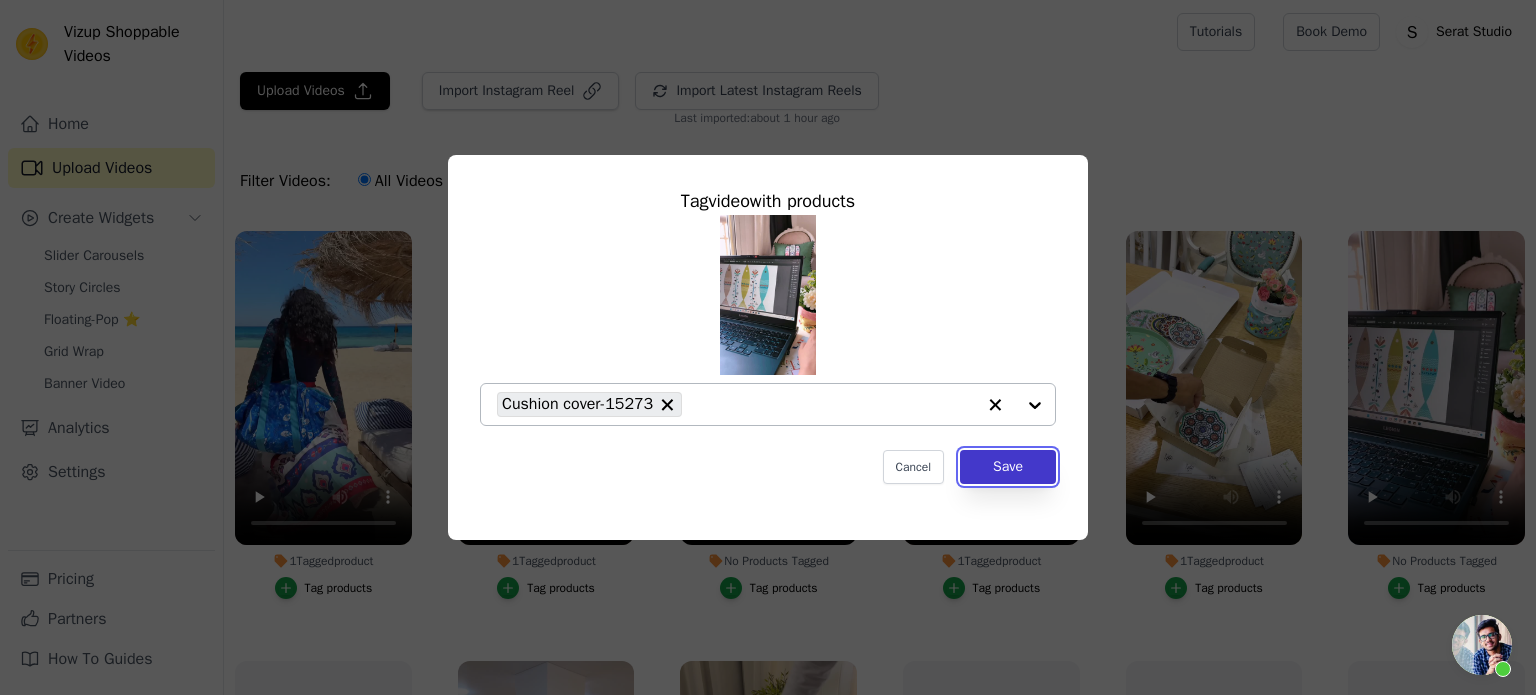 click on "Save" at bounding box center (1008, 467) 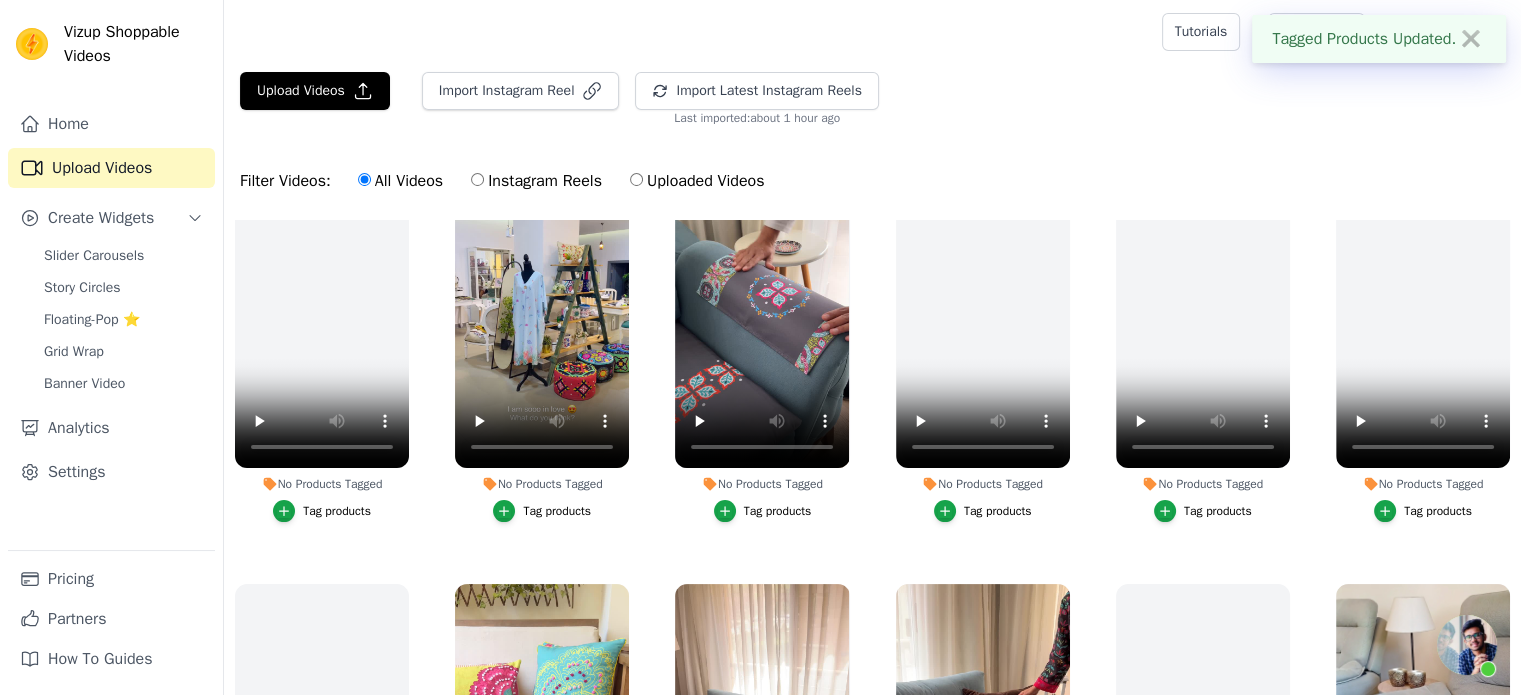 scroll, scrollTop: 500, scrollLeft: 0, axis: vertical 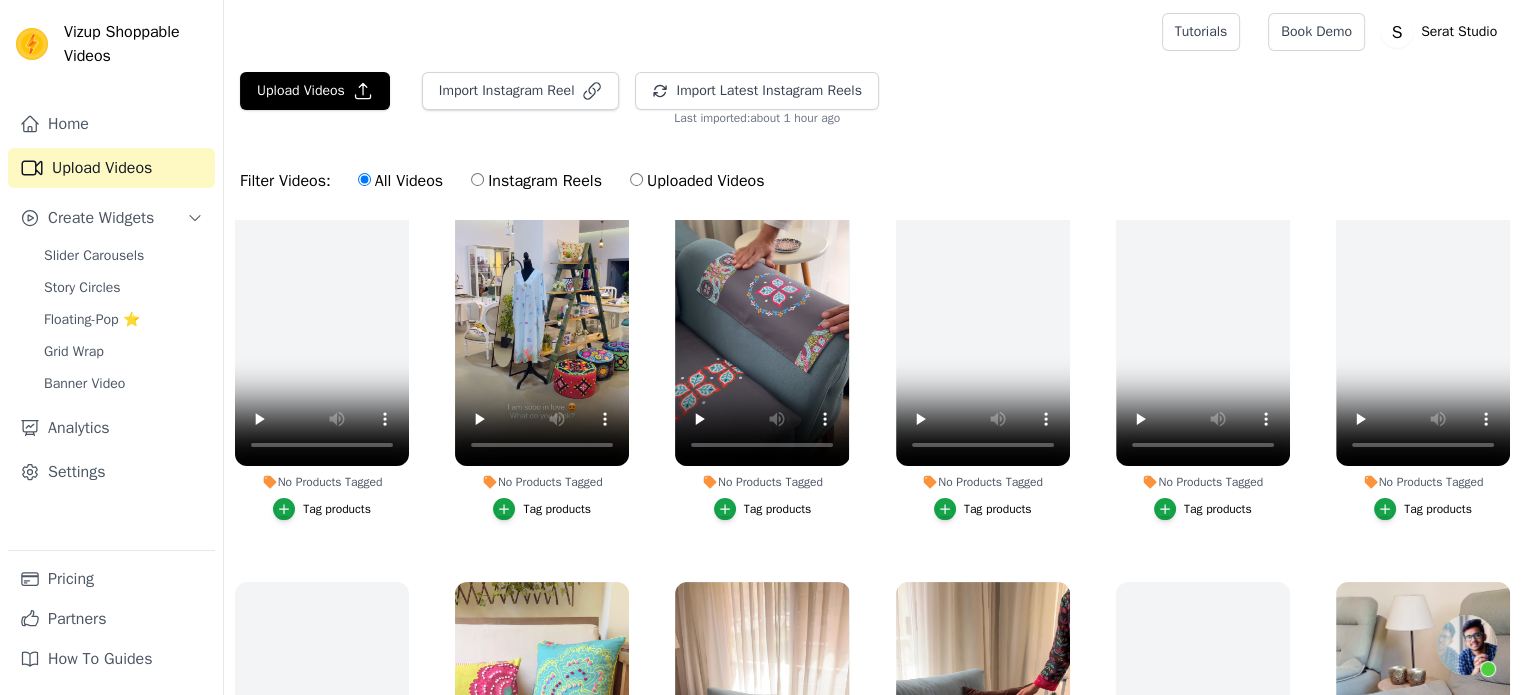 click on "Tag products" at bounding box center [778, 509] 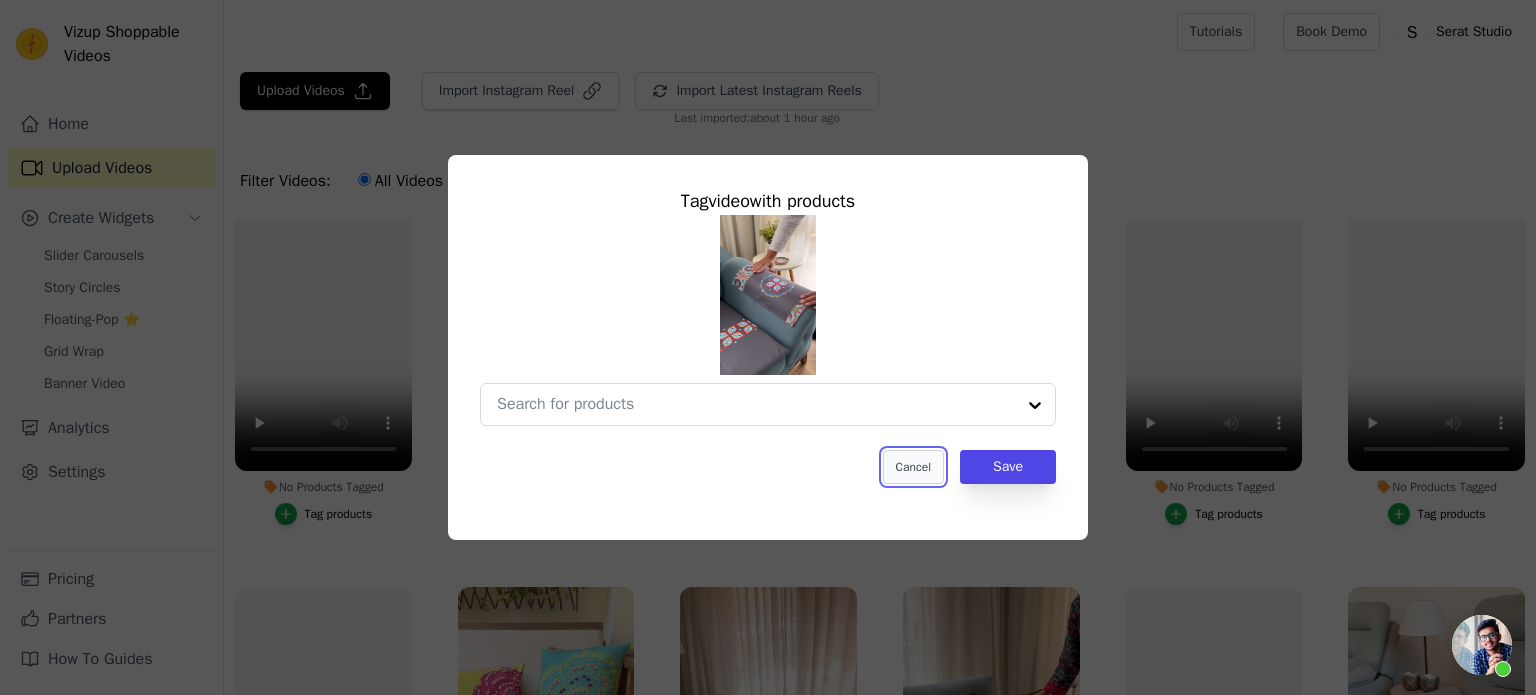 click on "Cancel" at bounding box center (913, 467) 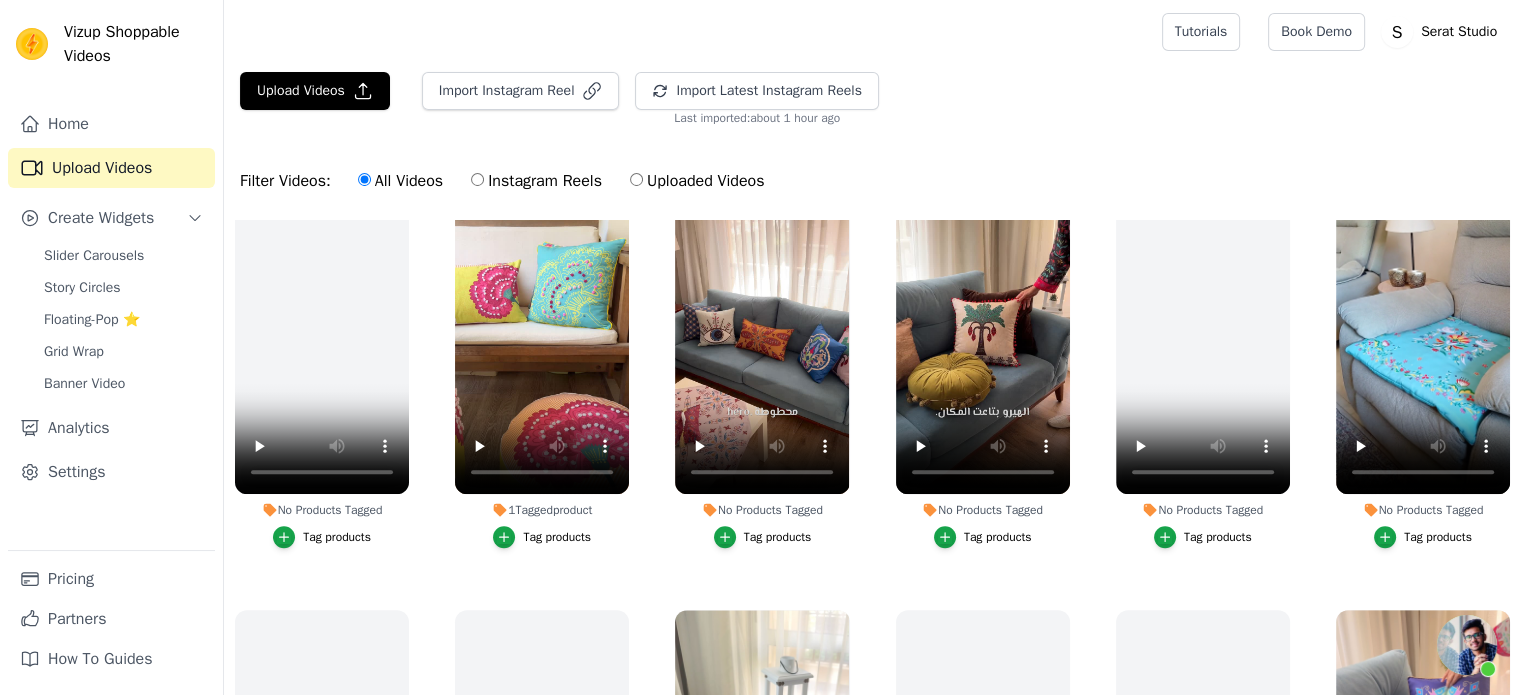 scroll, scrollTop: 900, scrollLeft: 0, axis: vertical 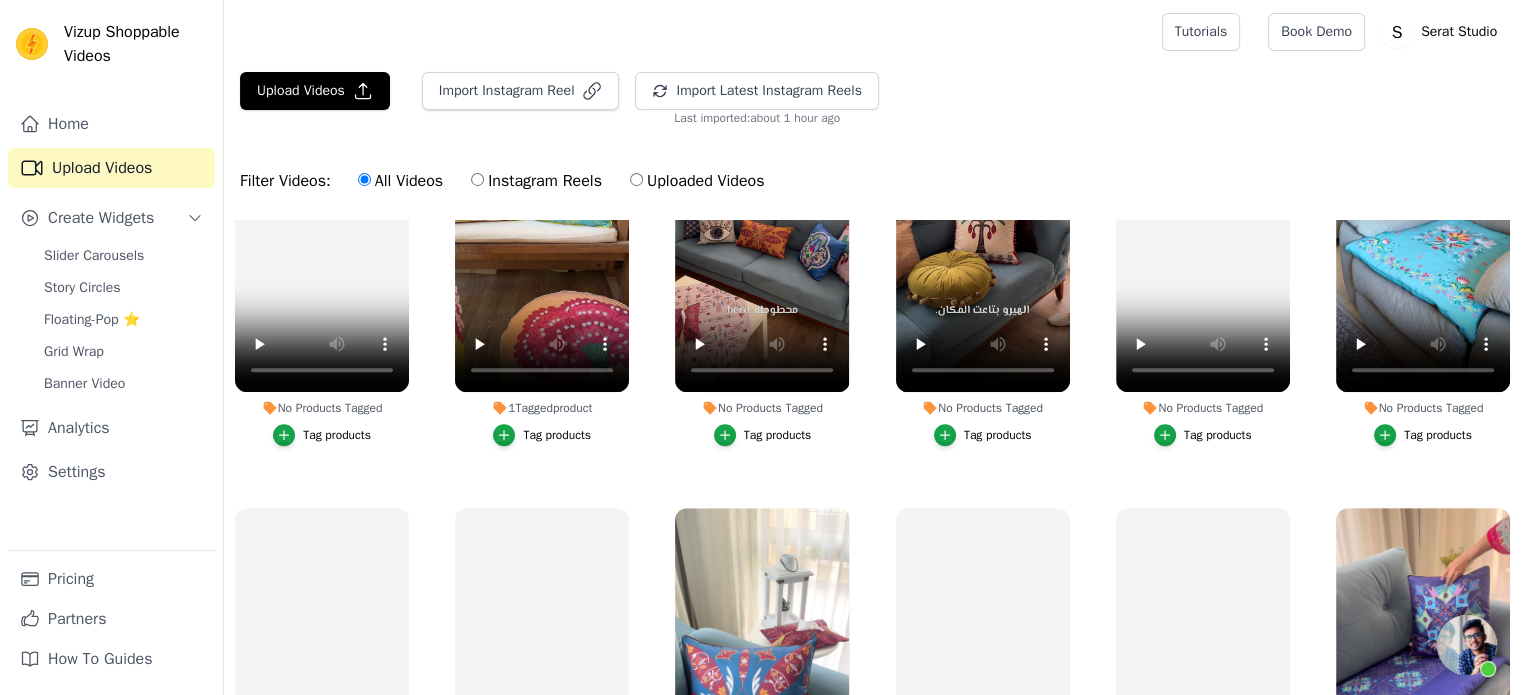 click on "Tag products" at bounding box center [1438, 435] 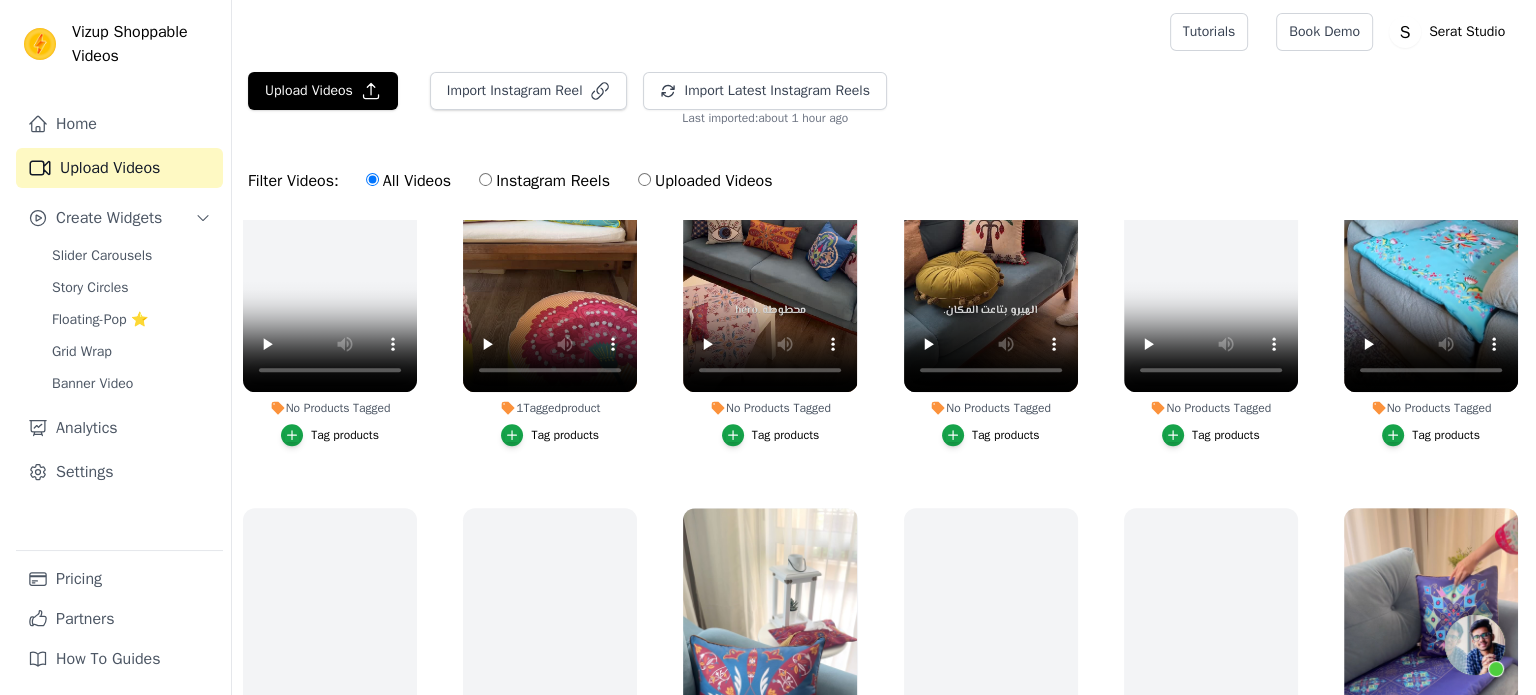 scroll, scrollTop: 1008, scrollLeft: 0, axis: vertical 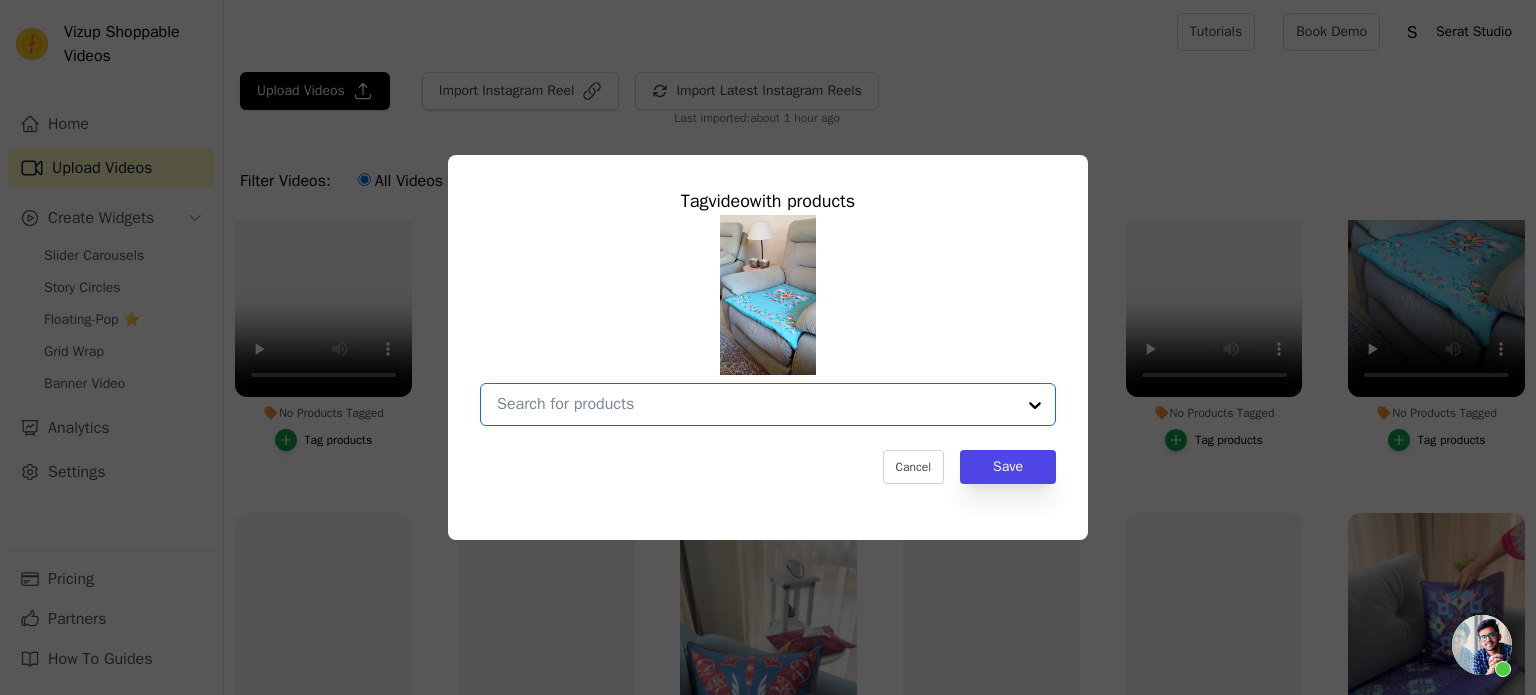 click on "No Products Tagged     Tag  video  with products       Option undefined, selected.   Select is focused, type to refine list, press down to open the menu.                   Cancel   Save     Tag products" at bounding box center [756, 404] 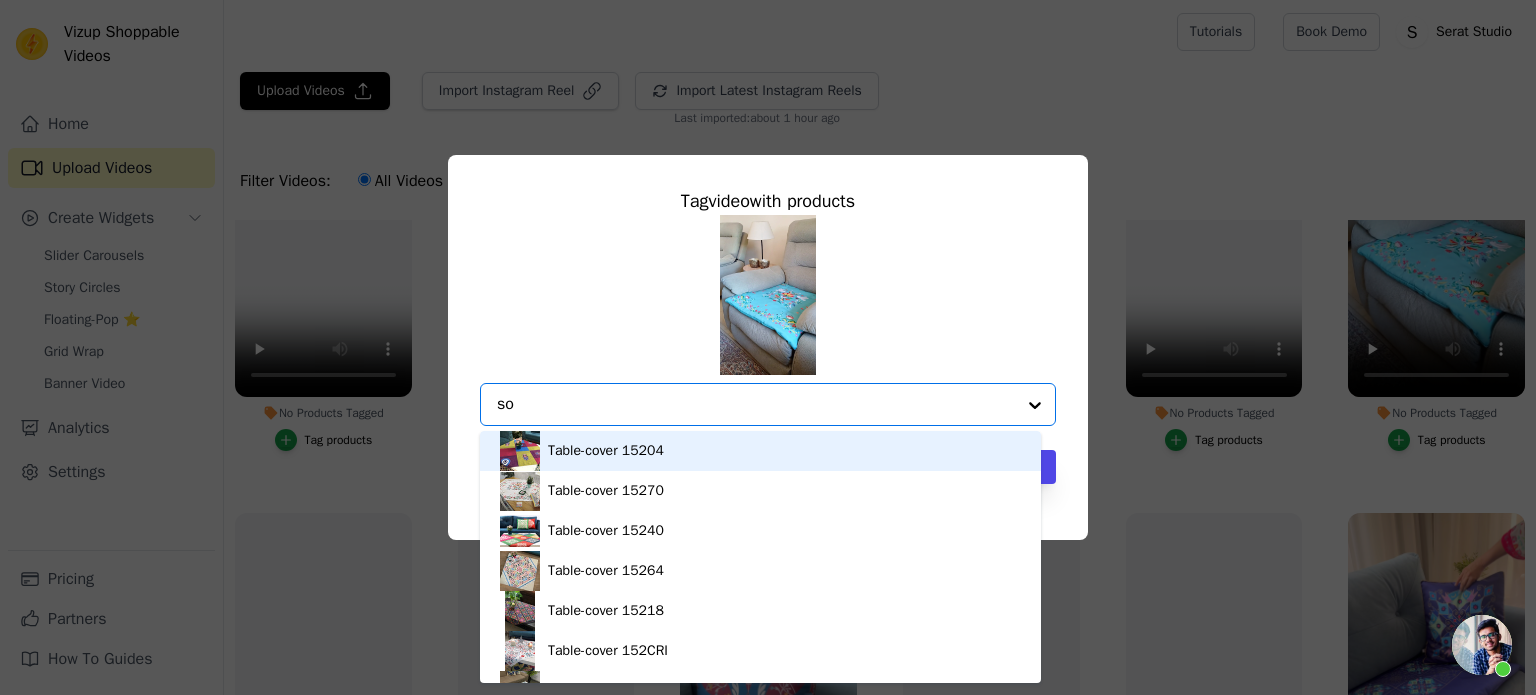 type on "s" 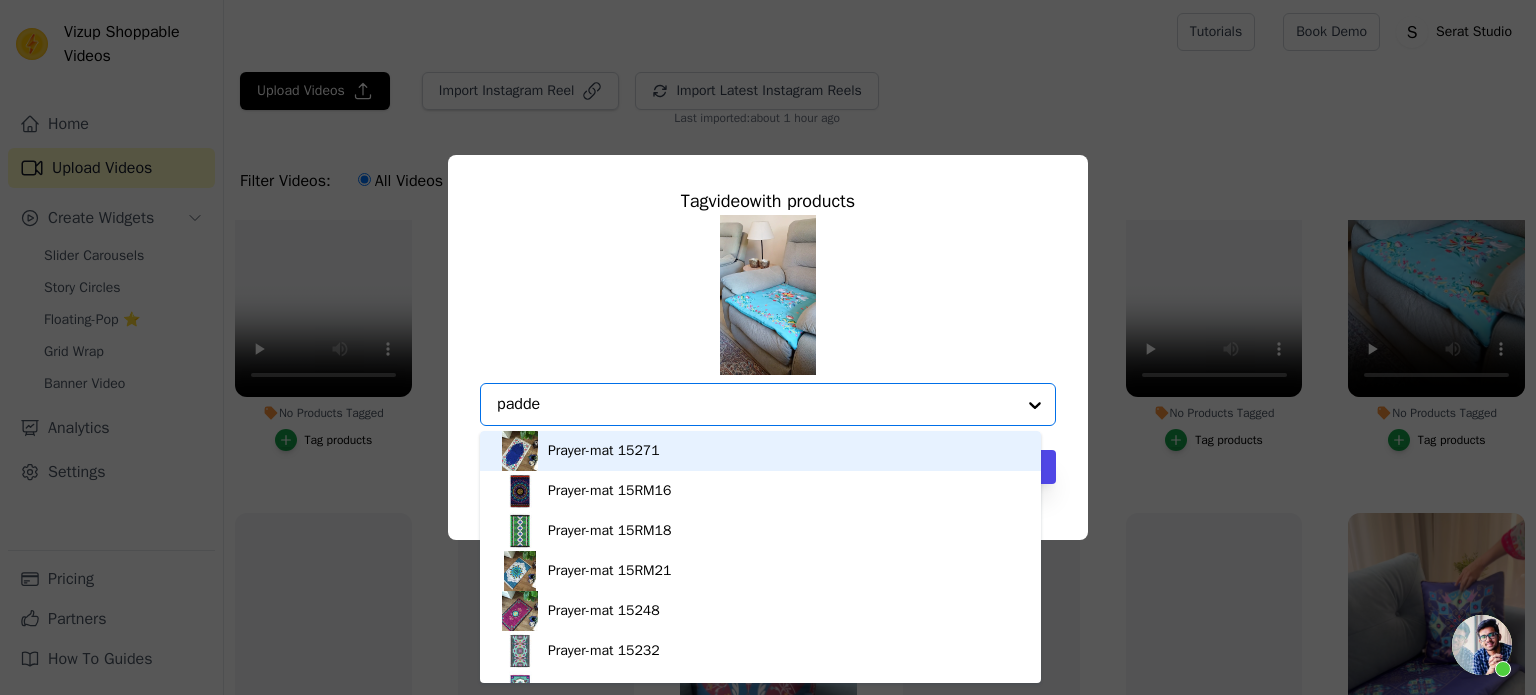 type on "padded" 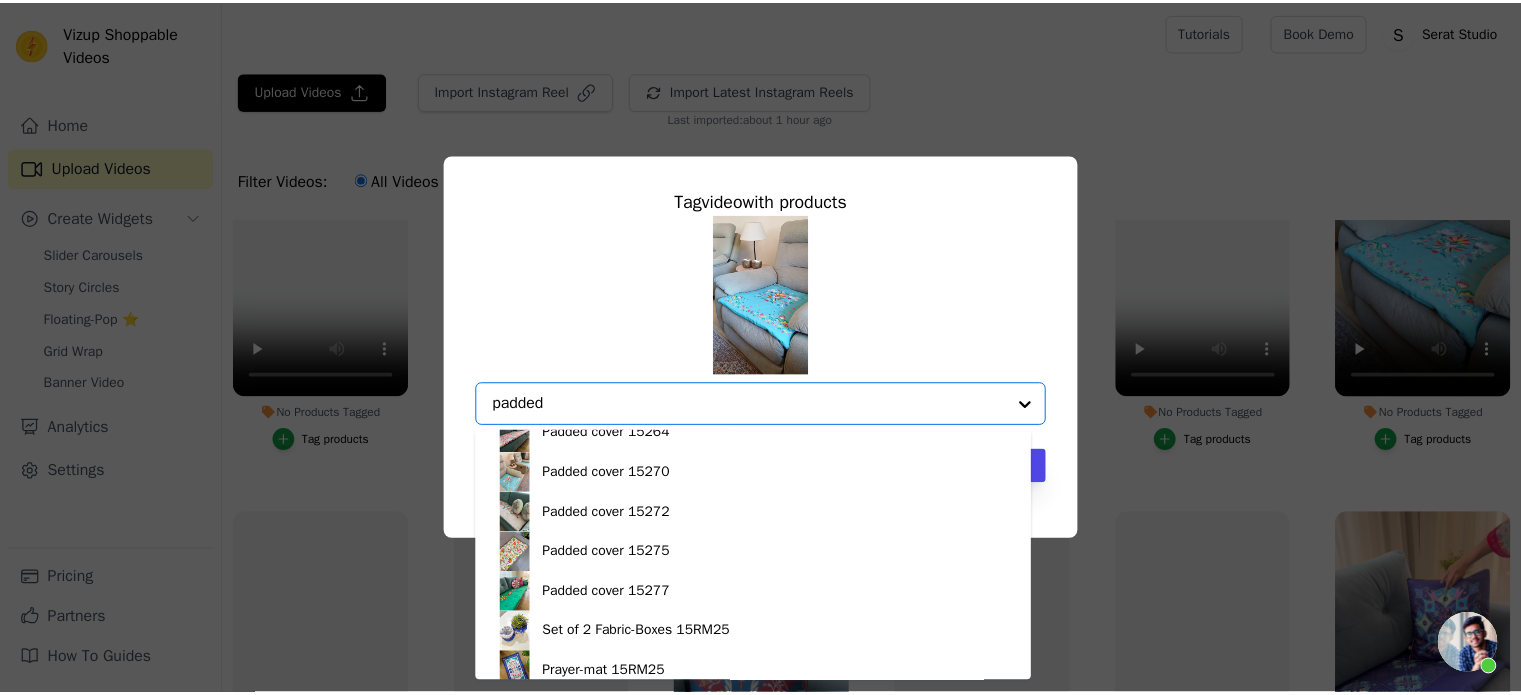scroll, scrollTop: 1700, scrollLeft: 0, axis: vertical 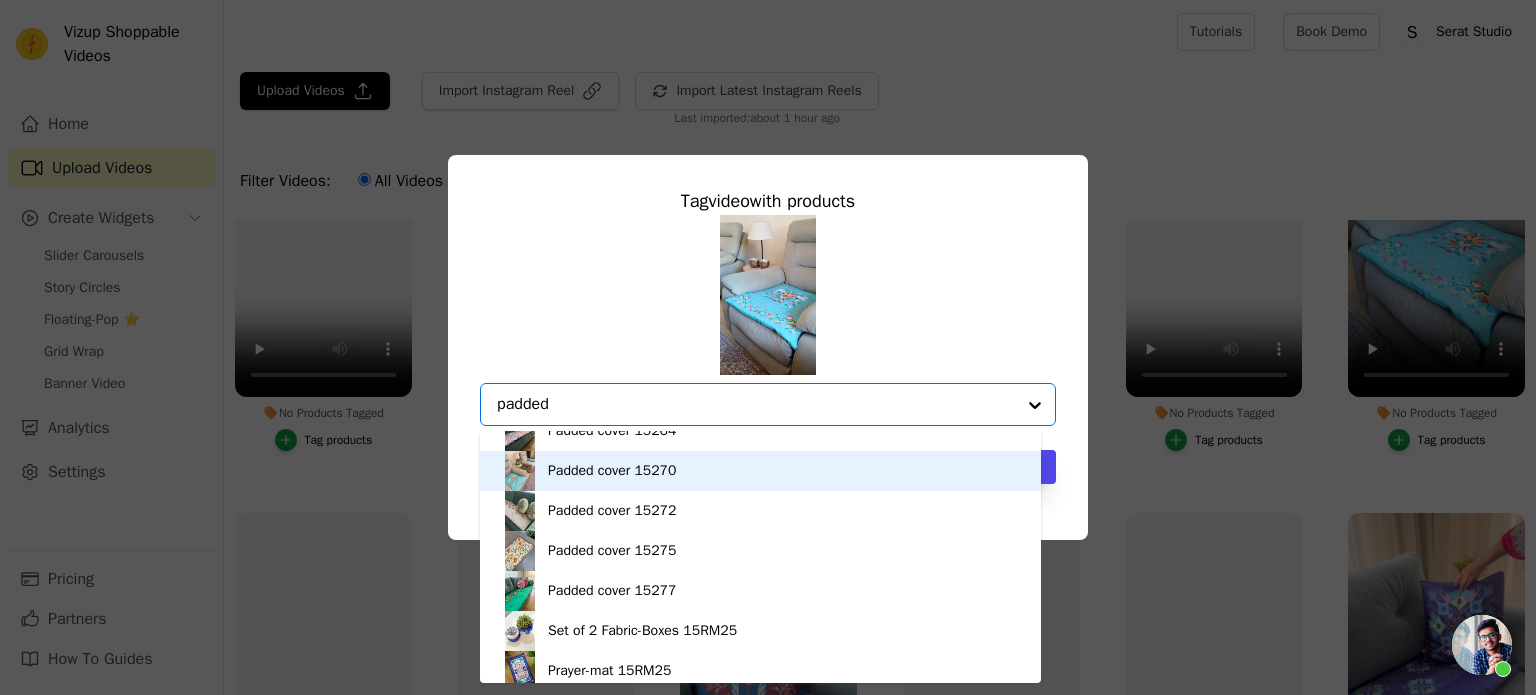 click on "Padded cover 15270" at bounding box center (760, 471) 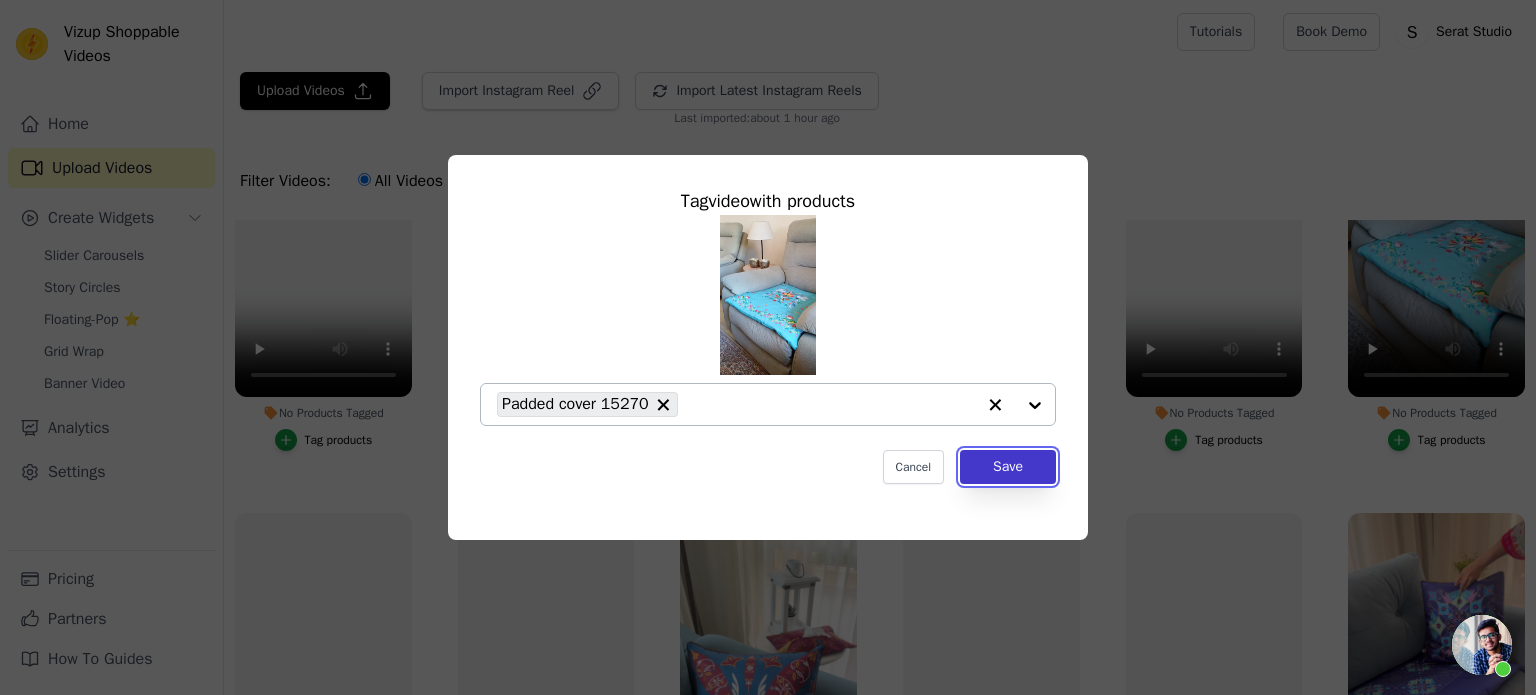 click on "Save" at bounding box center [1008, 467] 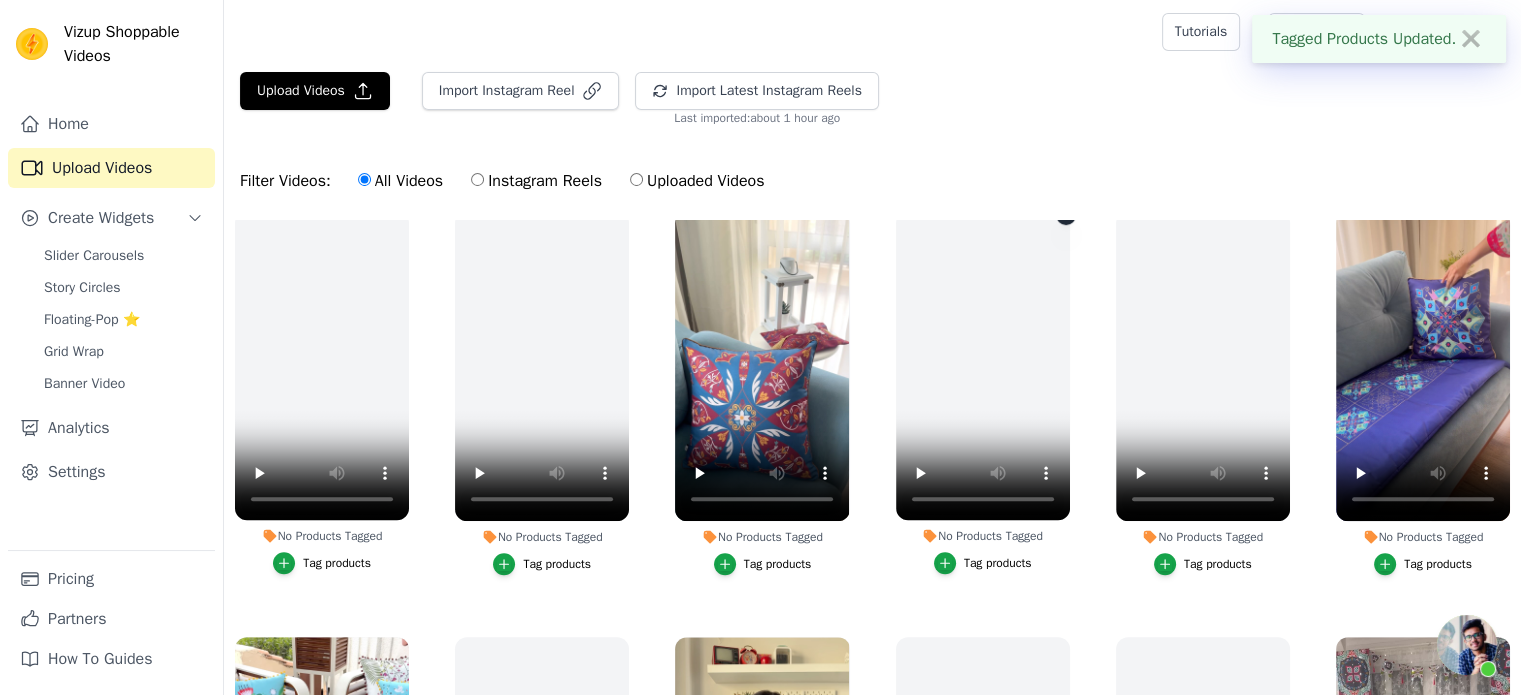 scroll, scrollTop: 1300, scrollLeft: 0, axis: vertical 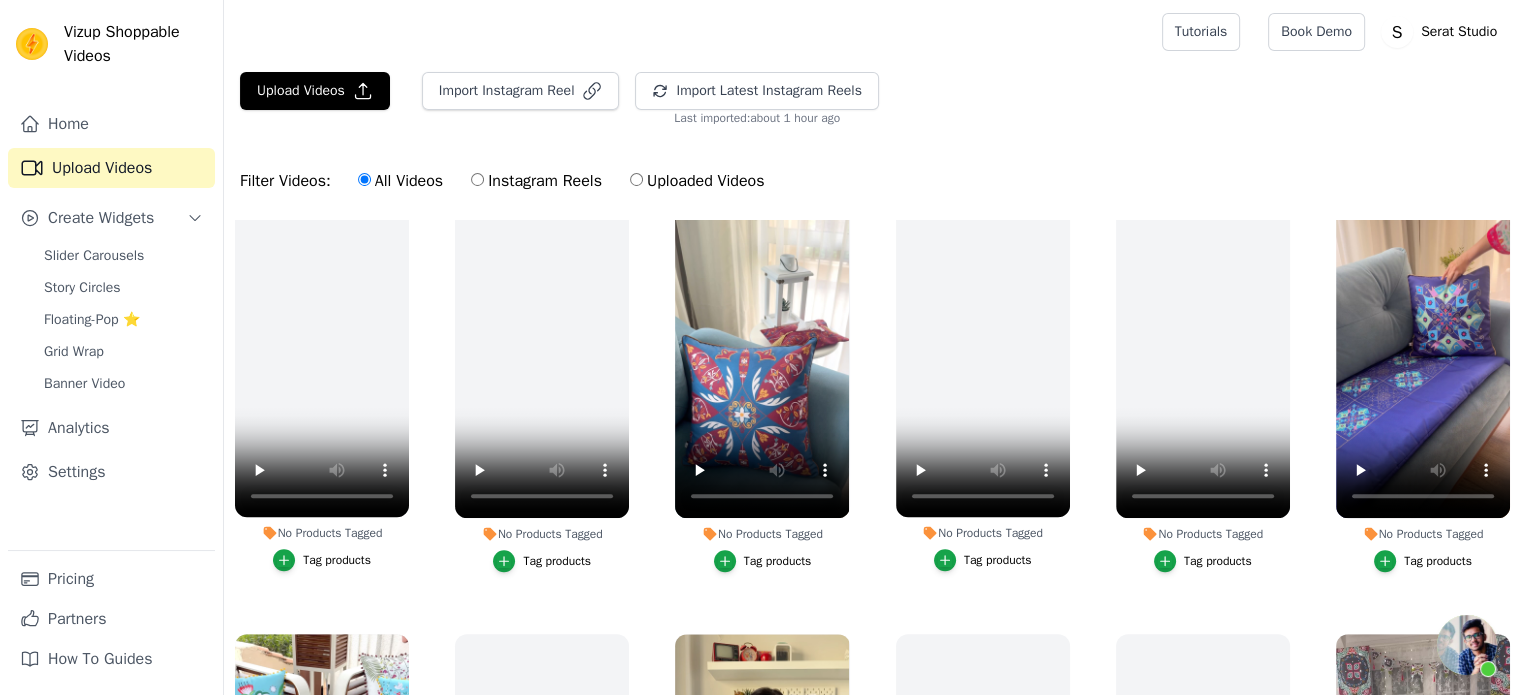 click on "Tag products" at bounding box center [778, 561] 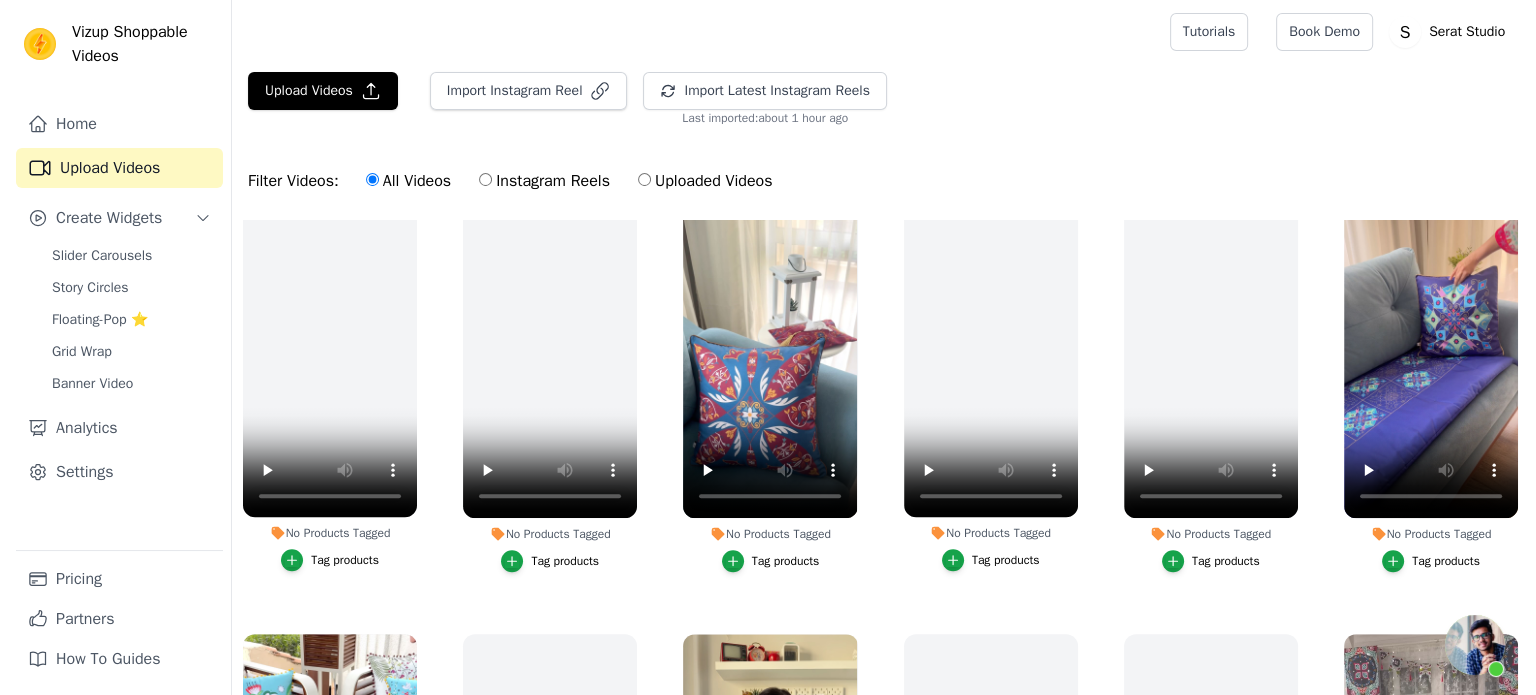 scroll, scrollTop: 1313, scrollLeft: 0, axis: vertical 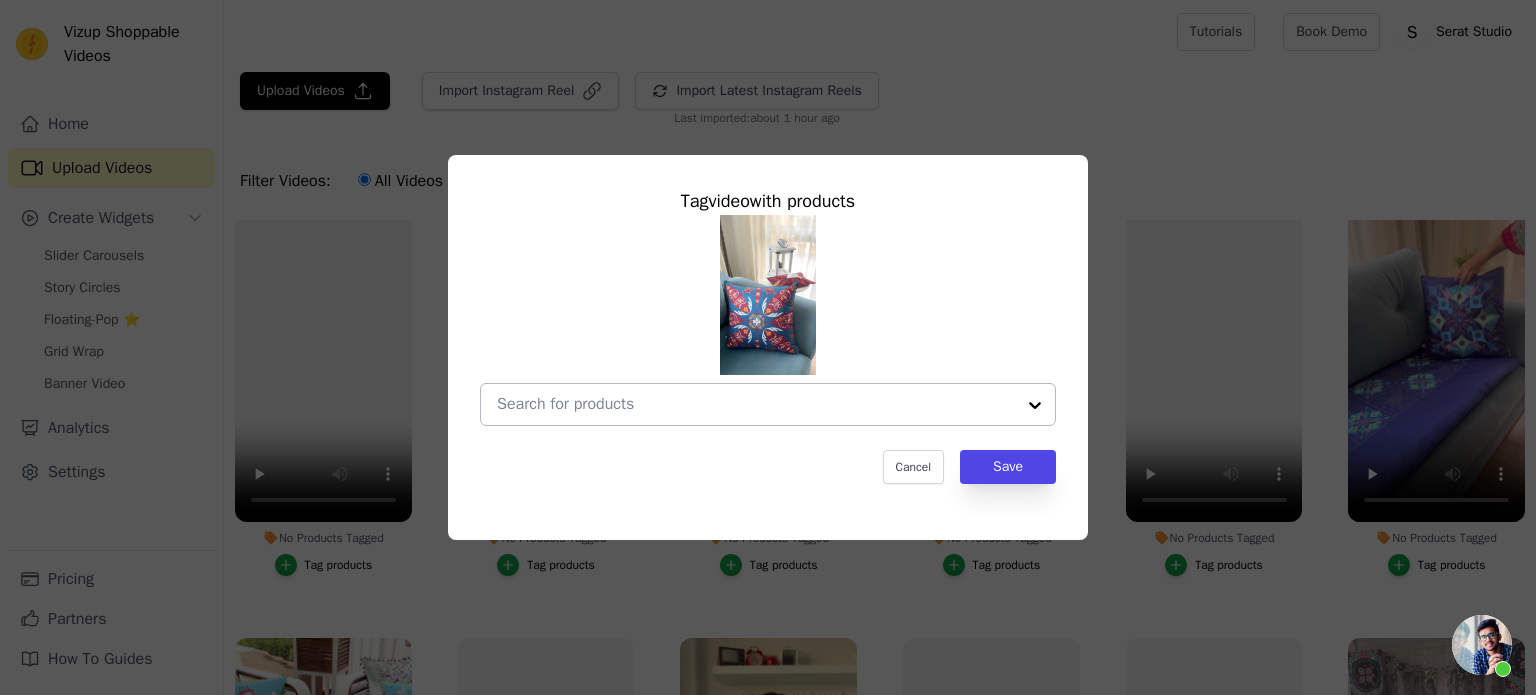 click on "No Products Tagged     Tag  video  with products                         Cancel   Save     Tag products" at bounding box center (756, 404) 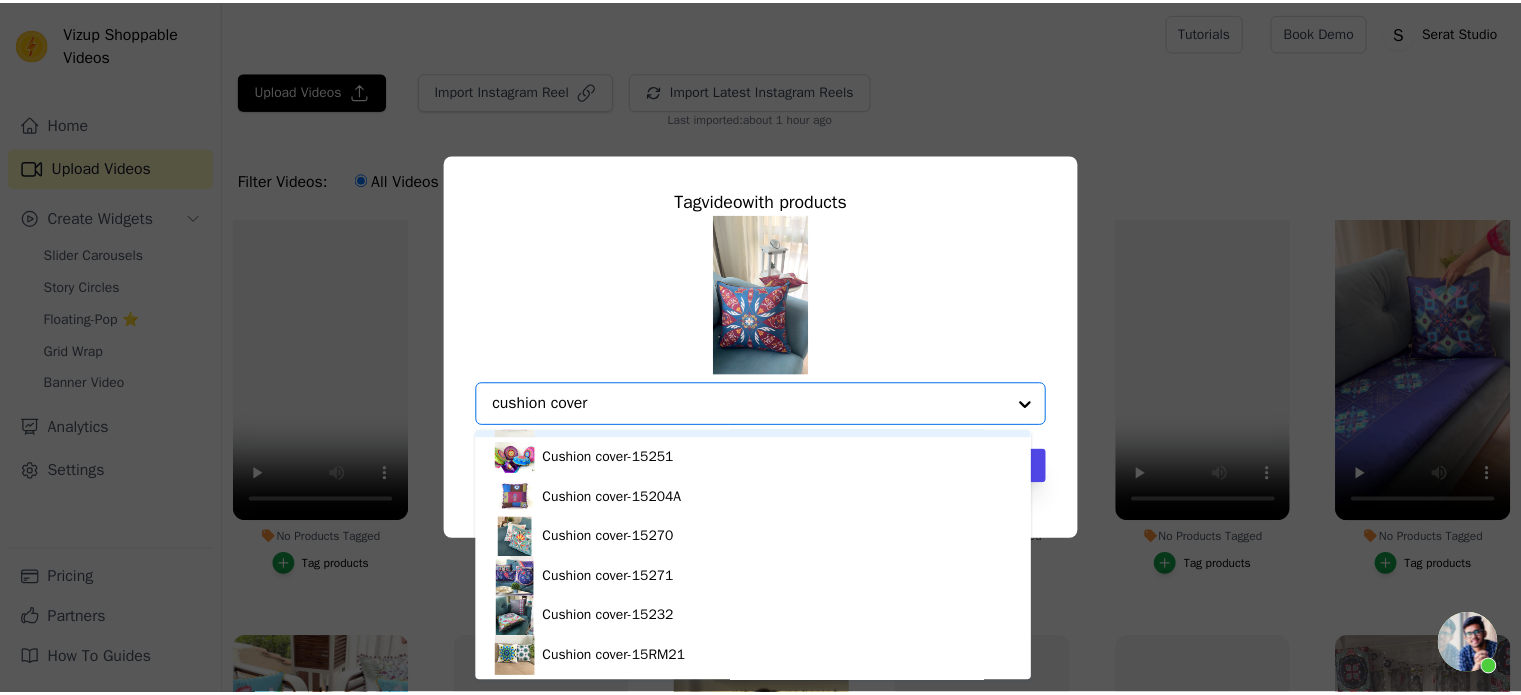 scroll, scrollTop: 1000, scrollLeft: 0, axis: vertical 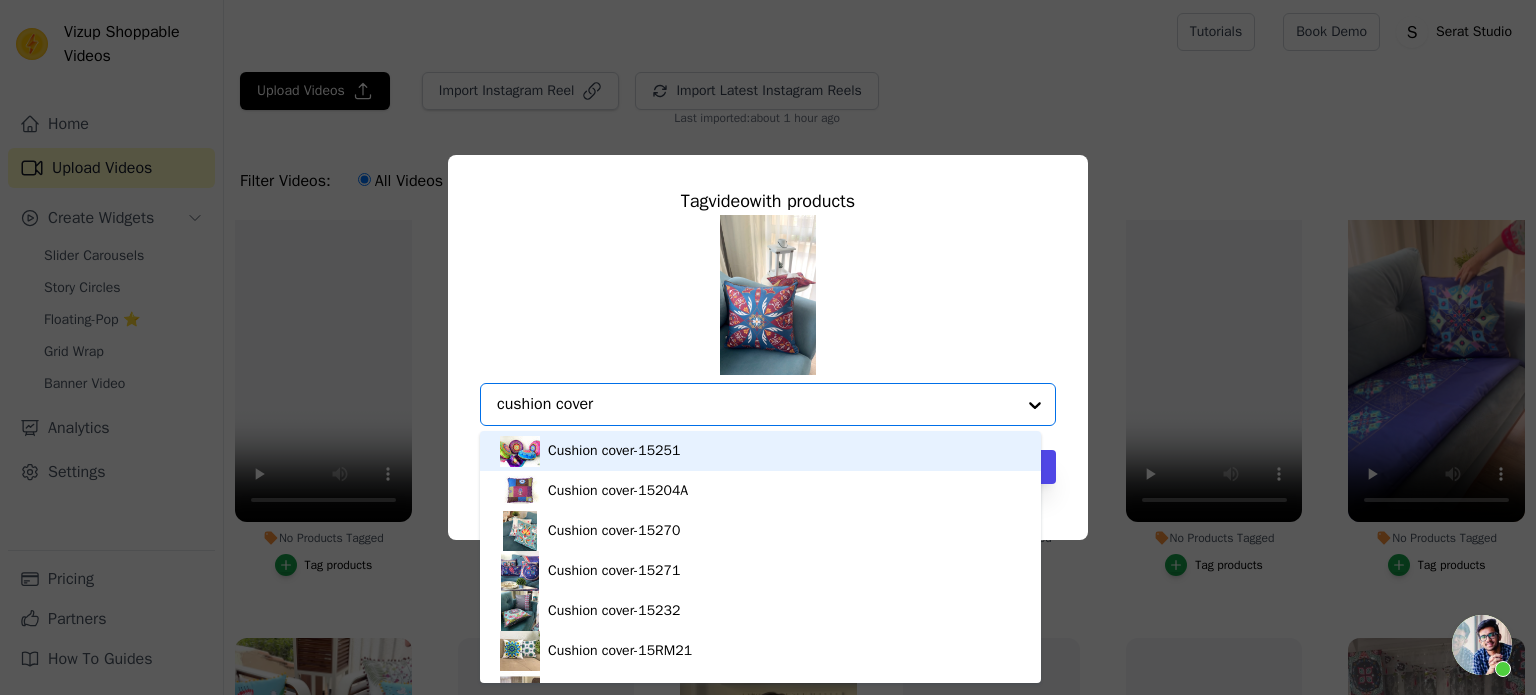 type on "cushion cover" 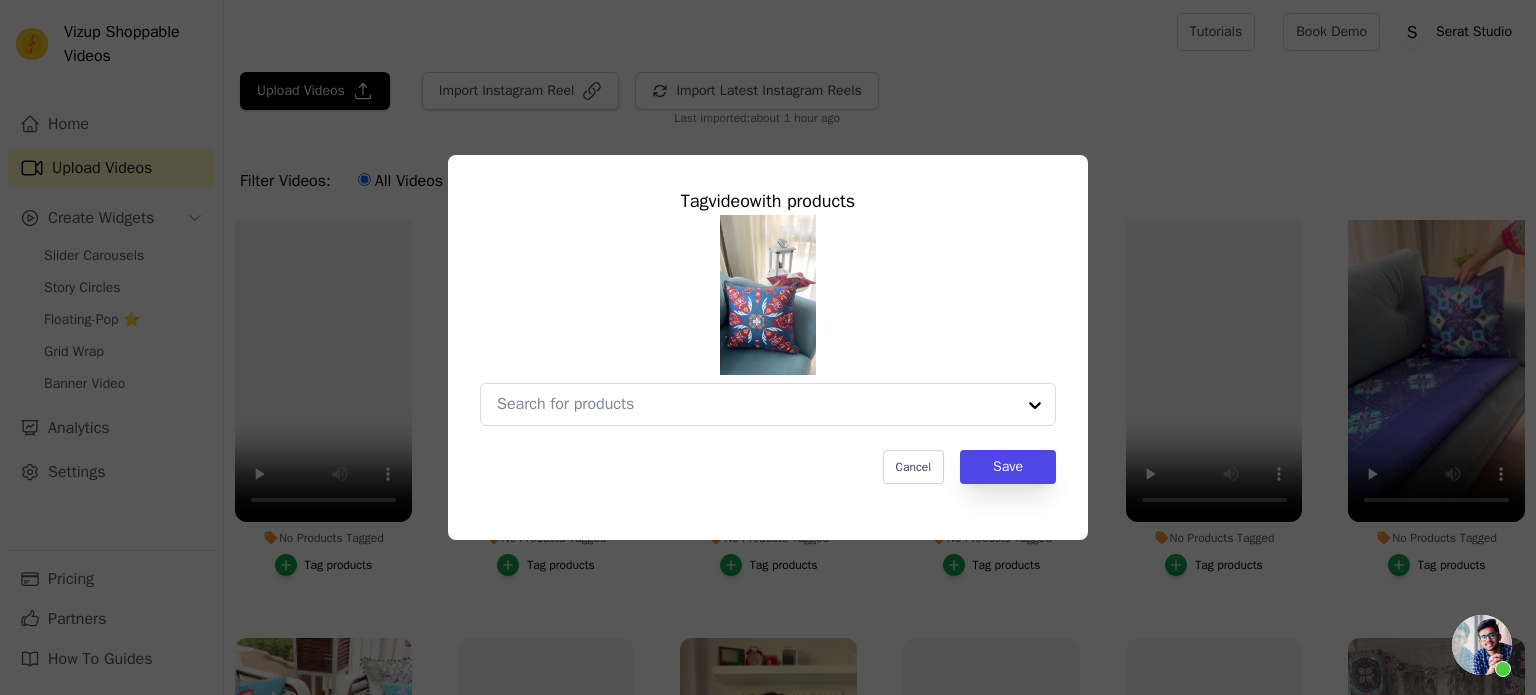 click at bounding box center [768, 320] 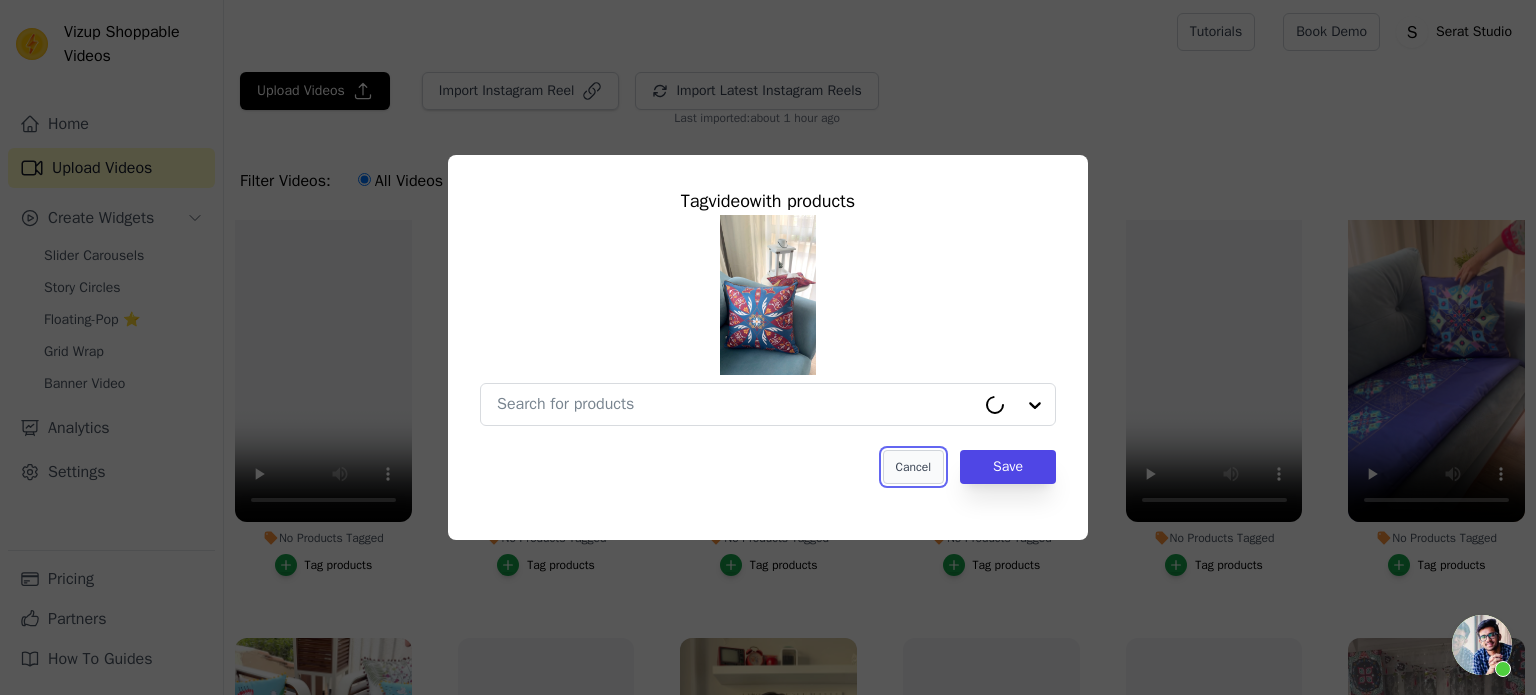 click on "Cancel" at bounding box center (913, 467) 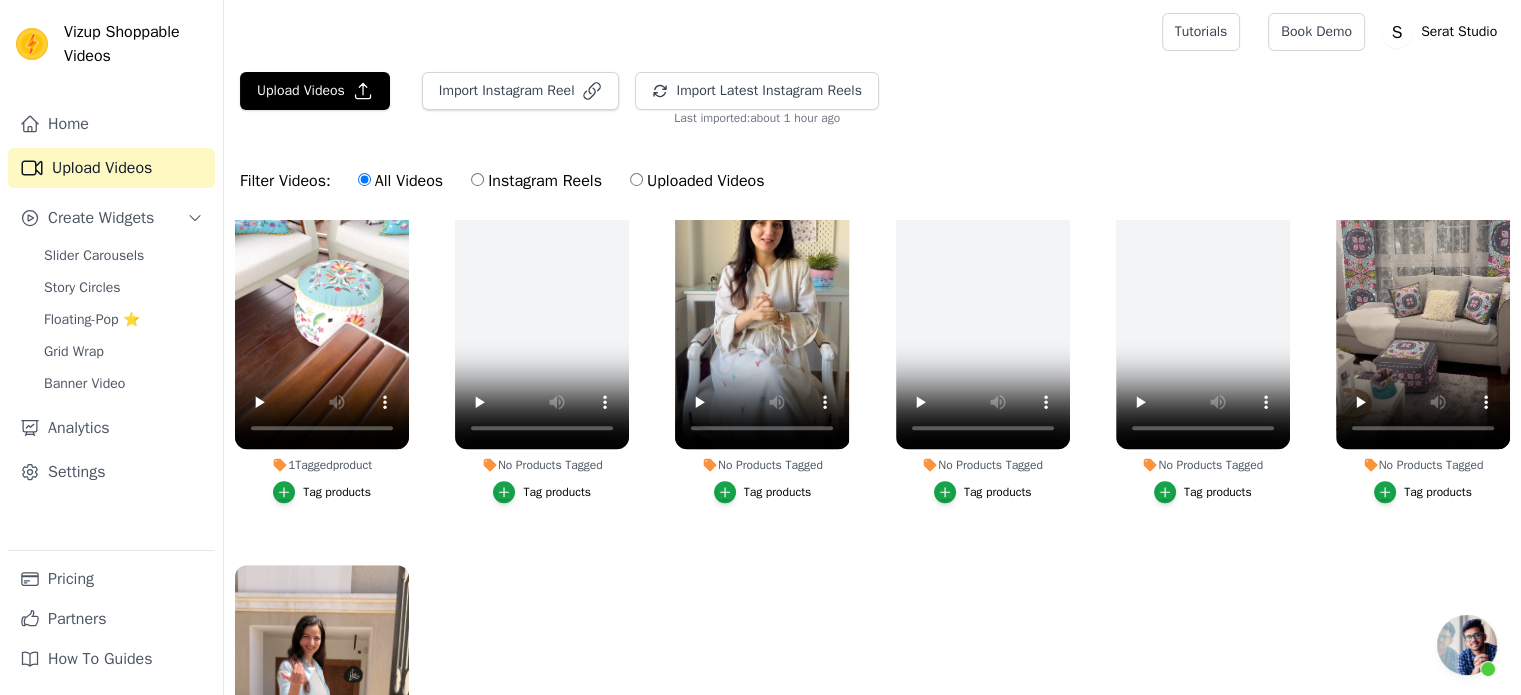 scroll, scrollTop: 1800, scrollLeft: 0, axis: vertical 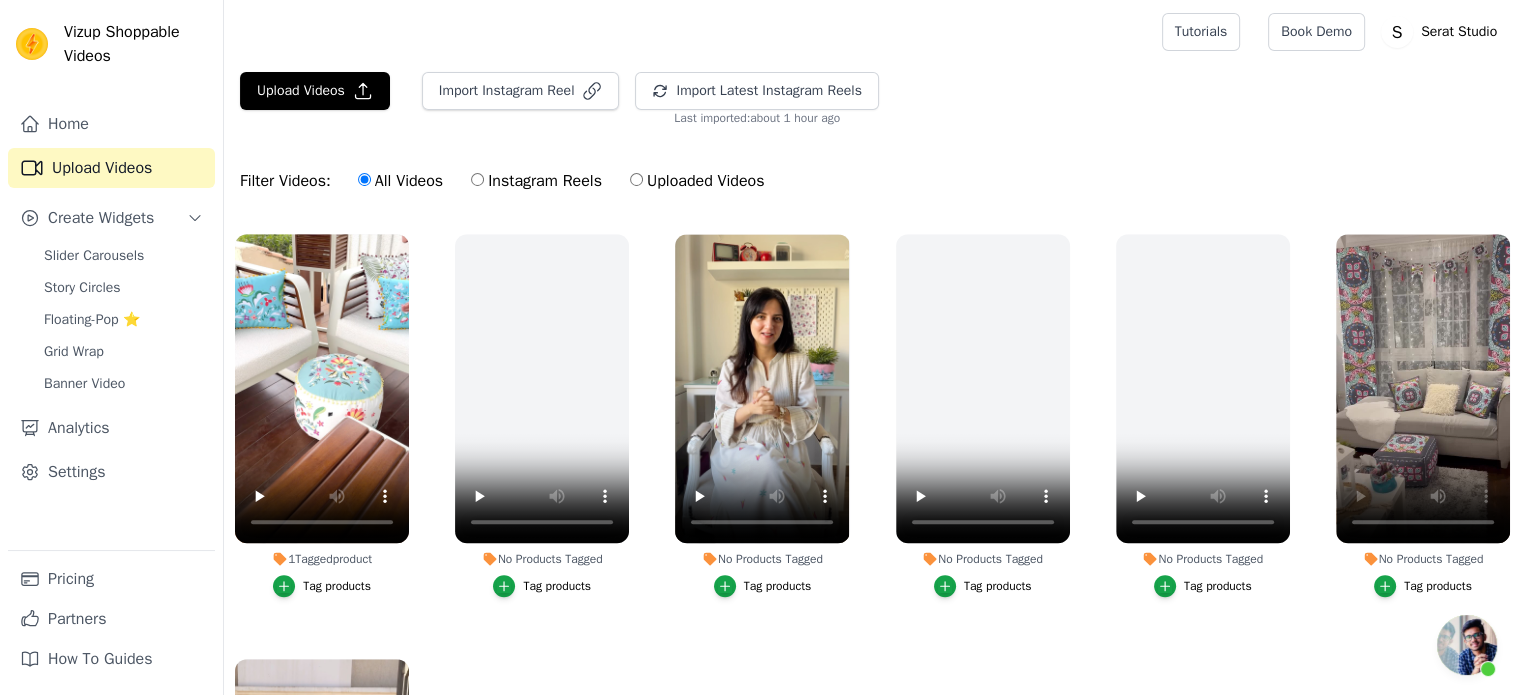 click on "Tag products" at bounding box center [1438, 586] 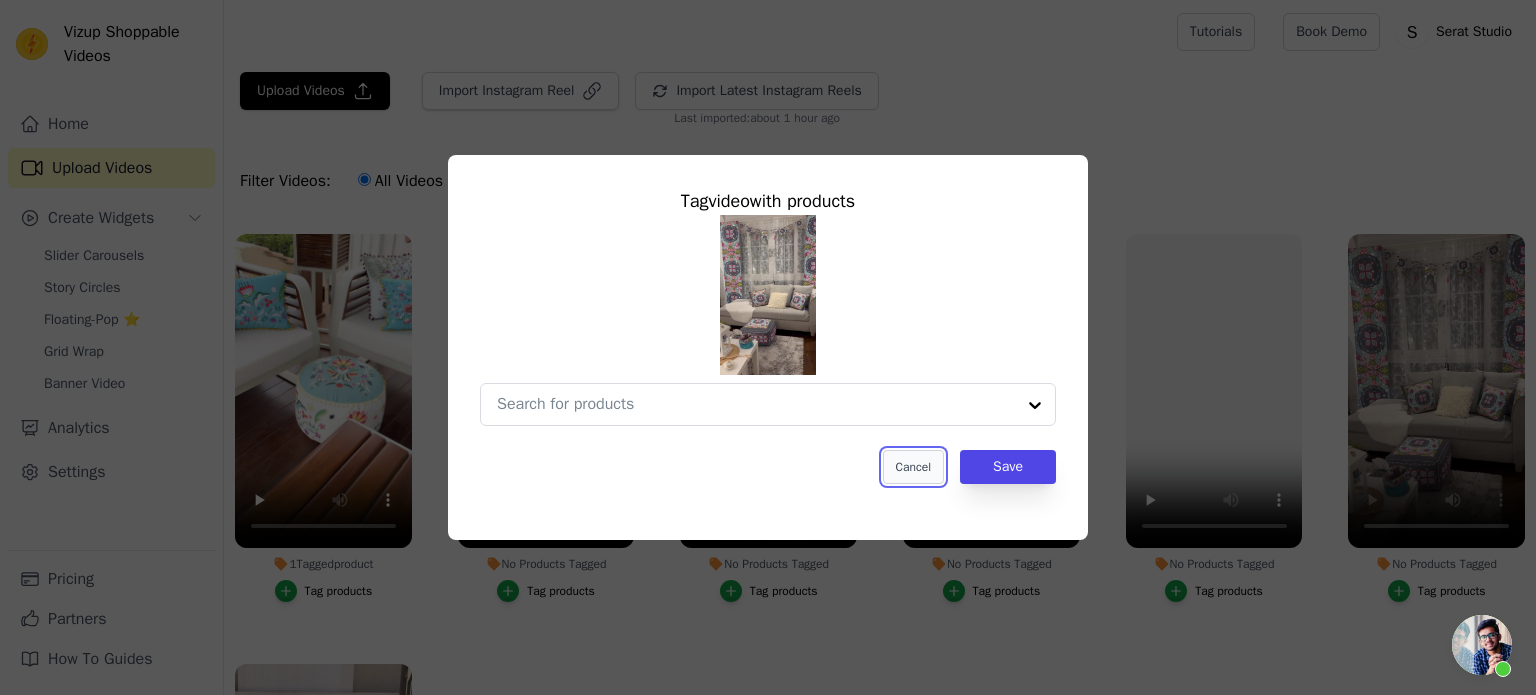 click on "Cancel" at bounding box center (913, 467) 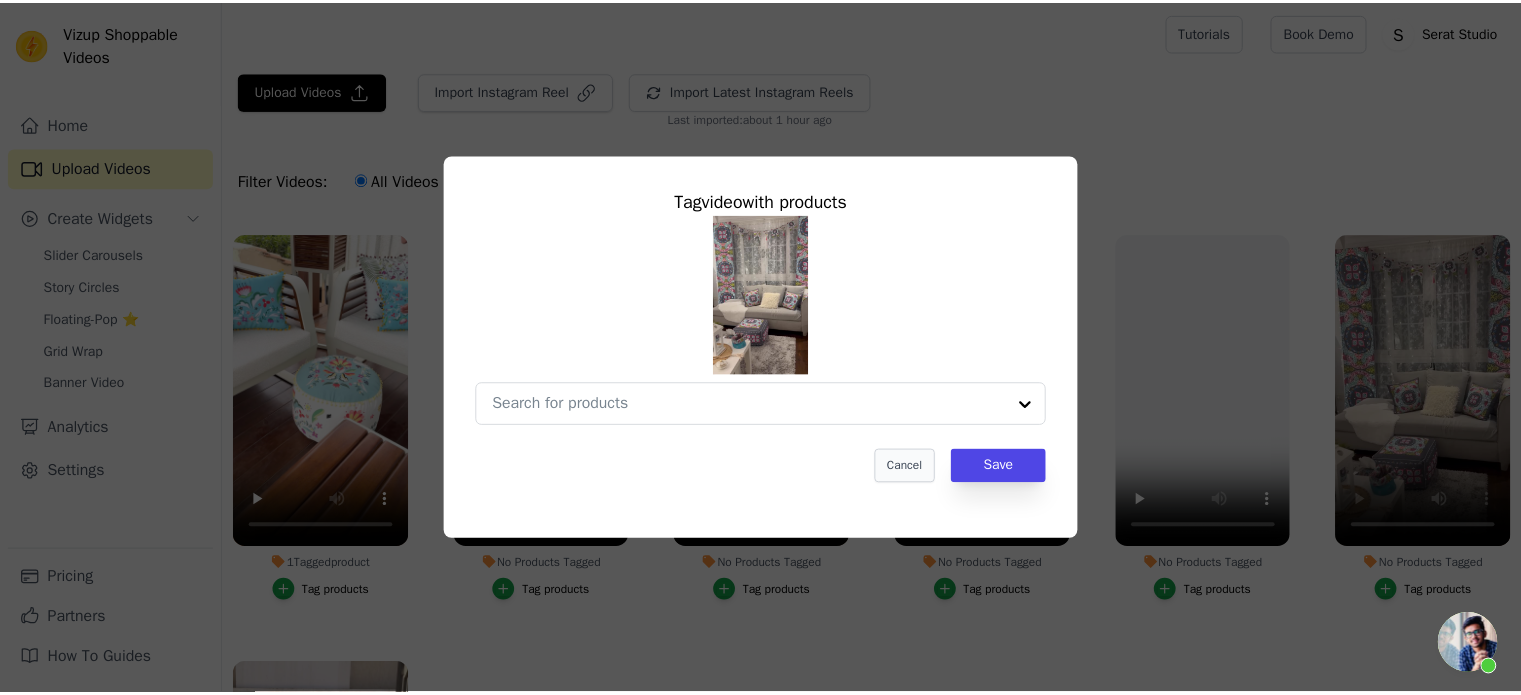 scroll, scrollTop: 1700, scrollLeft: 0, axis: vertical 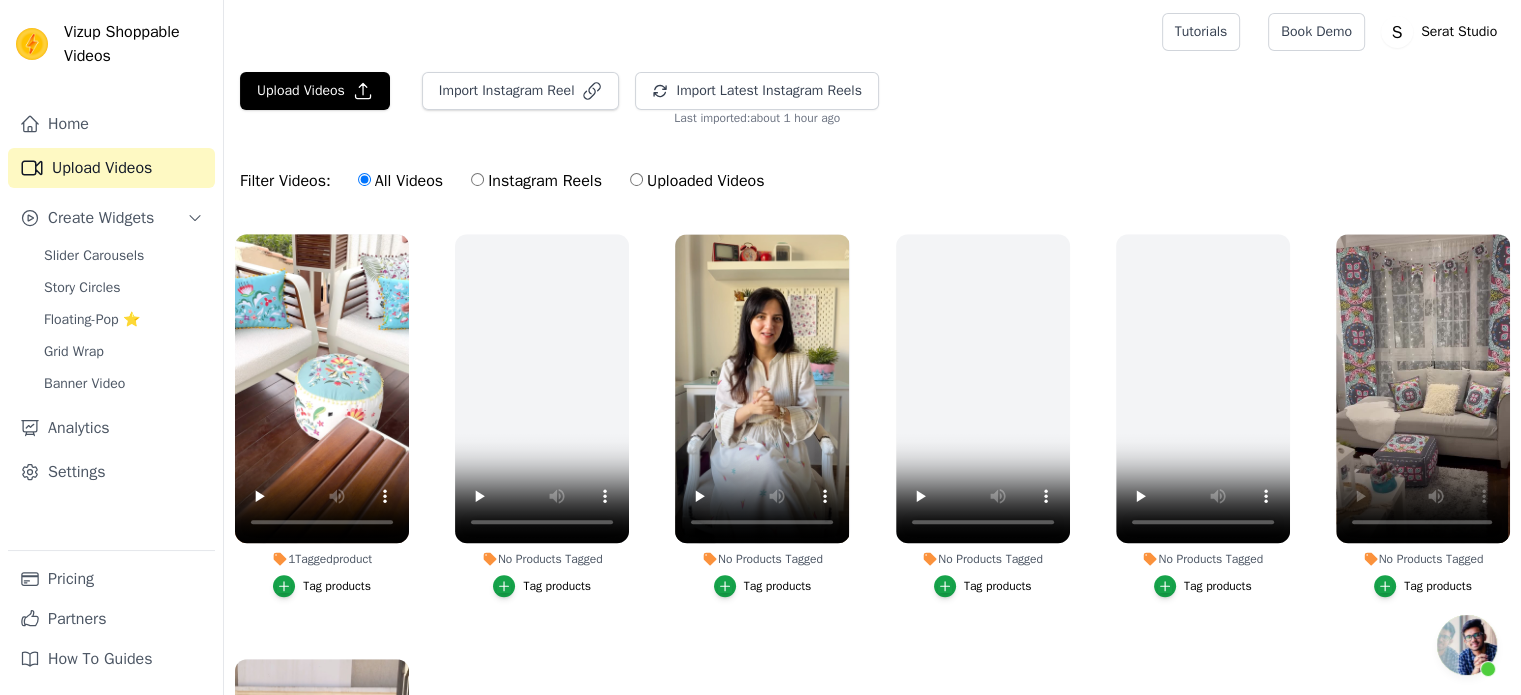 click on "Tag products" at bounding box center (1438, 586) 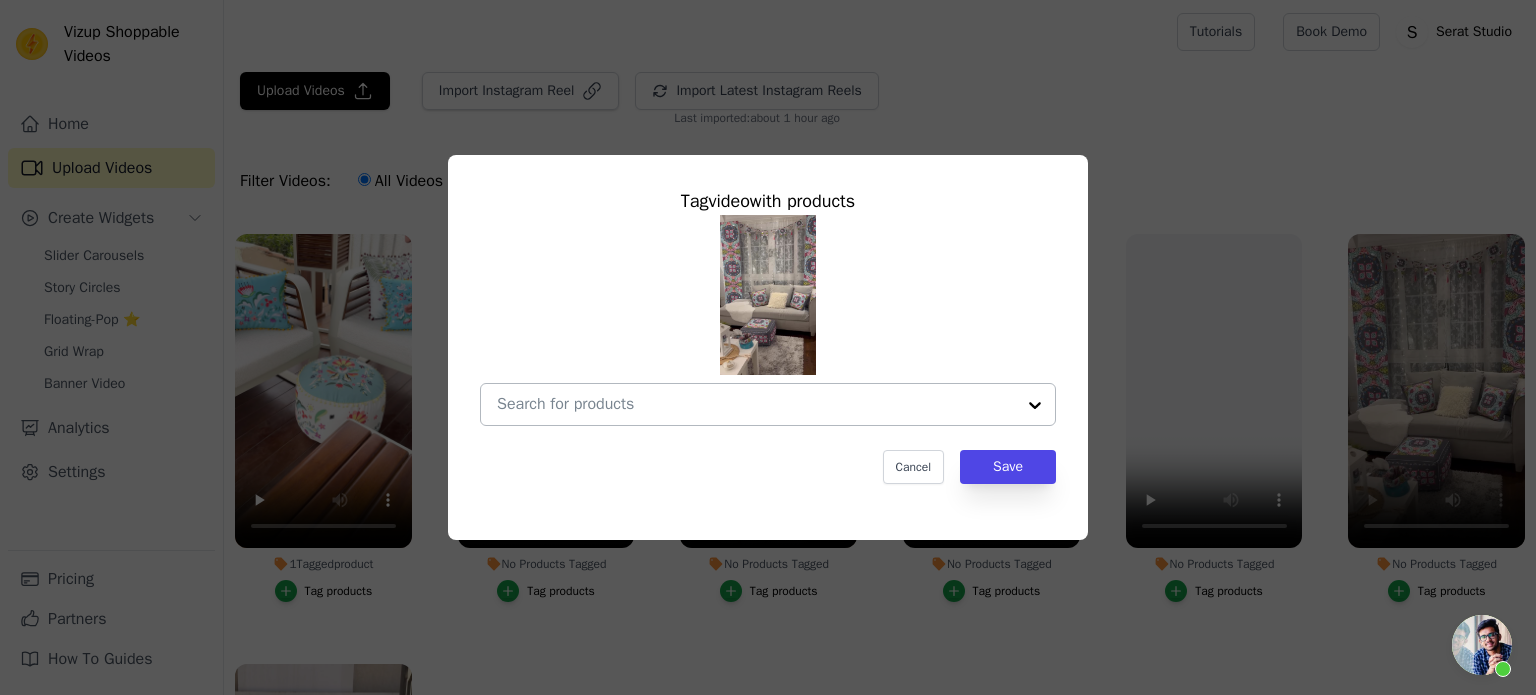click on "No Products Tagged     Tag  video  with products                         Cancel   Save     Tag products" at bounding box center (756, 404) 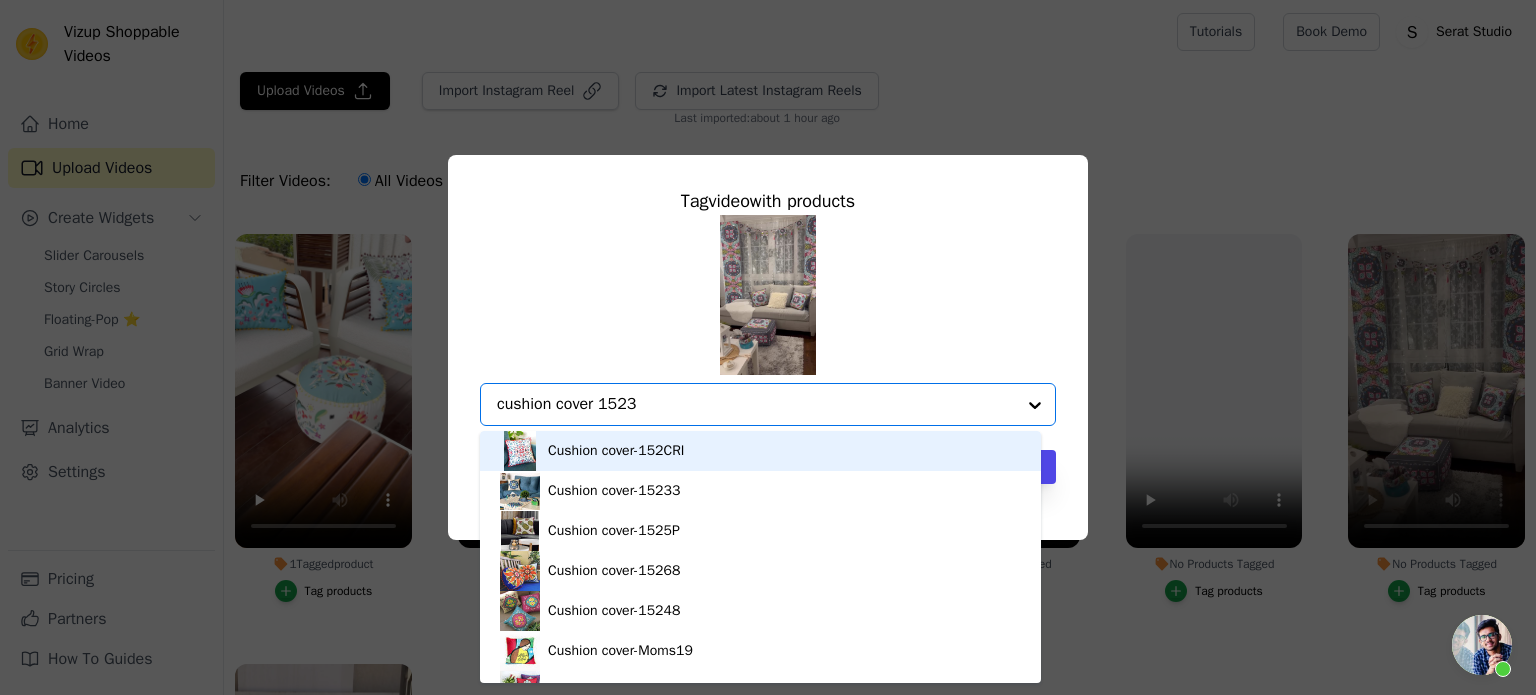 type on "cushion cover 15232" 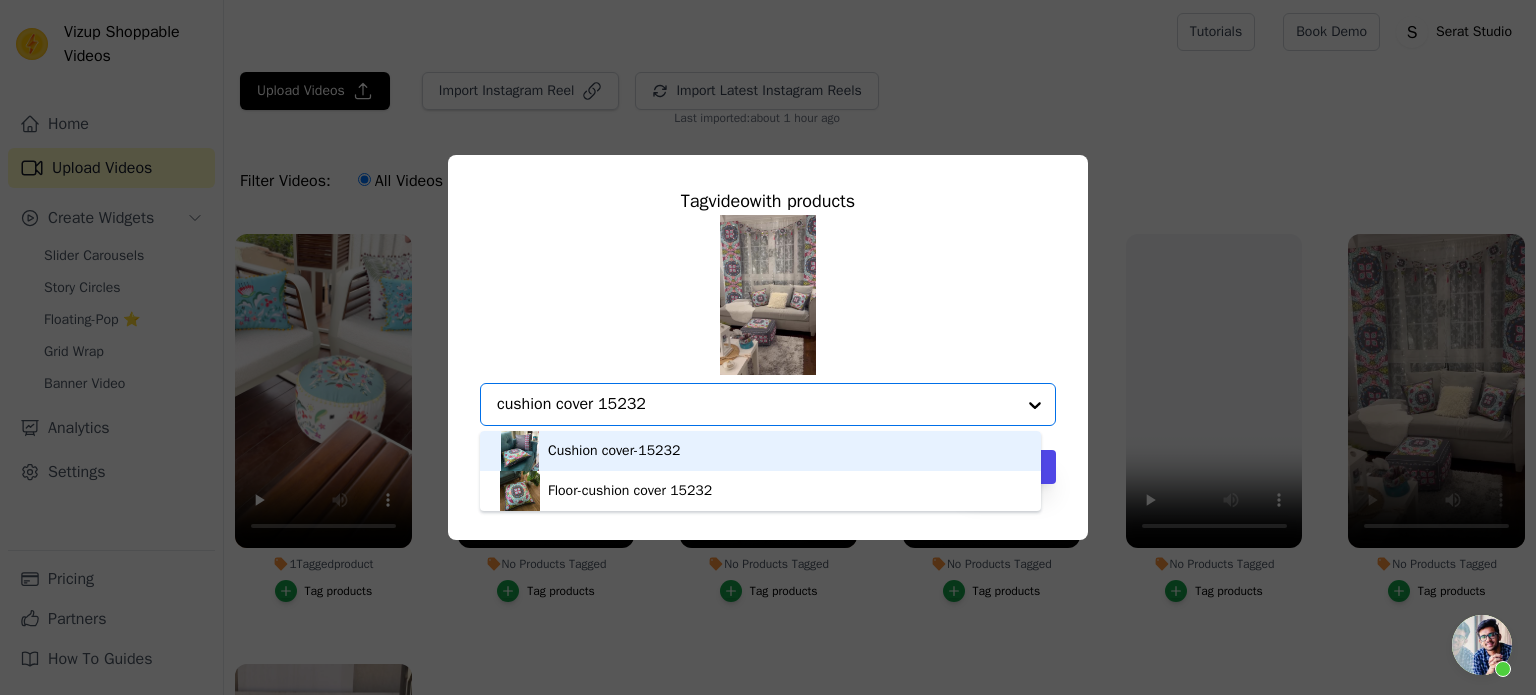 click on "Cushion cover-15232" at bounding box center (614, 451) 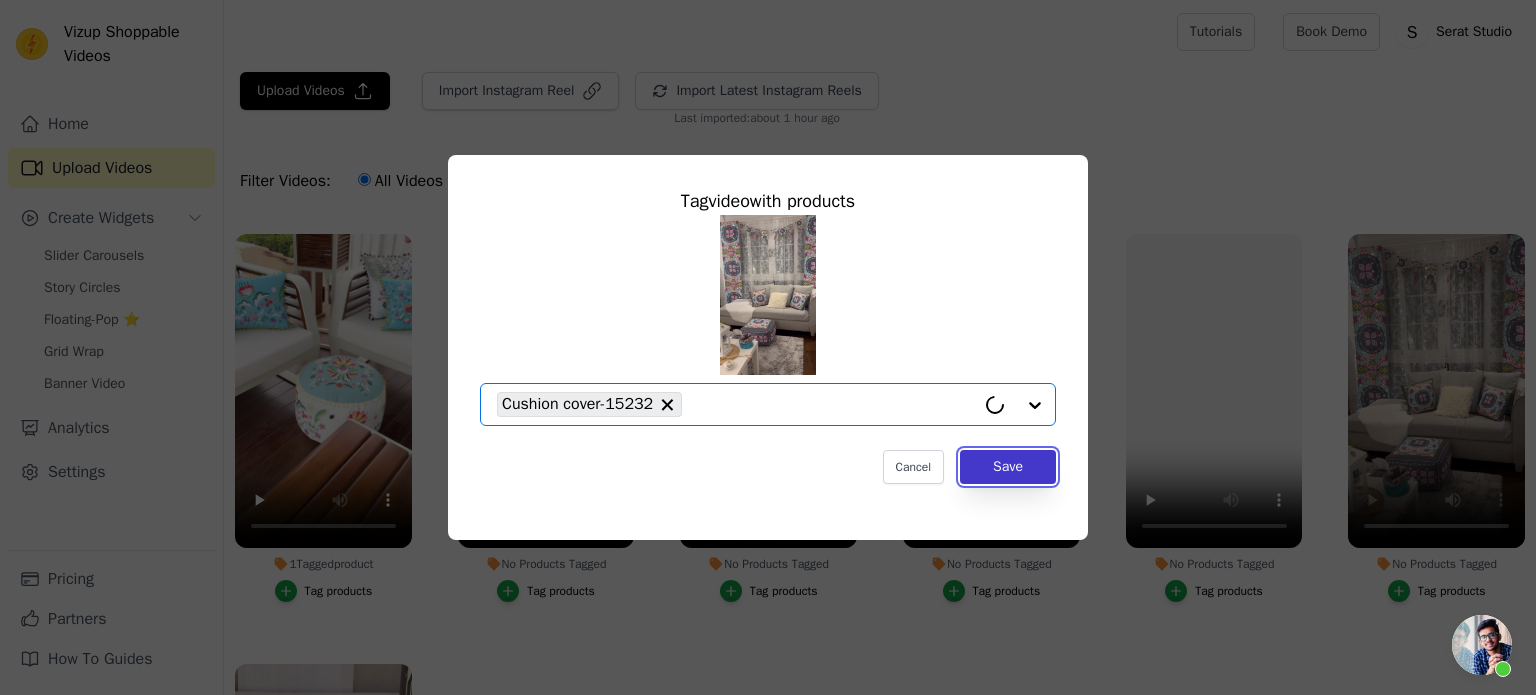 click on "Save" at bounding box center [1008, 467] 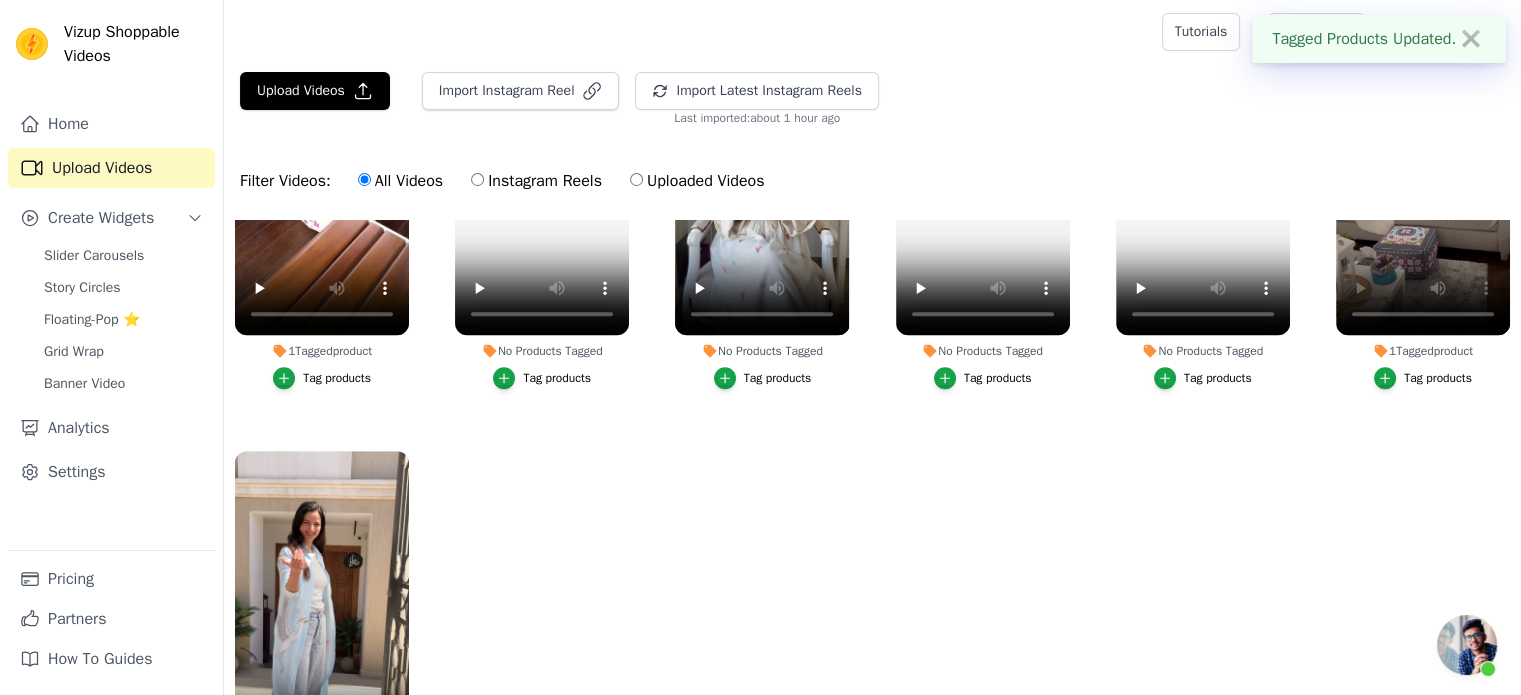 scroll, scrollTop: 1916, scrollLeft: 0, axis: vertical 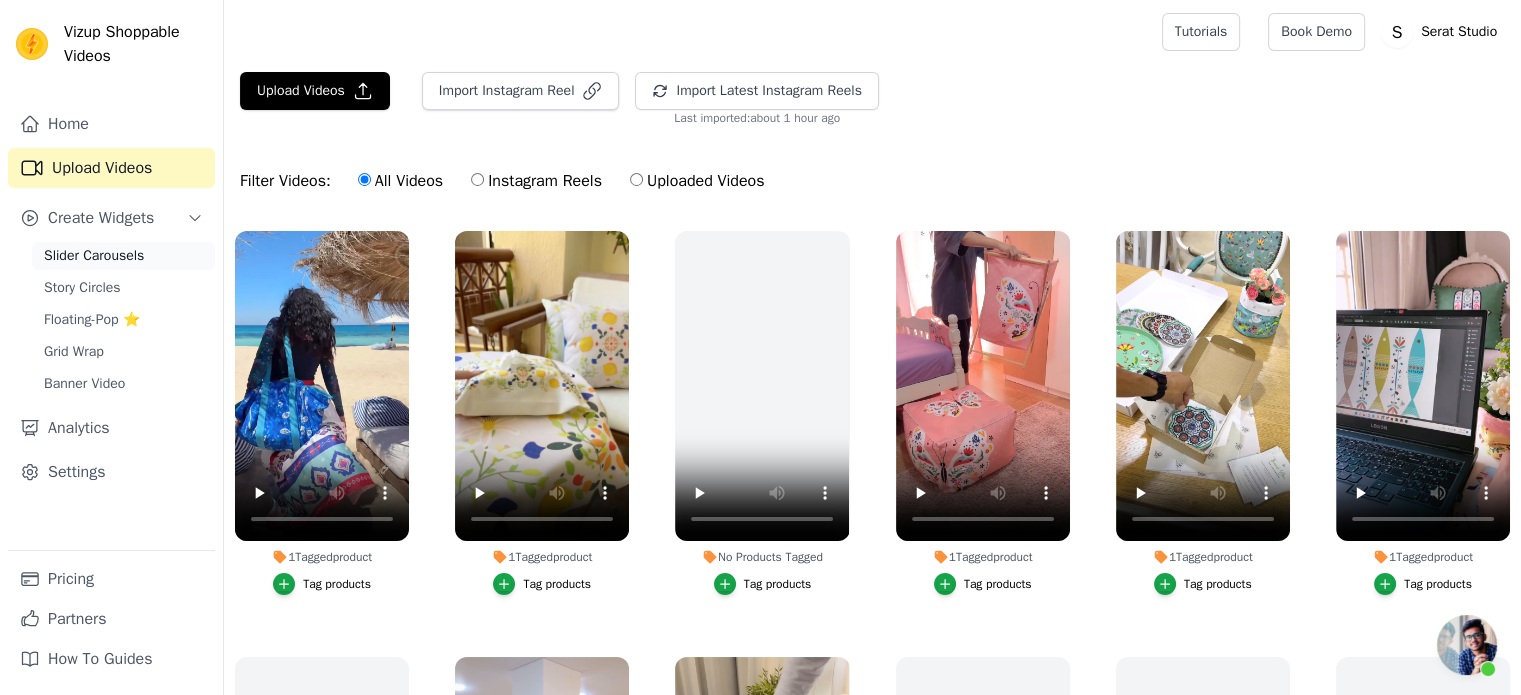 click on "Slider Carousels" at bounding box center [94, 256] 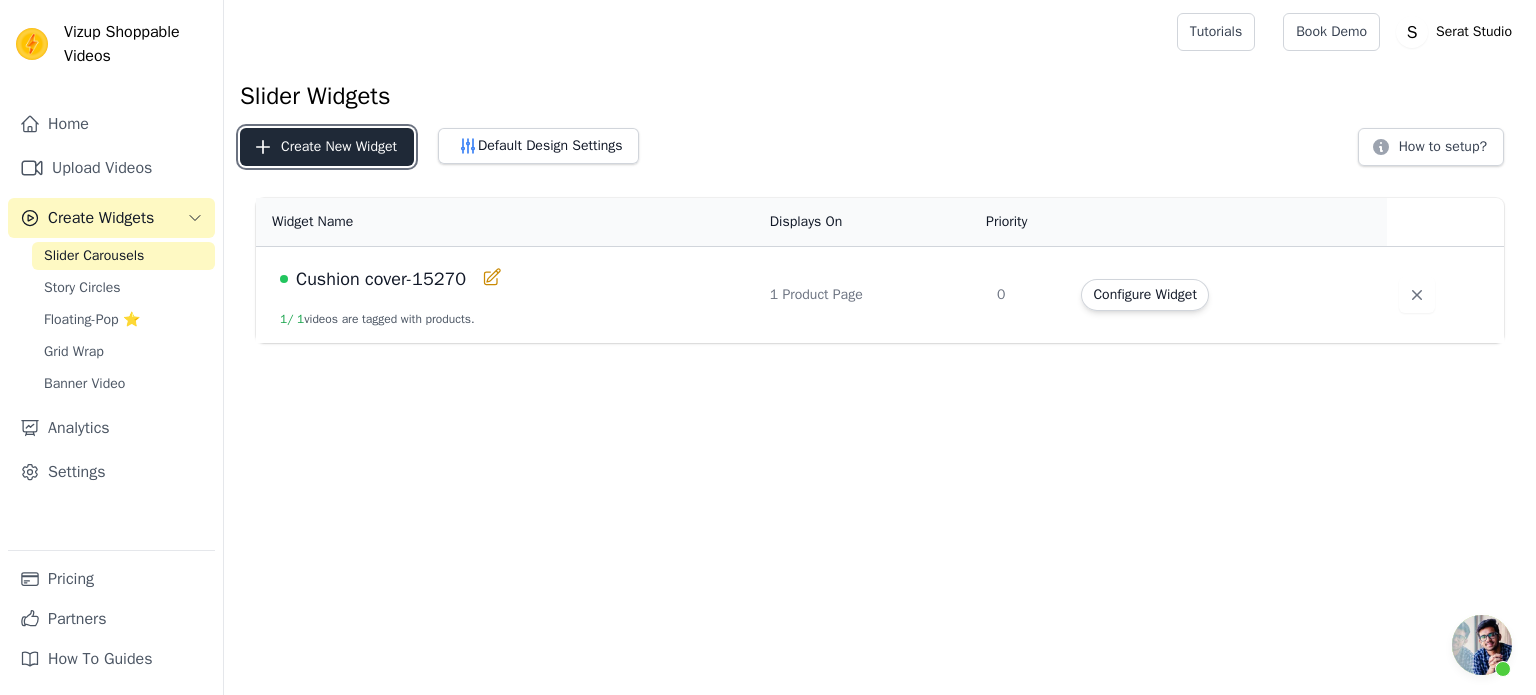 click on "Create New Widget" at bounding box center (327, 147) 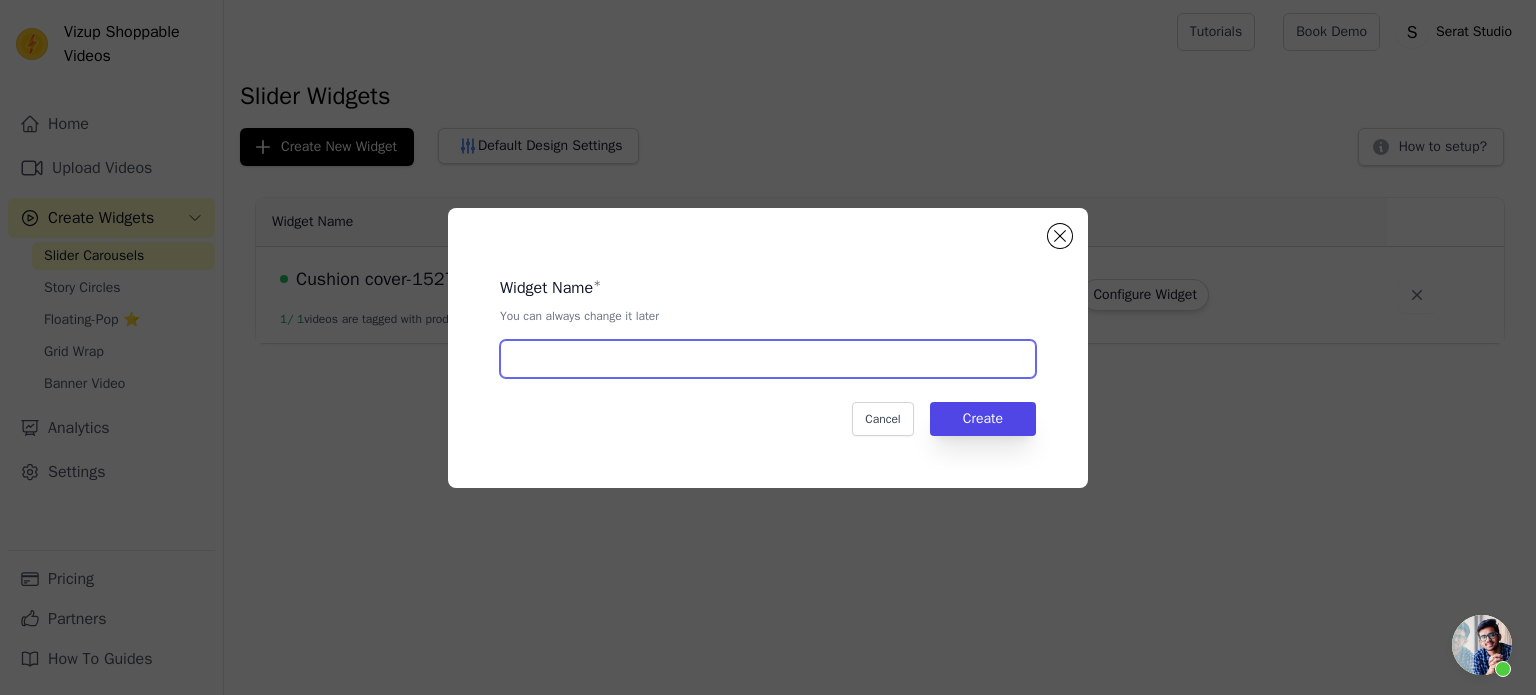 click at bounding box center (768, 359) 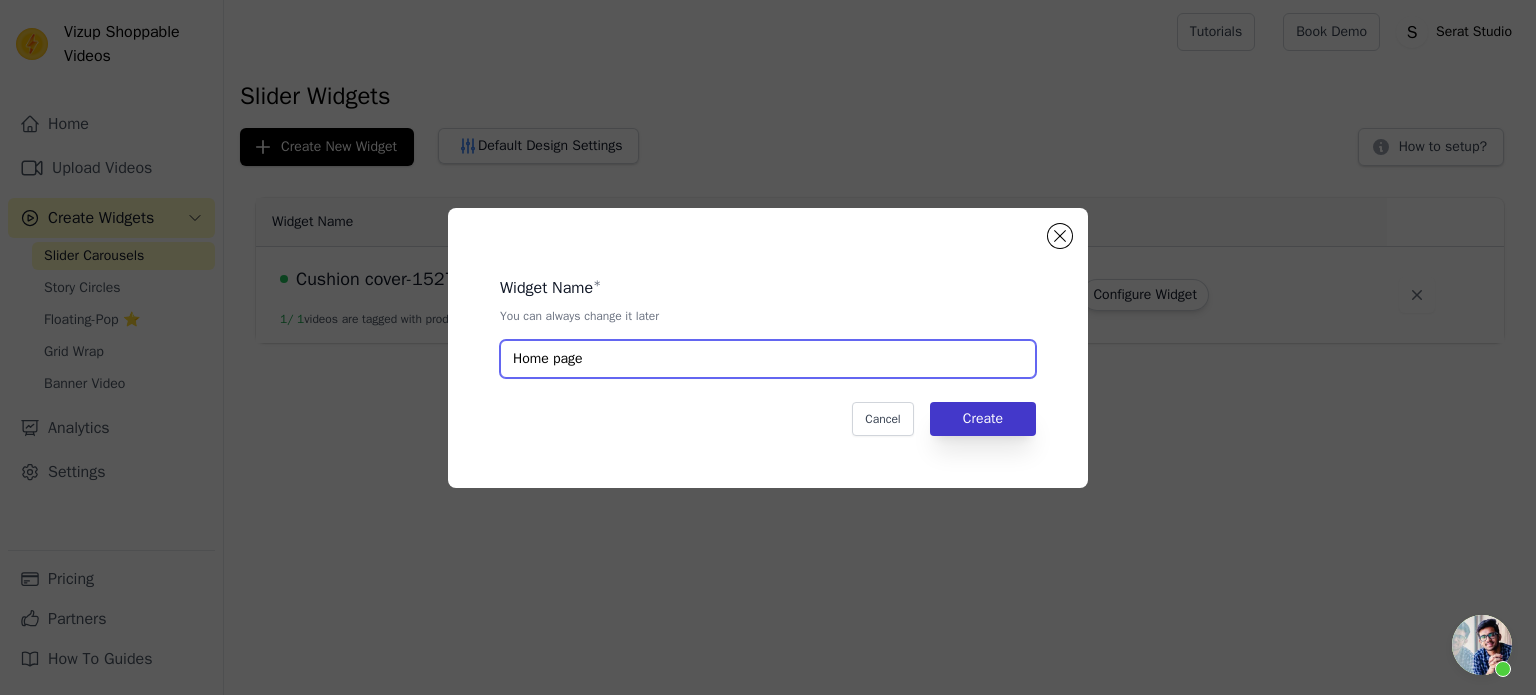 type on "Home page" 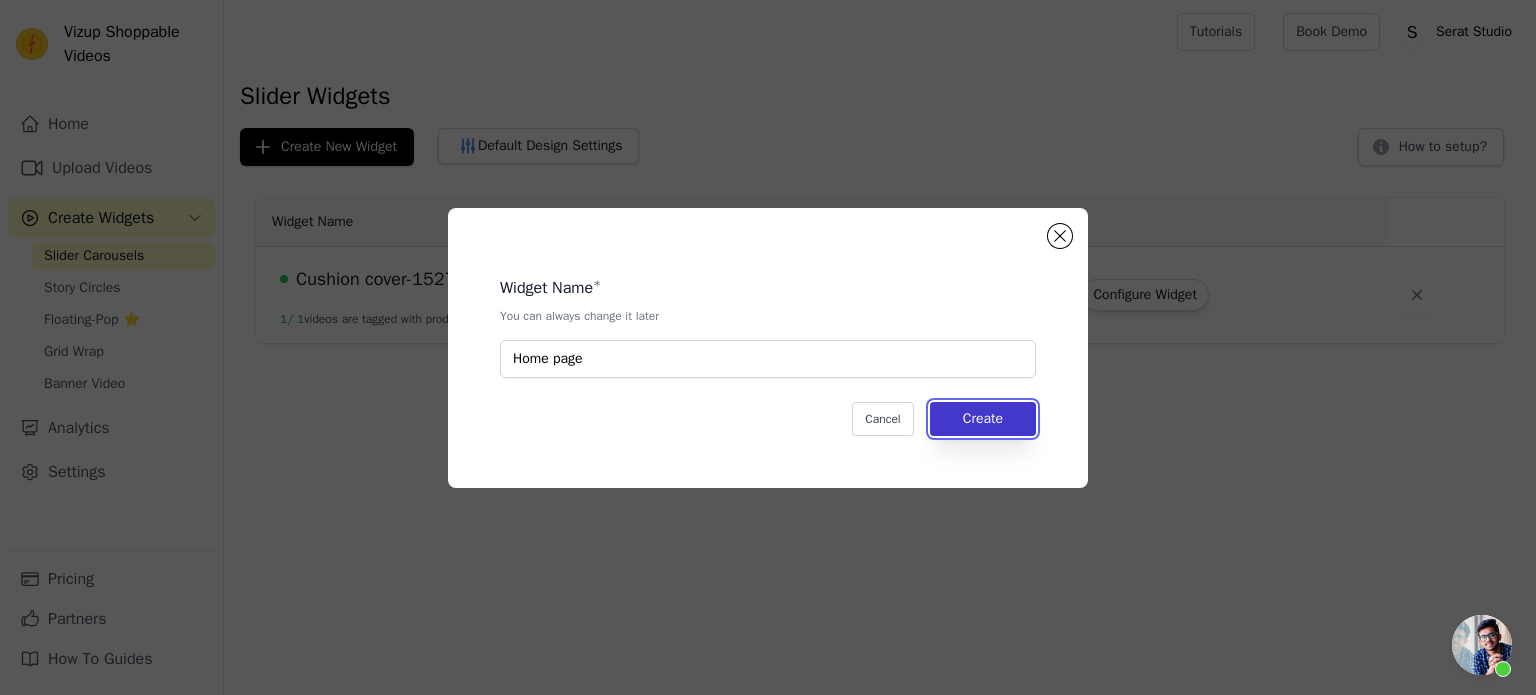 click on "Create" at bounding box center (983, 419) 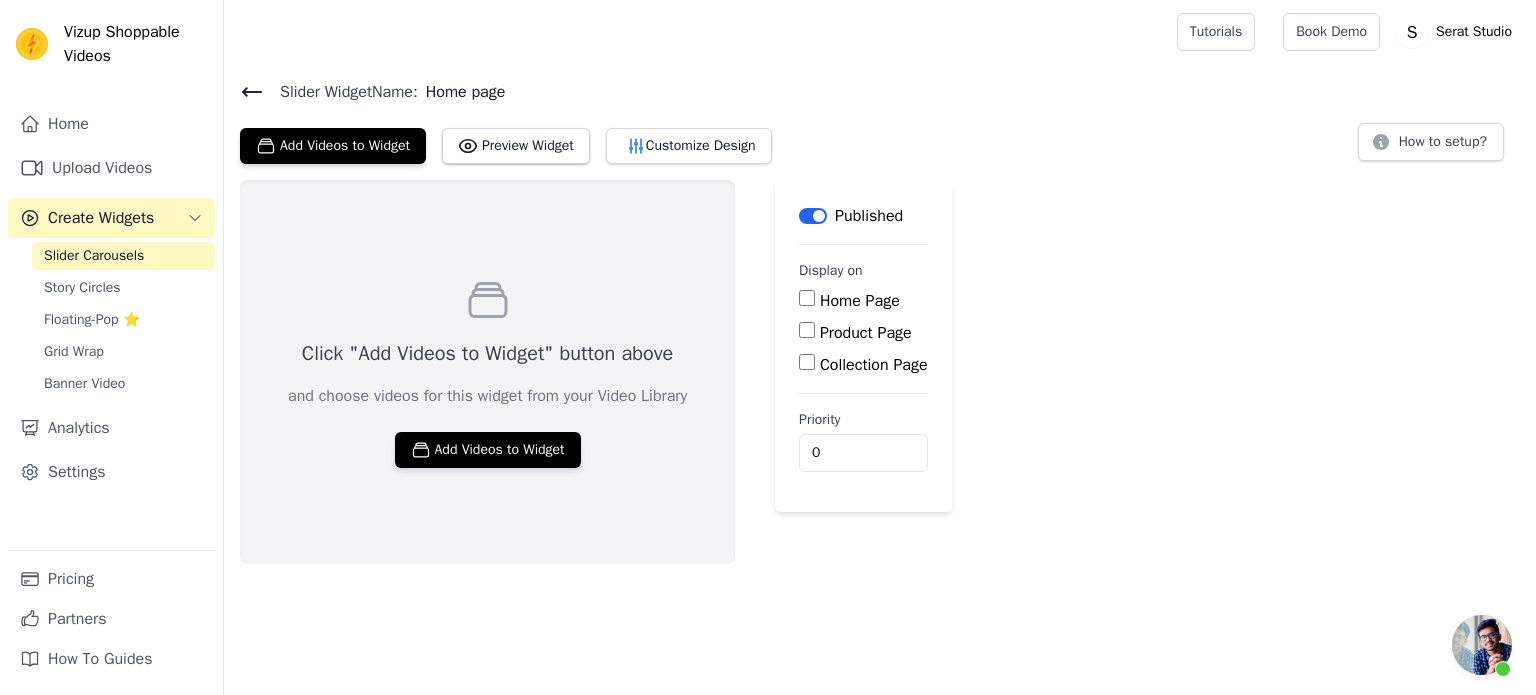 click on "Home Page" at bounding box center (807, 298) 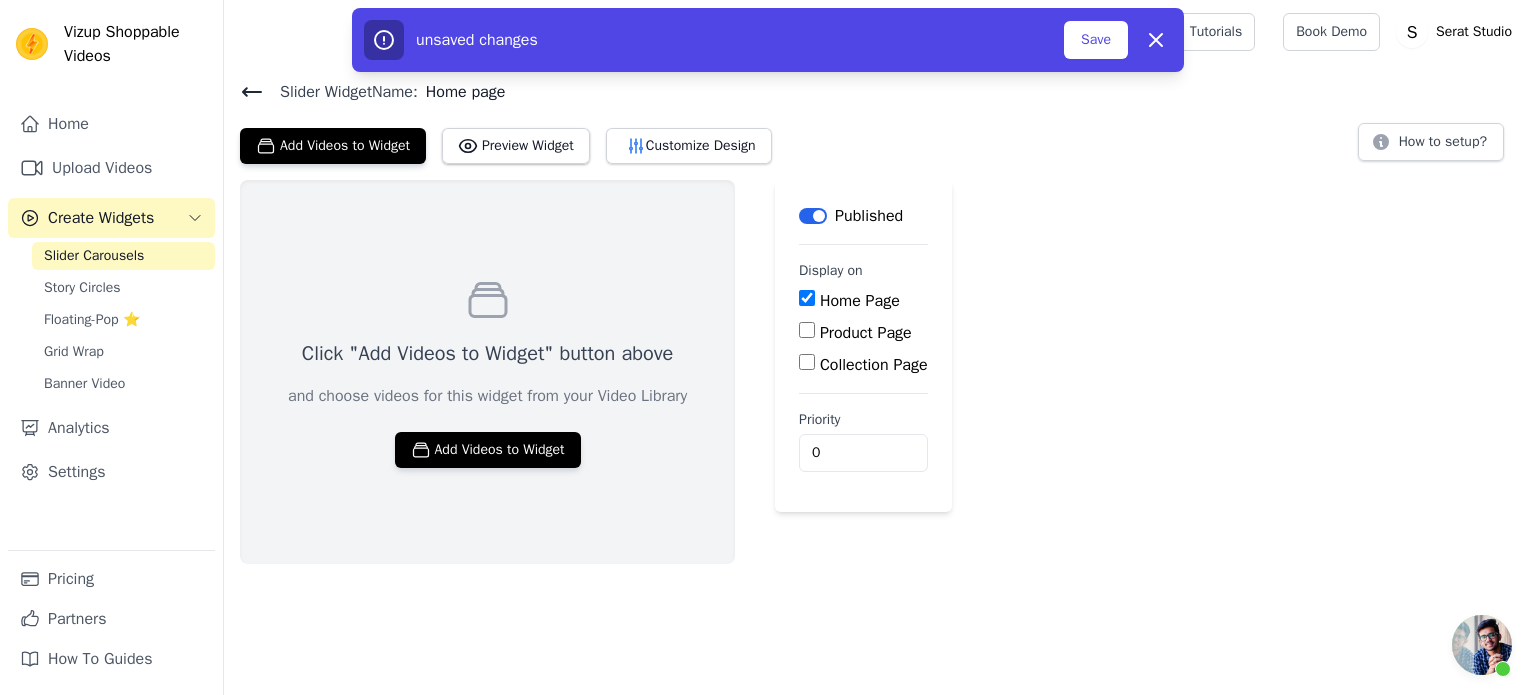 click on "Home Page" at bounding box center (807, 298) 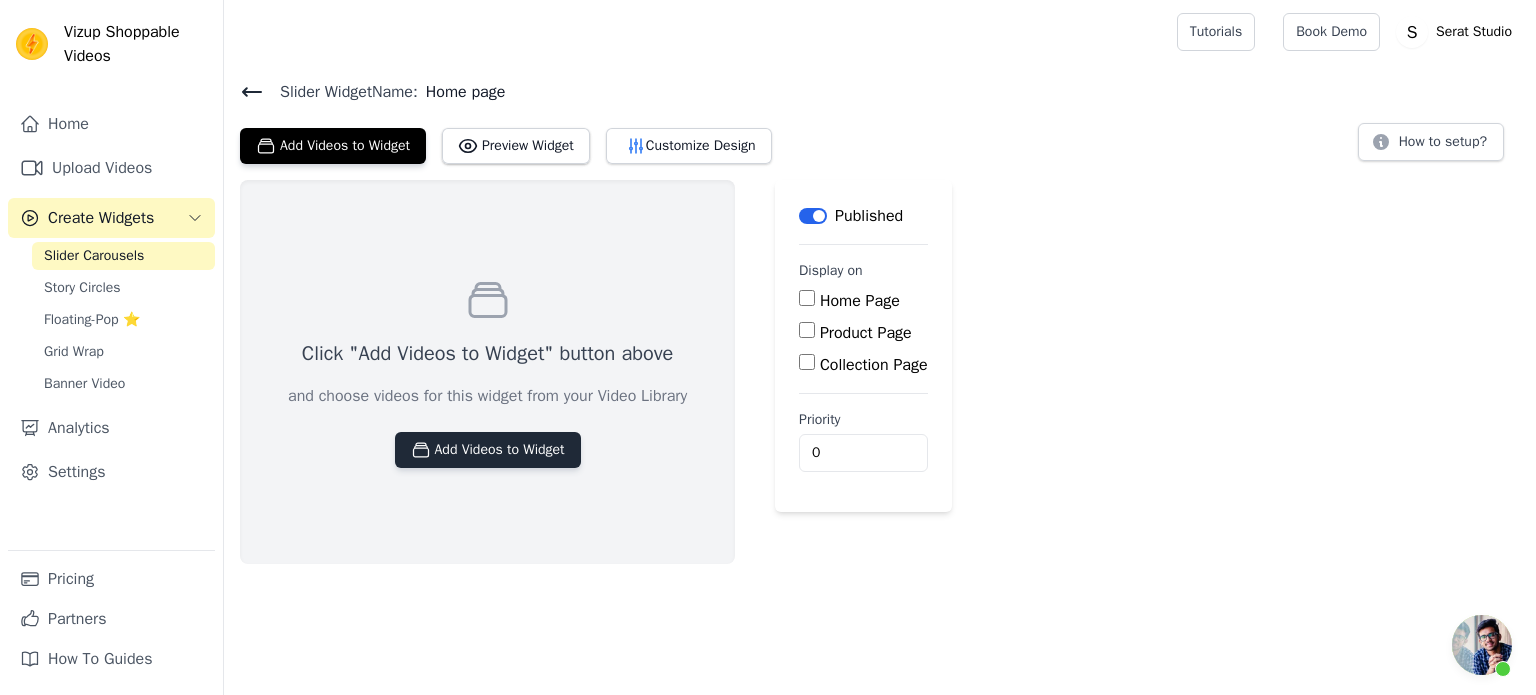 click on "Add Videos to Widget" at bounding box center [488, 450] 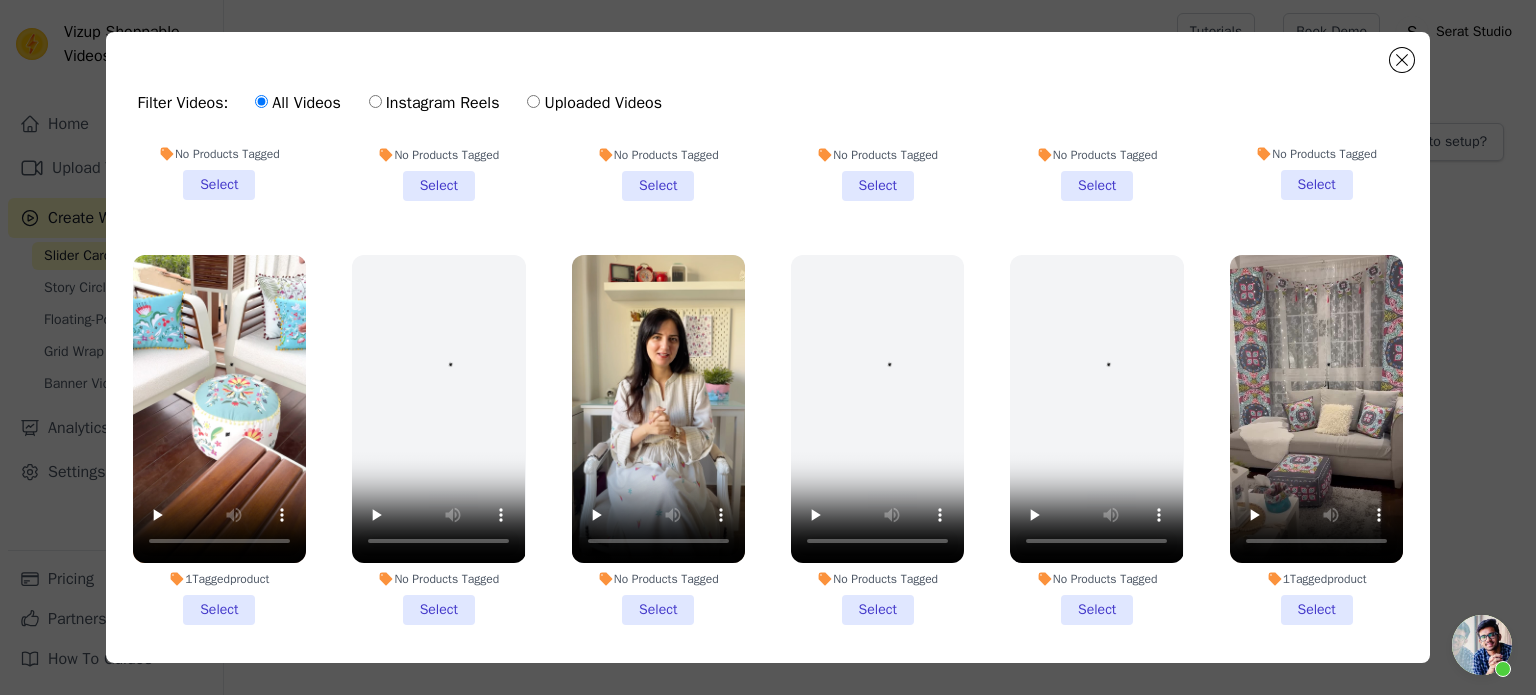 scroll, scrollTop: 1600, scrollLeft: 0, axis: vertical 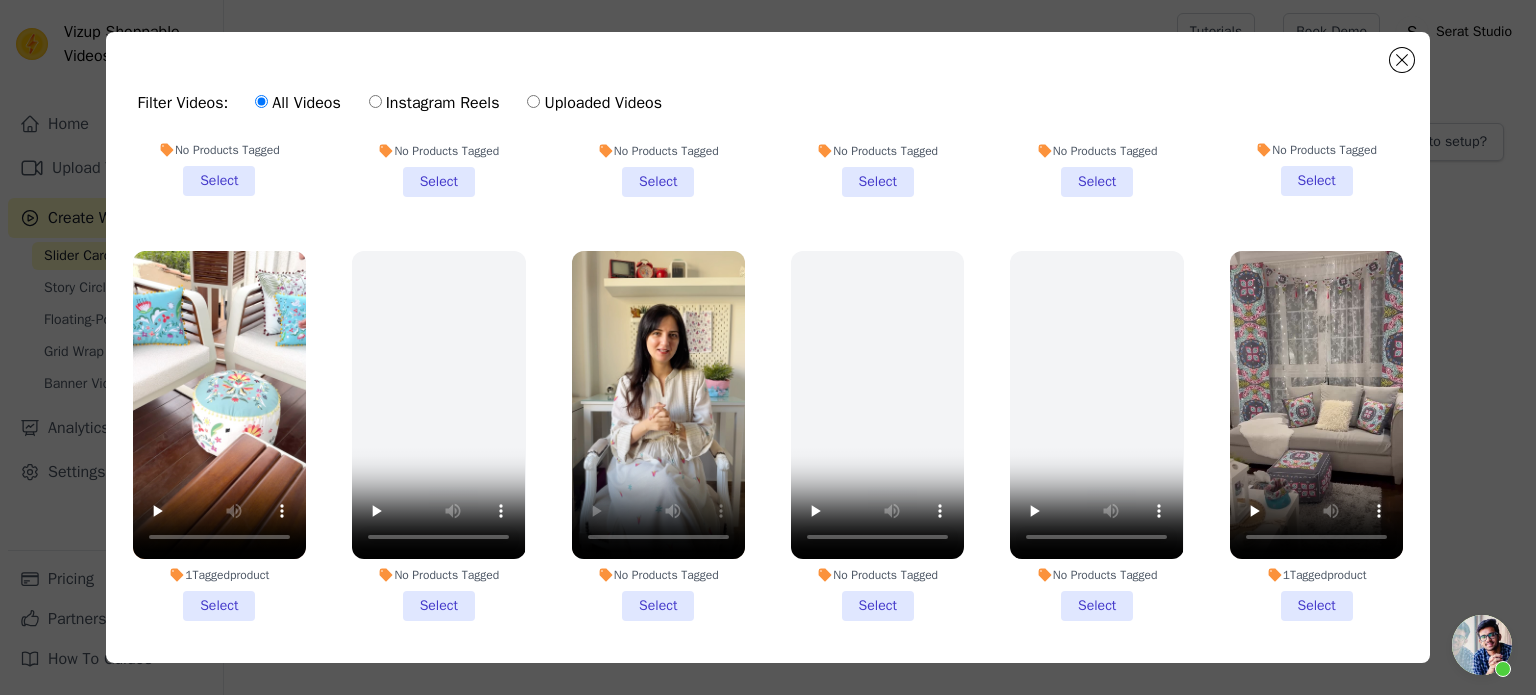 click on "No Products Tagged     Select" at bounding box center [658, 436] 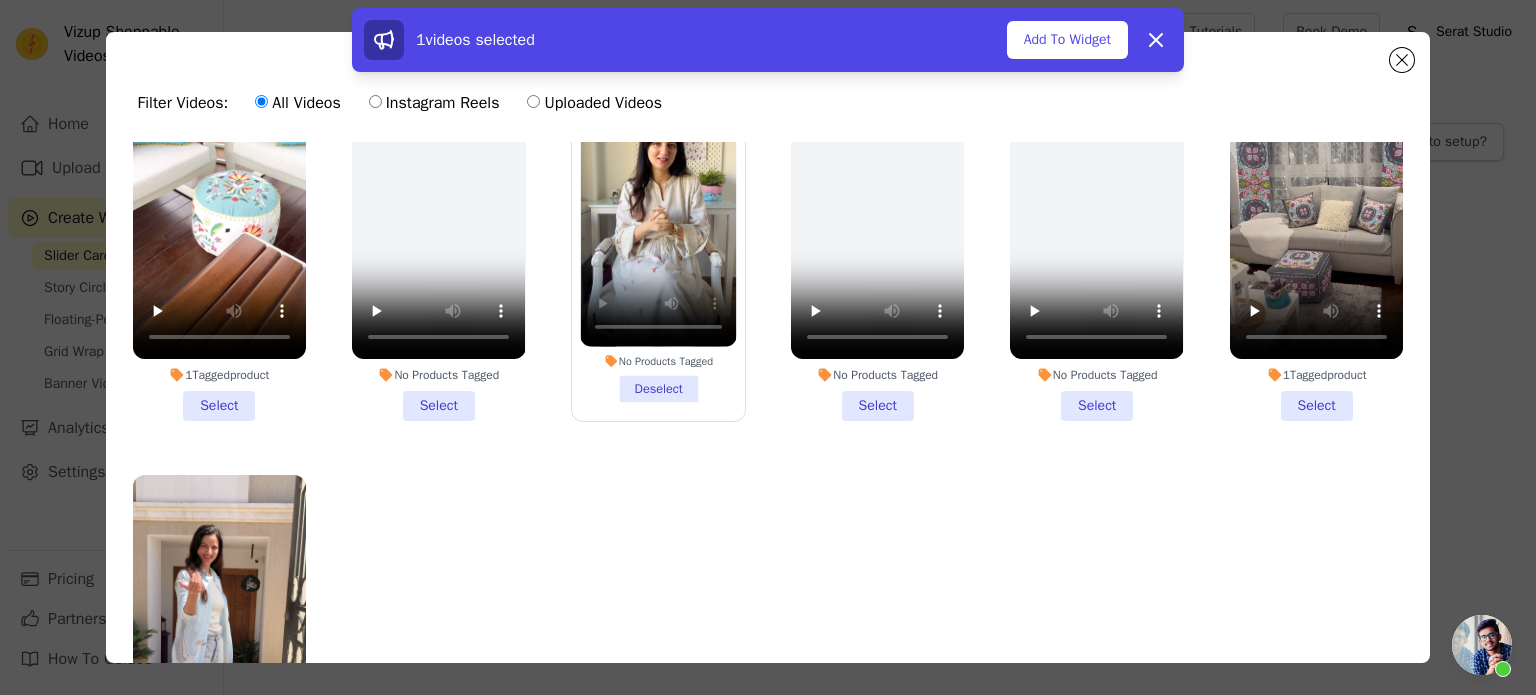scroll, scrollTop: 1879, scrollLeft: 0, axis: vertical 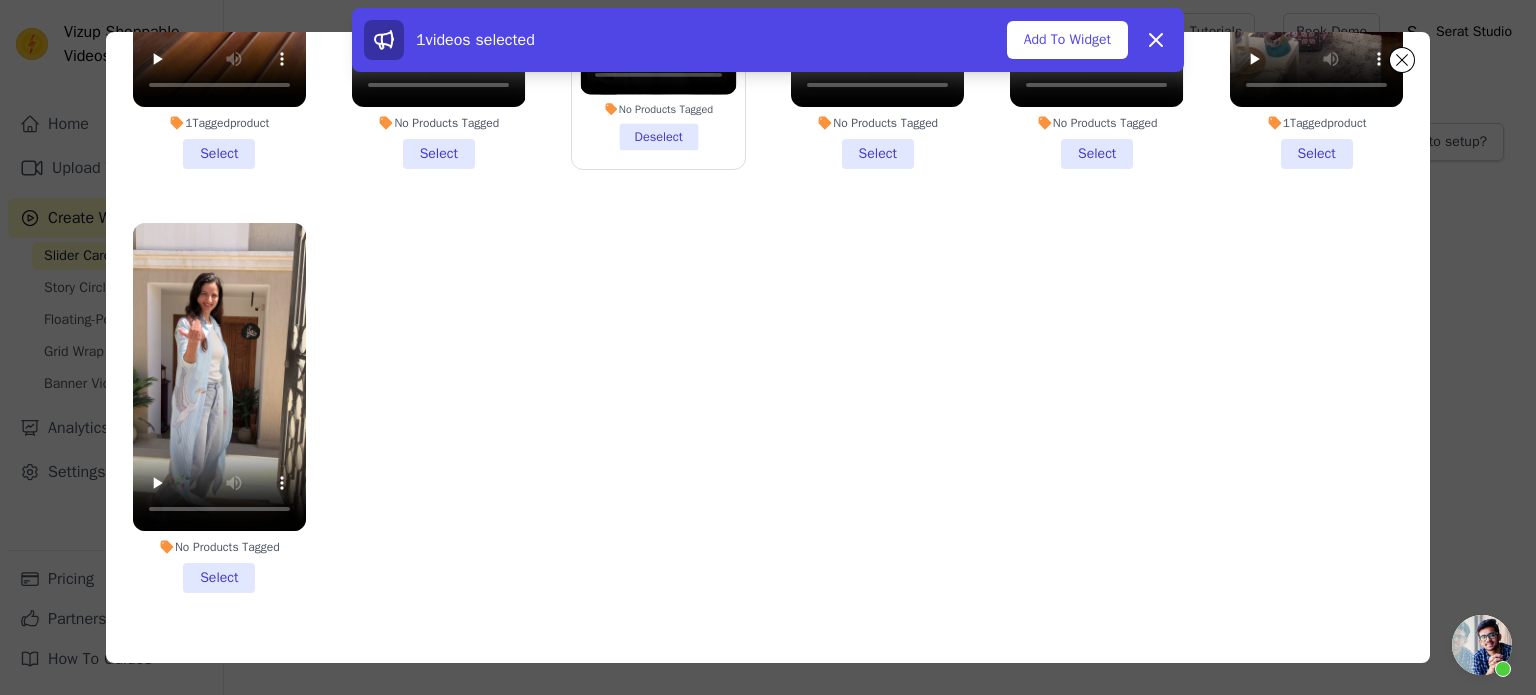 click on "No Products Tagged     Select" at bounding box center [219, 408] 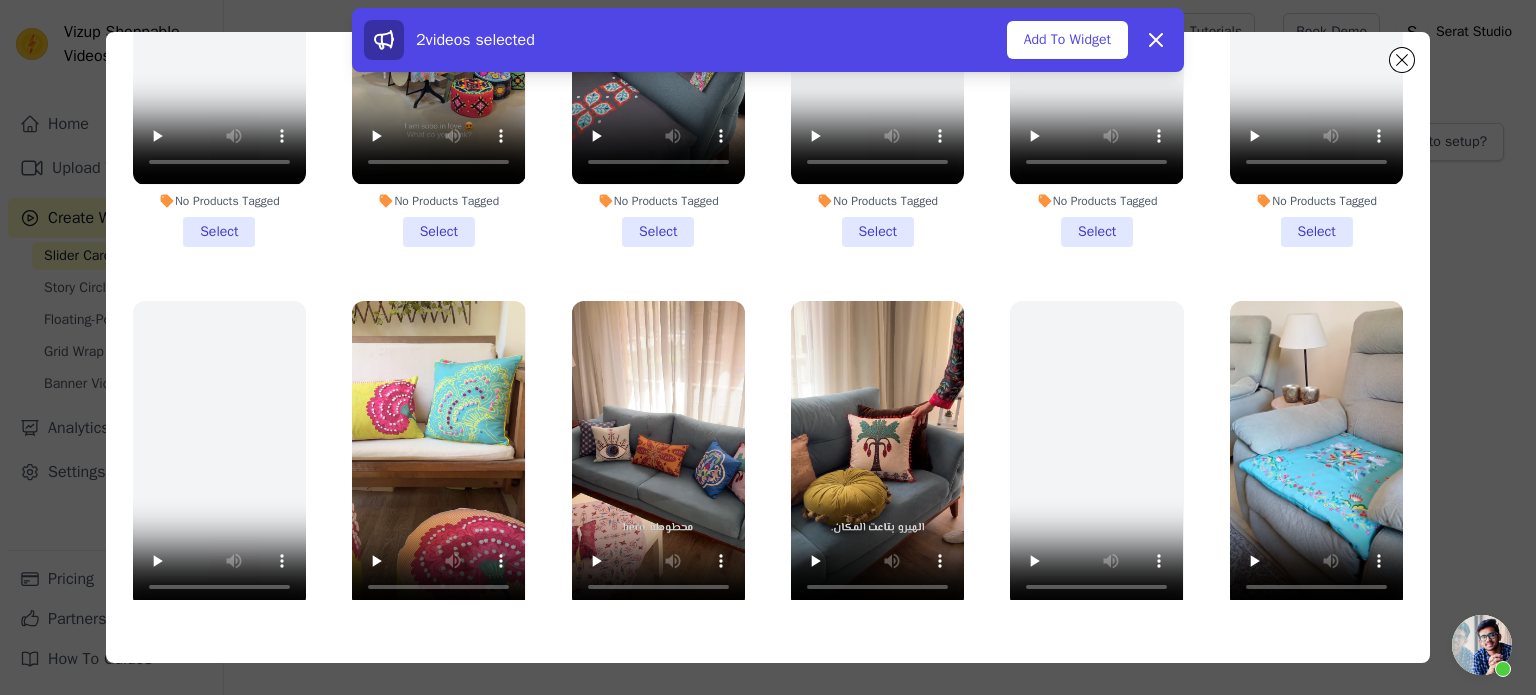 scroll, scrollTop: 379, scrollLeft: 0, axis: vertical 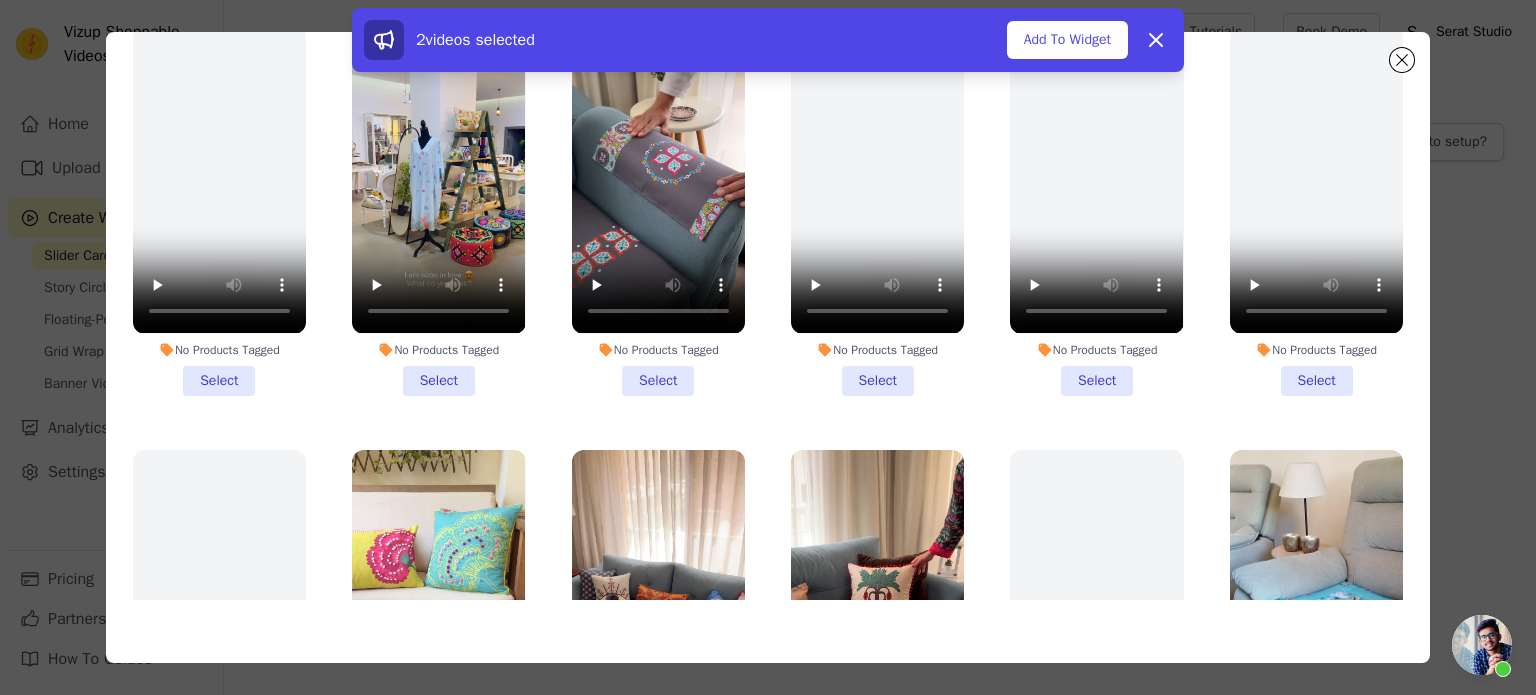 click on "No Products Tagged     Select" at bounding box center (438, 210) 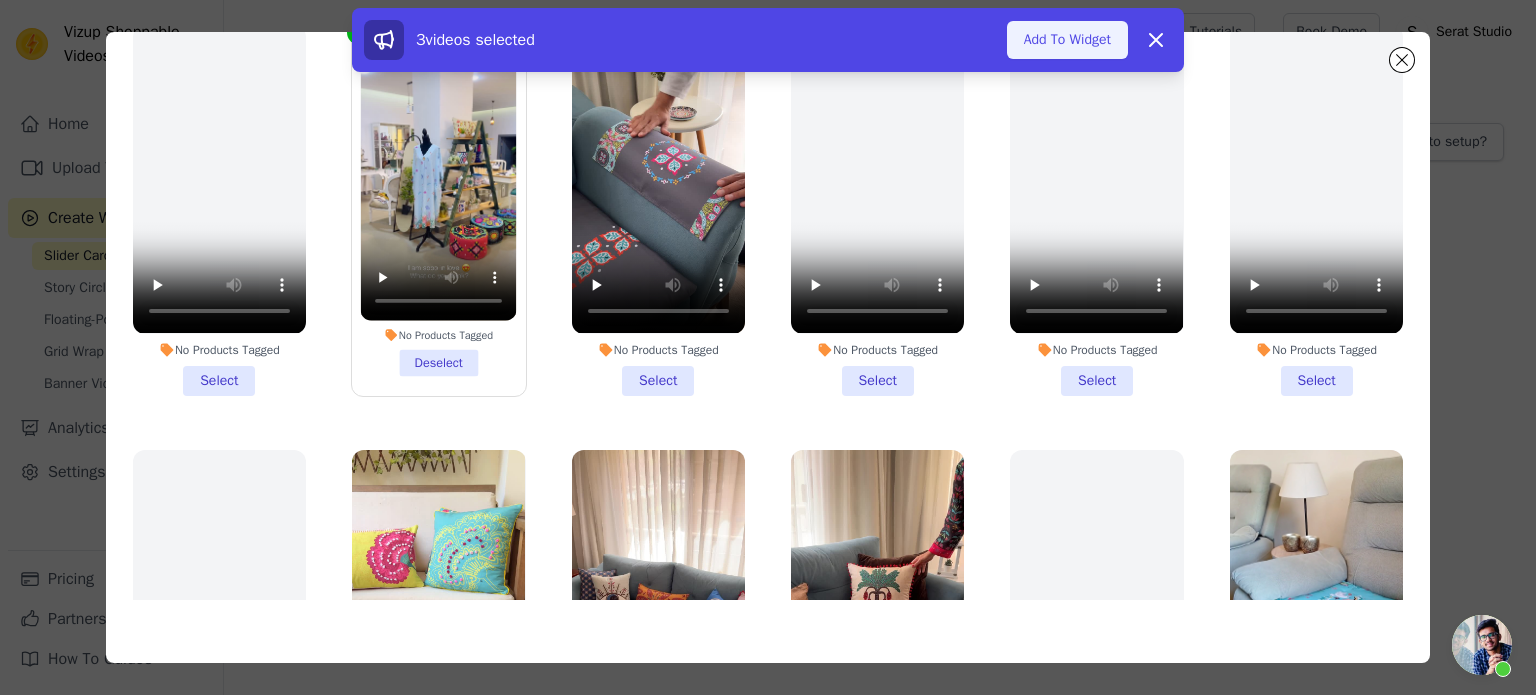 click on "Add To Widget" at bounding box center [1067, 40] 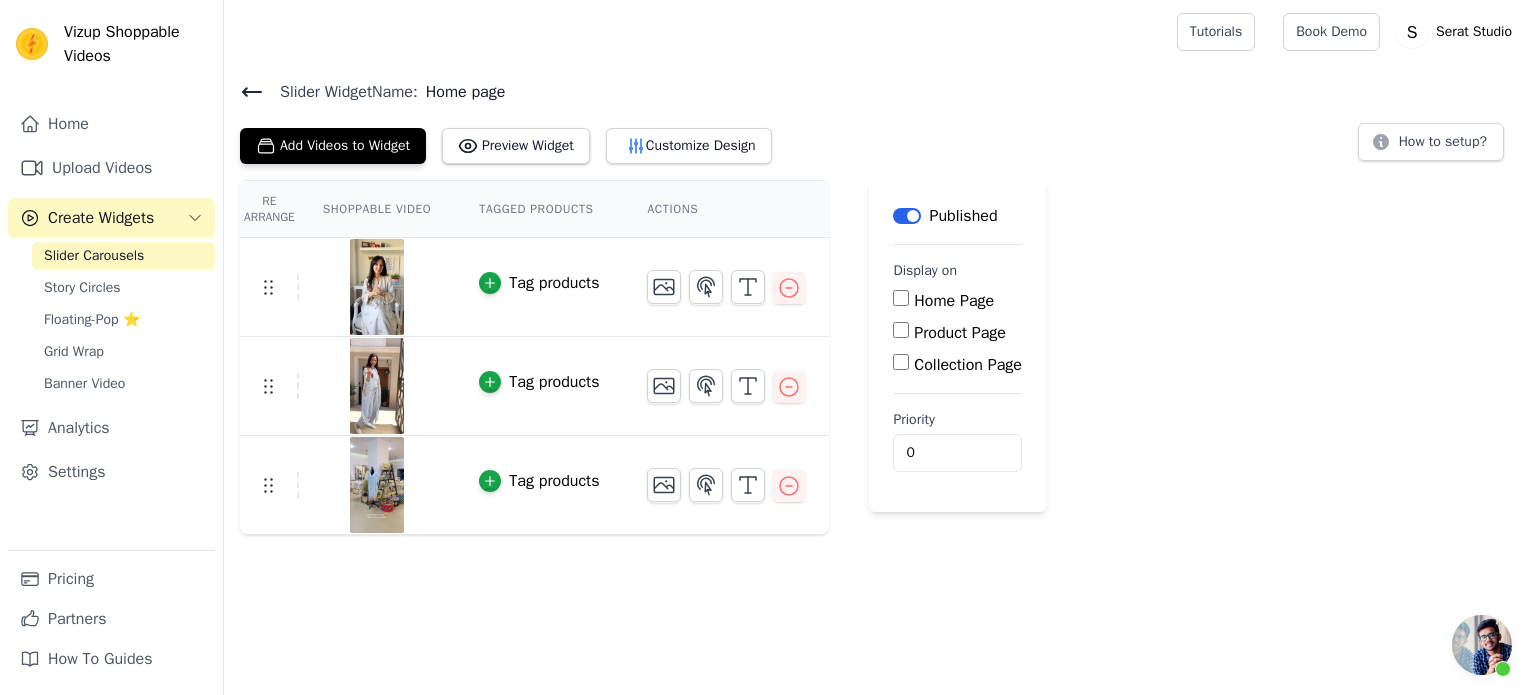 click on "Home Page" at bounding box center [901, 298] 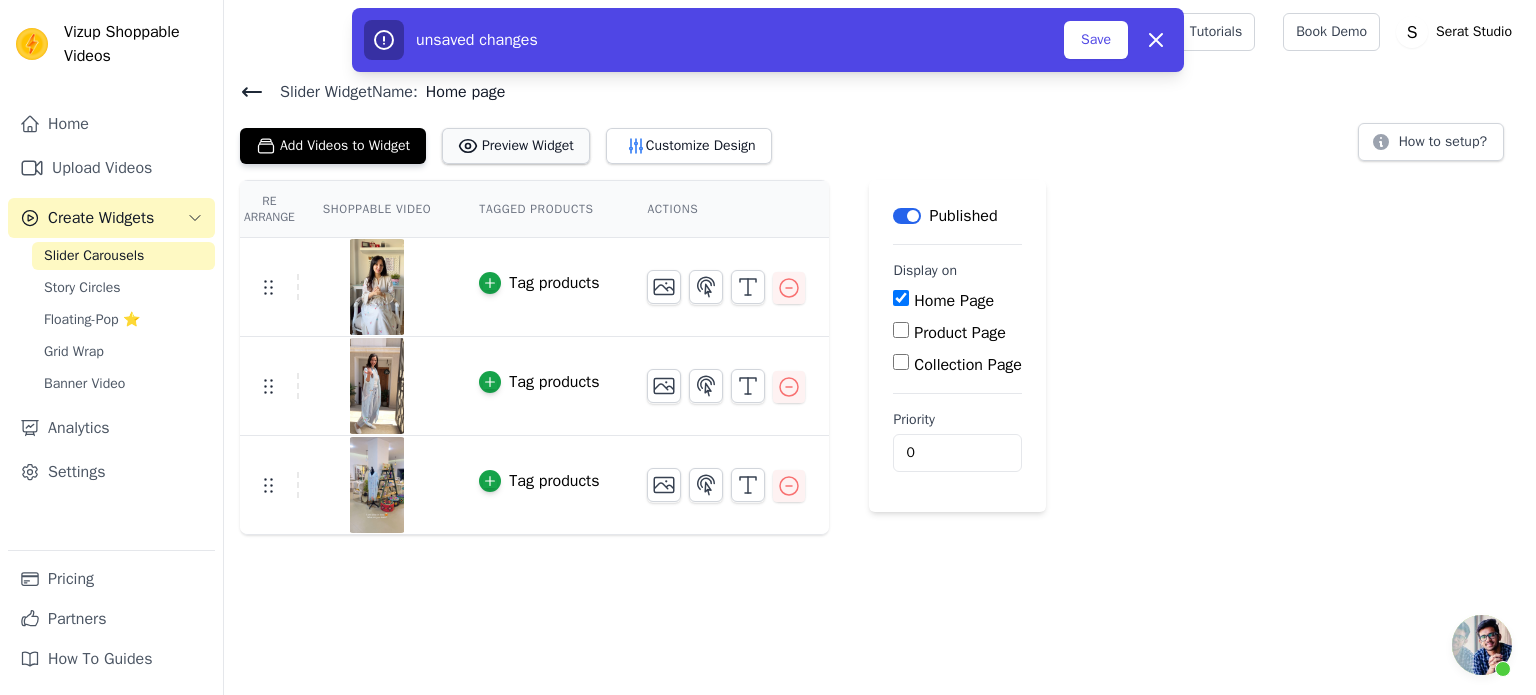 click on "Preview Widget" at bounding box center [516, 146] 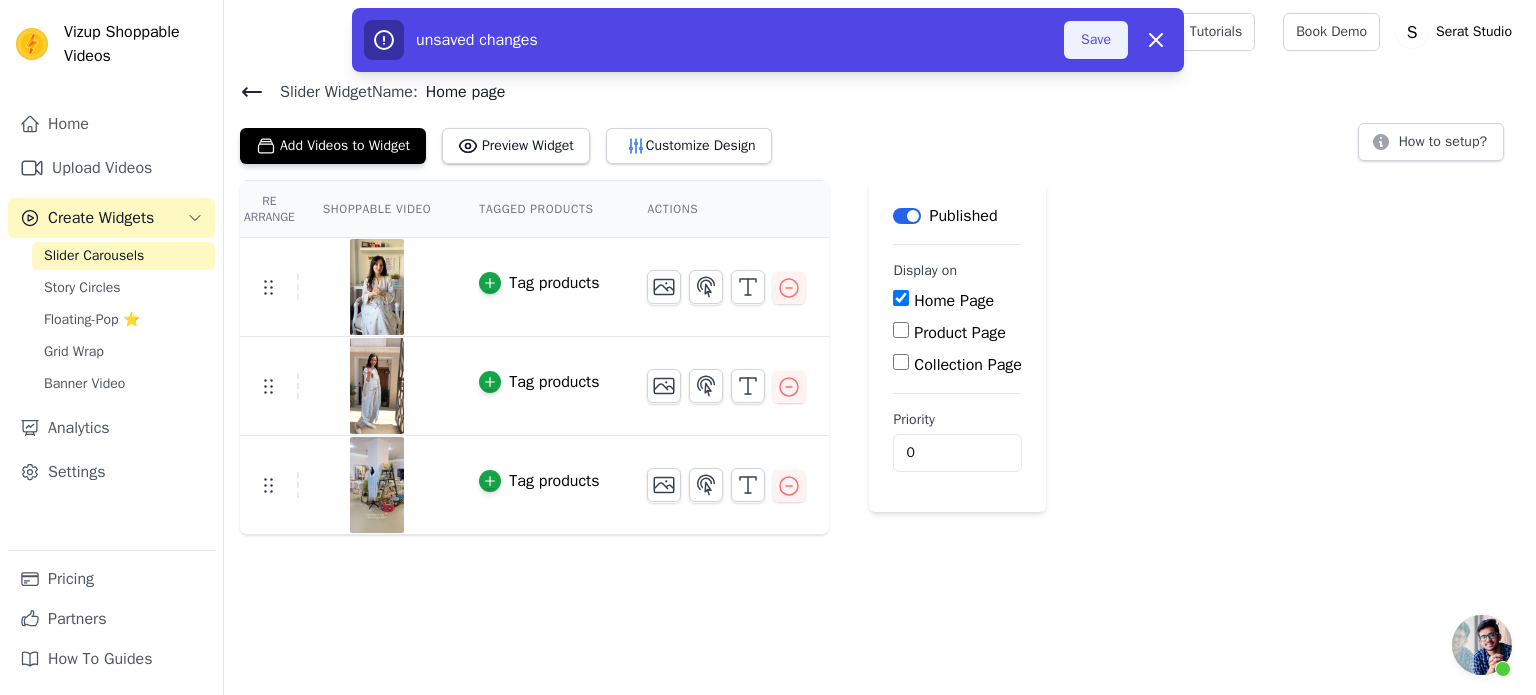 click on "Save" at bounding box center [1096, 40] 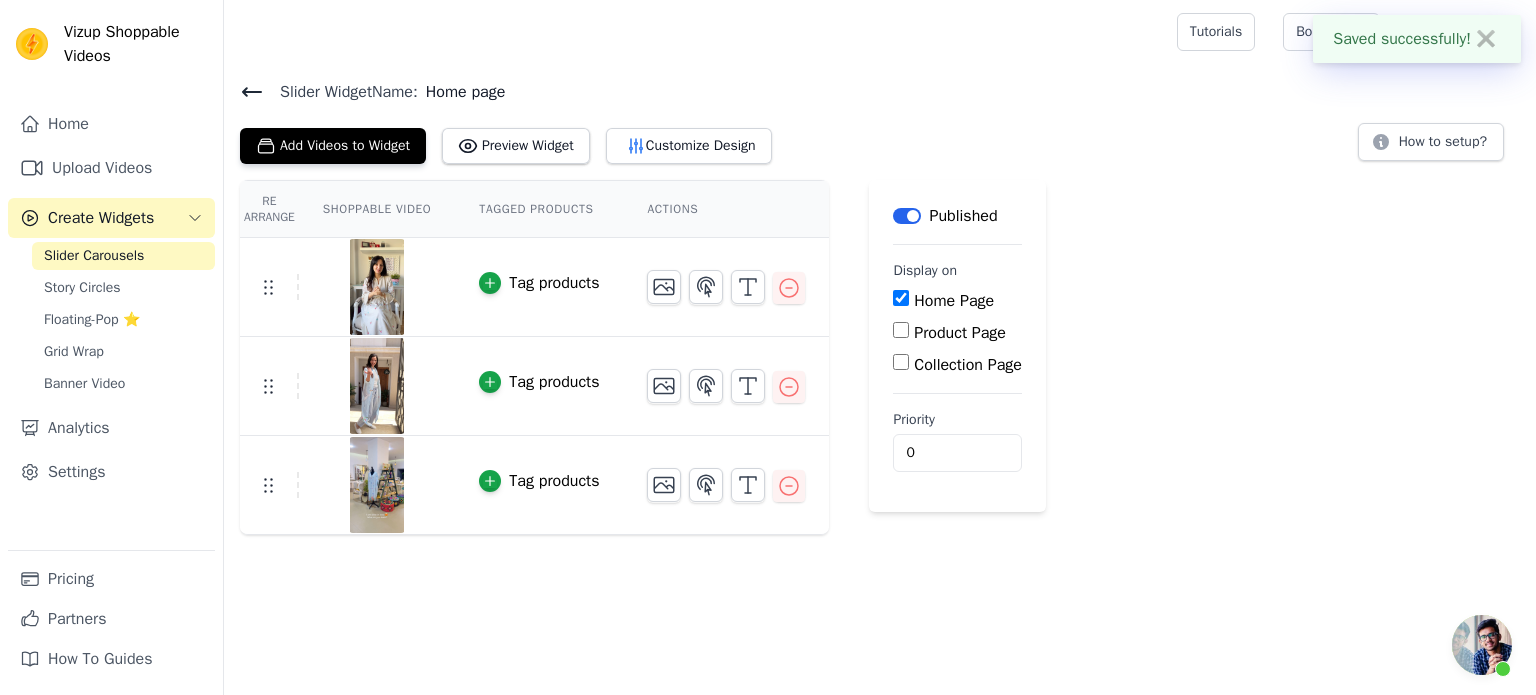 click at bounding box center [1482, 645] 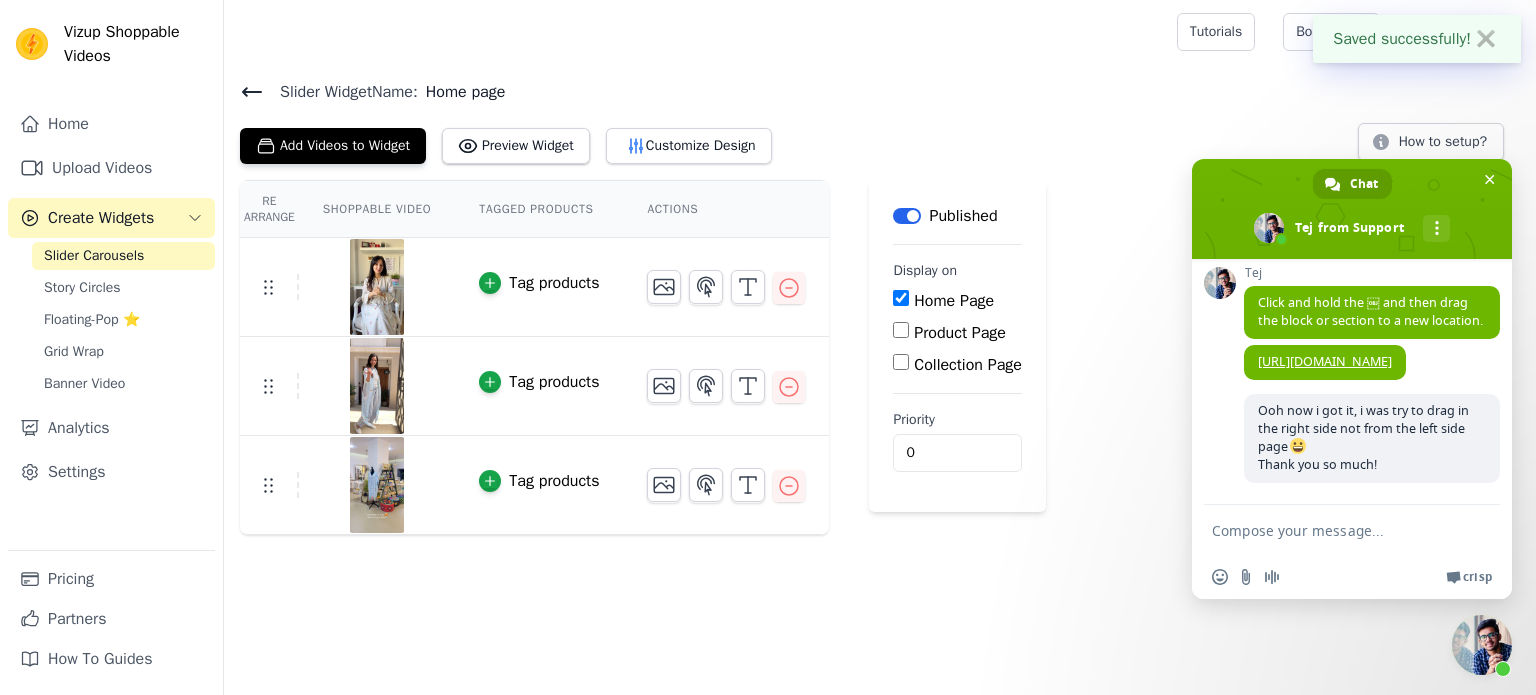 scroll, scrollTop: 1228, scrollLeft: 0, axis: vertical 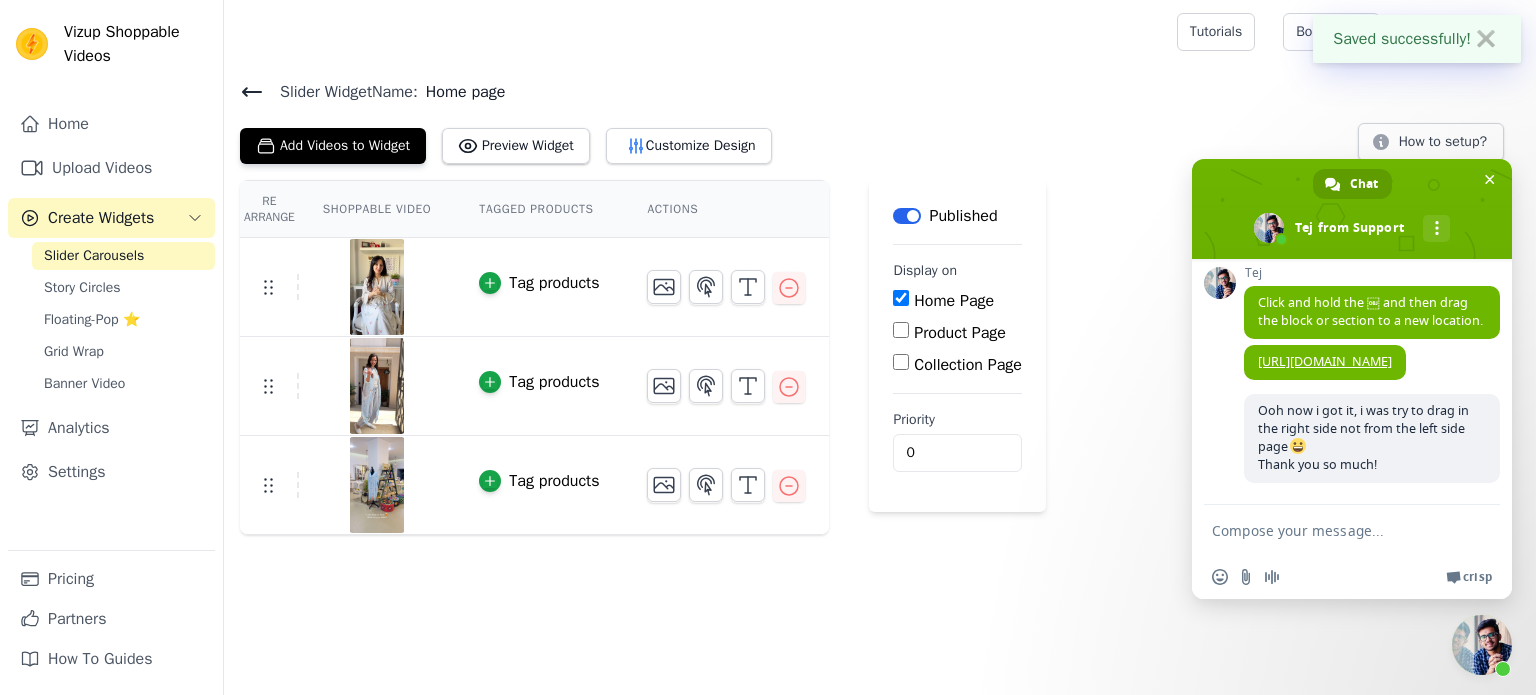 click on "Saved successfully! ✖
Vizup Shoppable Videos
Home
Upload Videos       Create Widgets     Slider Carousels   Story Circles   Floating-Pop ⭐   Grid Wrap   Banner Video
Analytics
Settings
Pricing
Partners
How To Guides   Open sidebar       Tutorials" at bounding box center (768, 267) 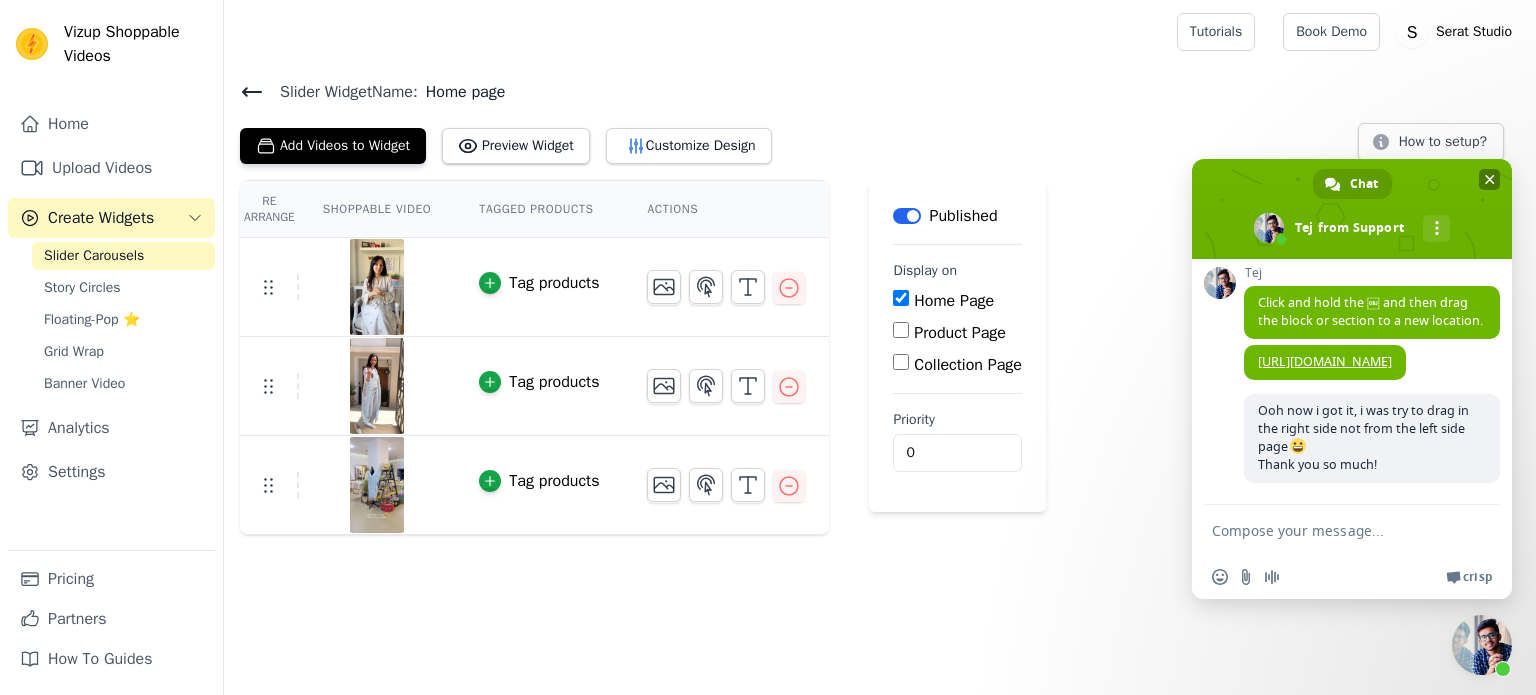 click at bounding box center [1489, 179] 